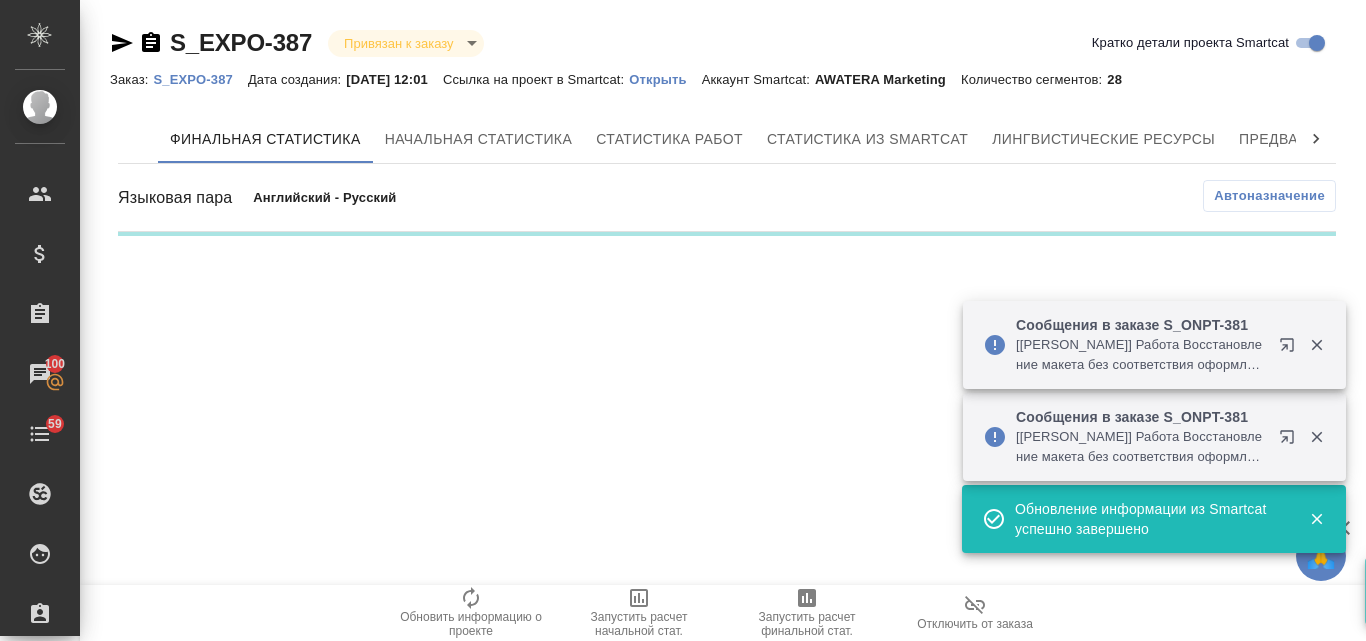 scroll, scrollTop: 0, scrollLeft: 0, axis: both 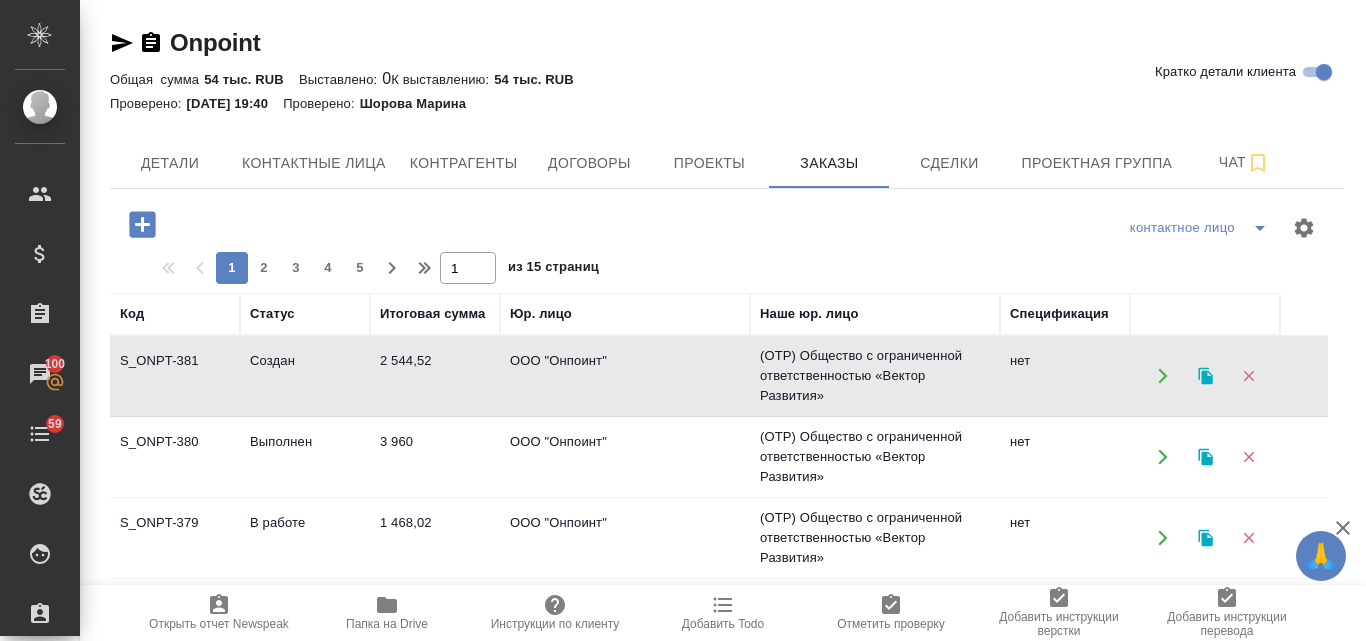 click on "Создан" at bounding box center [305, 376] 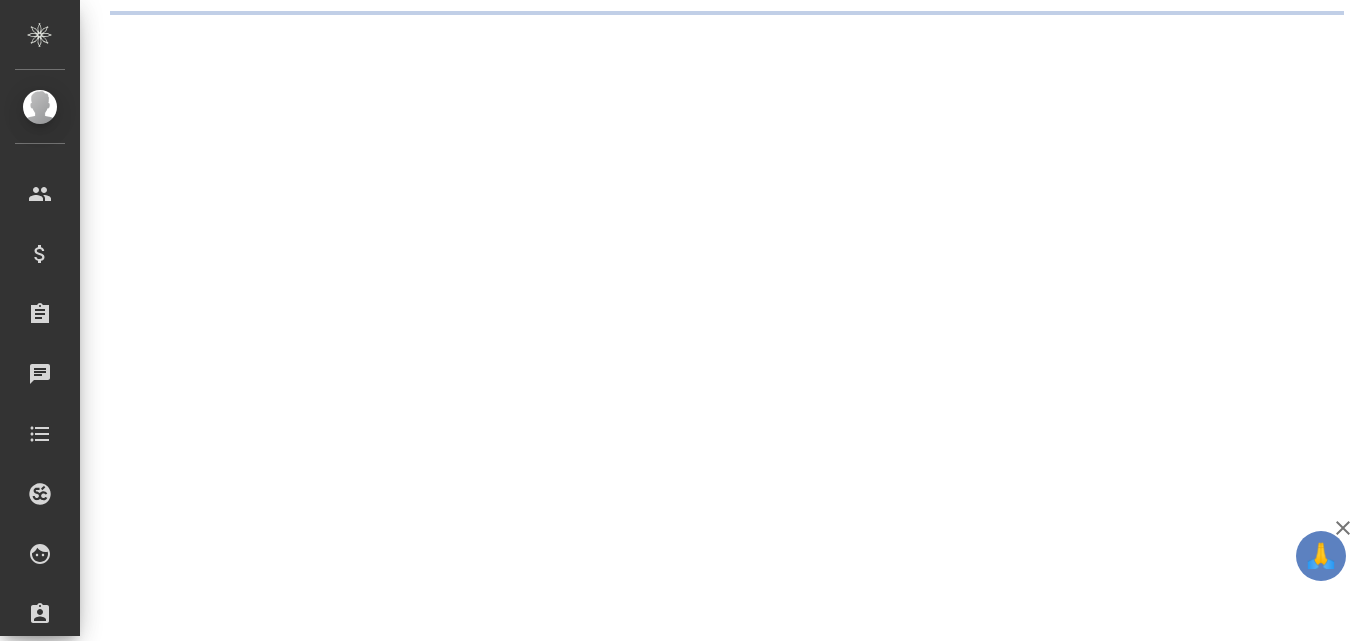 scroll, scrollTop: 0, scrollLeft: 0, axis: both 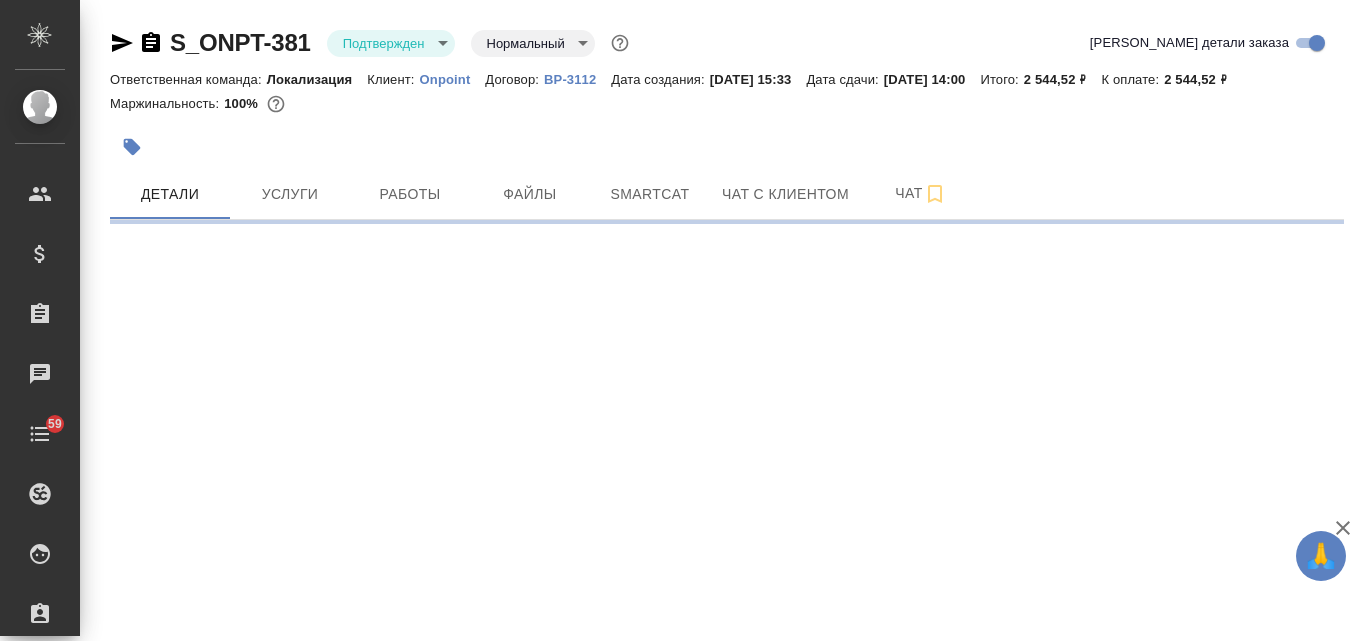 select on "RU" 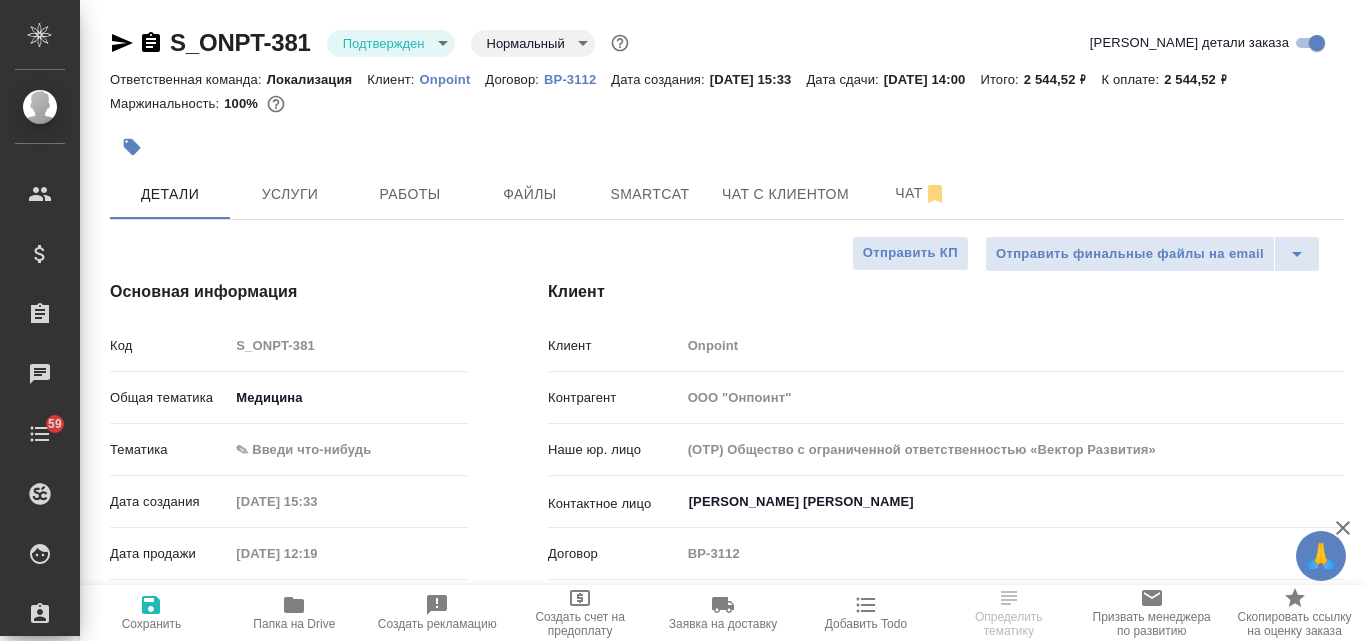 type on "x" 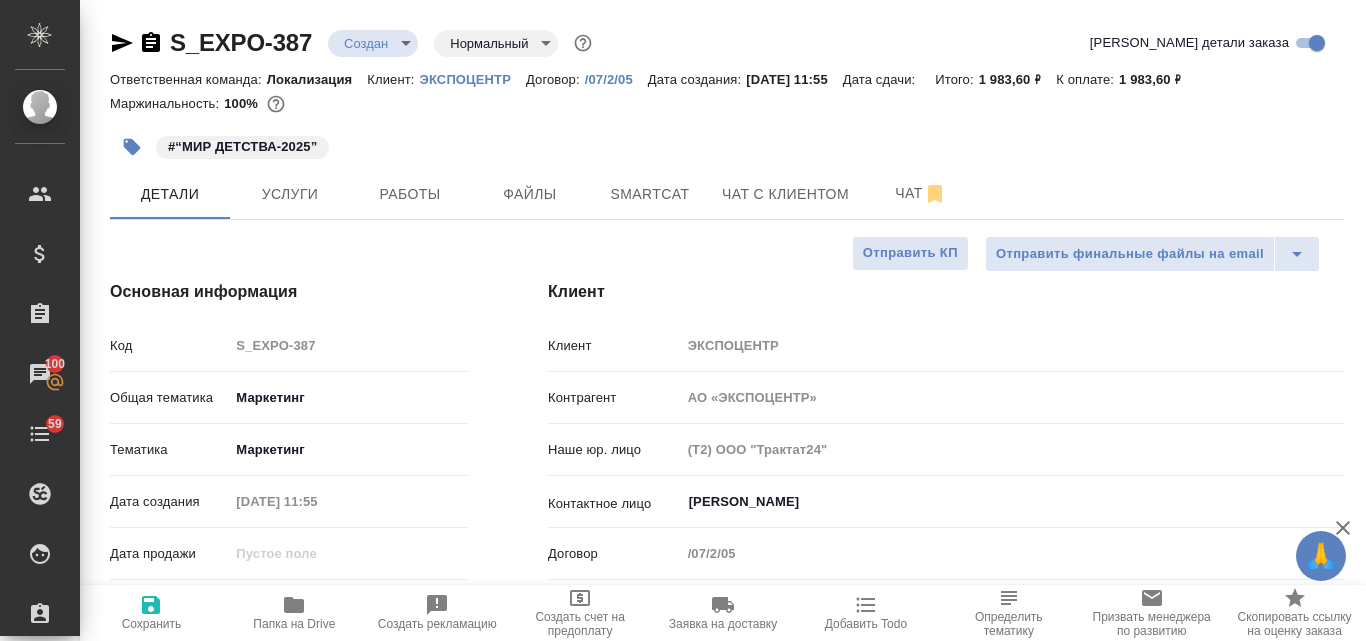 select on "RU" 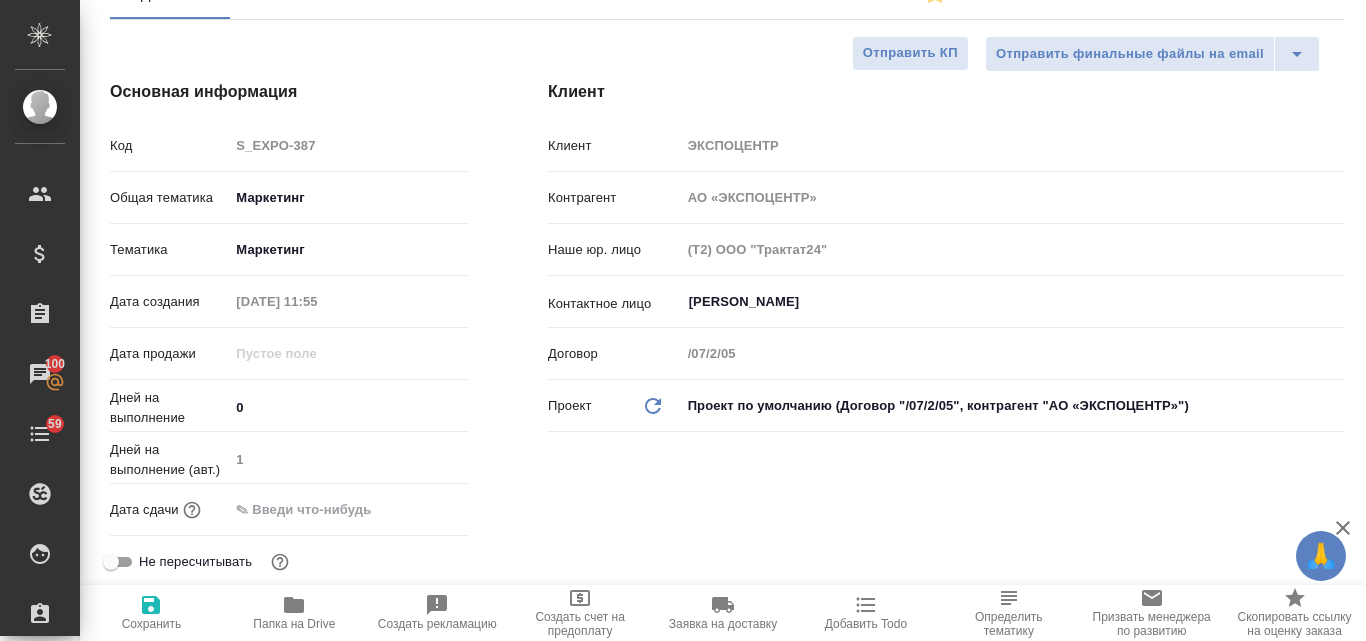 scroll, scrollTop: 0, scrollLeft: 0, axis: both 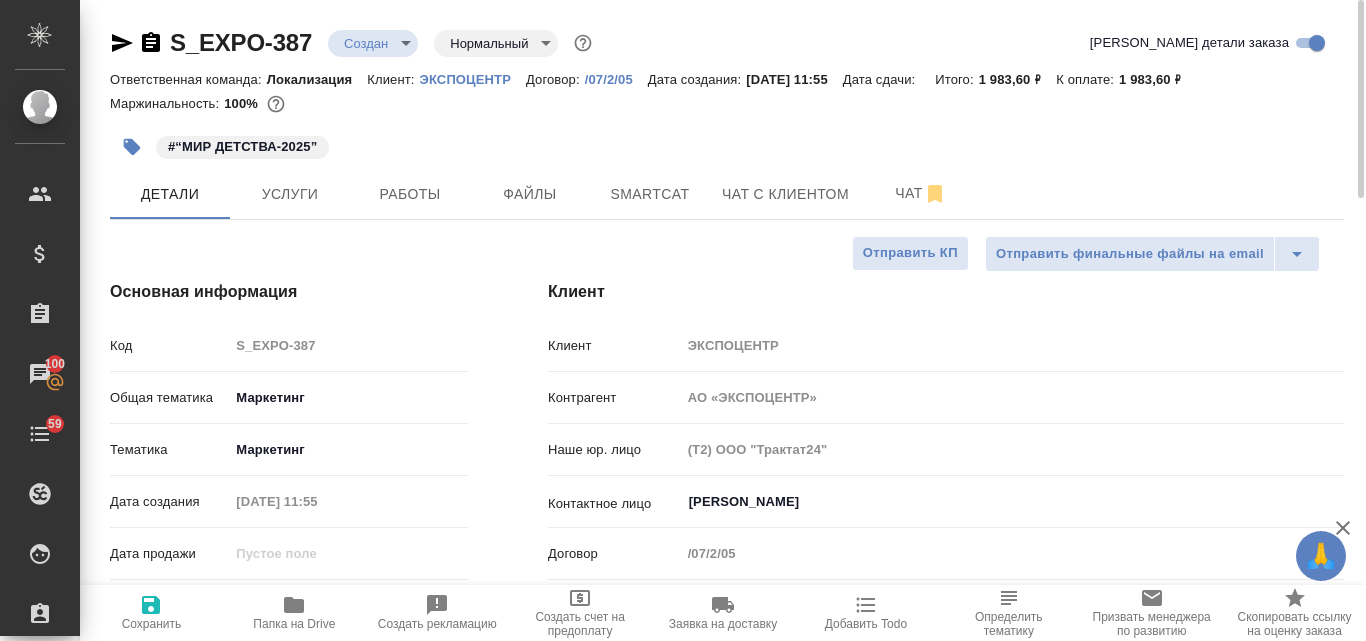 click on "🙏 .cls-1
fill:#fff;
AWATERA Valyaeva Anna Клиенты Спецификации Заказы 100 Чаты 59 Todo Проекты SC Исполнители Кандидаты Работы Входящие заявки Заявки на доставку Рекламации Проекты процессинга Конференции Выйти S_EXPO-387 Создан new Нормальный normal Кратко детали заказа Ответственная команда: Локализация Клиент: ЭКСПОЦЕНТР Договор: /07/2/05 Дата создания: 17.07.2025, 11:55 Дата сдачи: Итого: 1 983,60 ₽ К оплате: 1 983,60 ₽ Маржинальность: 100% #“МИР ДЕТСТВА-2025” Детали Услуги Работы Файлы Smartcat Чат с клиентом Чат Отправить финальные файлы на email Отправить КП Основная информация Код 0 1 ​" at bounding box center (683, 320) 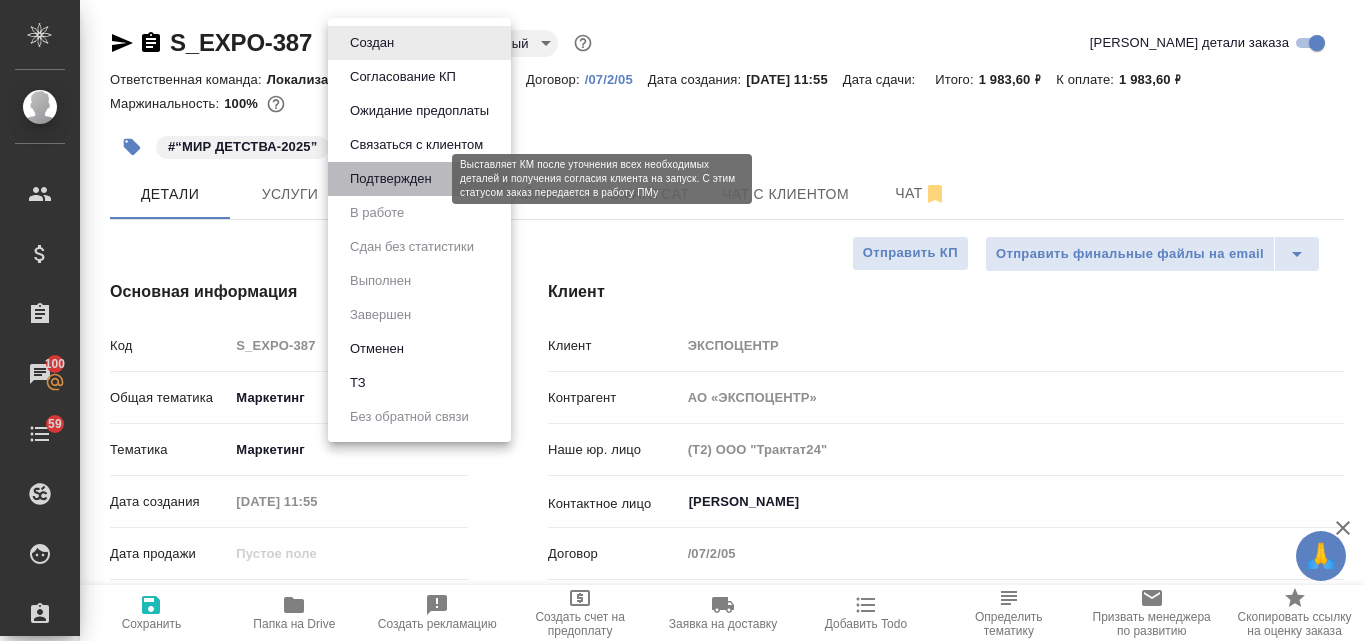 click on "Подтвержден" at bounding box center [391, 179] 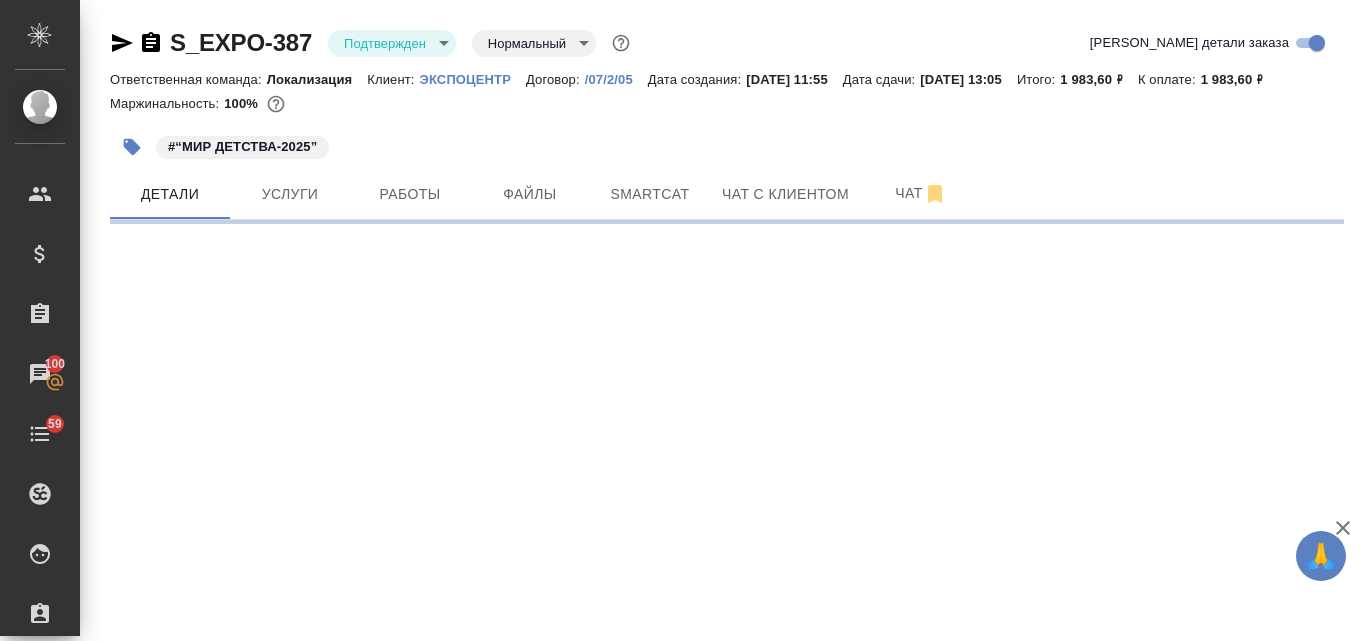 select on "RU" 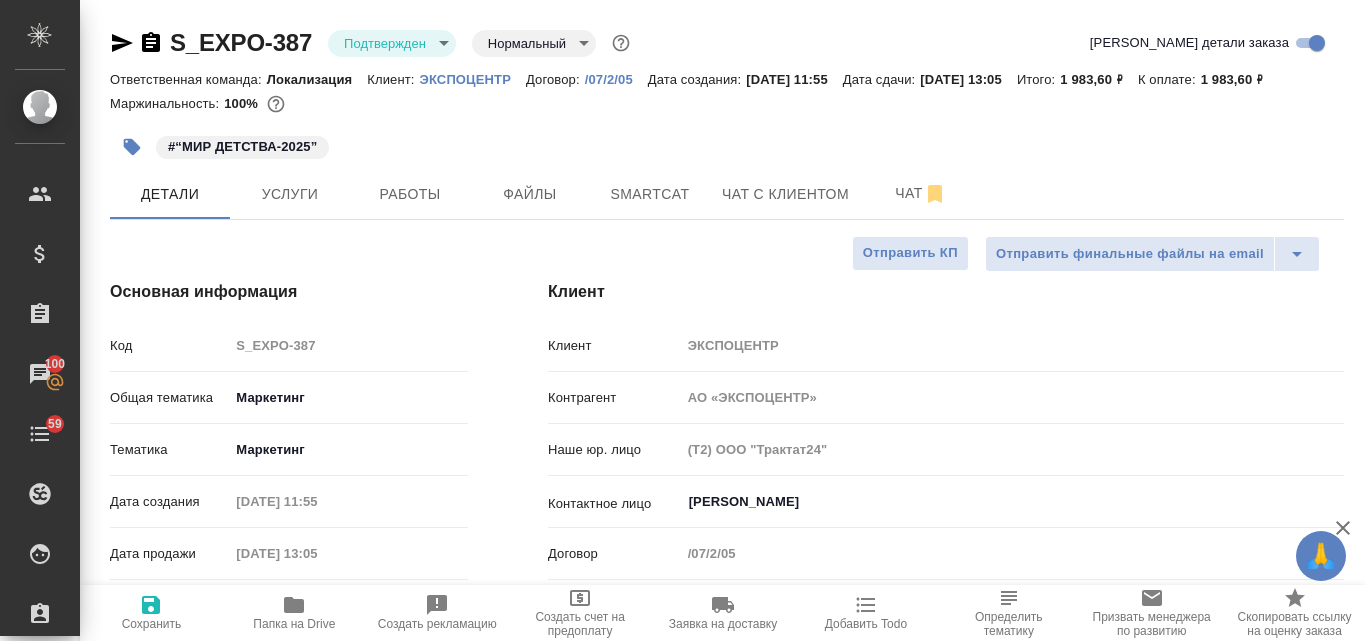 type on "x" 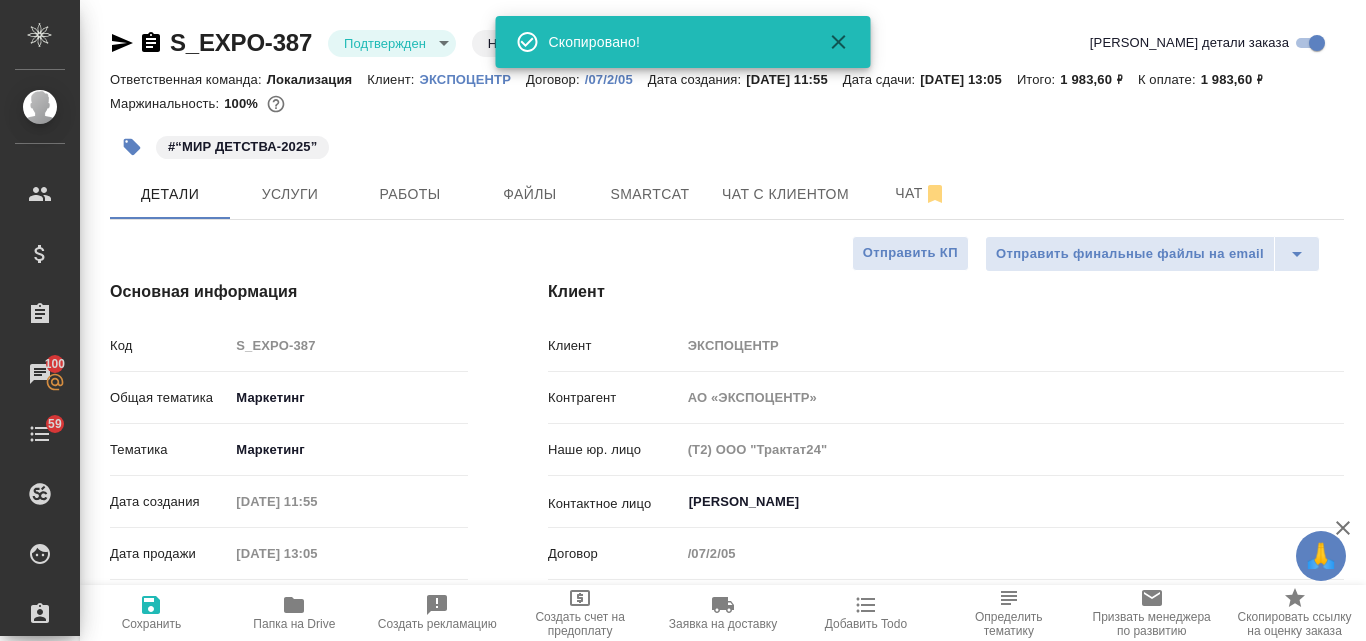 type on "x" 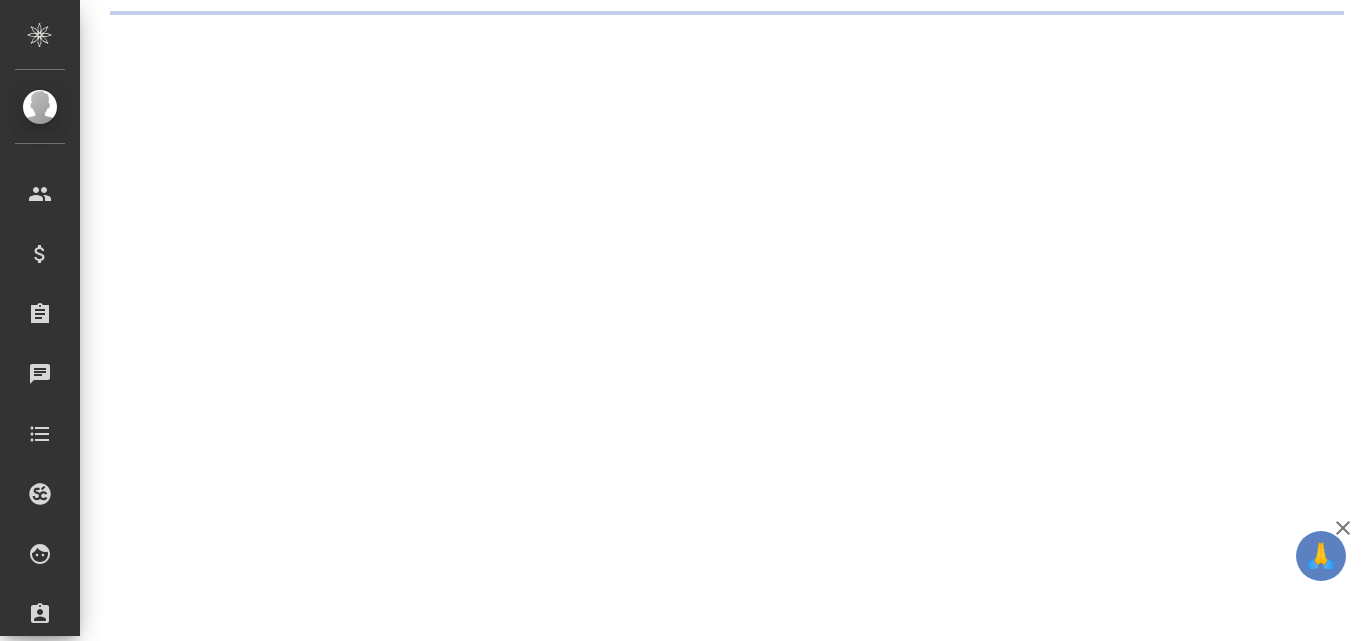 scroll, scrollTop: 0, scrollLeft: 0, axis: both 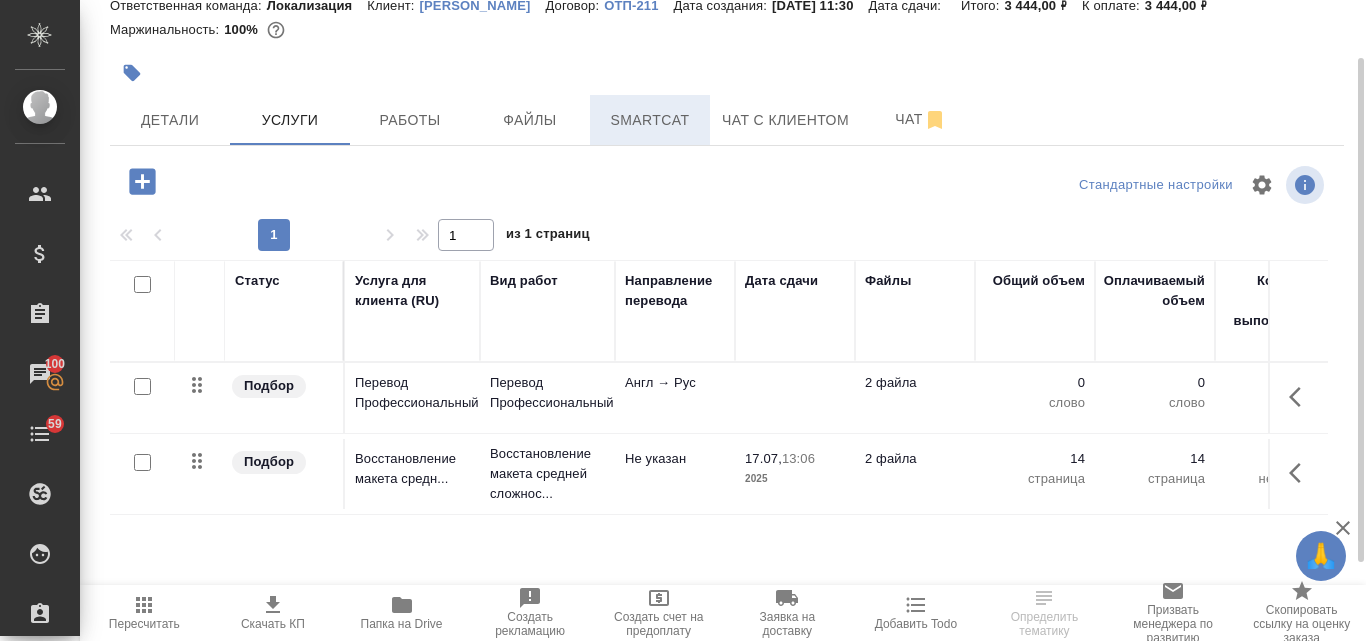 click on "Smartcat" at bounding box center [650, 120] 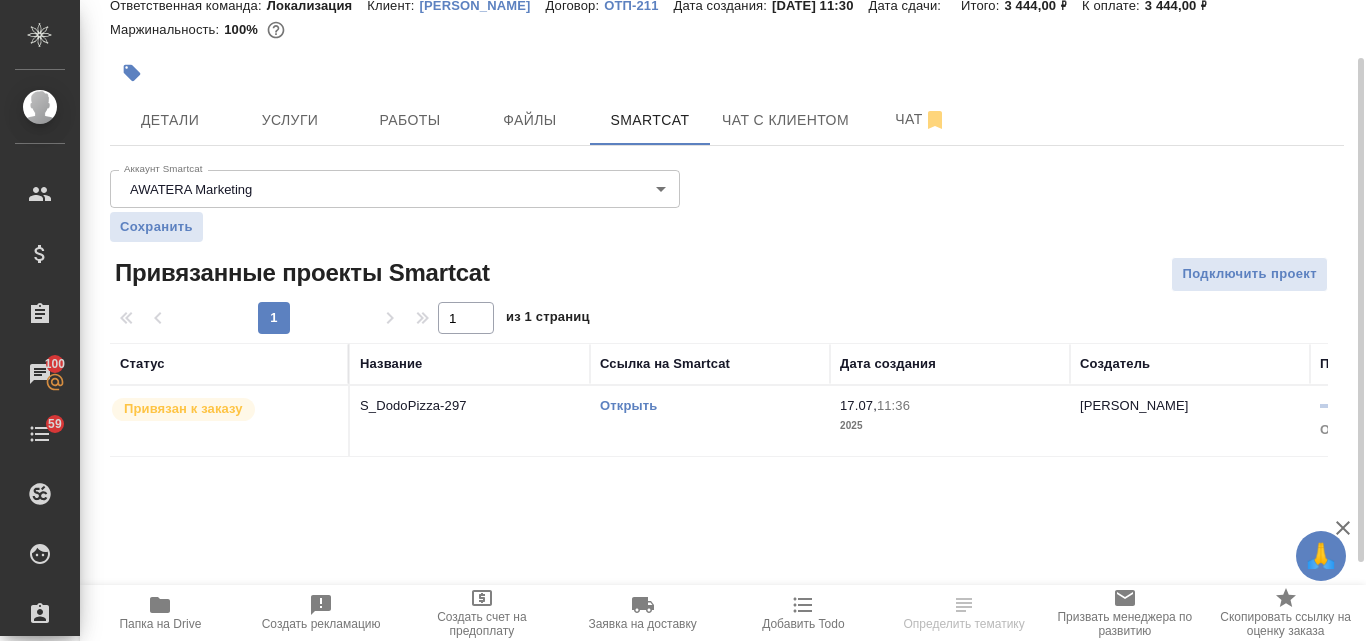 click on "Открыть" at bounding box center (628, 405) 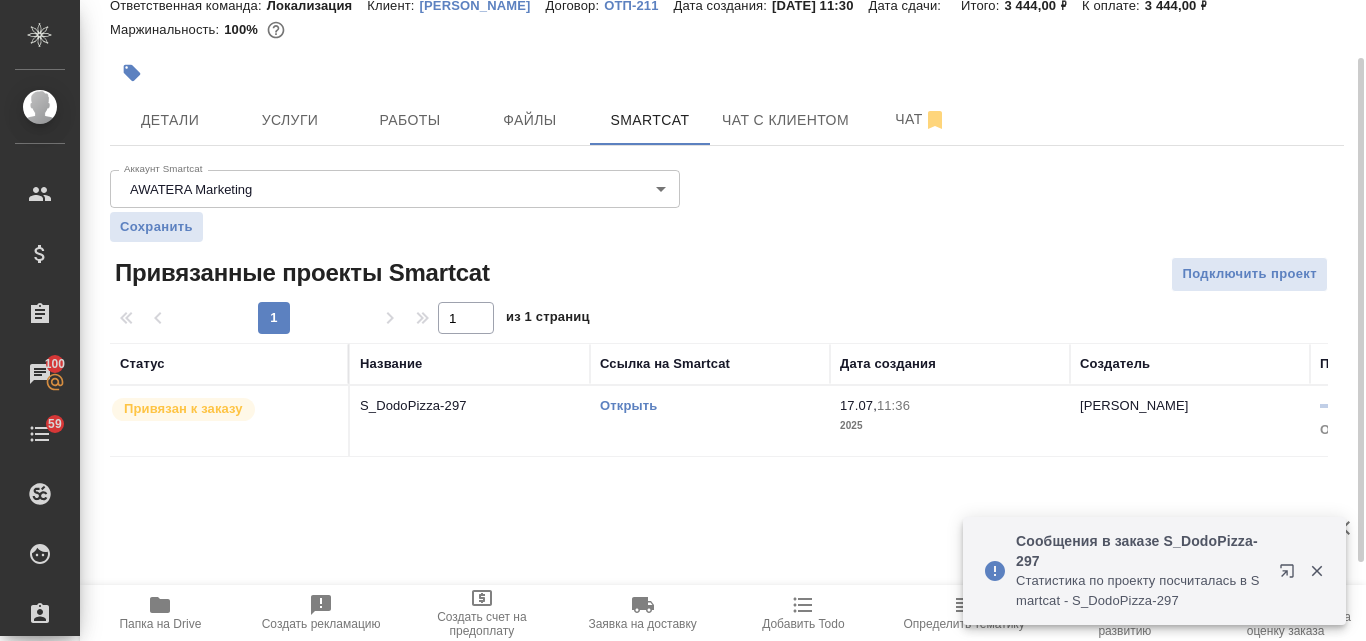 click on "Открыть" at bounding box center (710, 406) 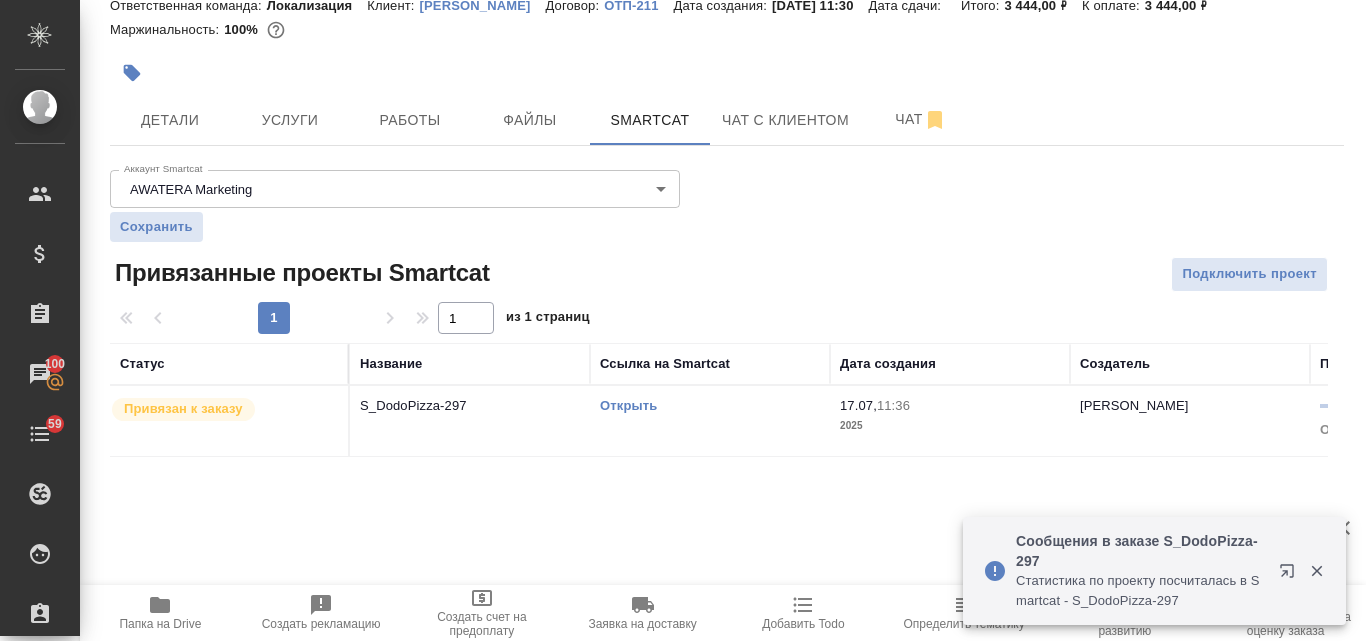 click on "Cтатистика по проекту посчиталась в Smartcat - S_DodoPizza-297" at bounding box center [1141, 591] 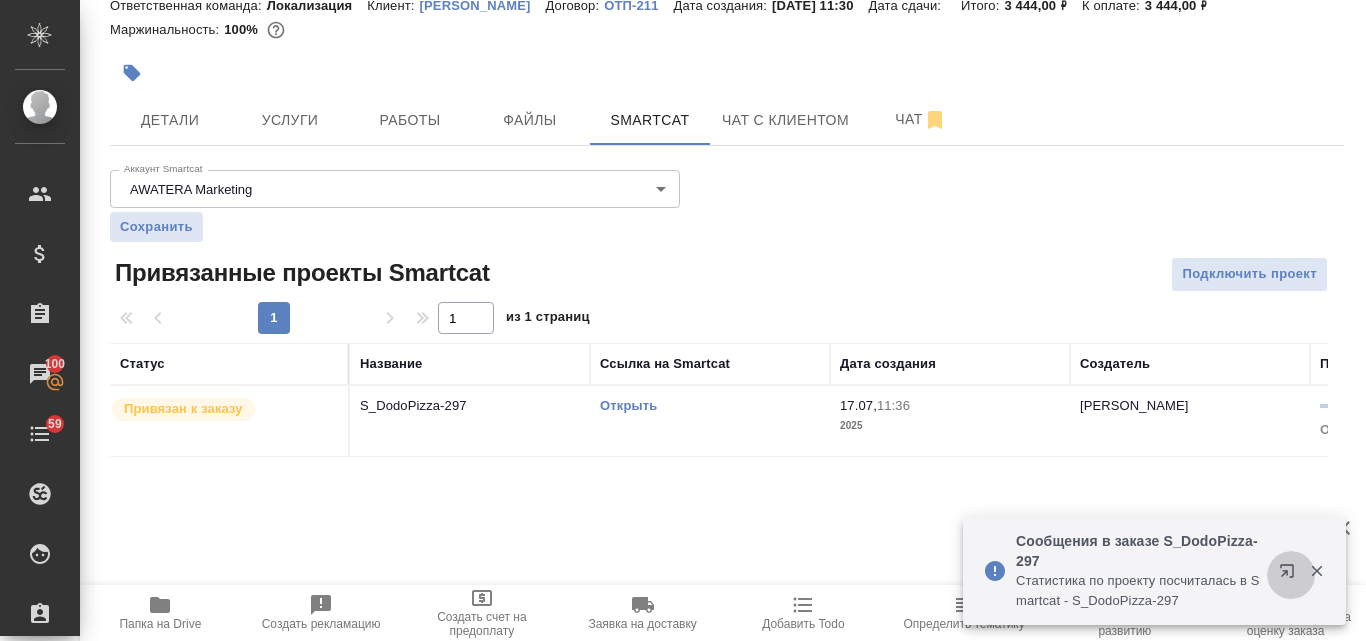click 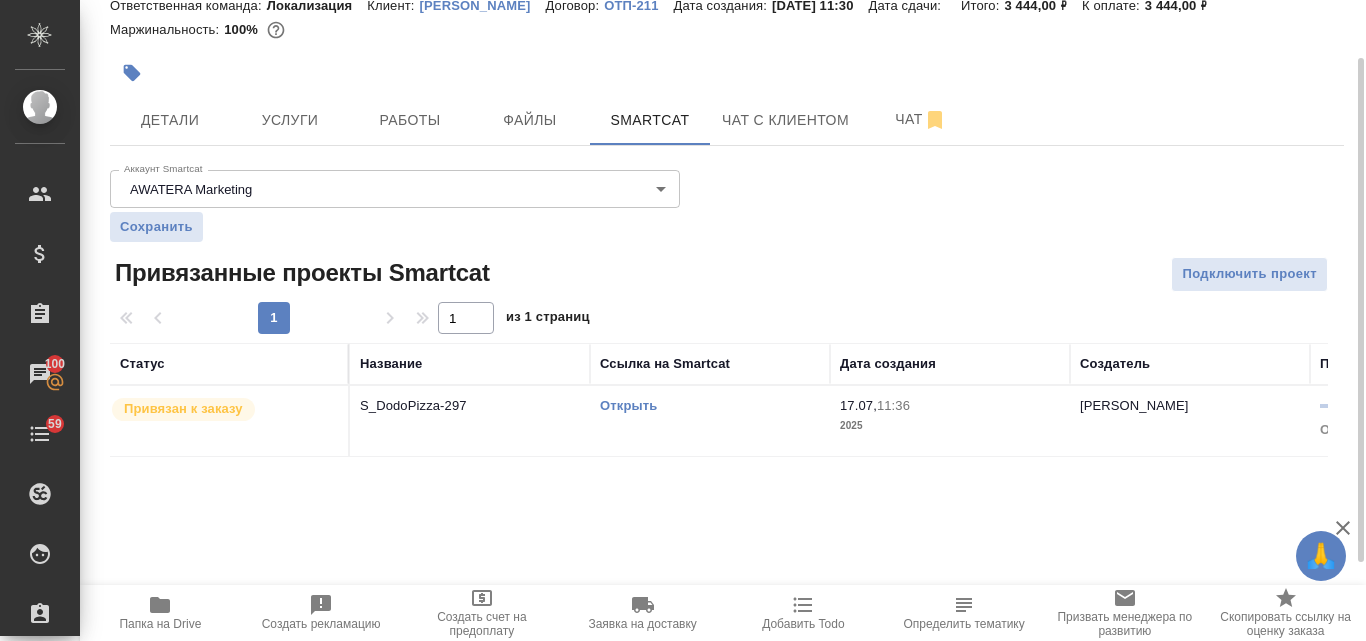 click on "Открыть" at bounding box center (628, 405) 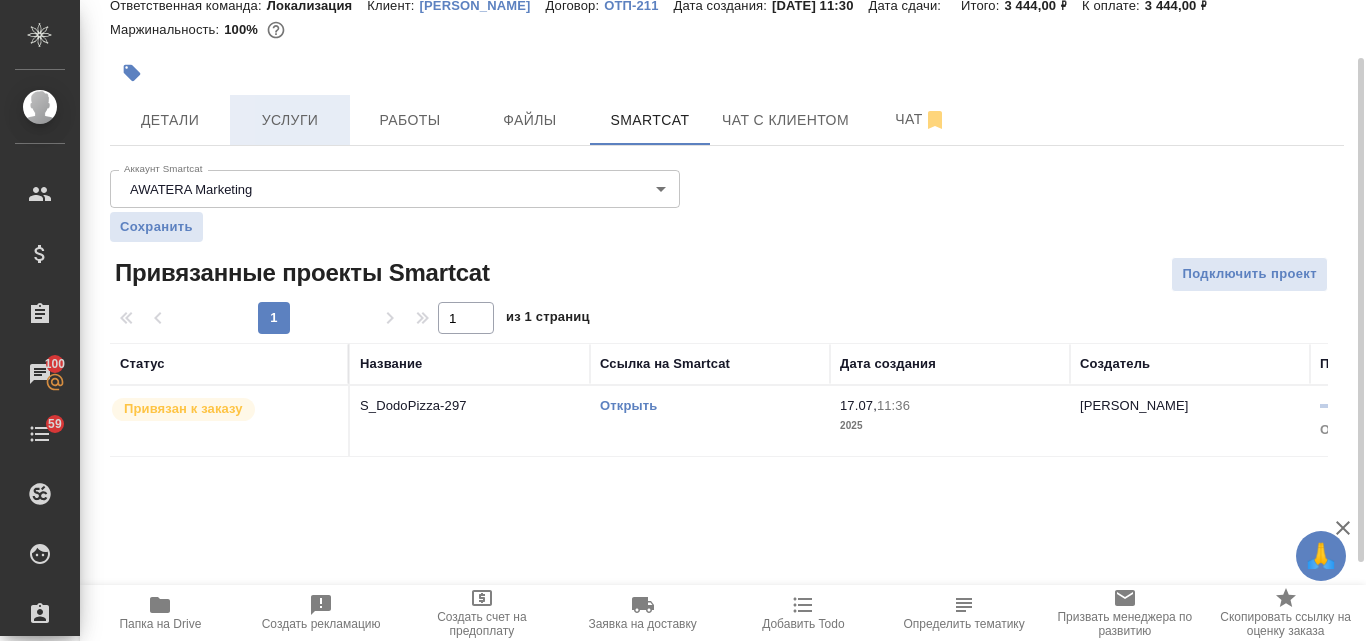 click on "Услуги" at bounding box center (290, 120) 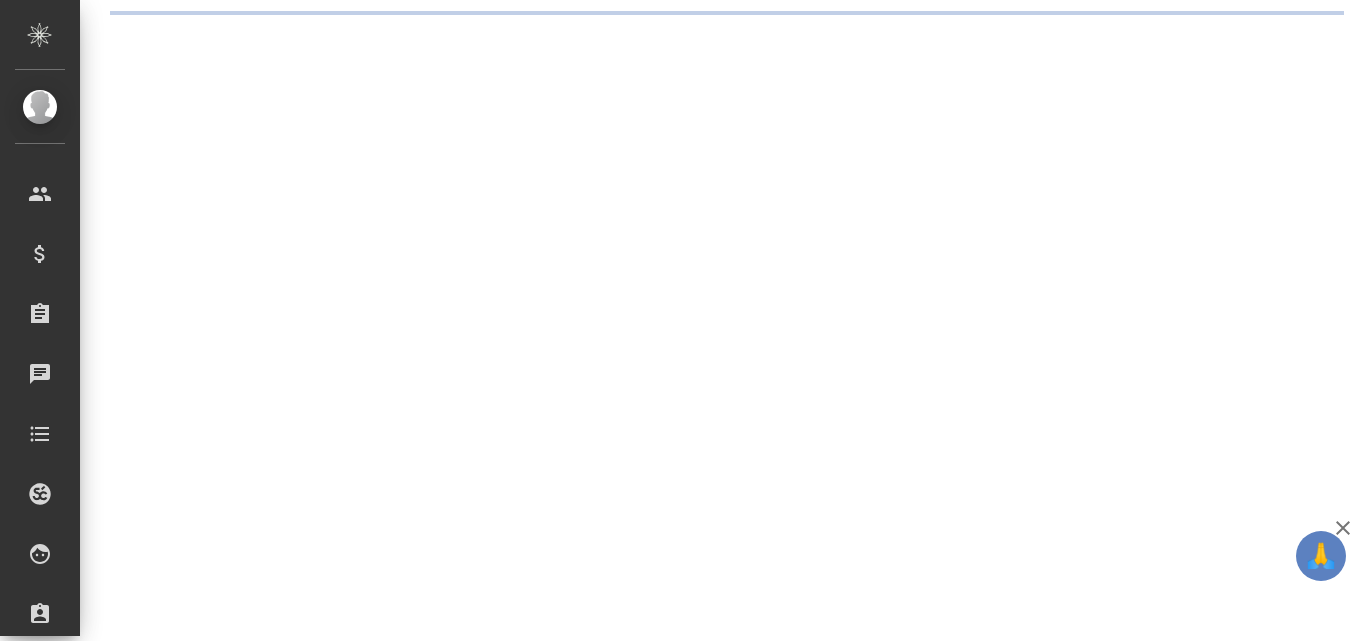 scroll, scrollTop: 0, scrollLeft: 0, axis: both 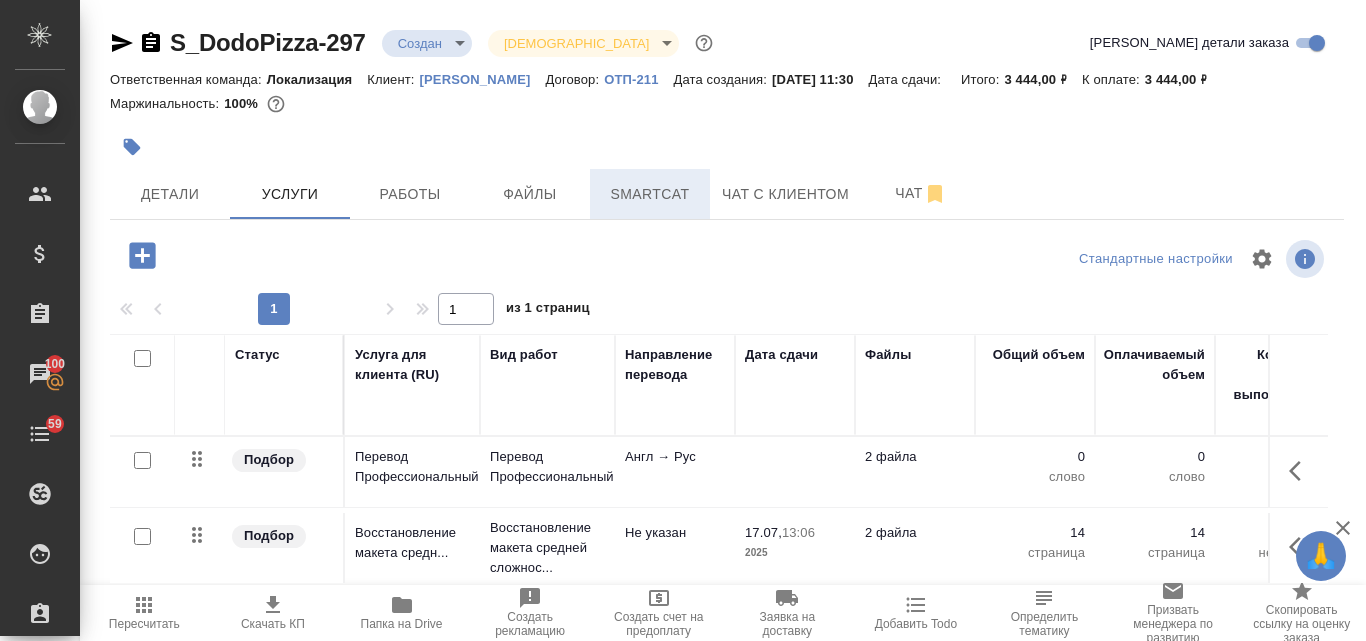 click on "Smartcat" at bounding box center [650, 194] 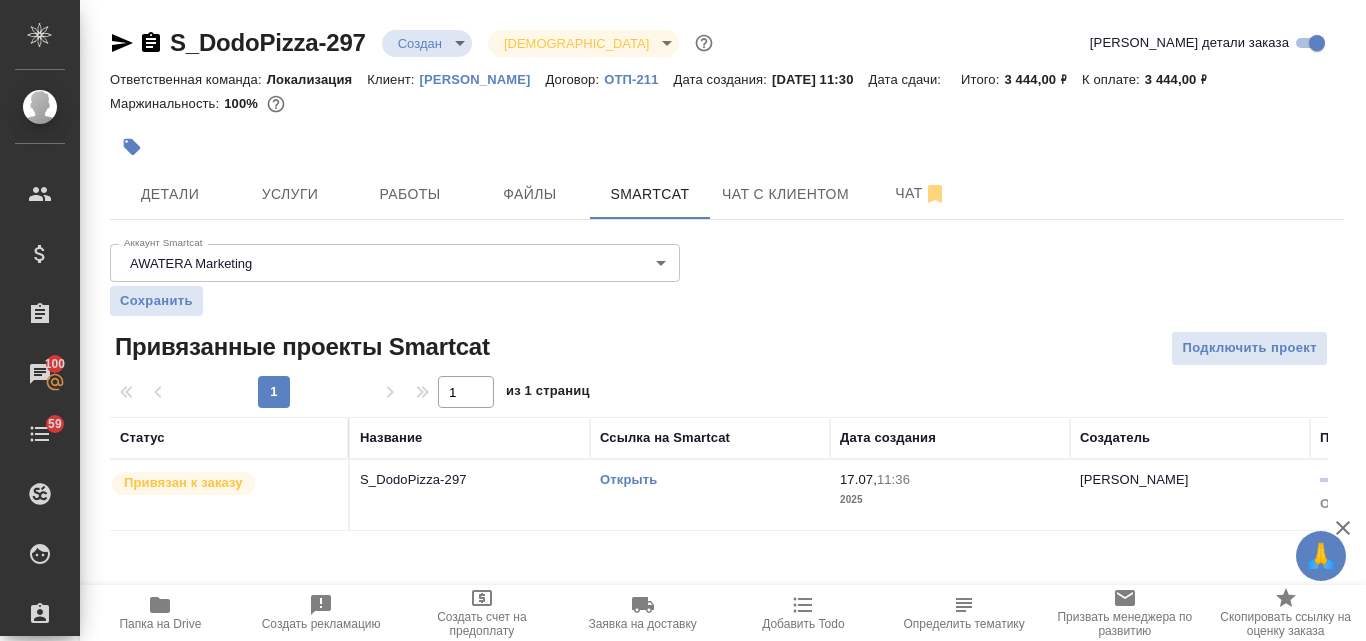 click on "Открыть" at bounding box center (628, 479) 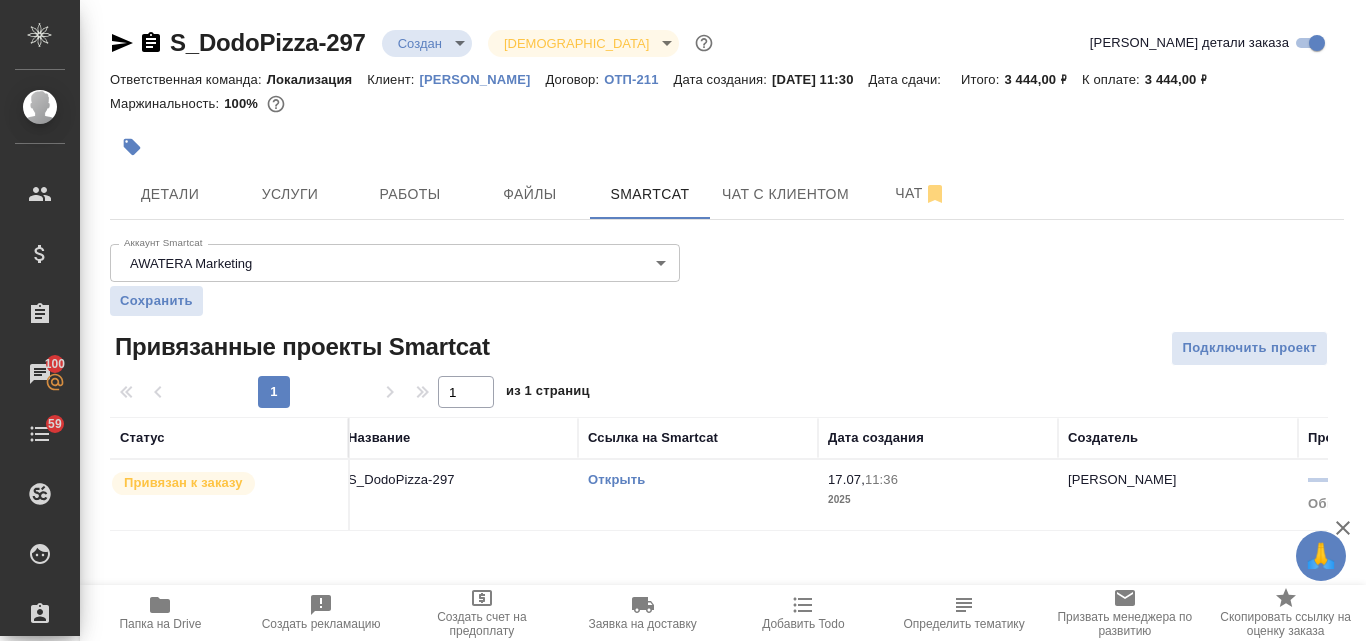 scroll, scrollTop: 0, scrollLeft: 0, axis: both 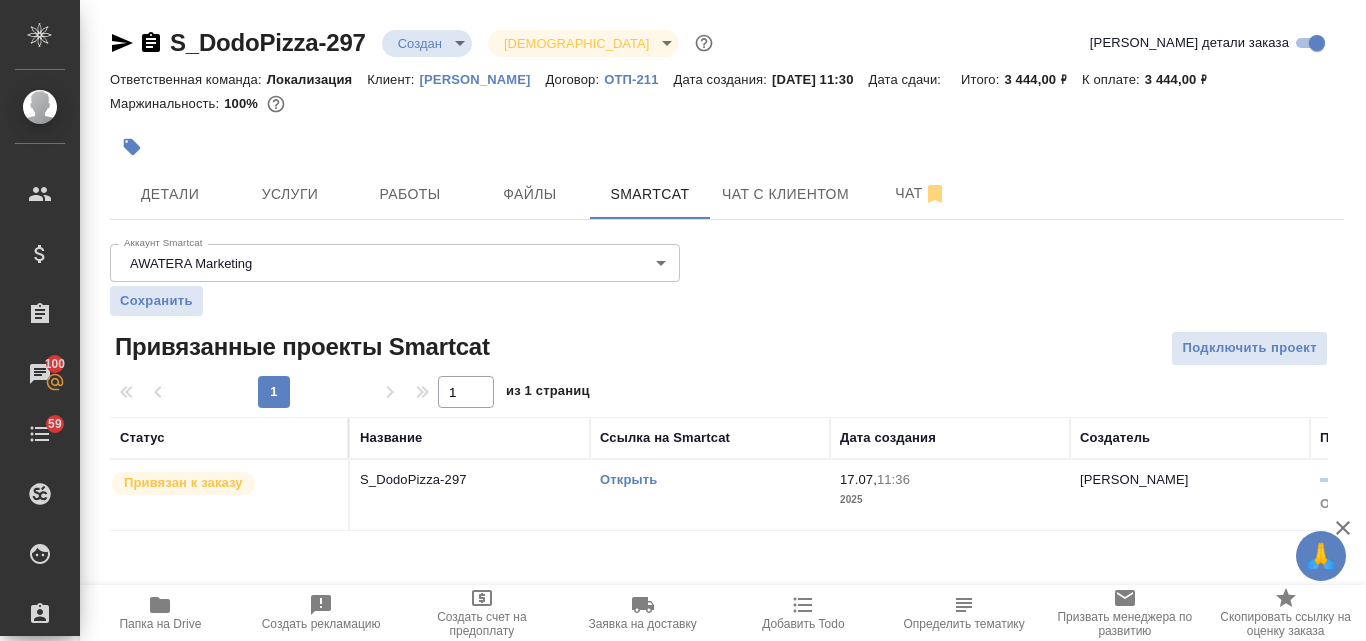 click on "Привязан к заказу" at bounding box center [183, 483] 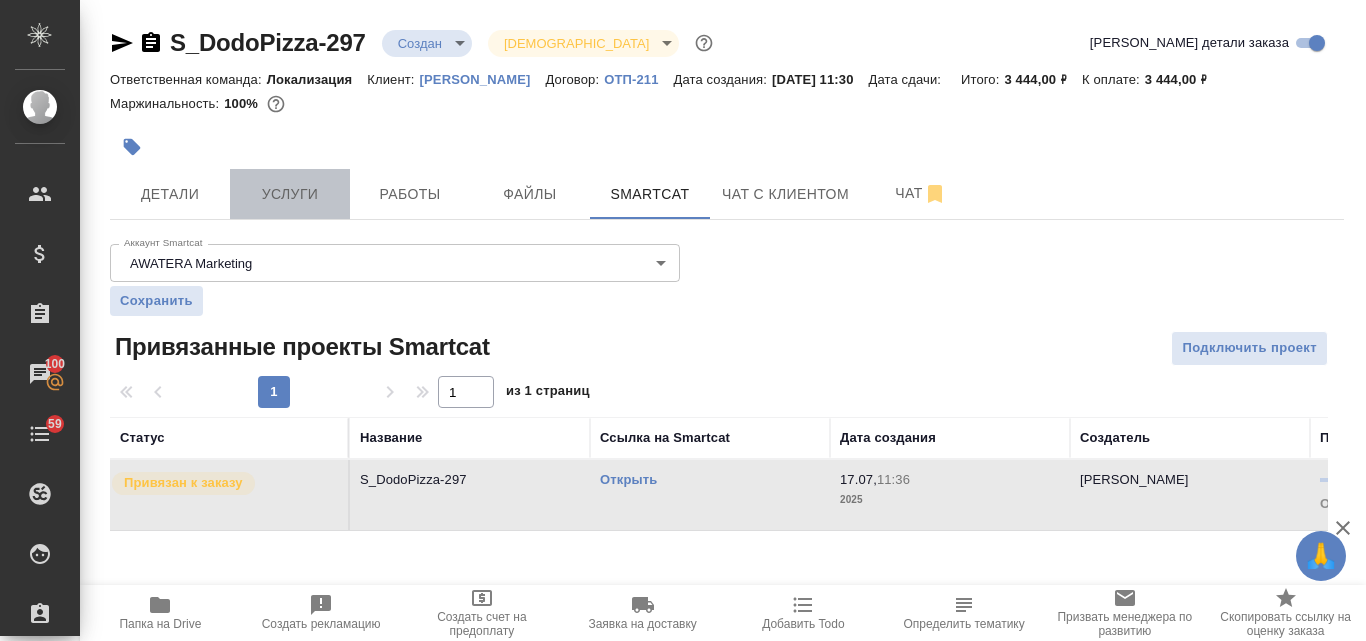 click on "Услуги" at bounding box center (290, 194) 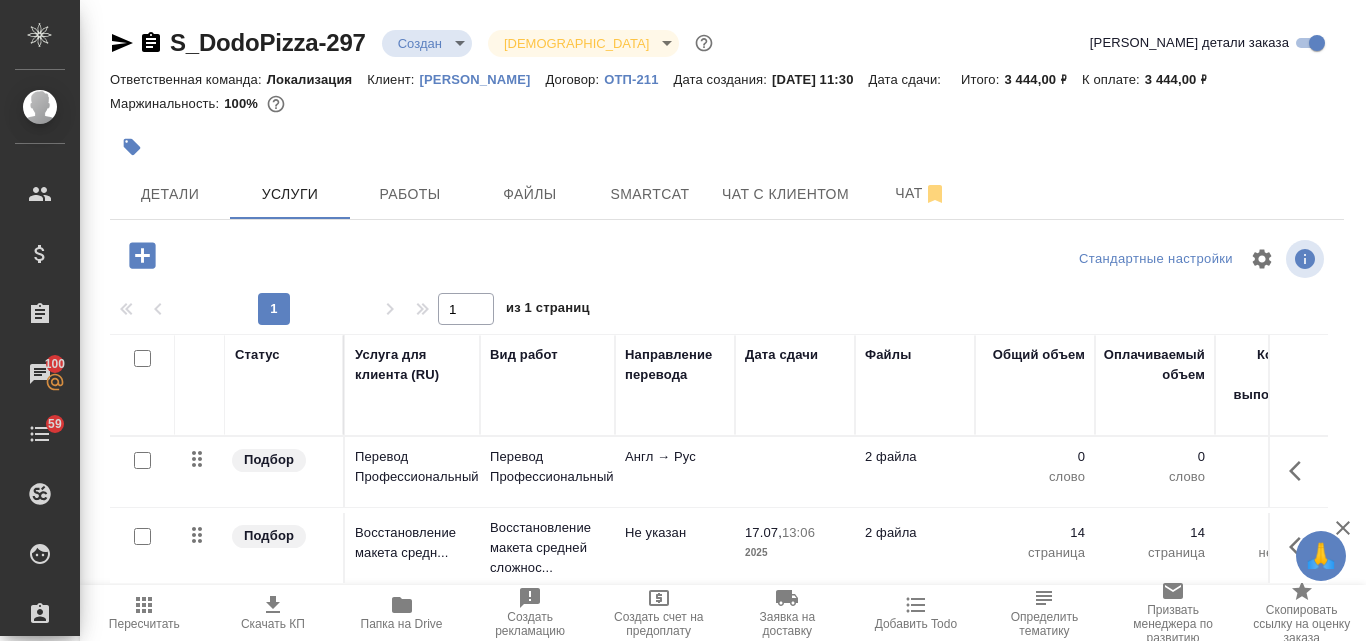 click at bounding box center [142, 460] 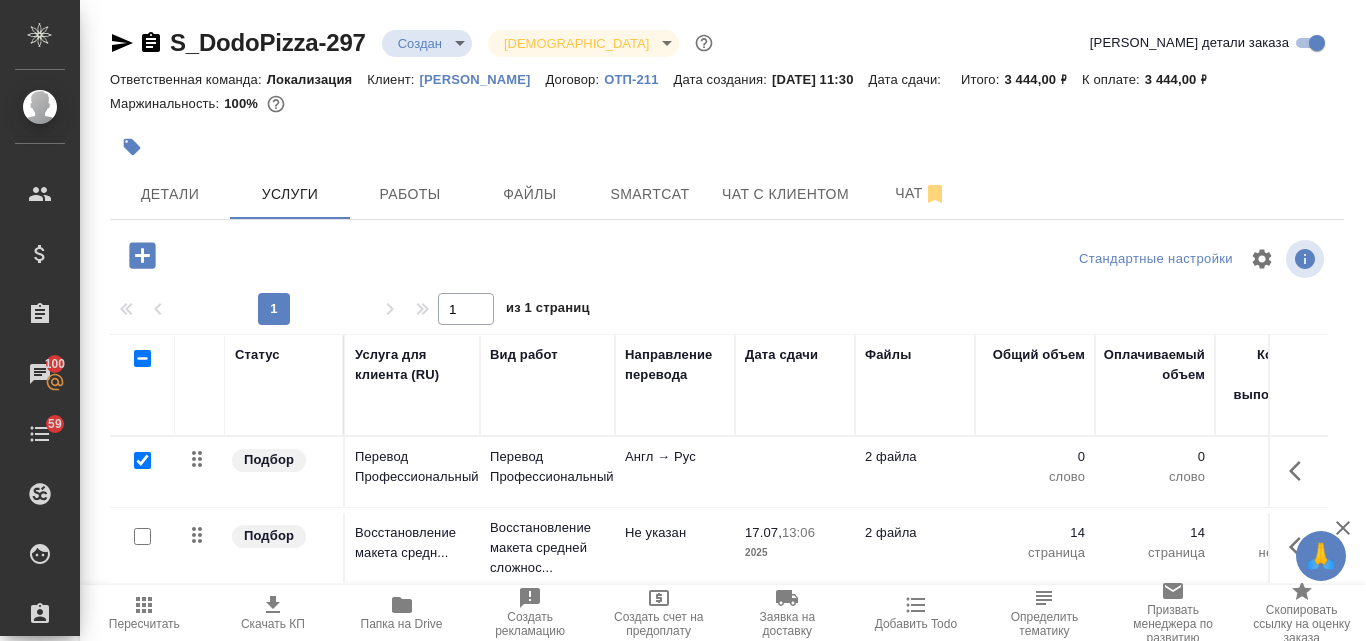 checkbox on "true" 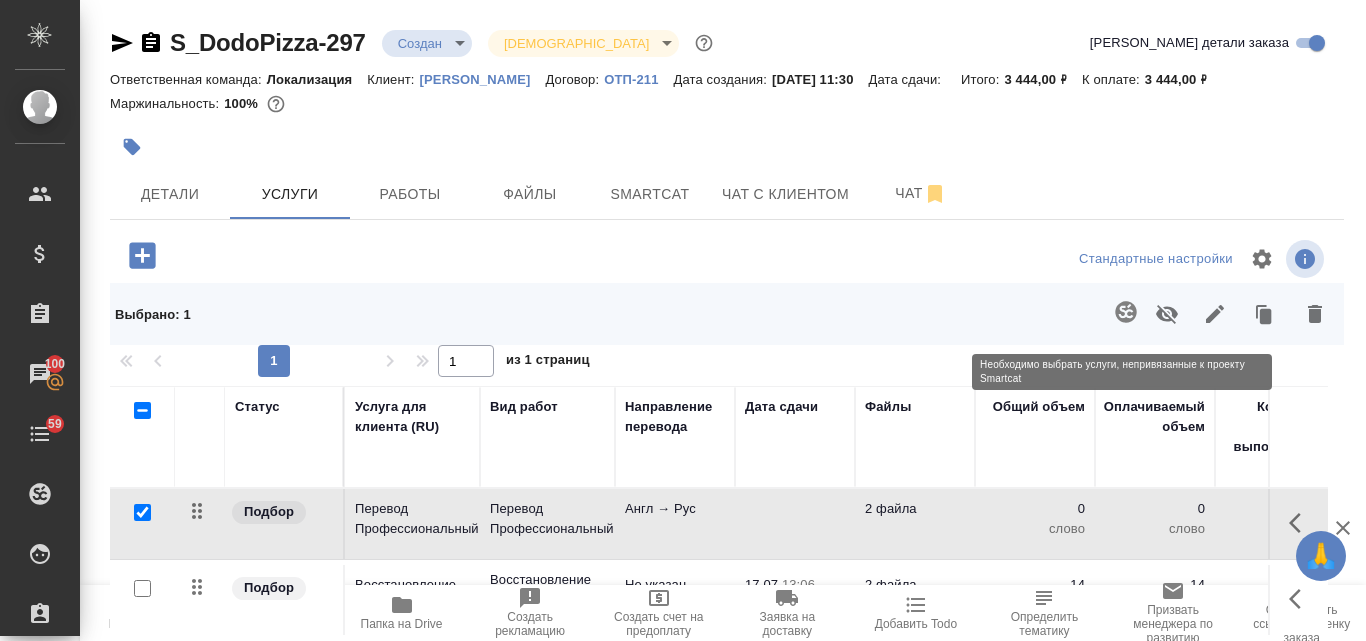 click at bounding box center (1122, 314) 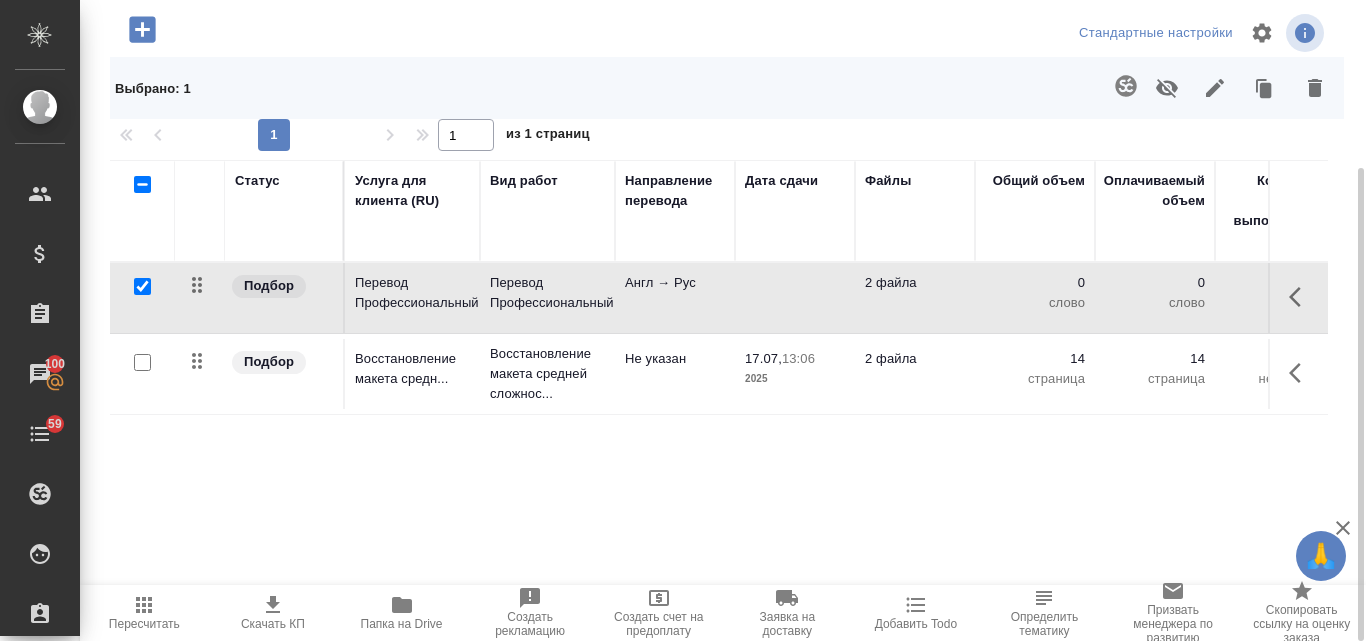 scroll, scrollTop: 0, scrollLeft: 0, axis: both 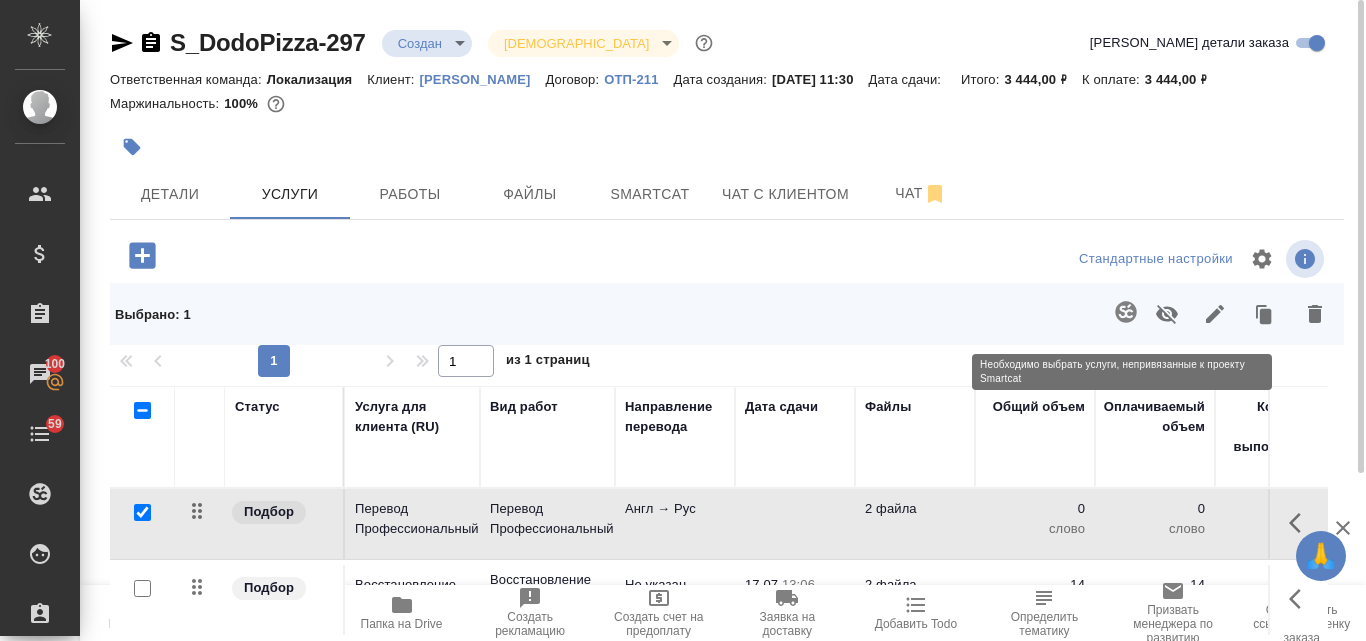 click at bounding box center (1122, 314) 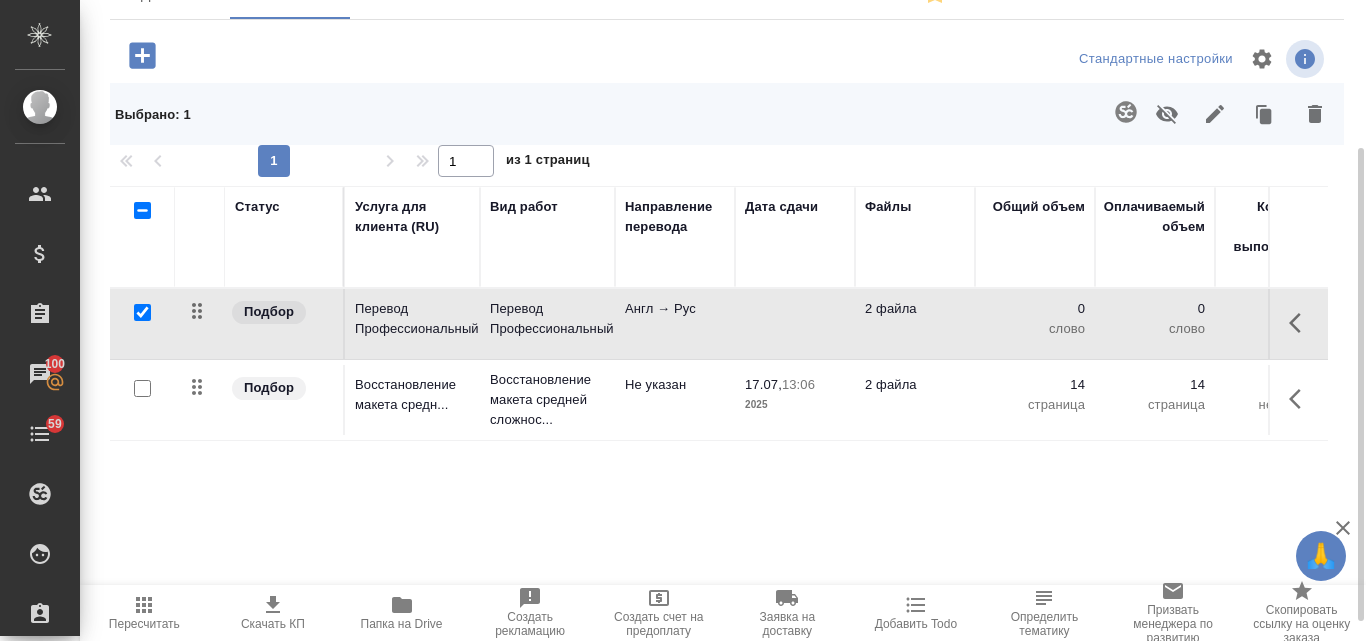 scroll, scrollTop: 0, scrollLeft: 0, axis: both 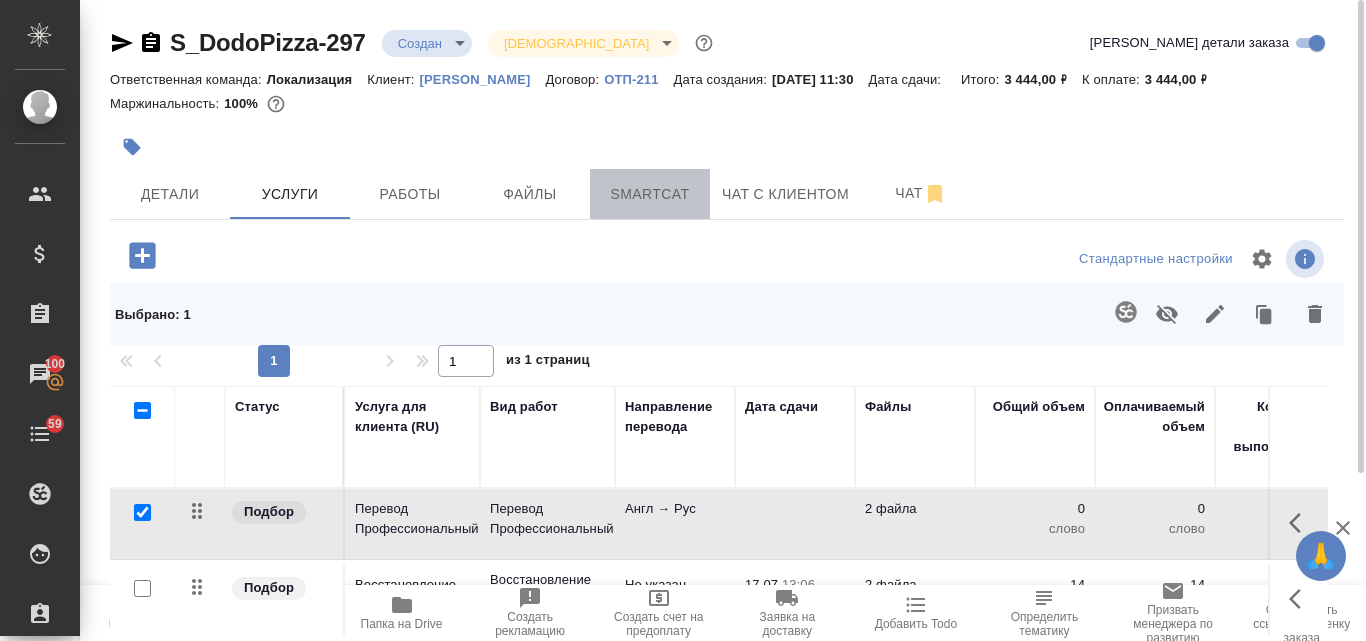 click on "Smartcat" at bounding box center [650, 194] 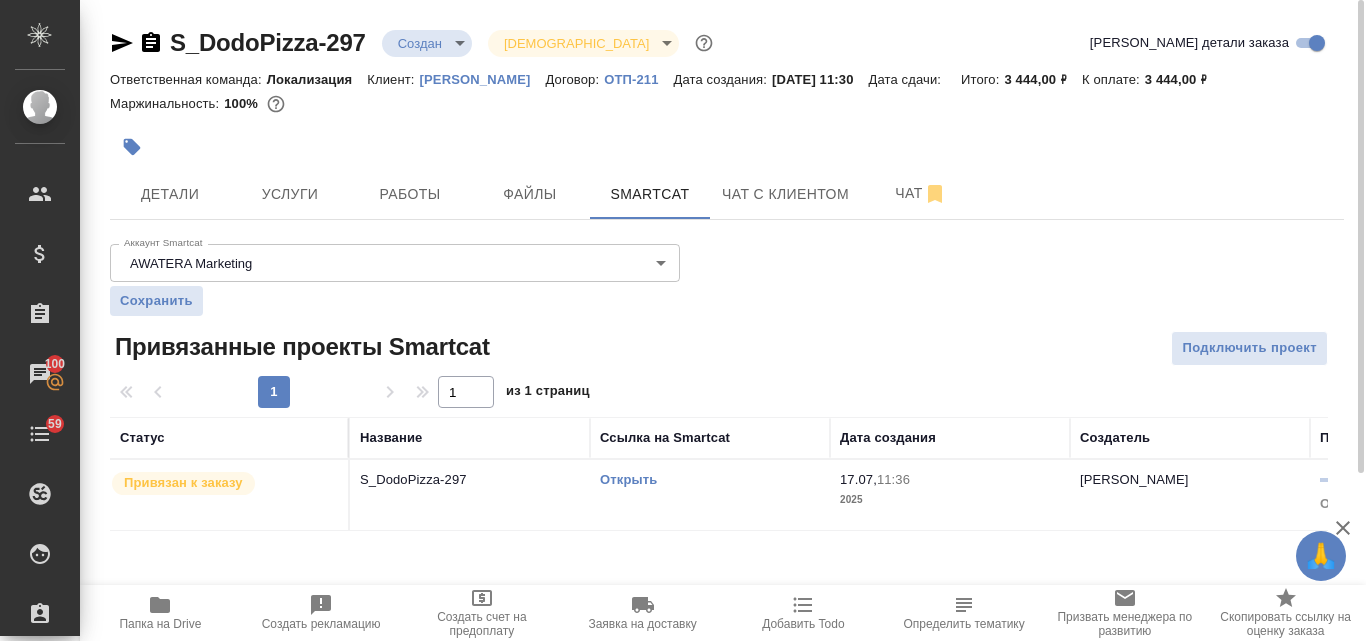 scroll, scrollTop: 44, scrollLeft: 0, axis: vertical 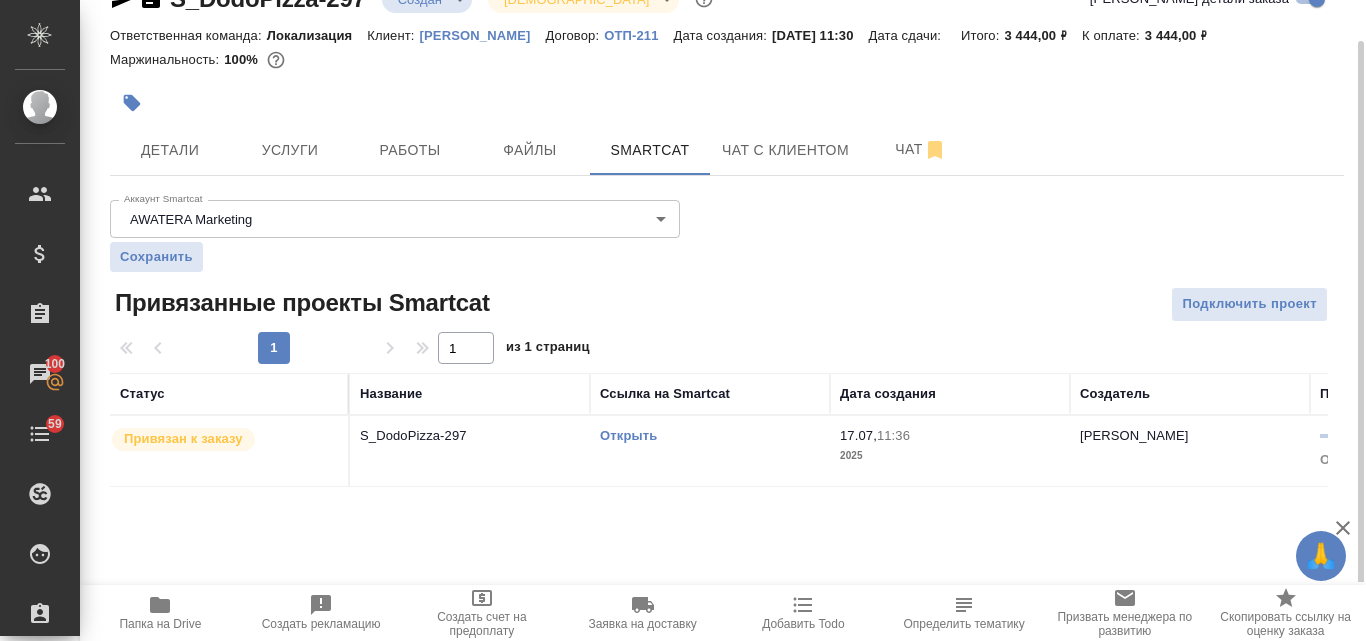 click on "Открыть" at bounding box center (628, 435) 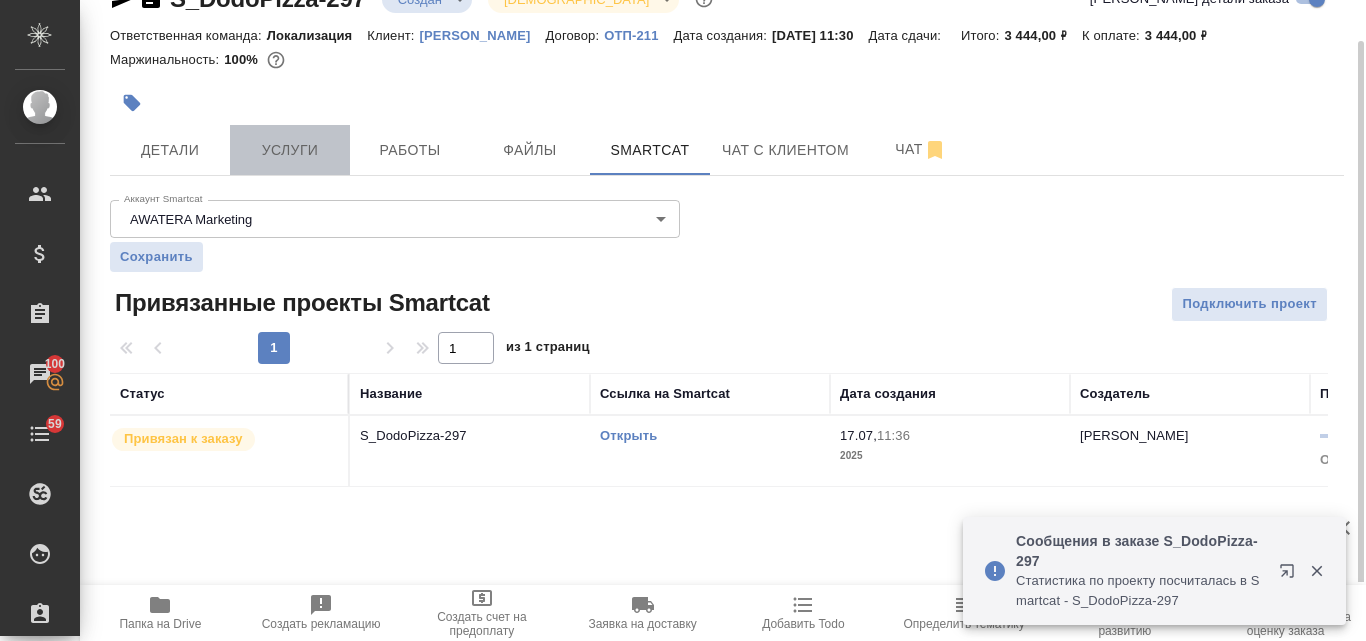 click on "Услуги" at bounding box center [290, 150] 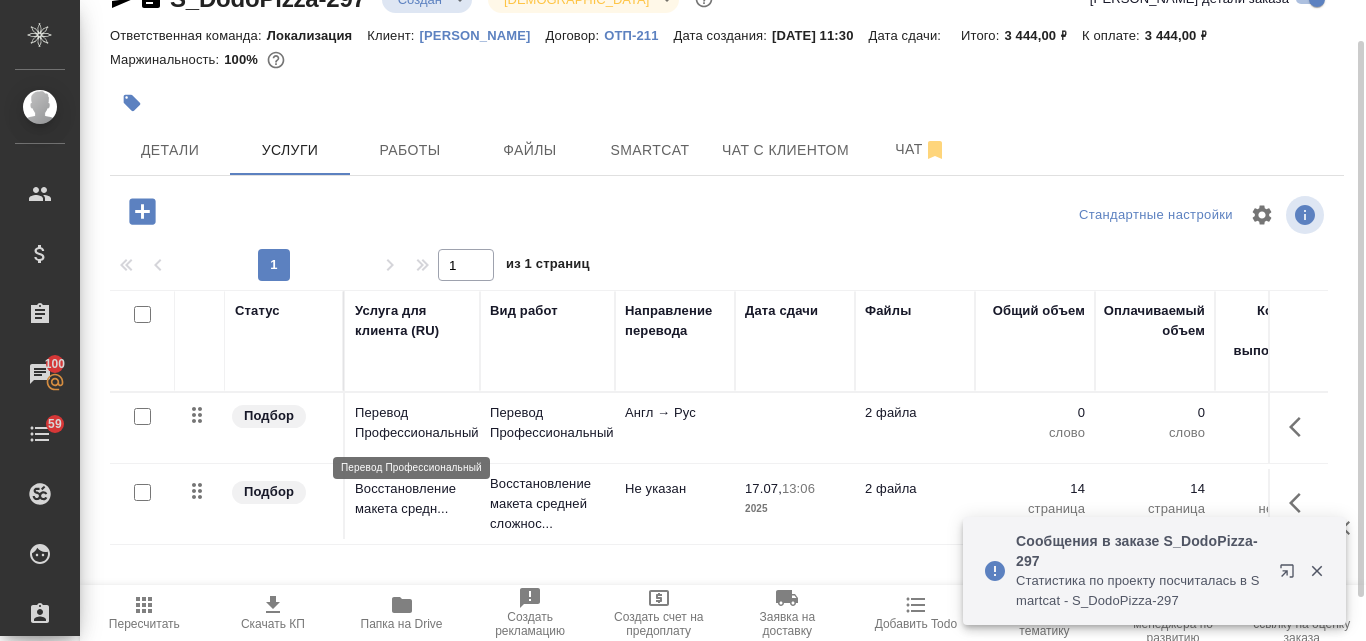 click on "Перевод Профессиональный" at bounding box center [412, 423] 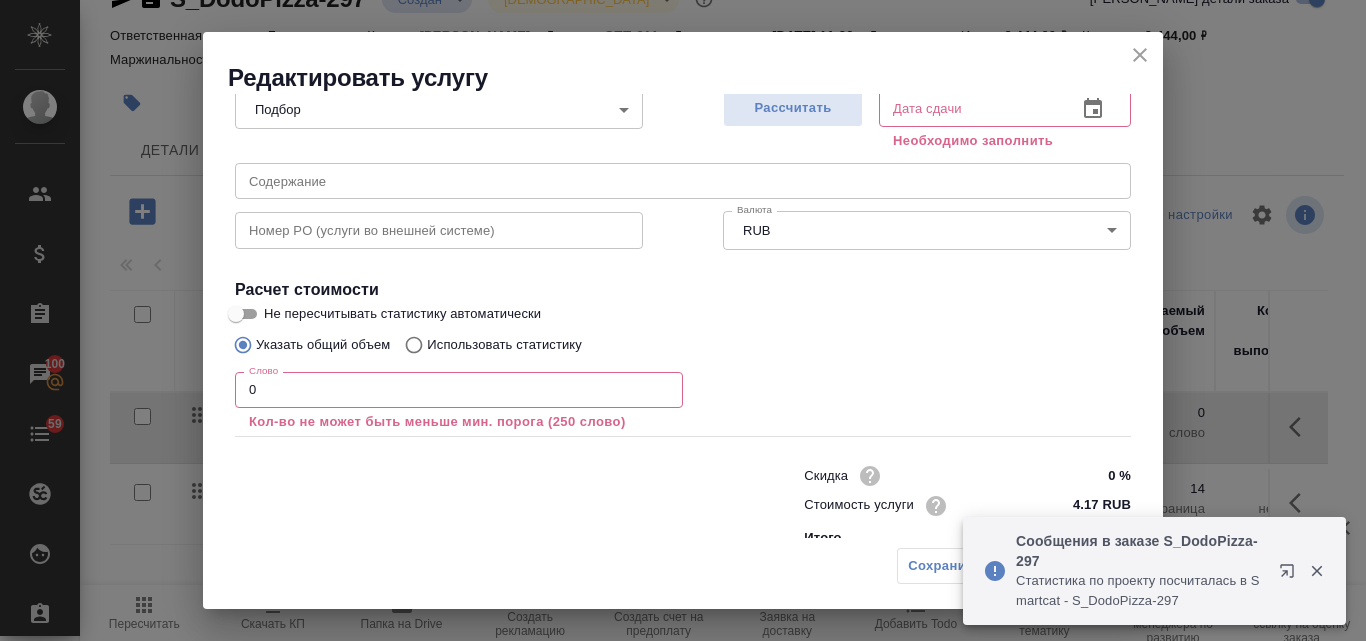 scroll, scrollTop: 250, scrollLeft: 0, axis: vertical 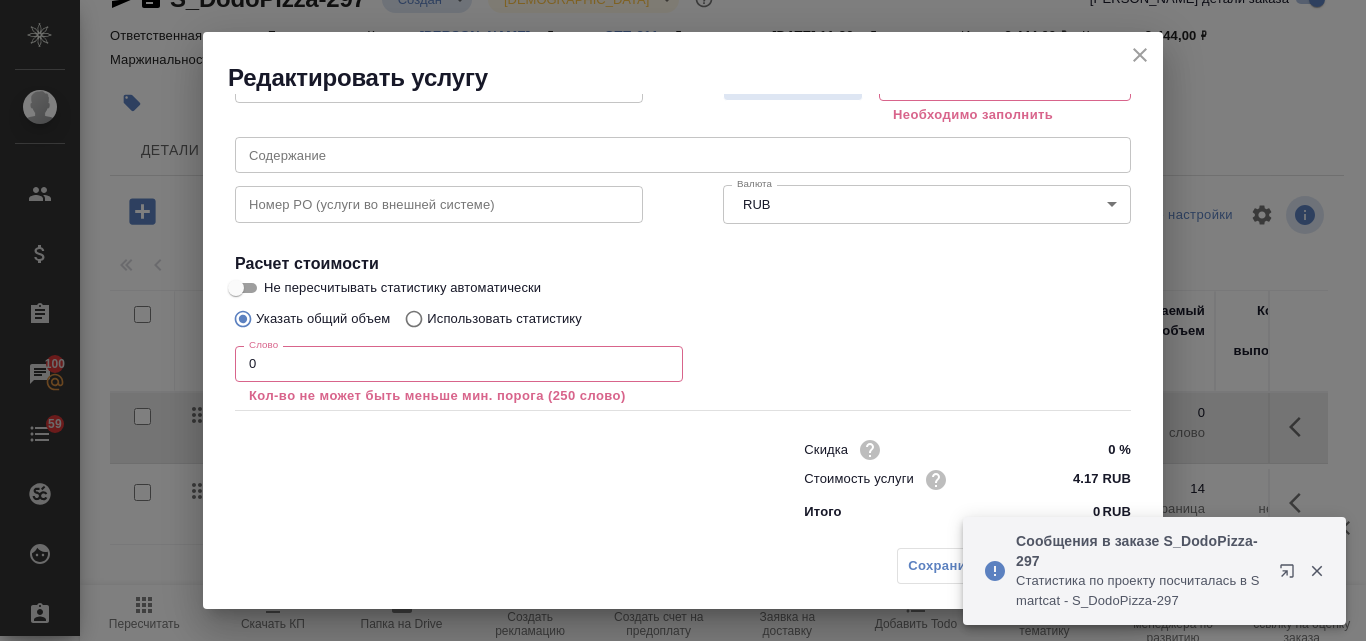 click on "0" at bounding box center (459, 364) 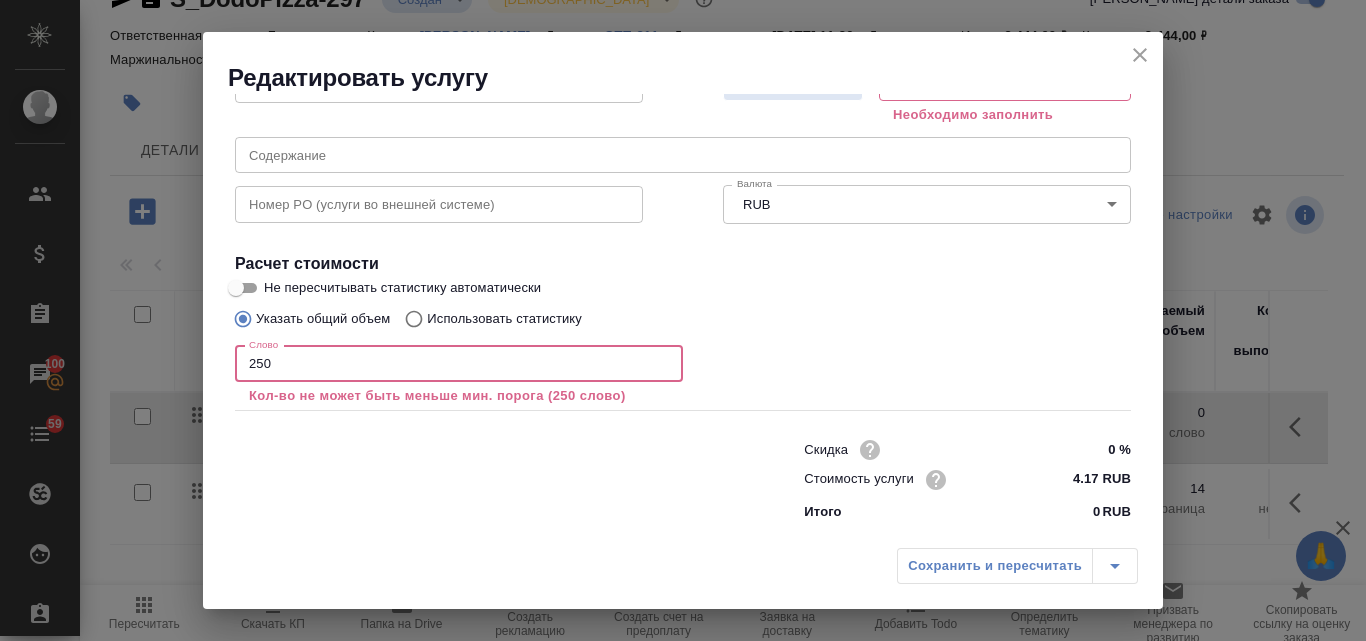 scroll, scrollTop: 226, scrollLeft: 0, axis: vertical 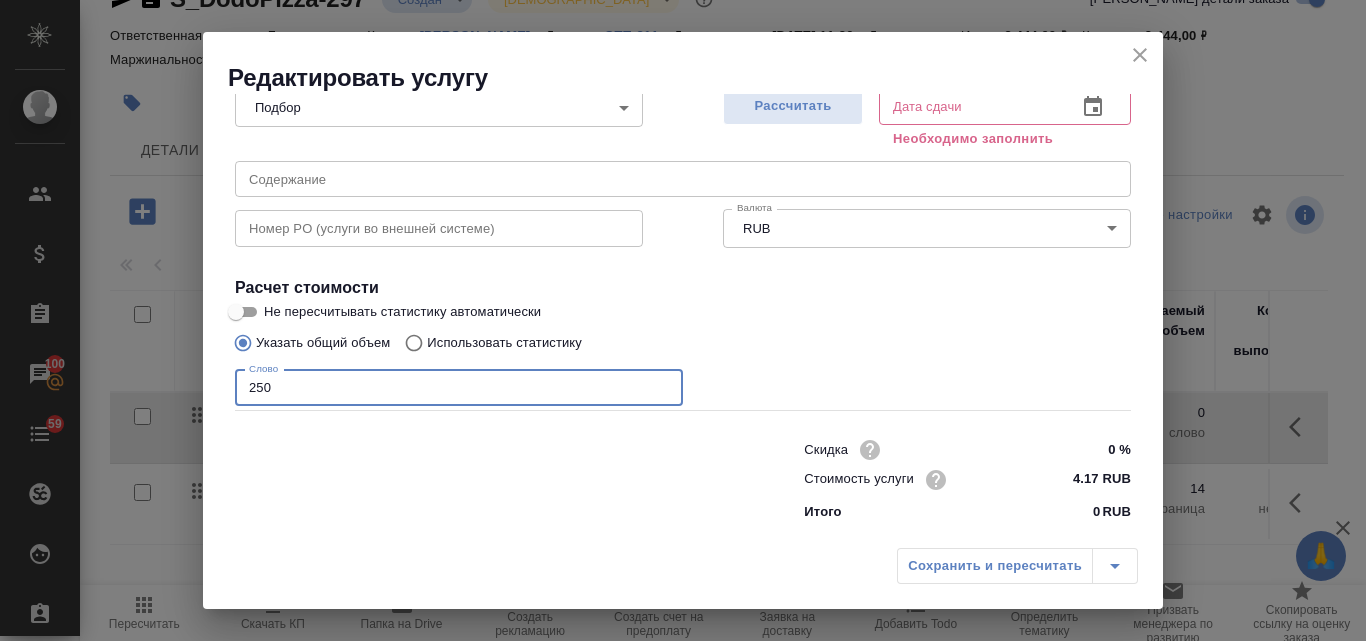 type on "250" 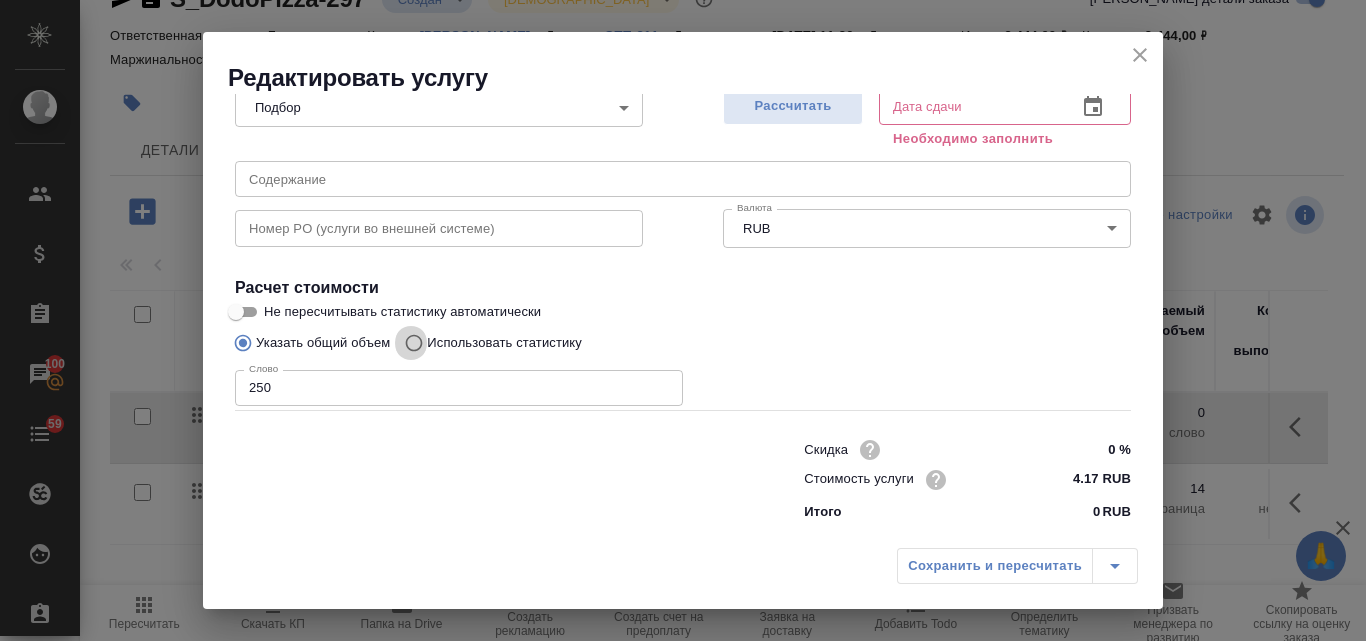 click on "Использовать статистику" at bounding box center [411, 343] 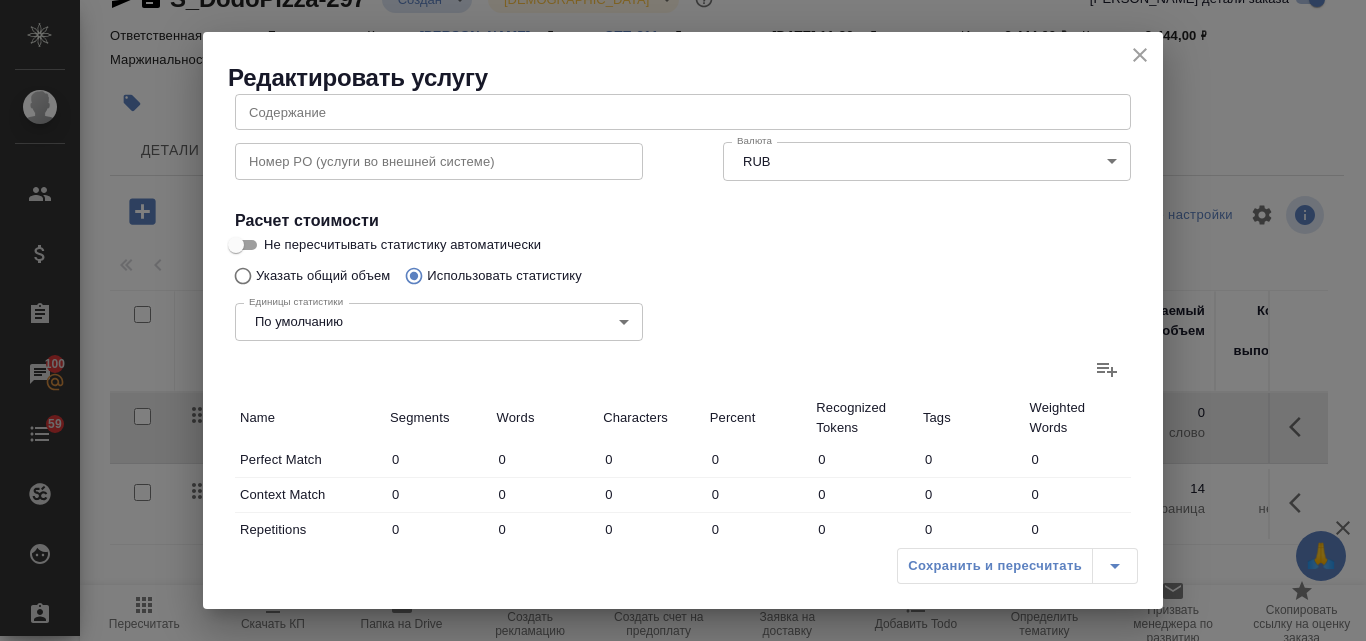 scroll, scrollTop: 326, scrollLeft: 0, axis: vertical 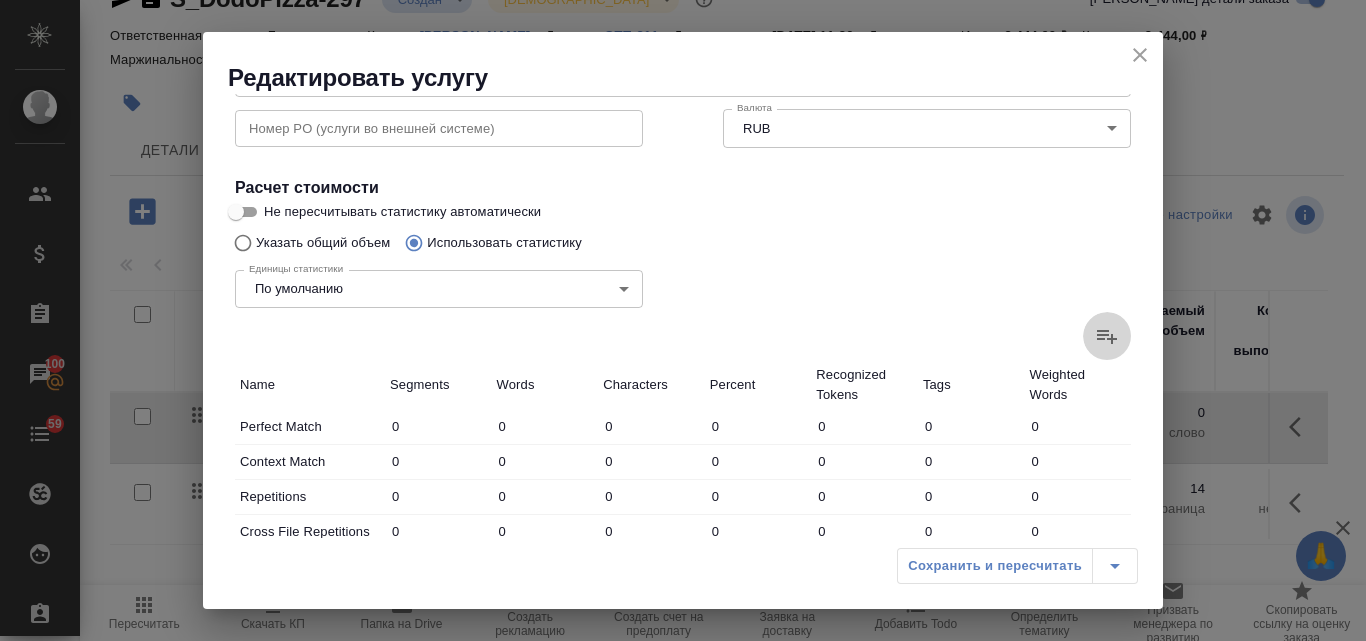 click 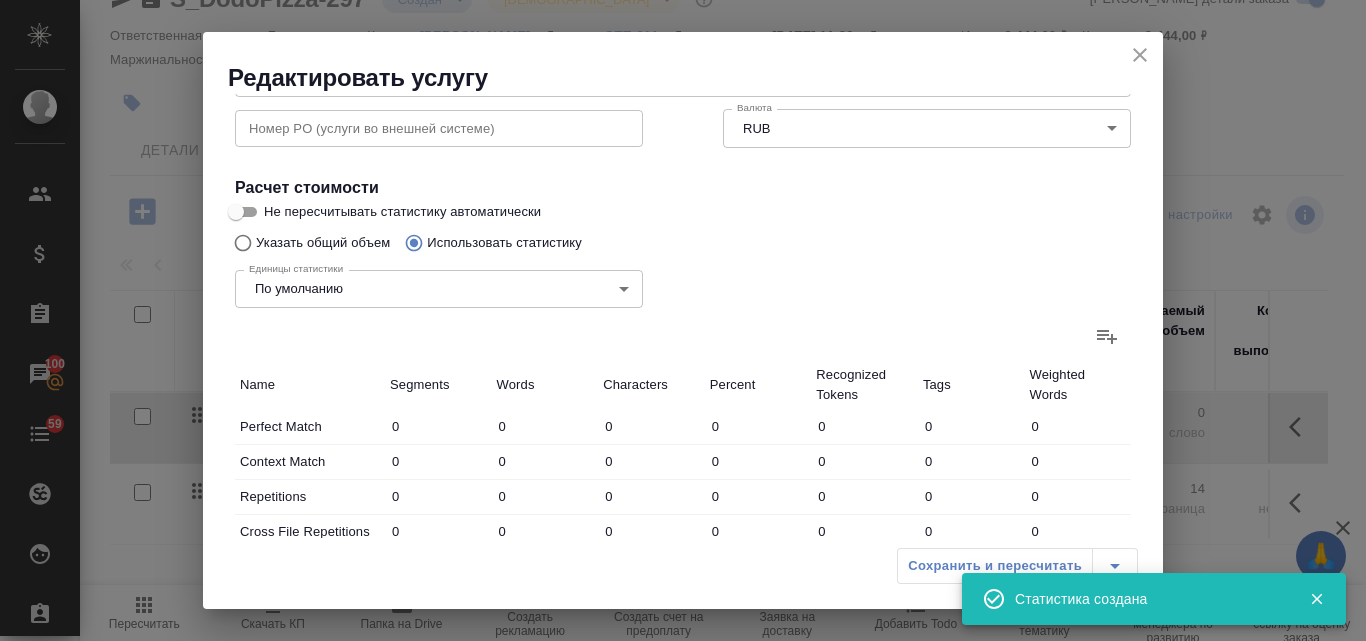 type on "3" 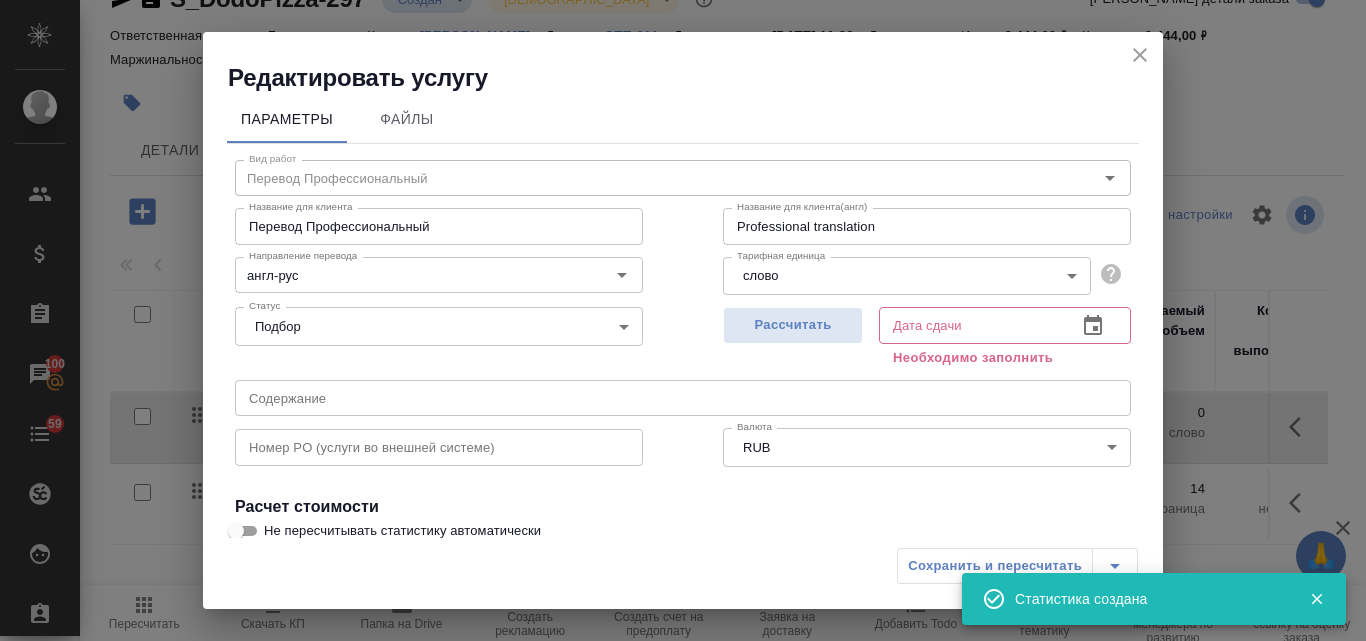 scroll, scrollTop: 0, scrollLeft: 0, axis: both 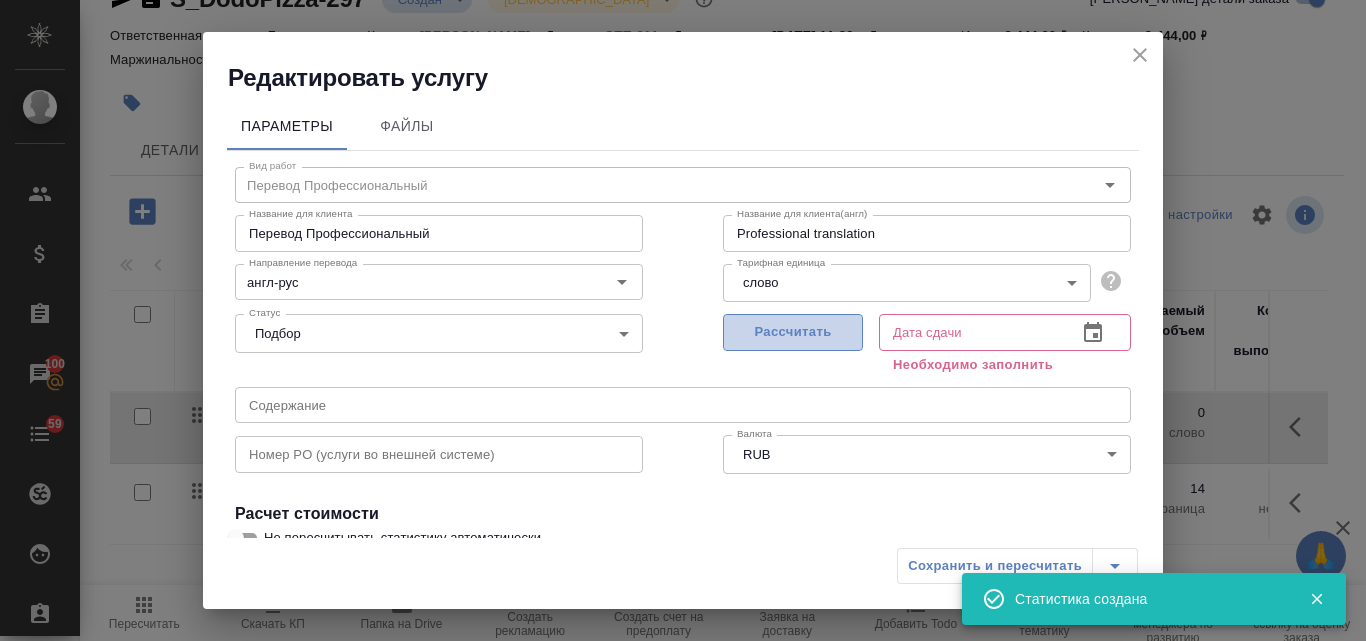 click on "Рассчитать" at bounding box center [793, 332] 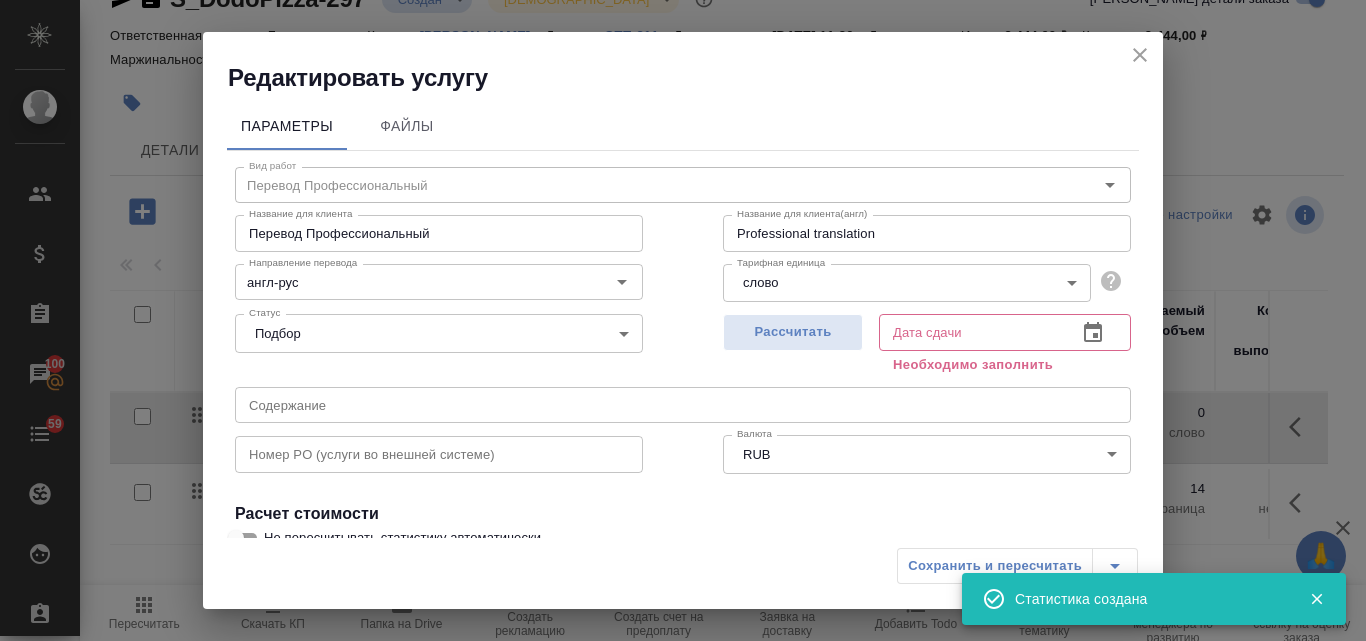 type on "17.07.2025 14:47" 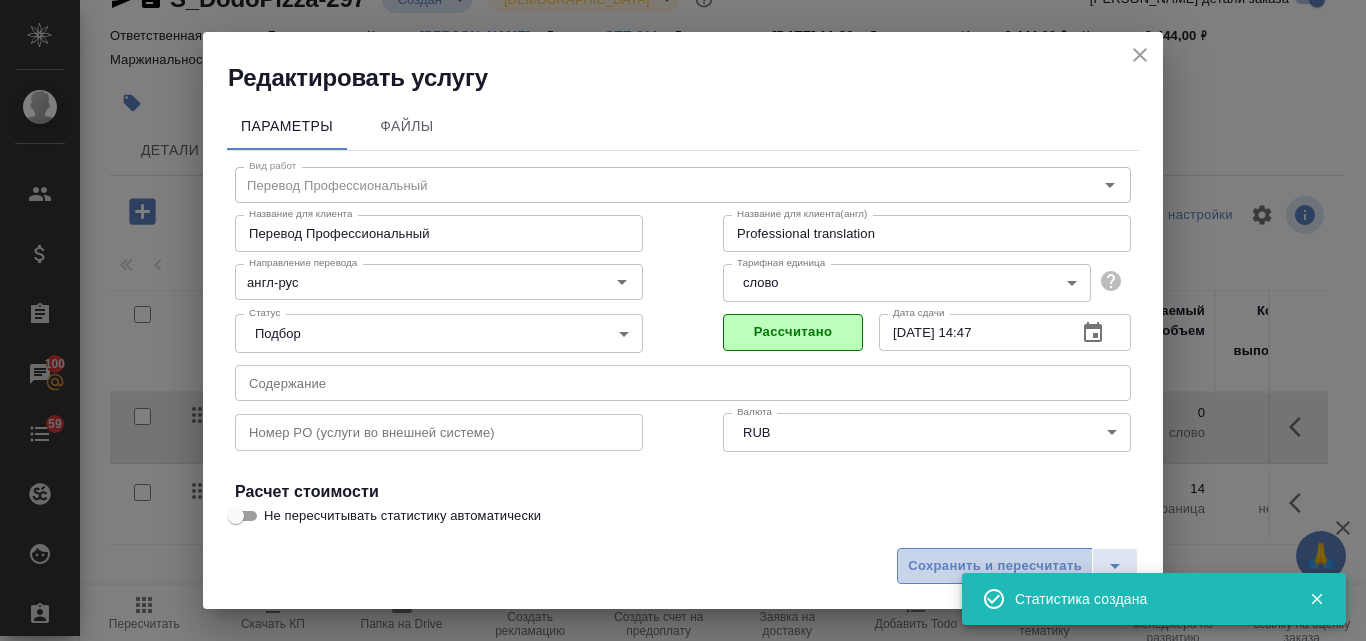 click on "Сохранить и пересчитать" at bounding box center (995, 566) 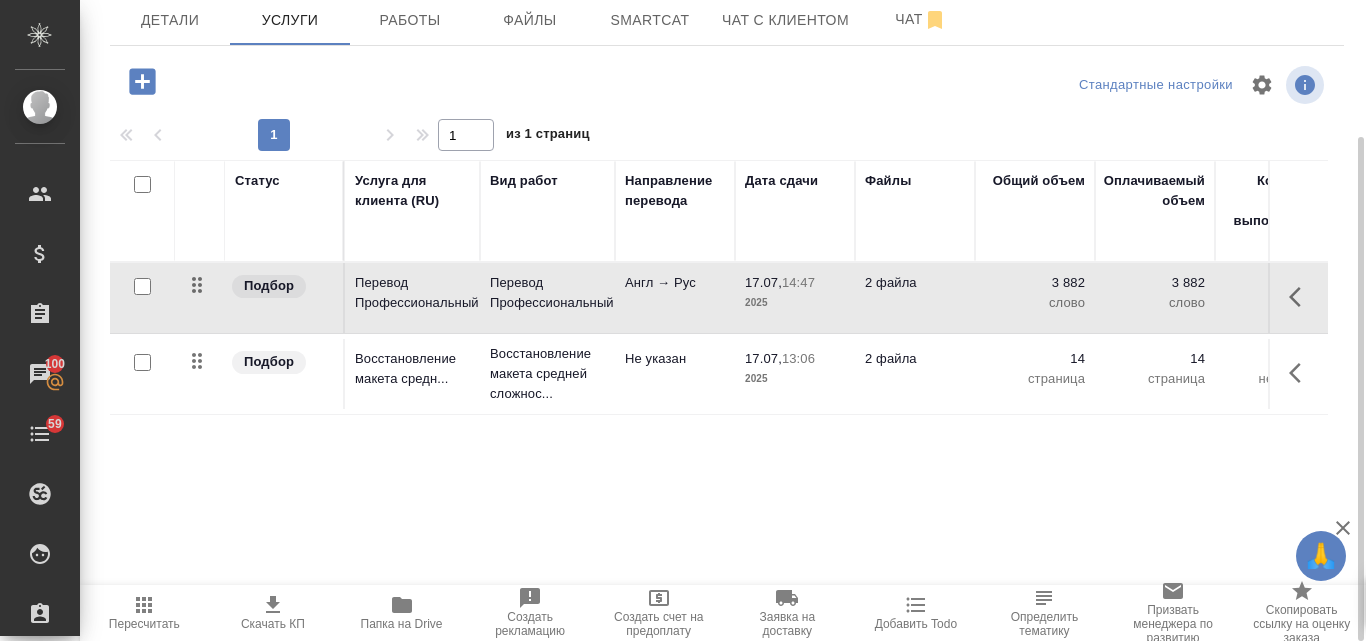 scroll, scrollTop: 0, scrollLeft: 0, axis: both 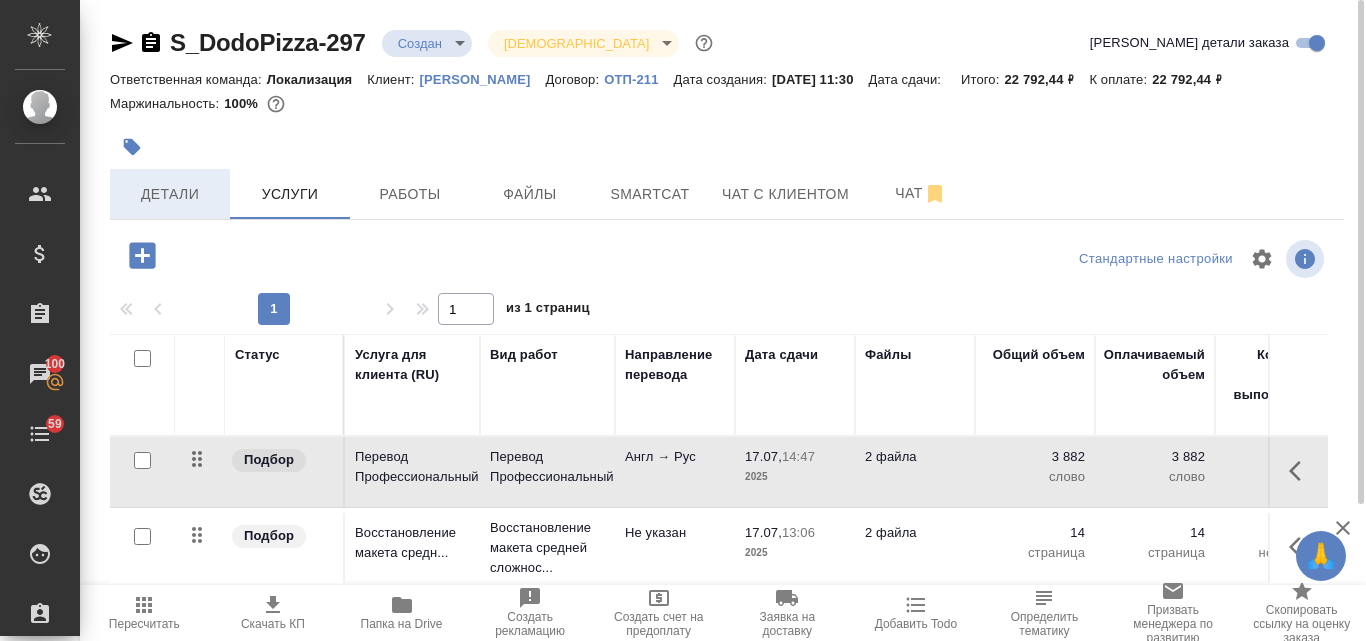 click on "Детали" at bounding box center (170, 194) 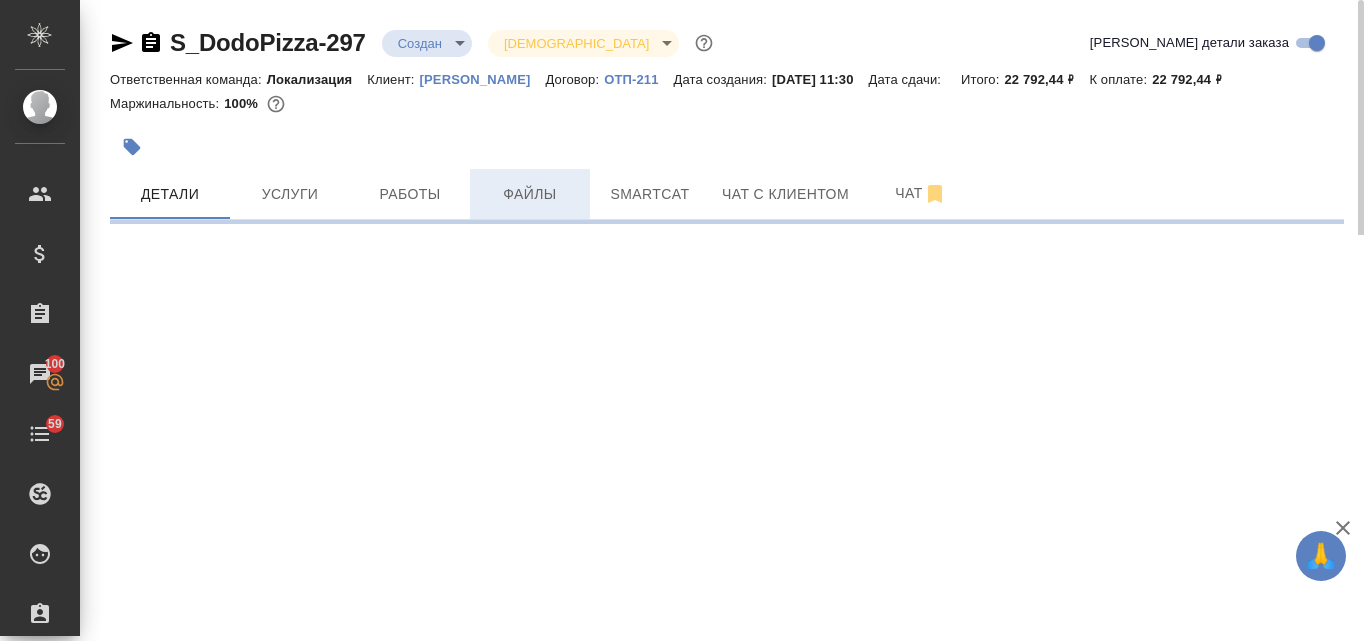 select on "RU" 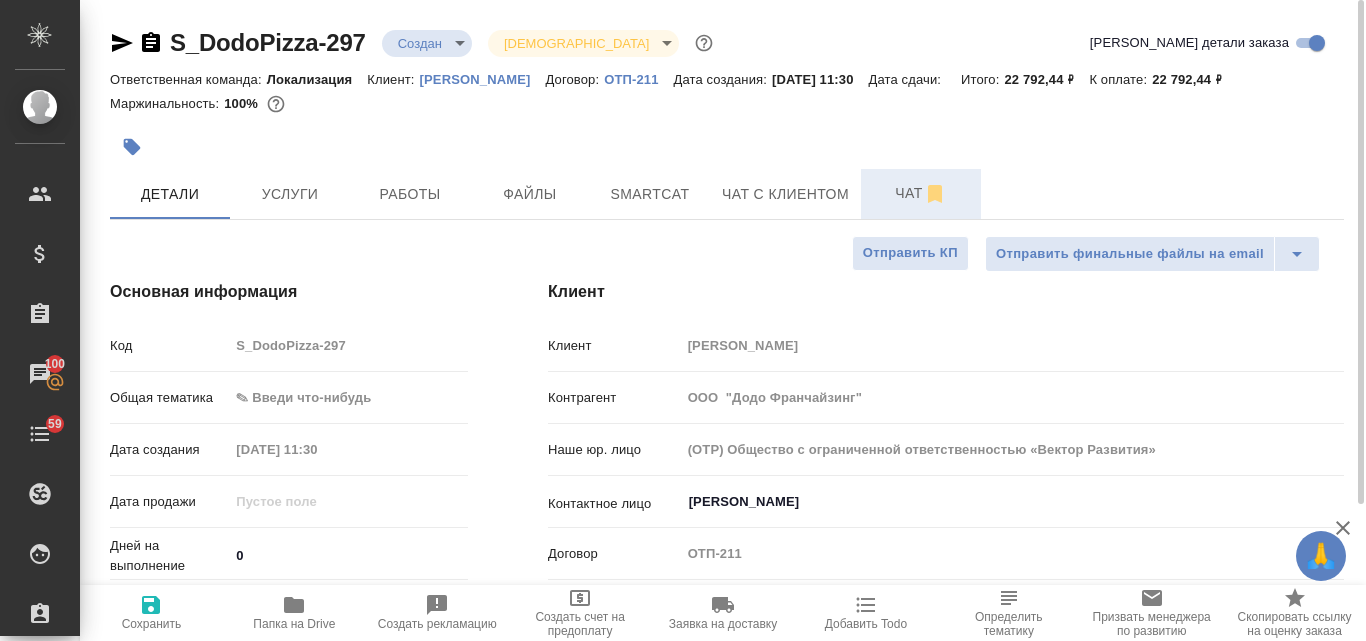click on "Чат" at bounding box center (921, 193) 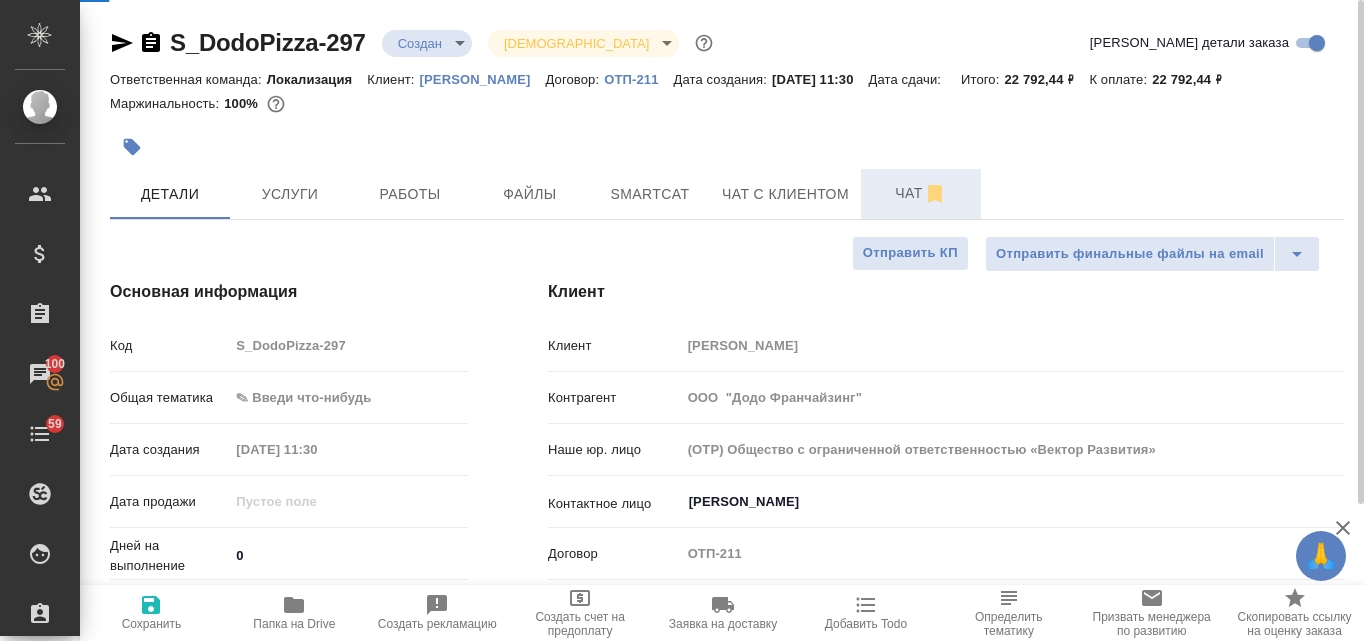 type on "x" 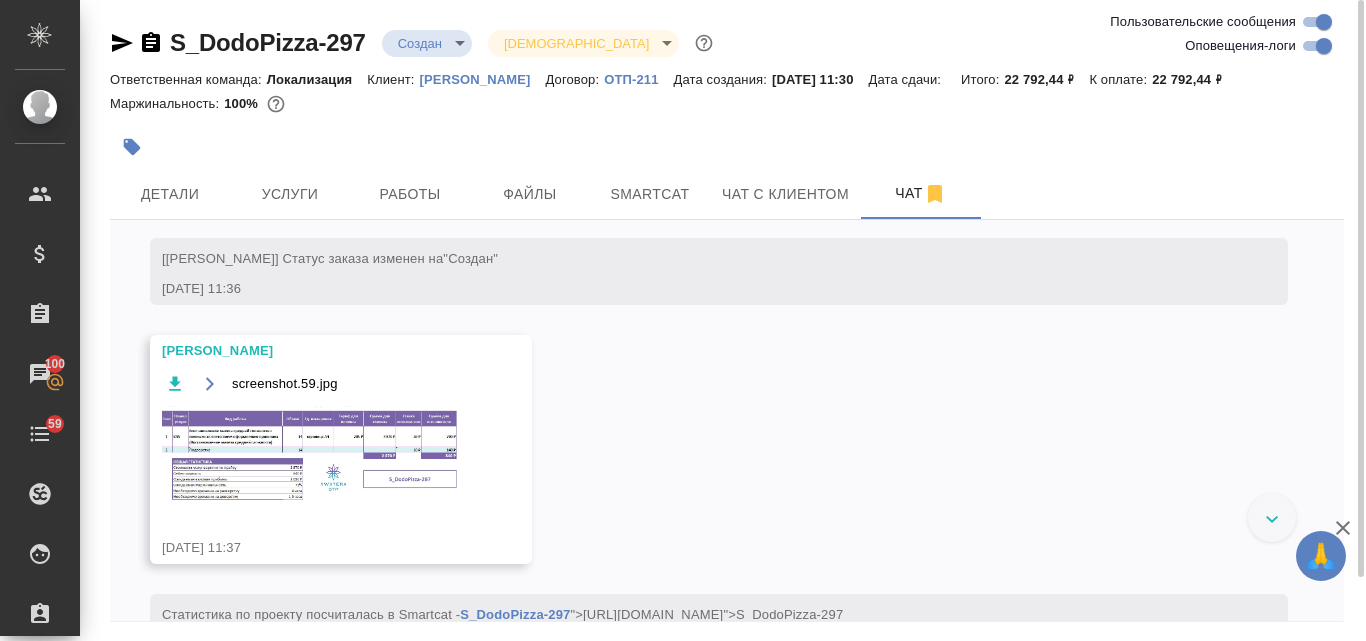 scroll, scrollTop: 1148, scrollLeft: 0, axis: vertical 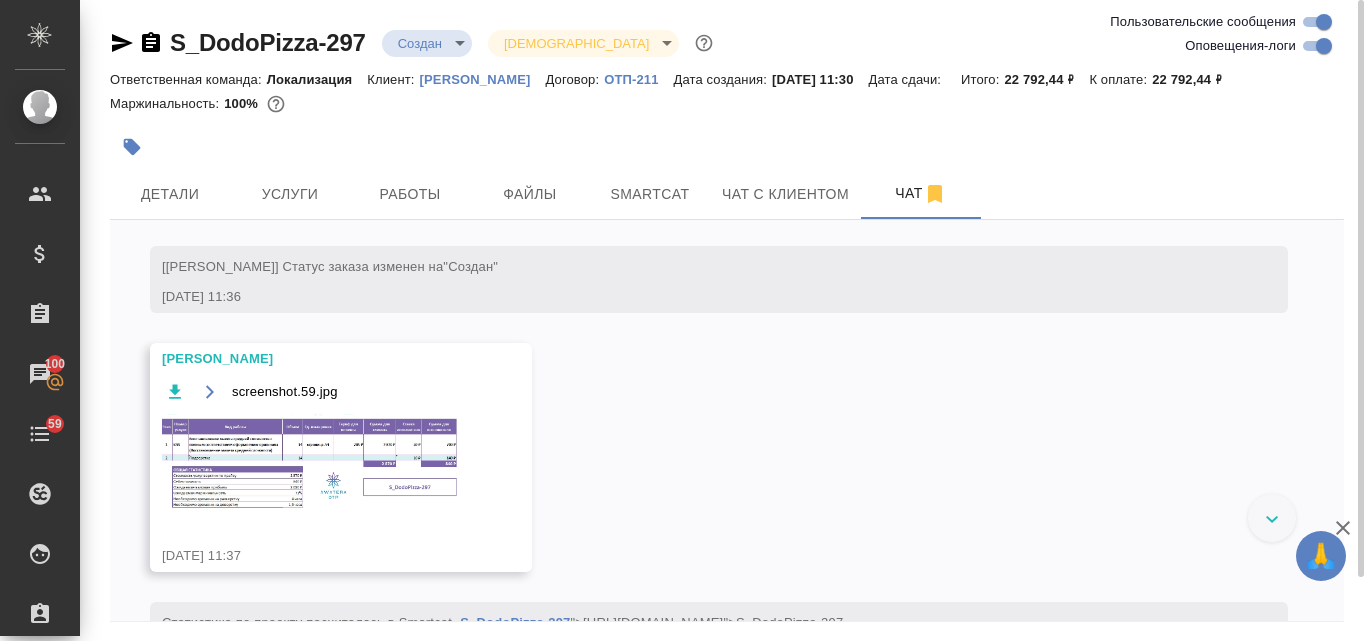 click at bounding box center (312, 462) 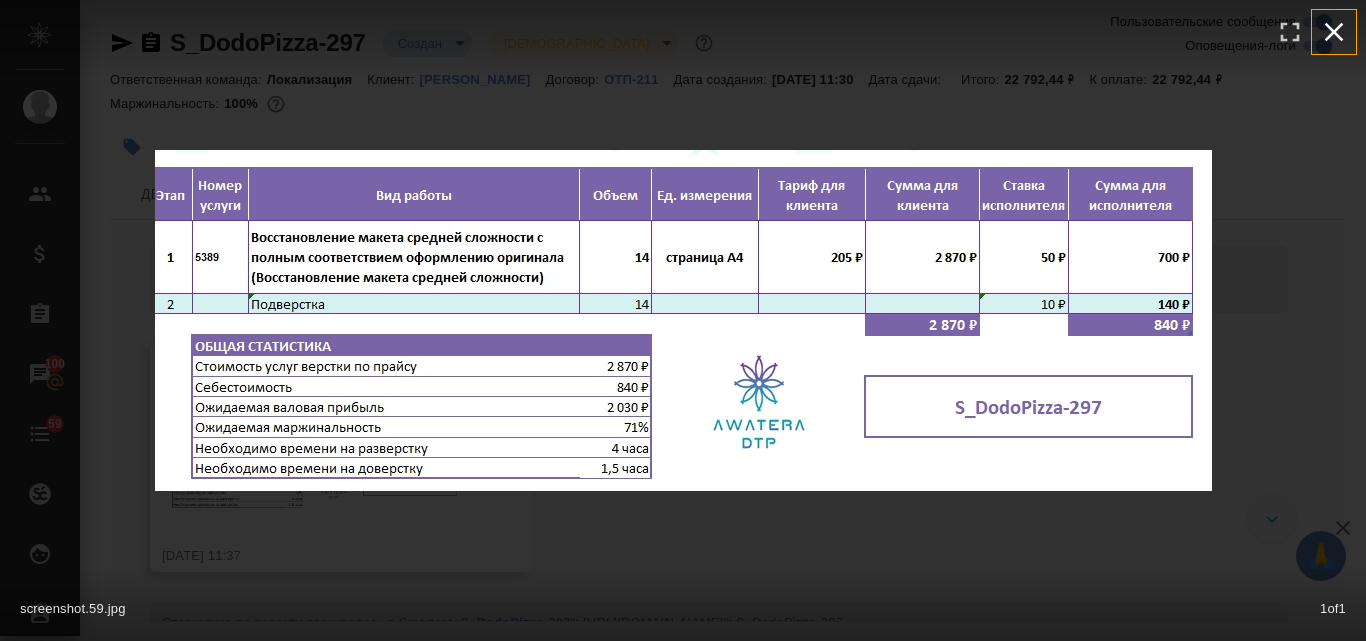 click 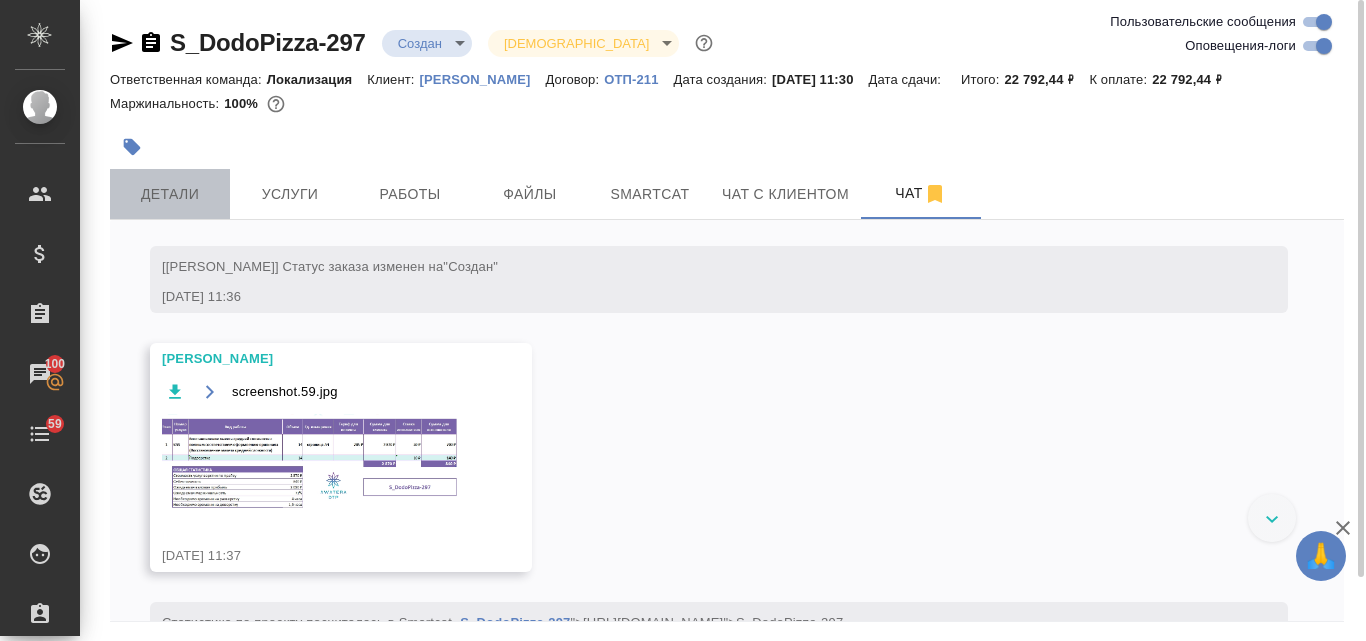 click on "Детали" at bounding box center [170, 194] 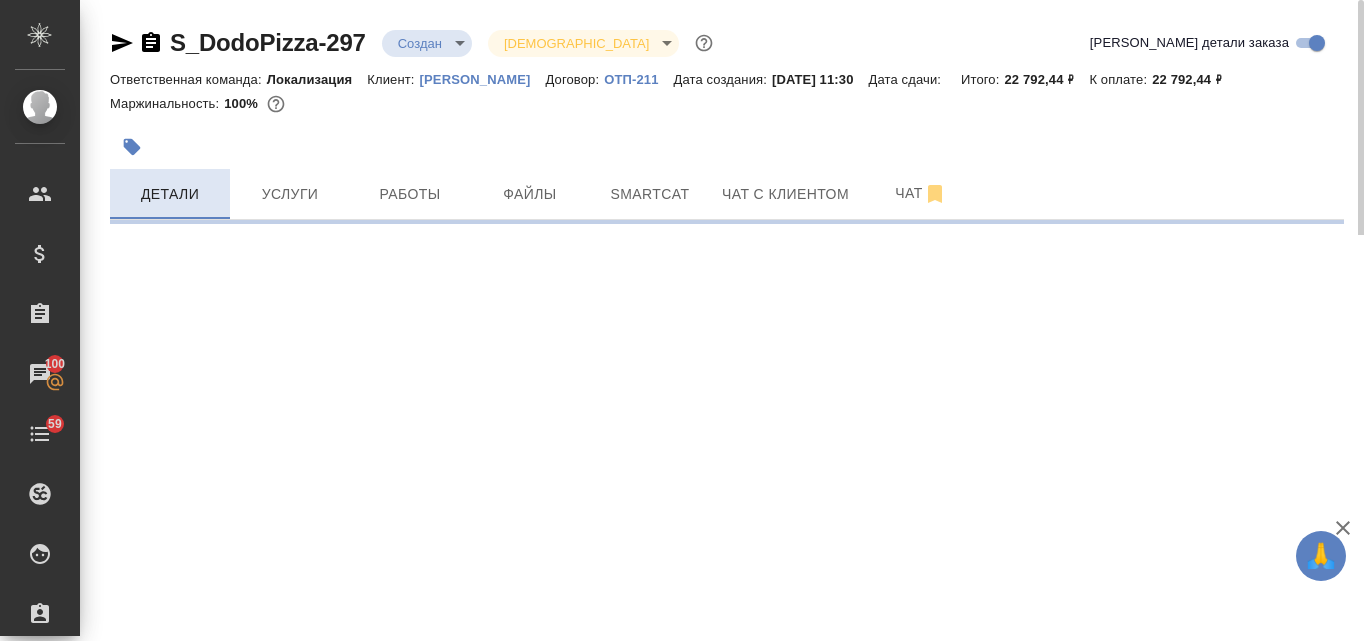 select on "RU" 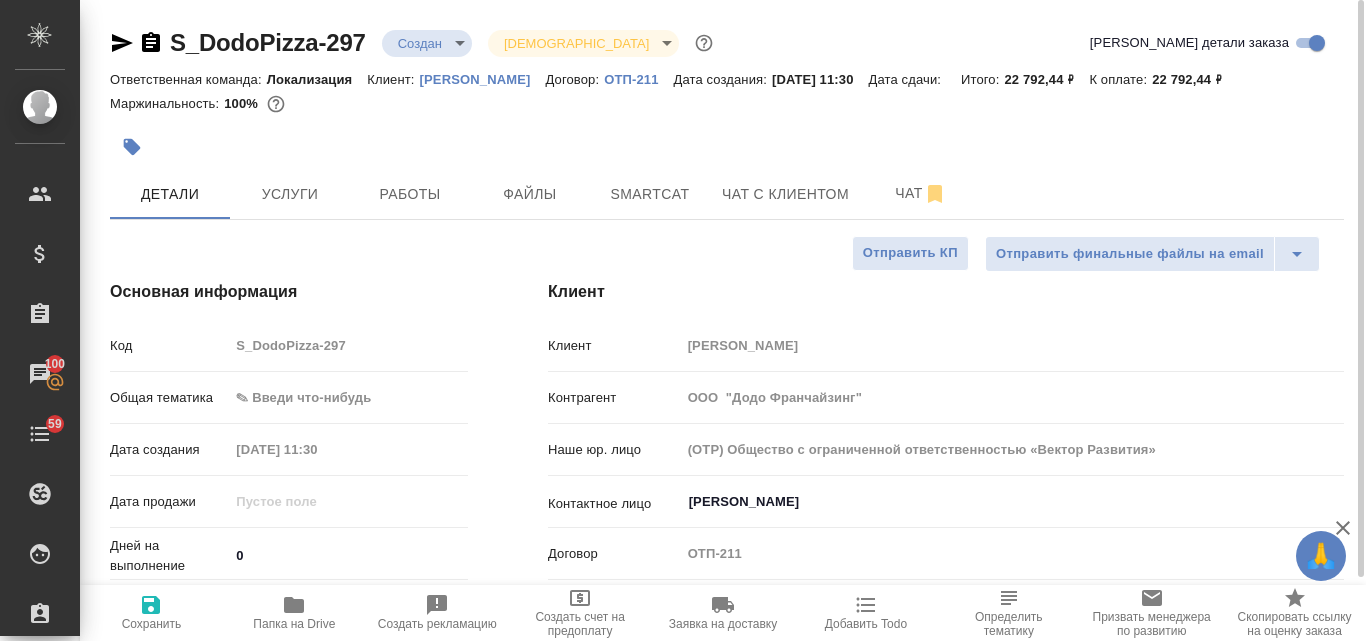 type on "x" 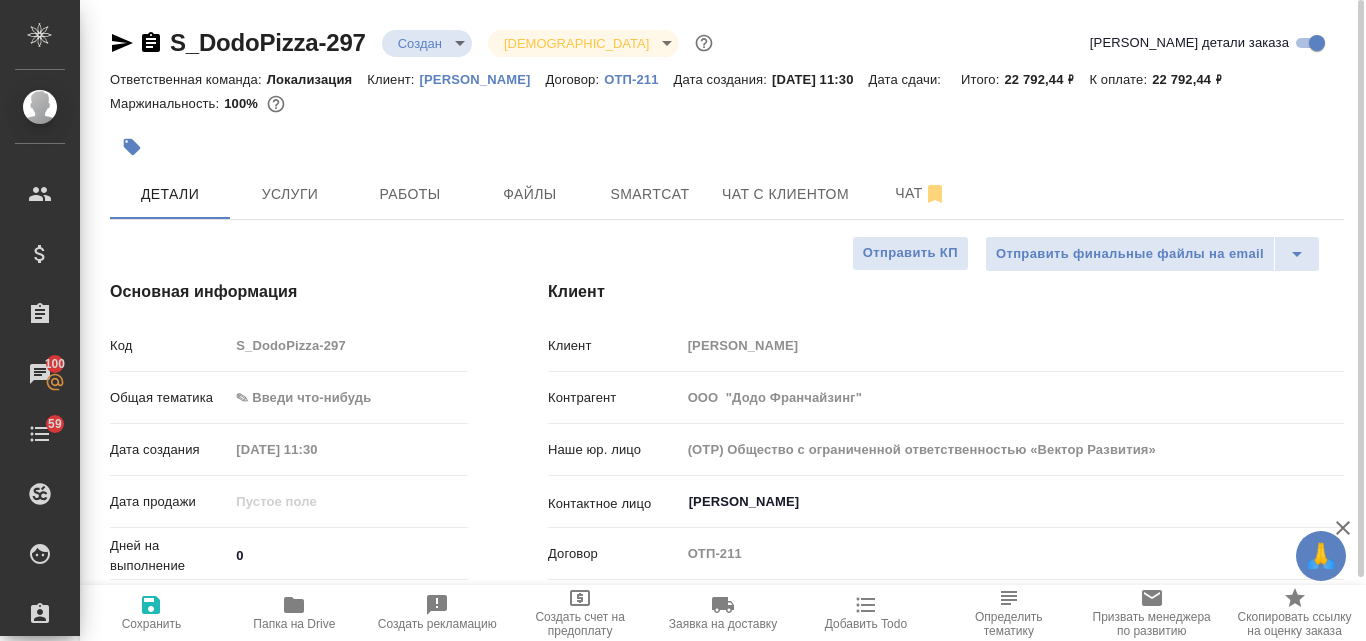 scroll, scrollTop: 400, scrollLeft: 0, axis: vertical 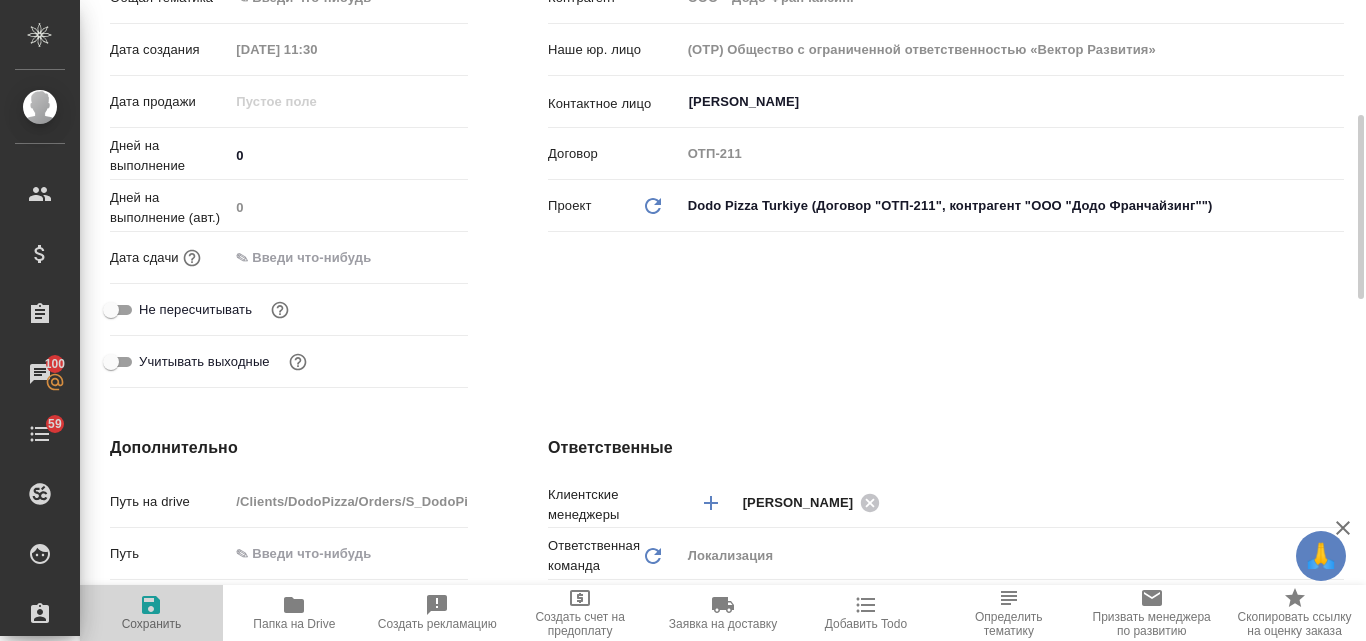 click on "Сохранить" at bounding box center (151, 612) 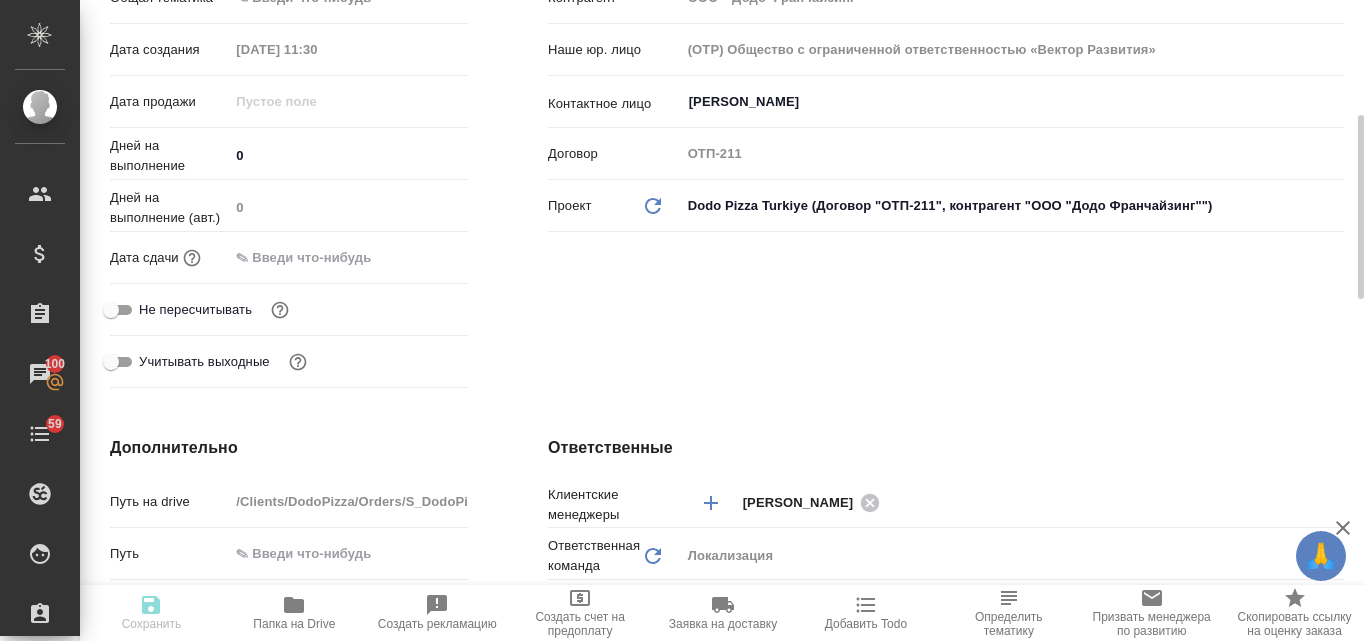 type on "x" 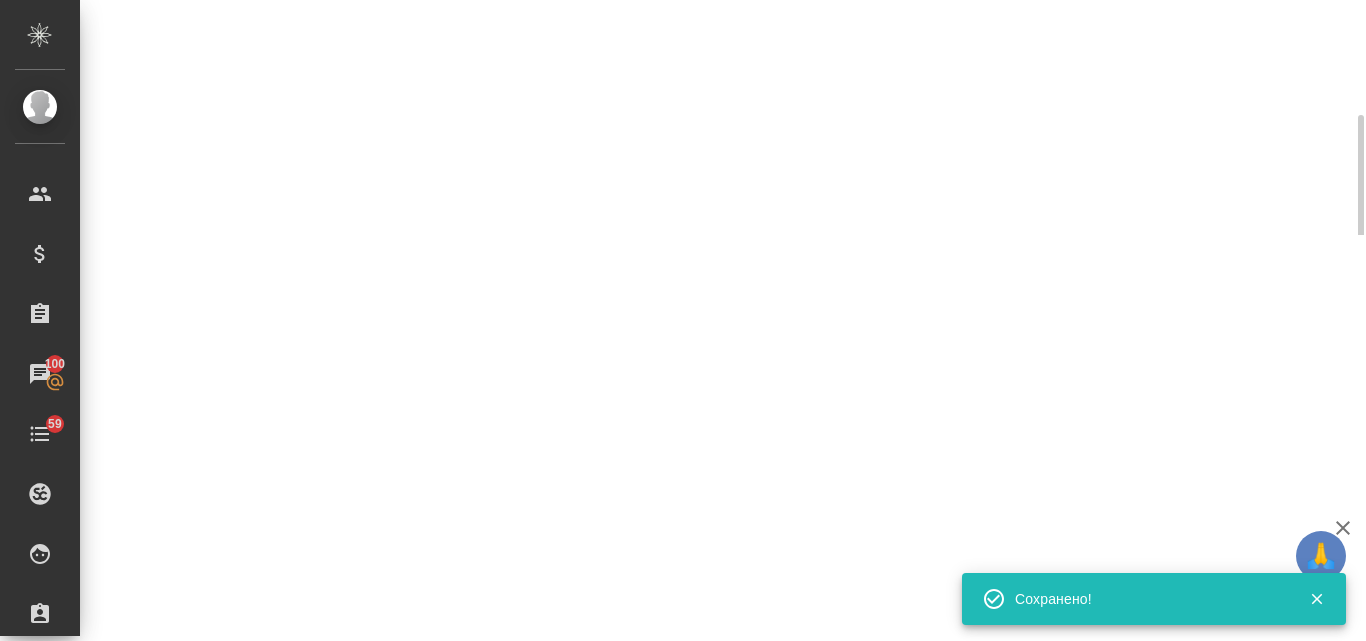 select on "RU" 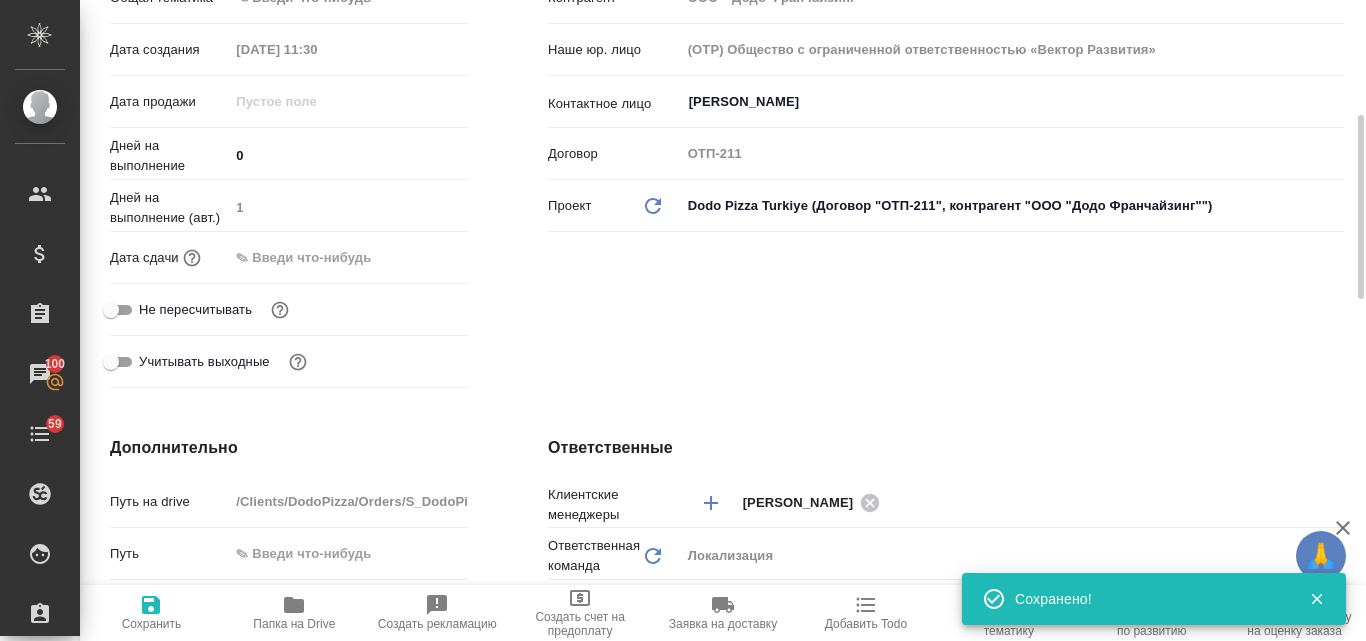 type on "x" 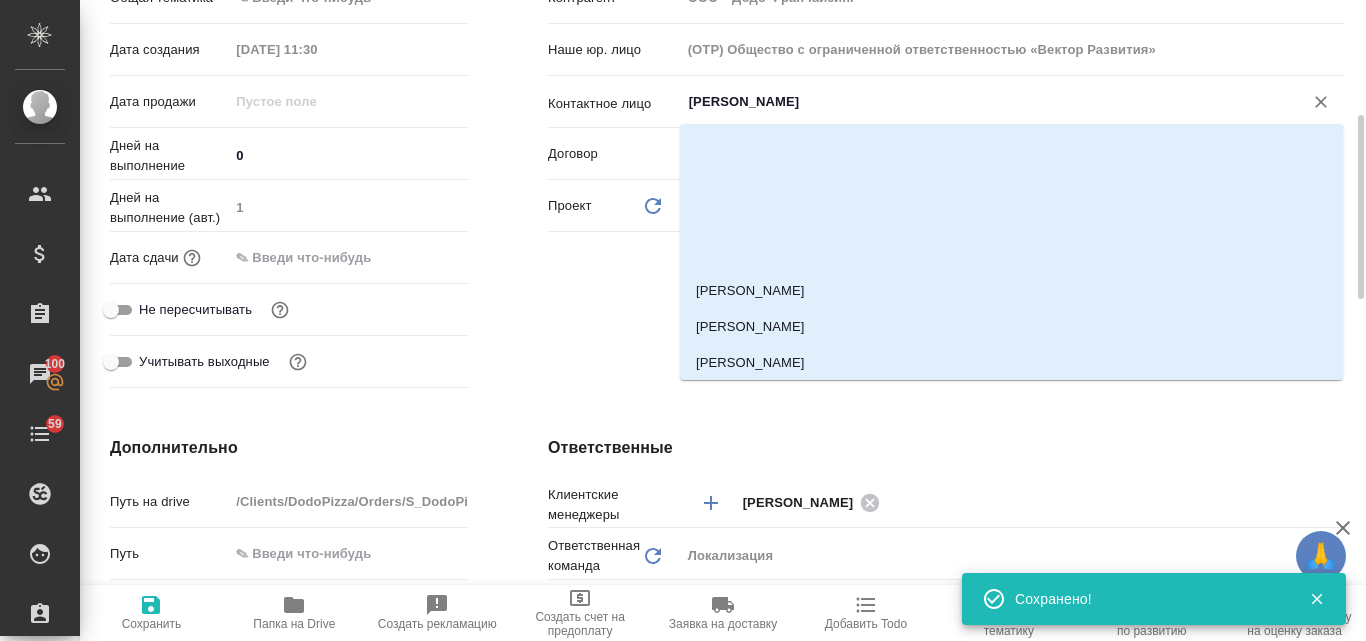 click on "Светанков Денис" at bounding box center [979, 102] 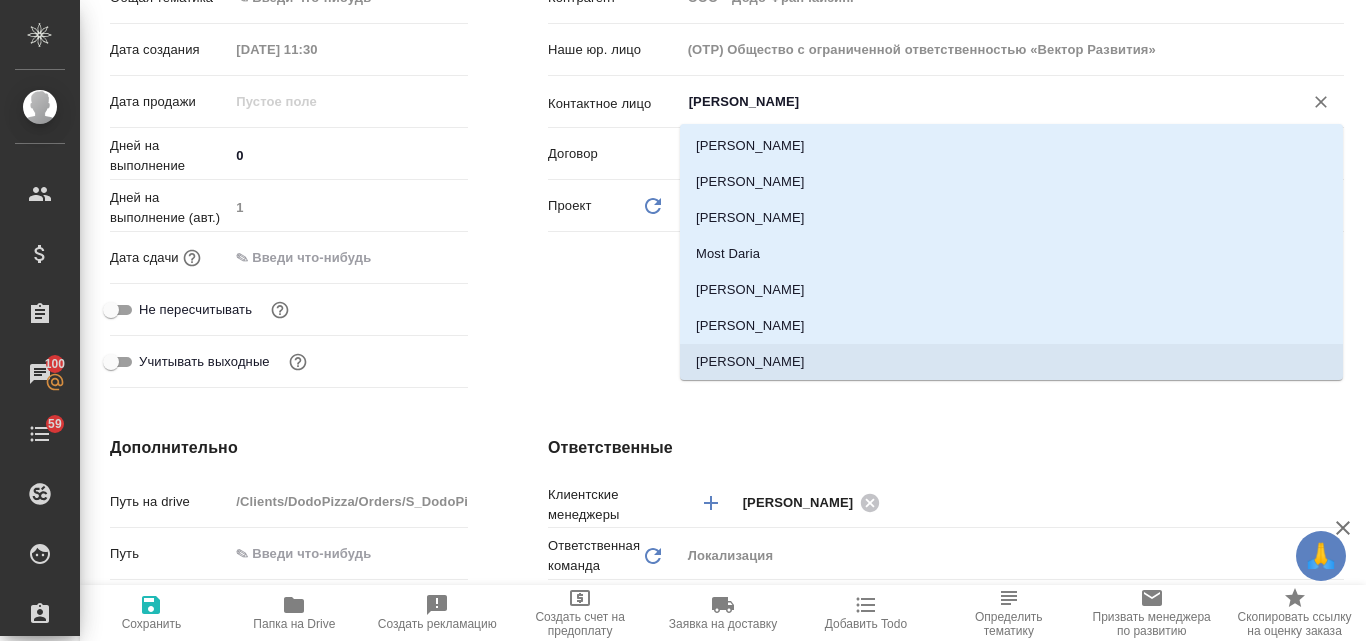 scroll, scrollTop: 0, scrollLeft: 0, axis: both 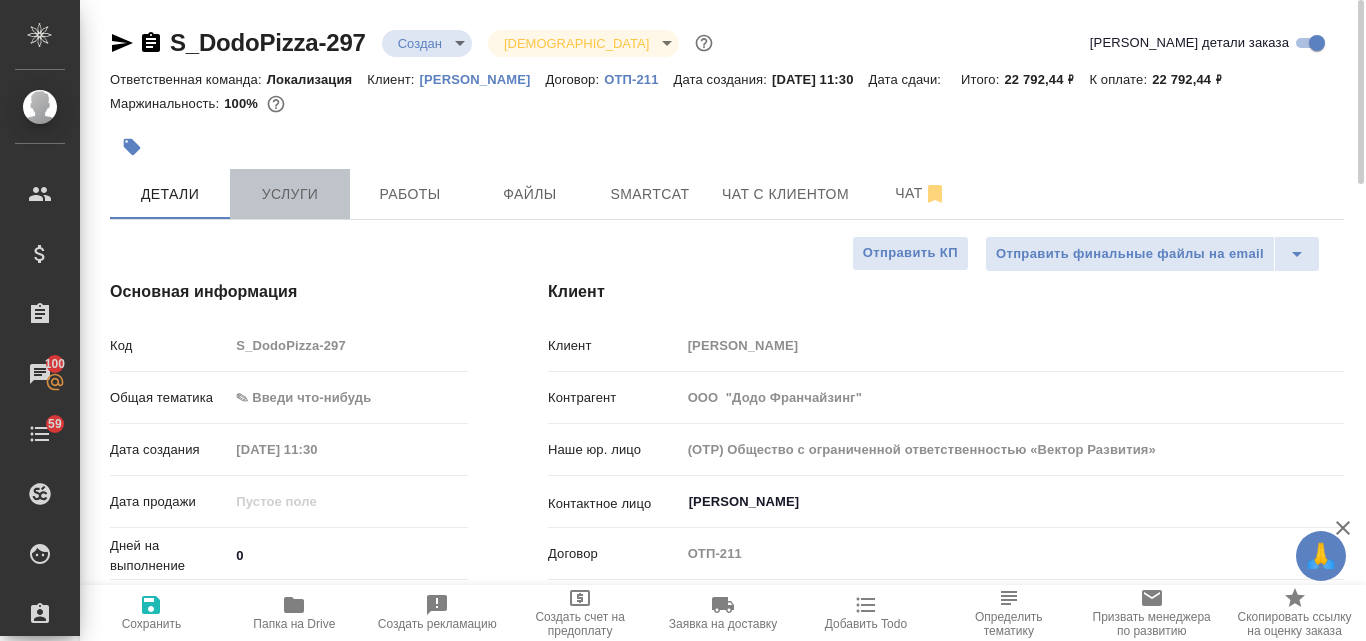 click on "Услуги" at bounding box center (290, 194) 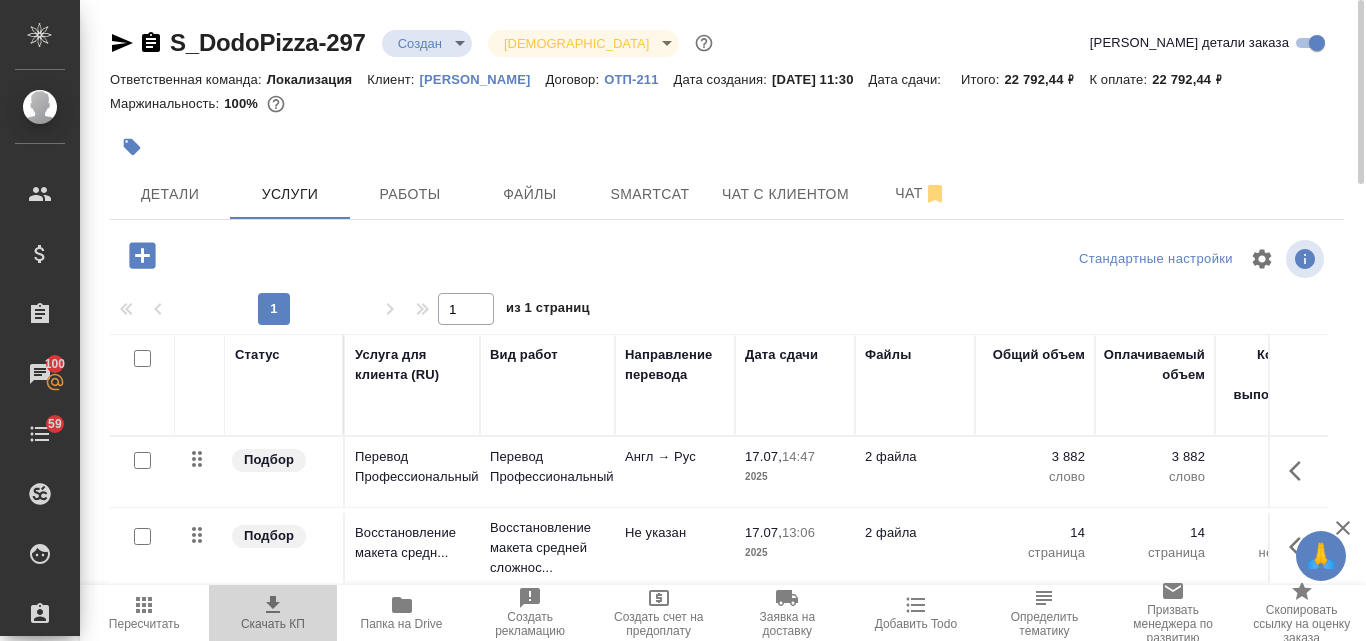 click 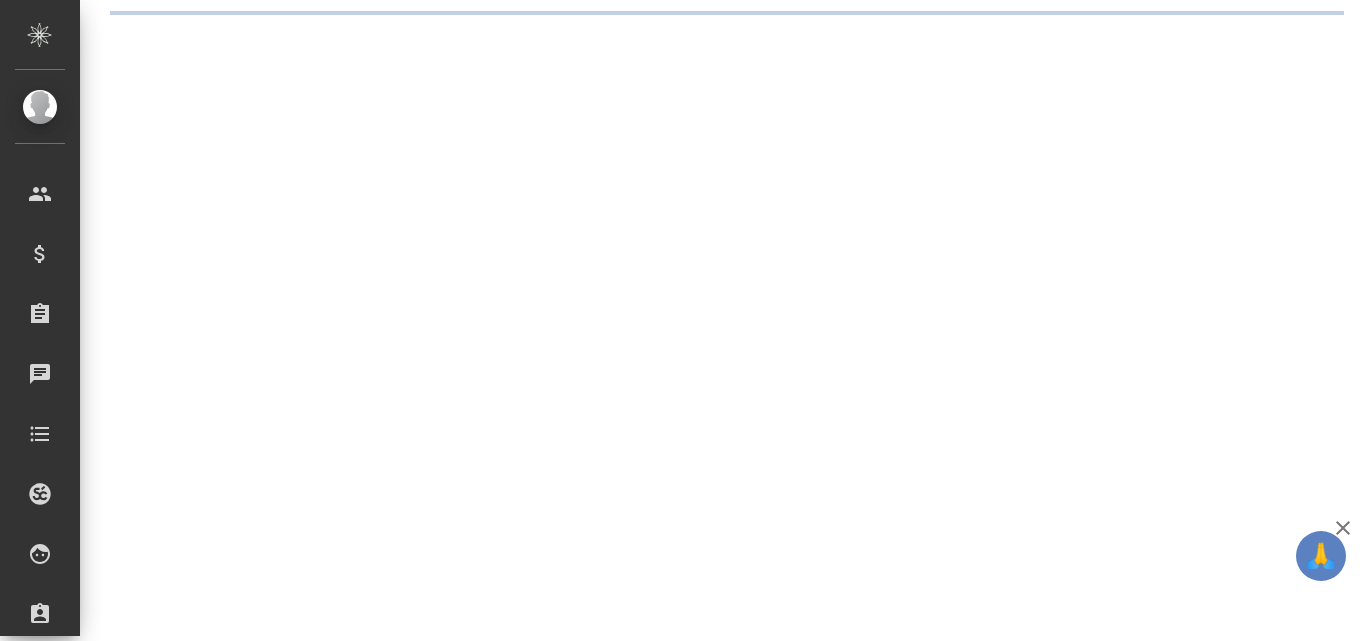 scroll, scrollTop: 0, scrollLeft: 0, axis: both 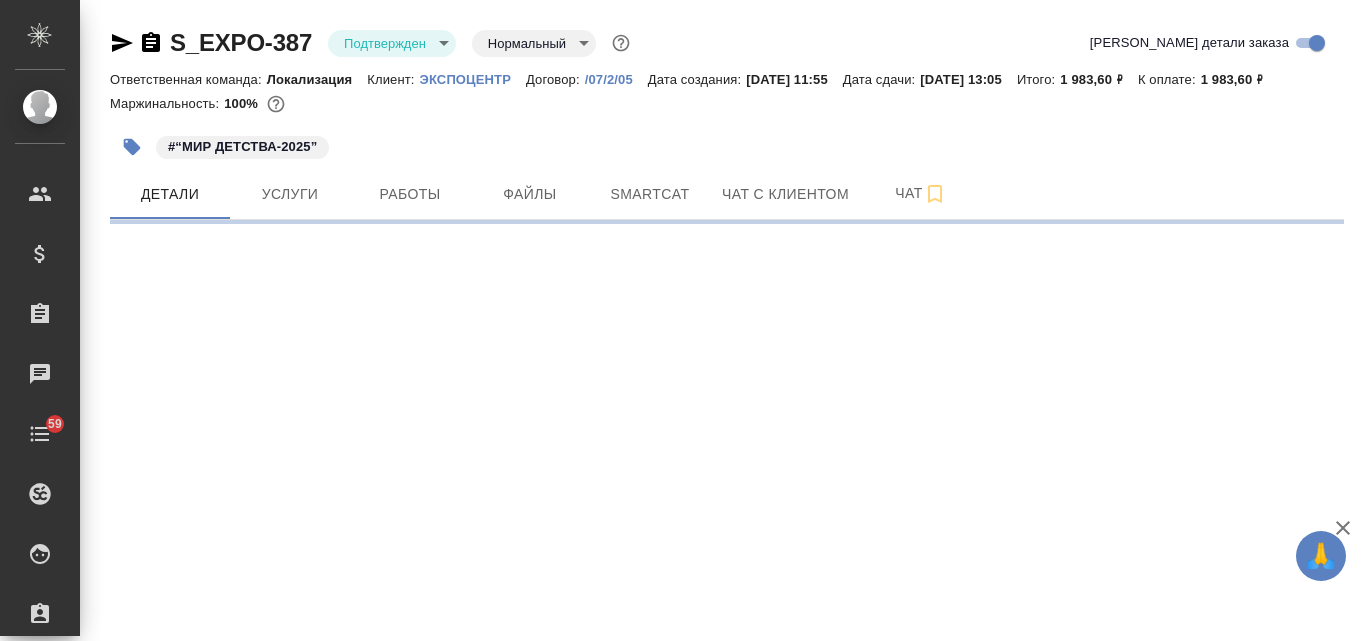 select on "RU" 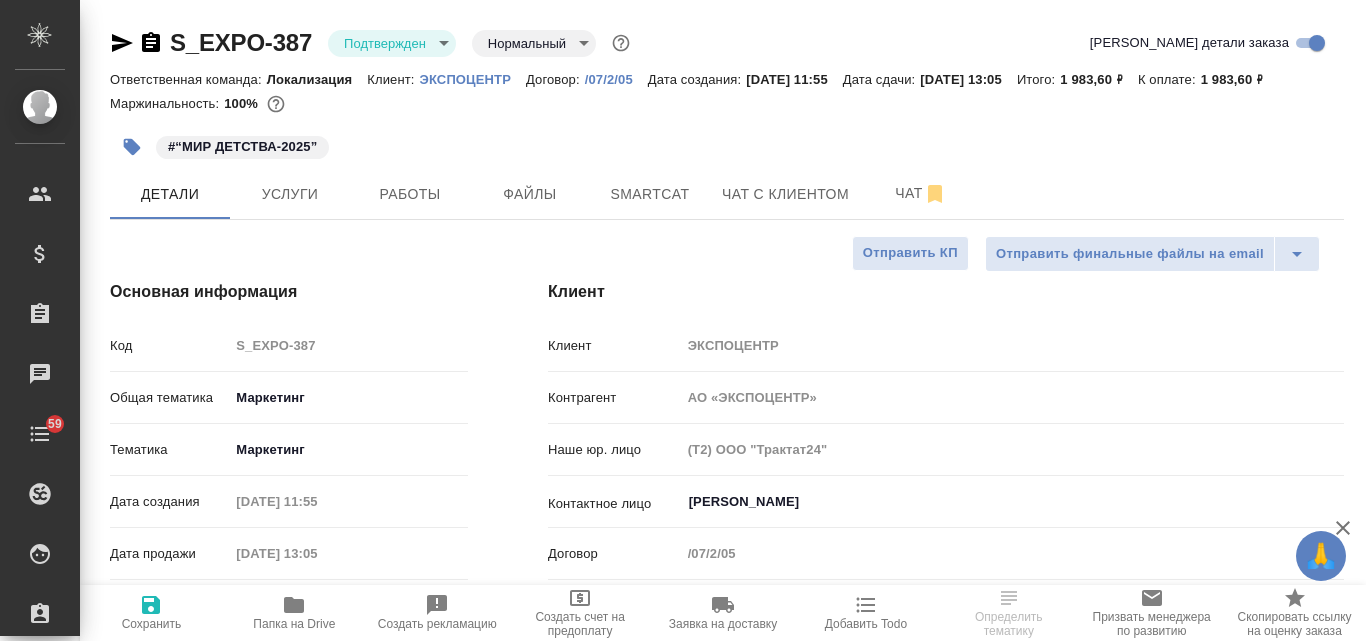 type on "x" 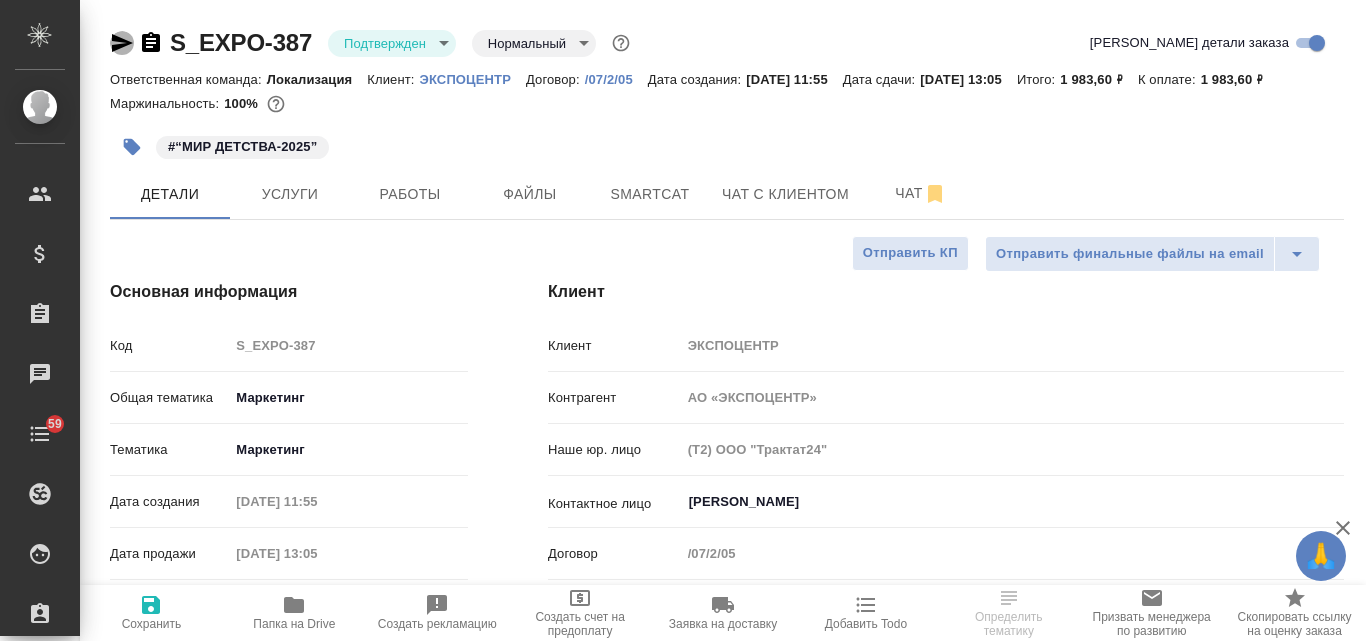 click 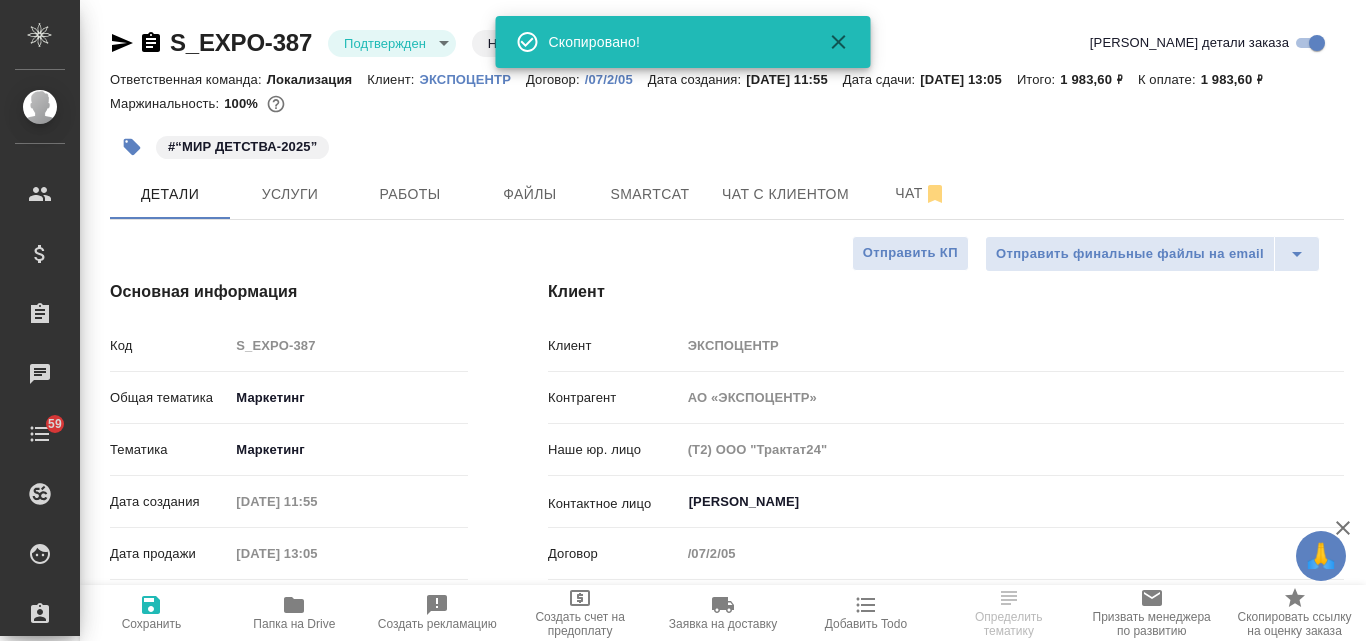 type on "x" 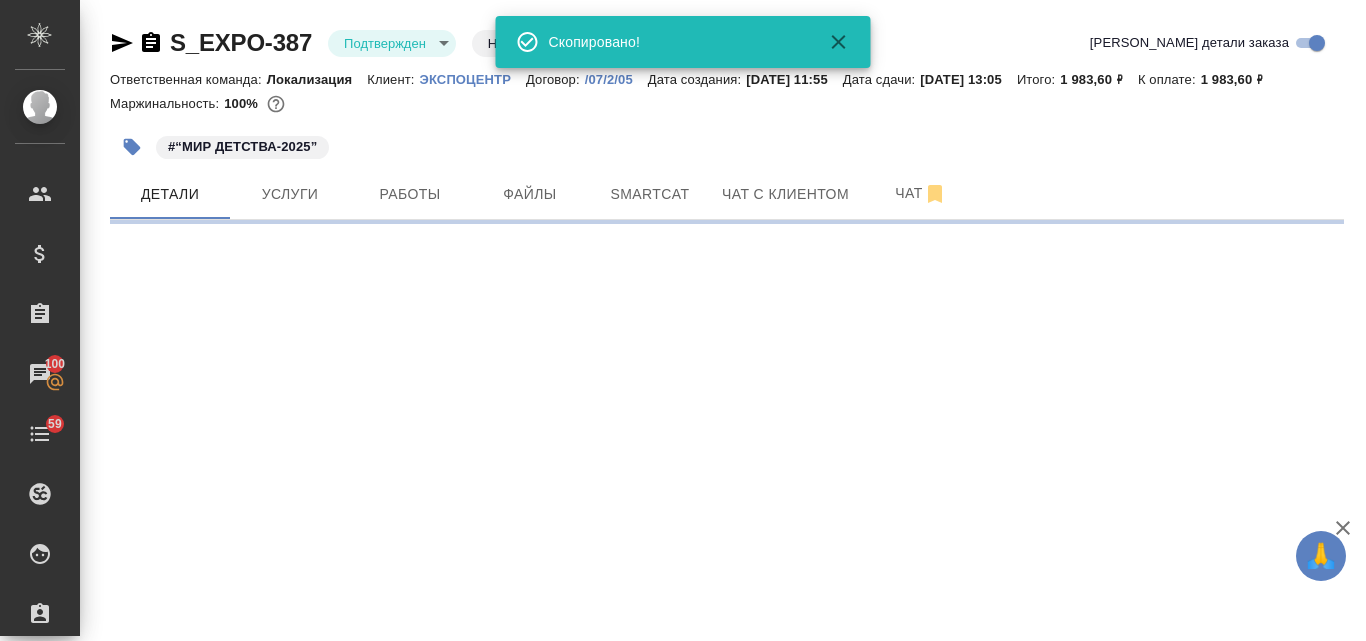select on "RU" 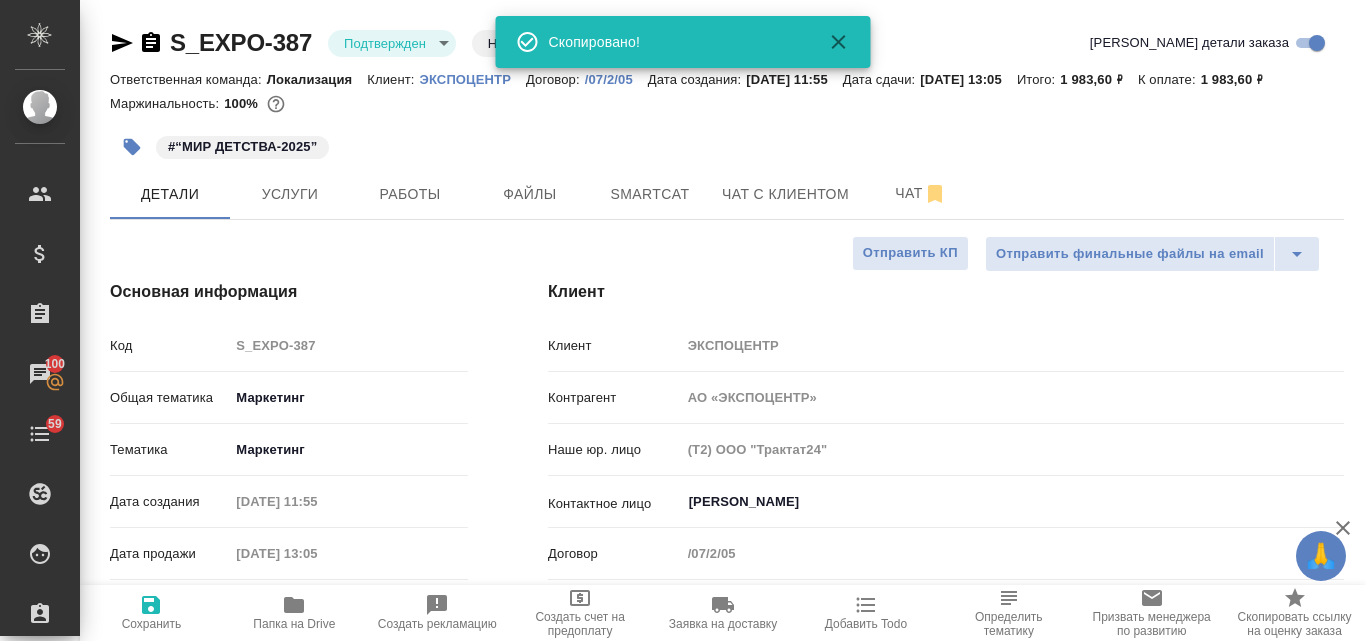 type on "x" 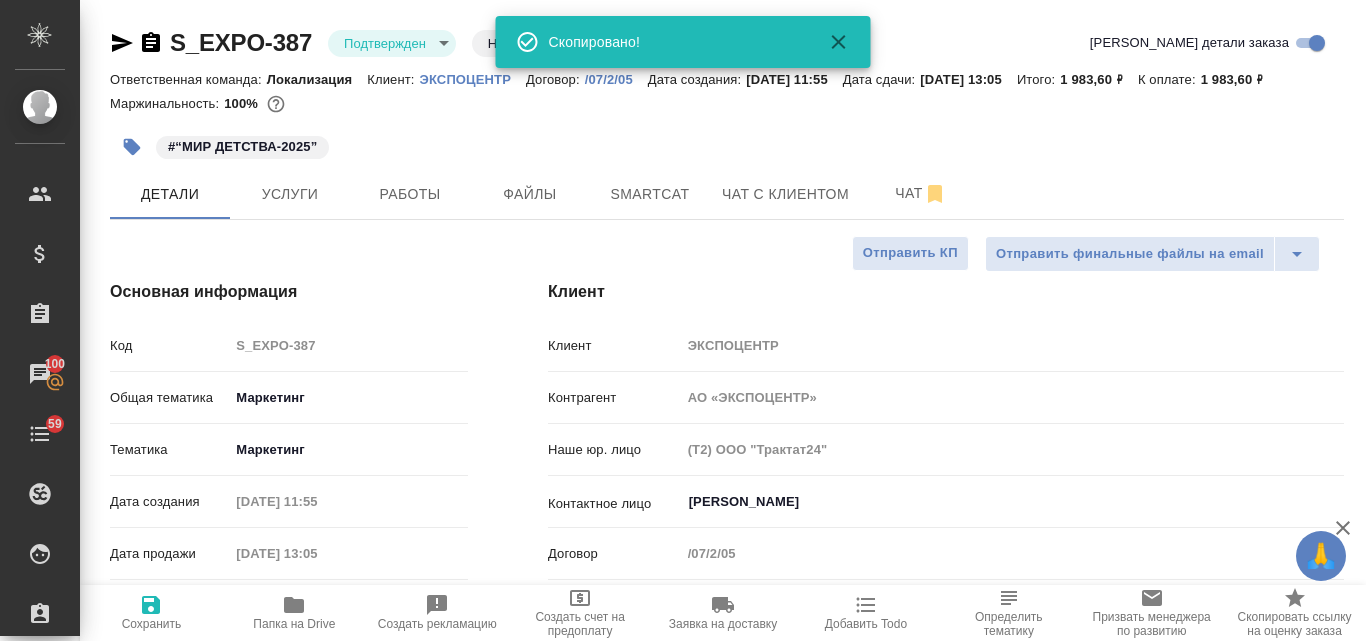 type on "x" 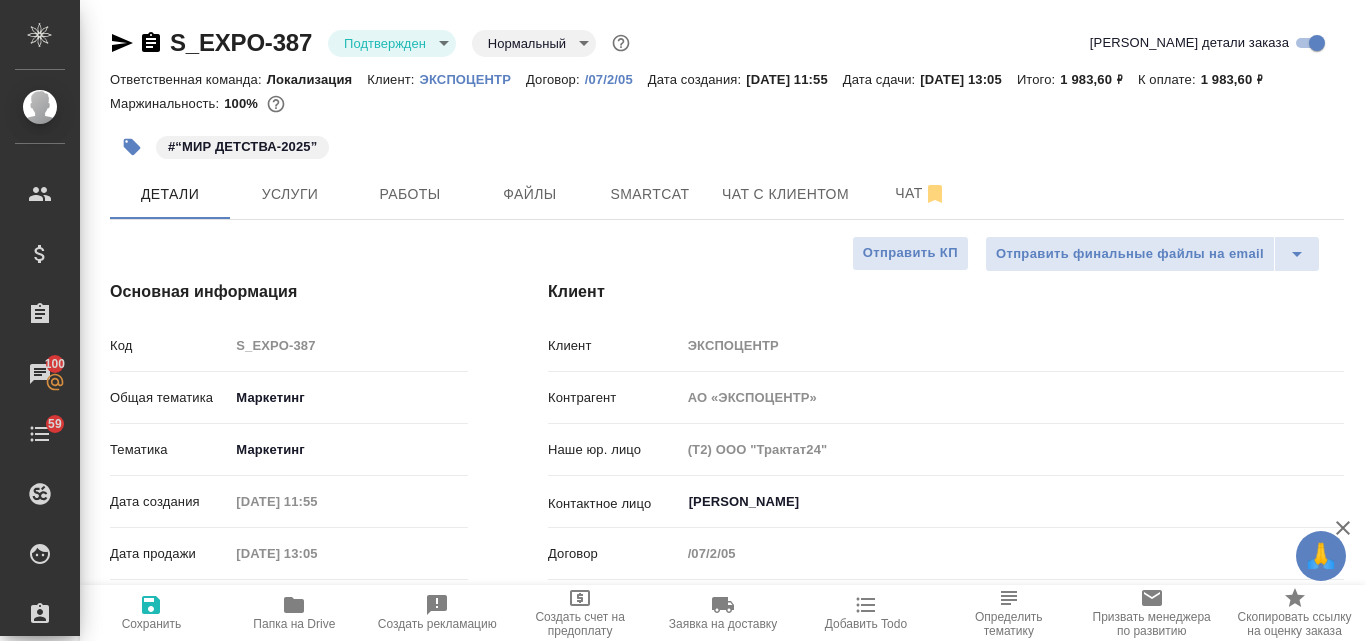 type on "x" 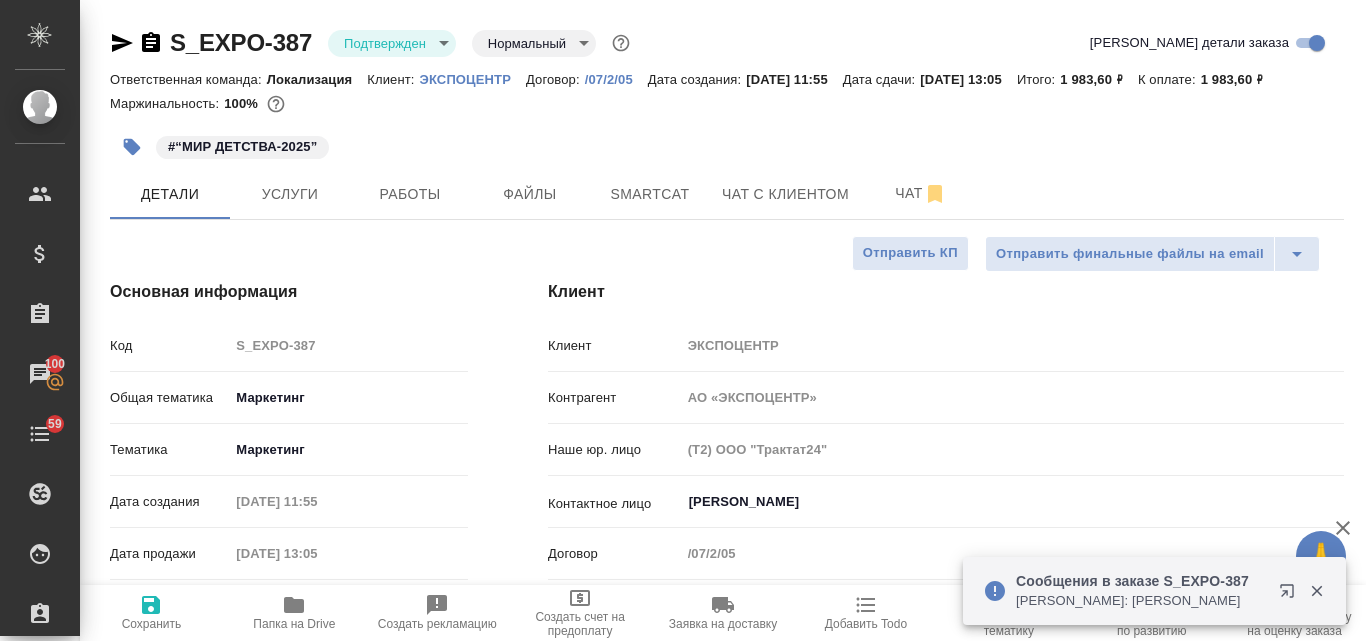 type on "x" 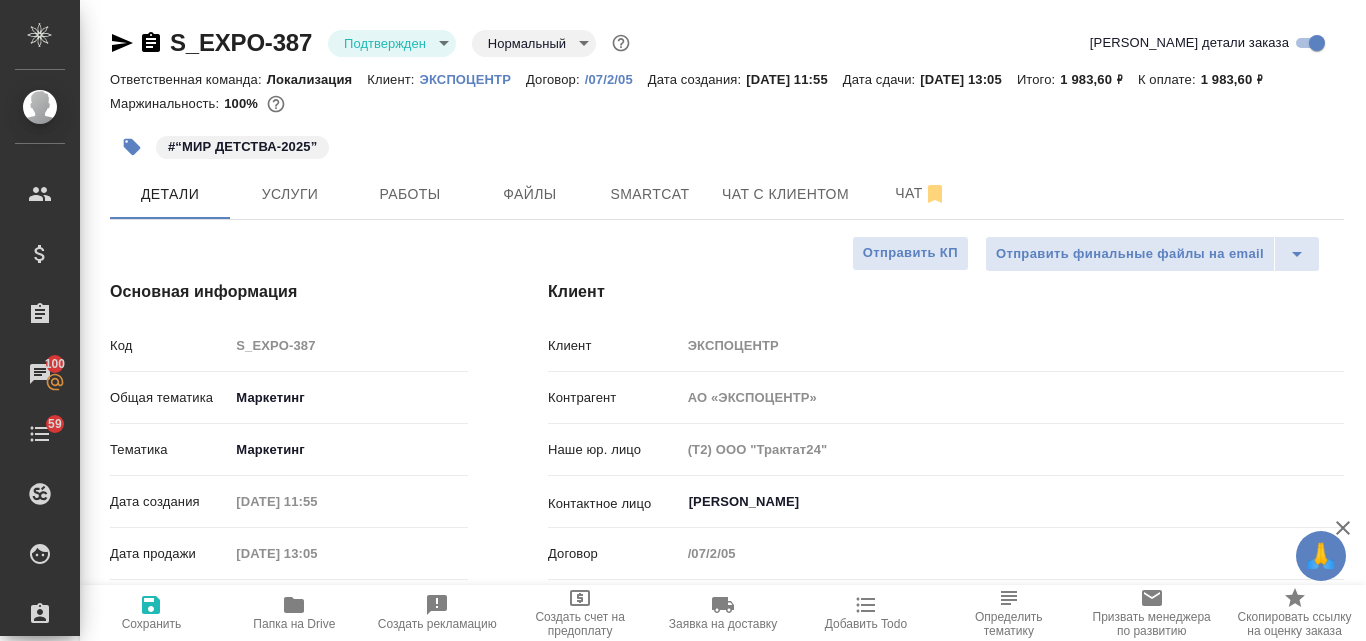 type on "x" 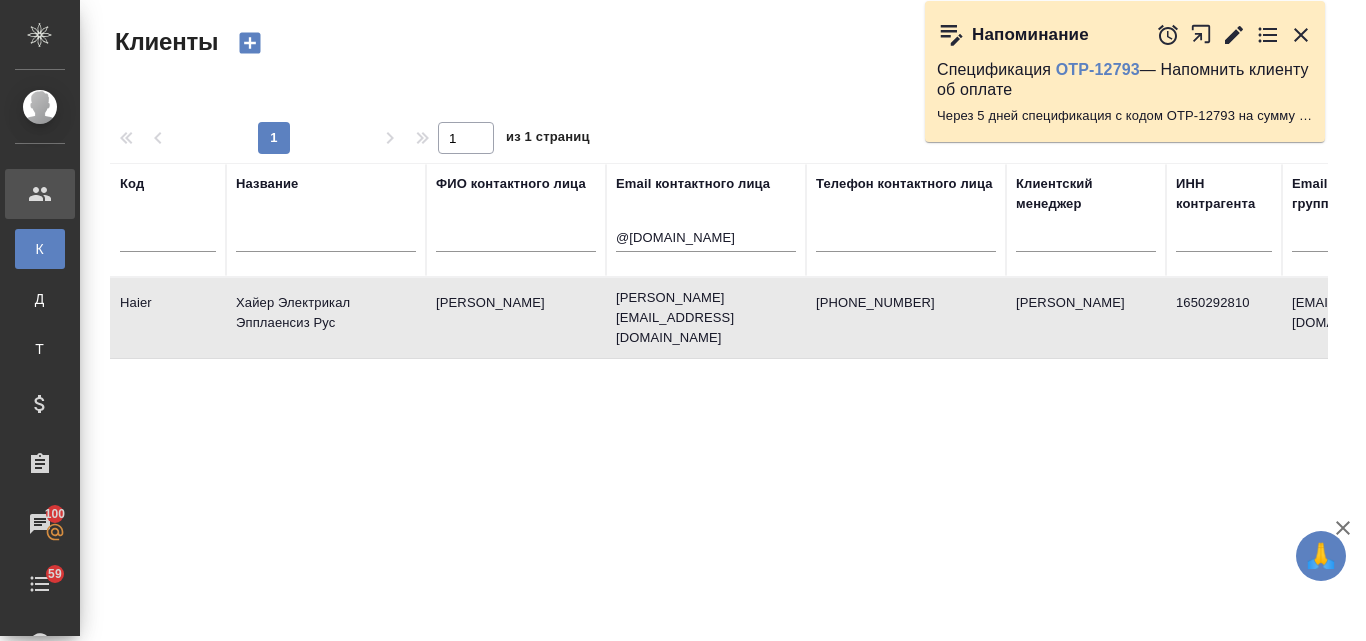 select on "RU" 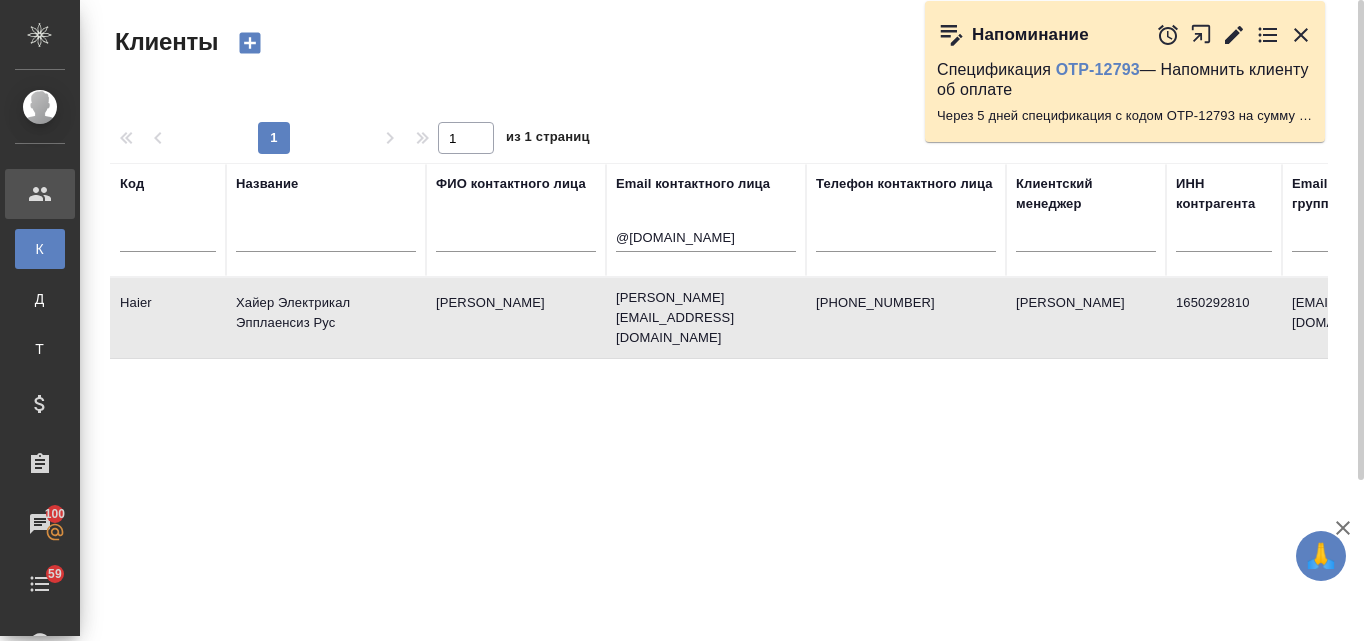 scroll, scrollTop: 0, scrollLeft: 0, axis: both 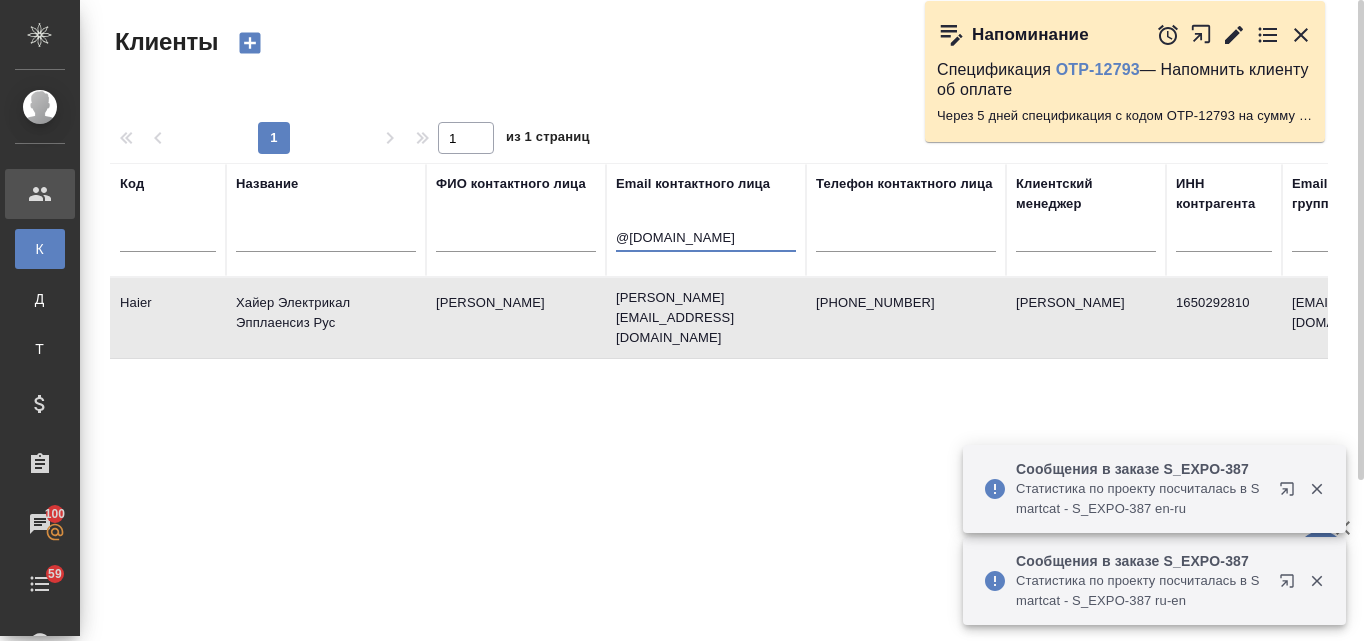 drag, startPoint x: 723, startPoint y: 239, endPoint x: 605, endPoint y: 230, distance: 118.34272 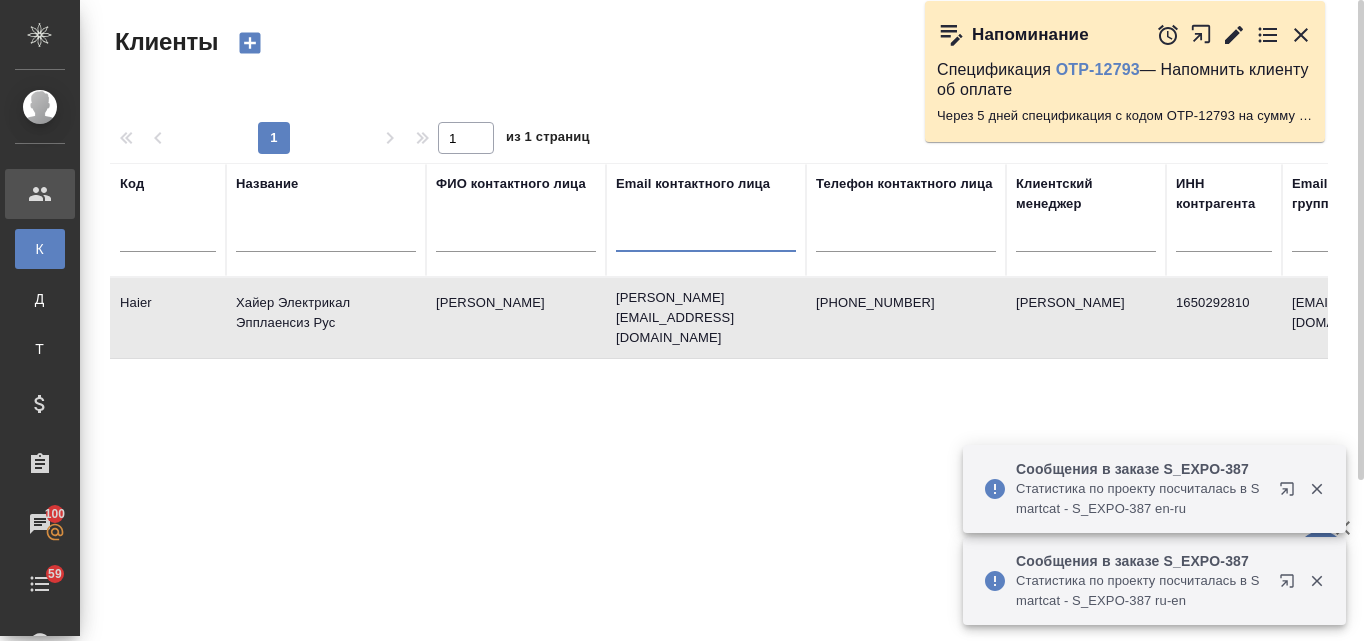 paste on "@speechpro.com" 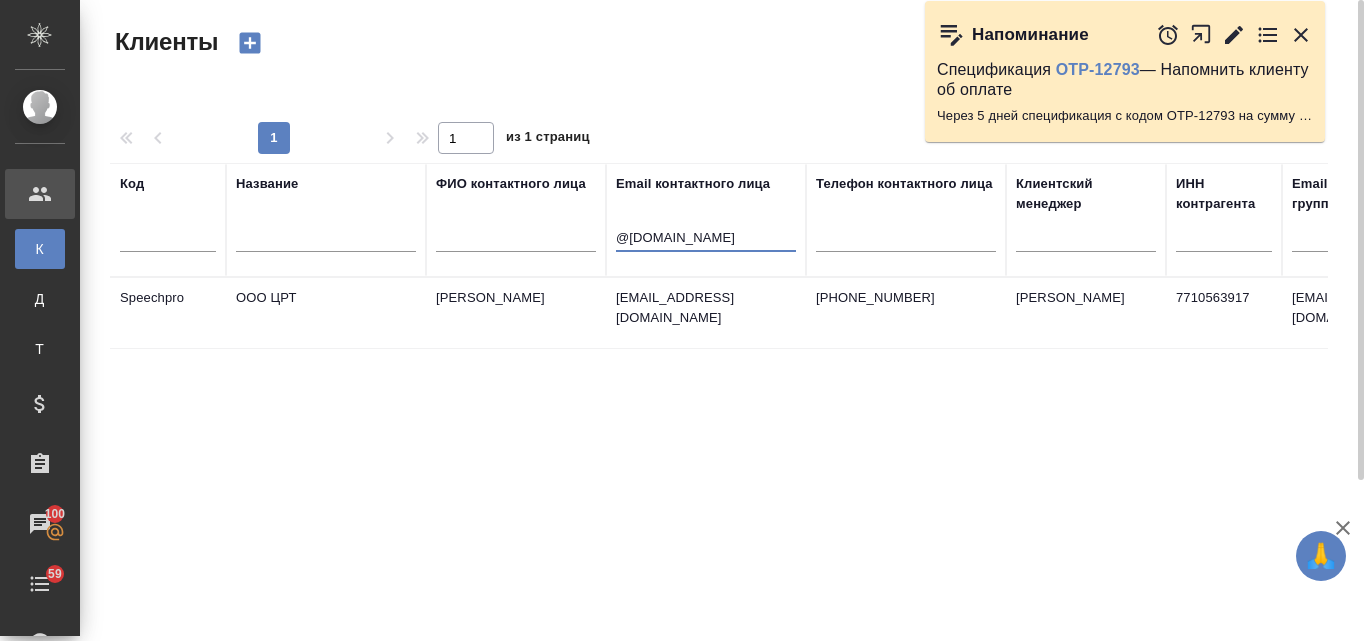 type on "@speechpro.com" 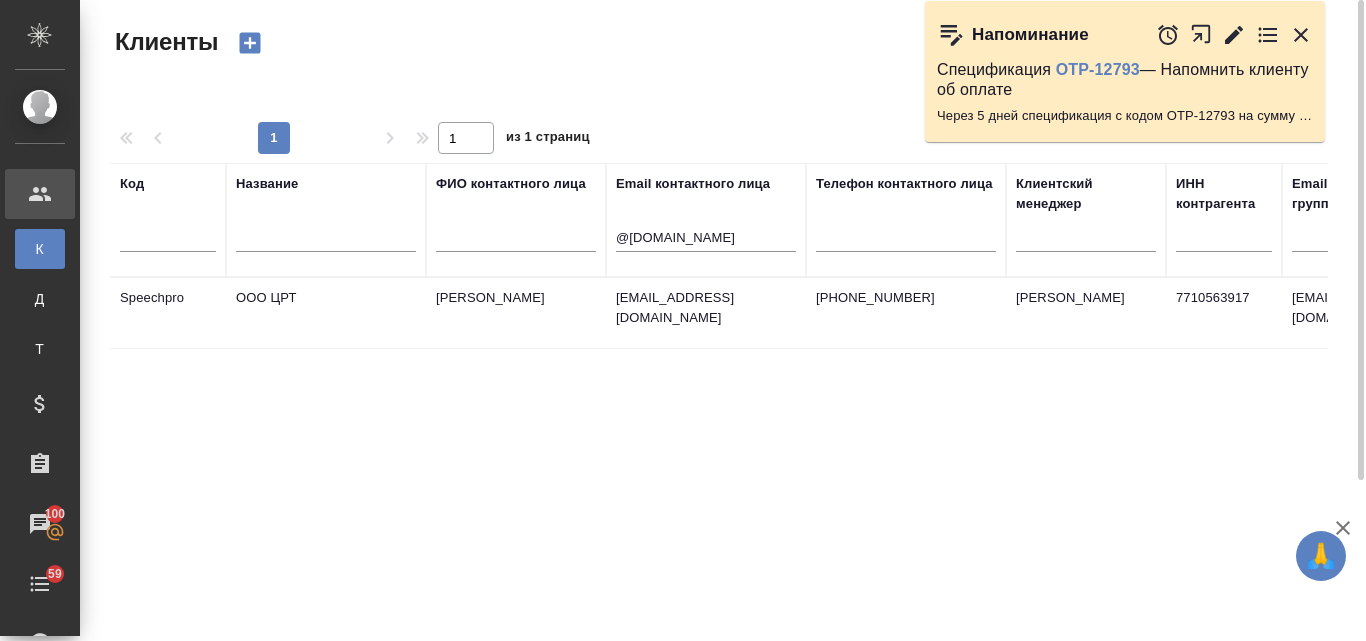 click on "[PERSON_NAME]" at bounding box center (516, 313) 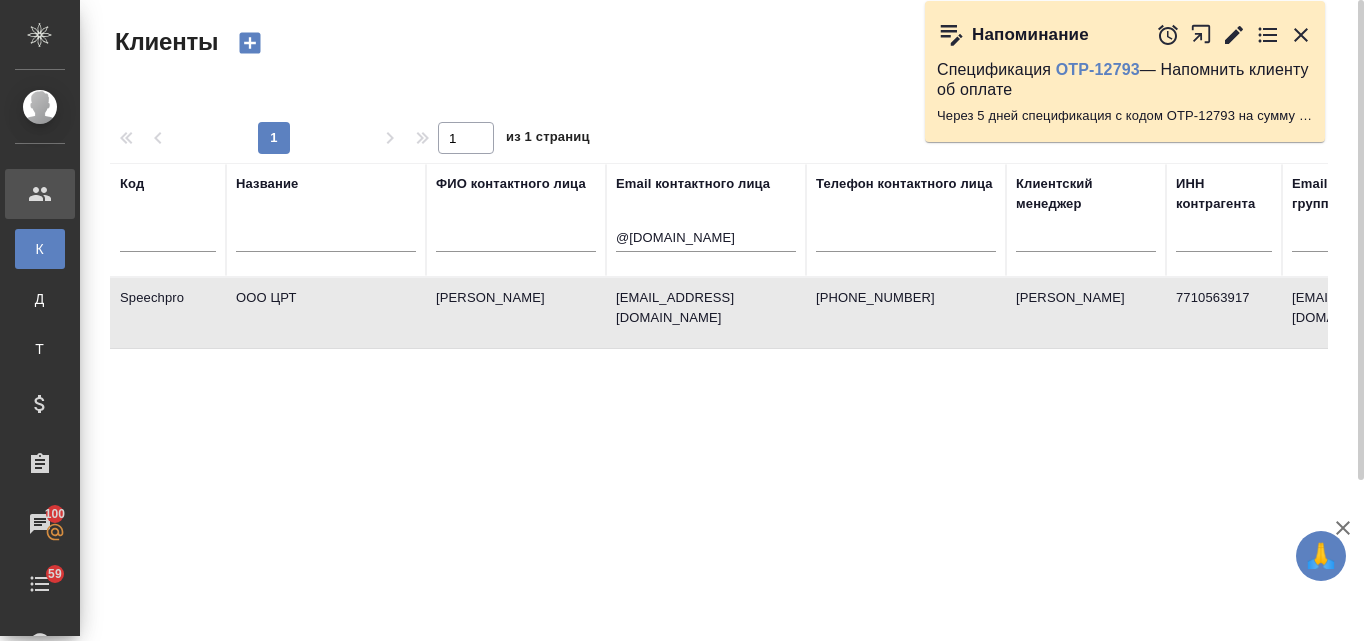 click on "[PERSON_NAME]" at bounding box center (516, 313) 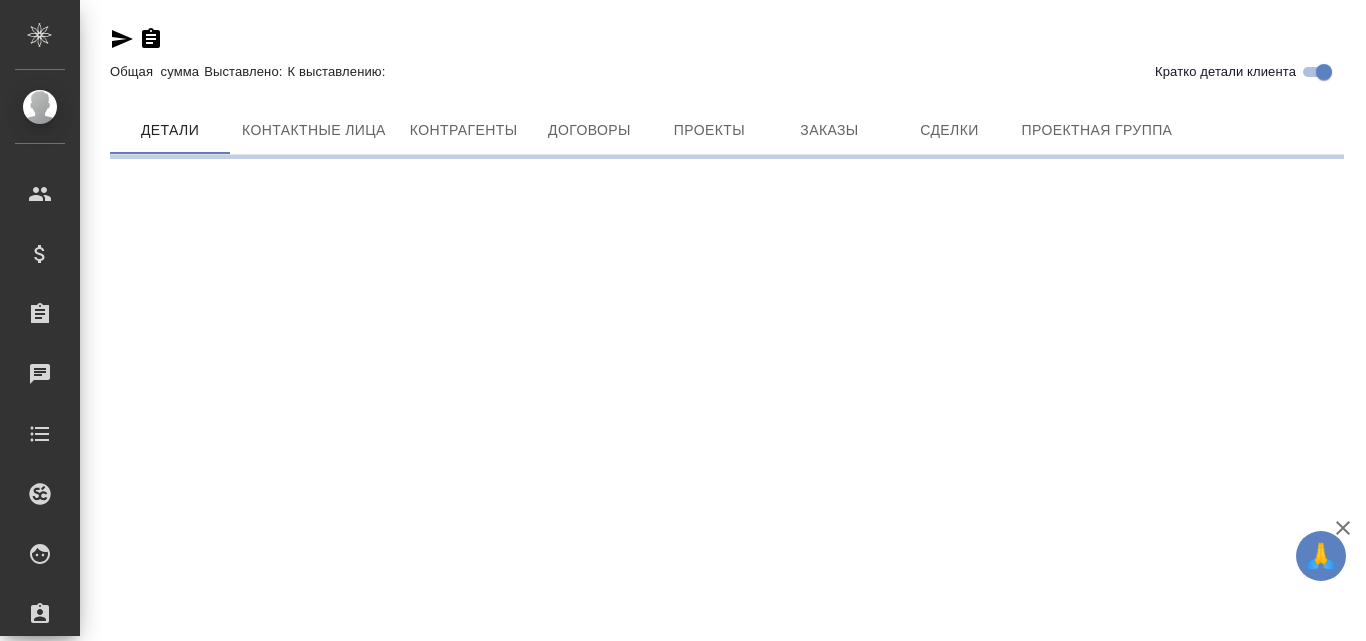 scroll, scrollTop: 0, scrollLeft: 0, axis: both 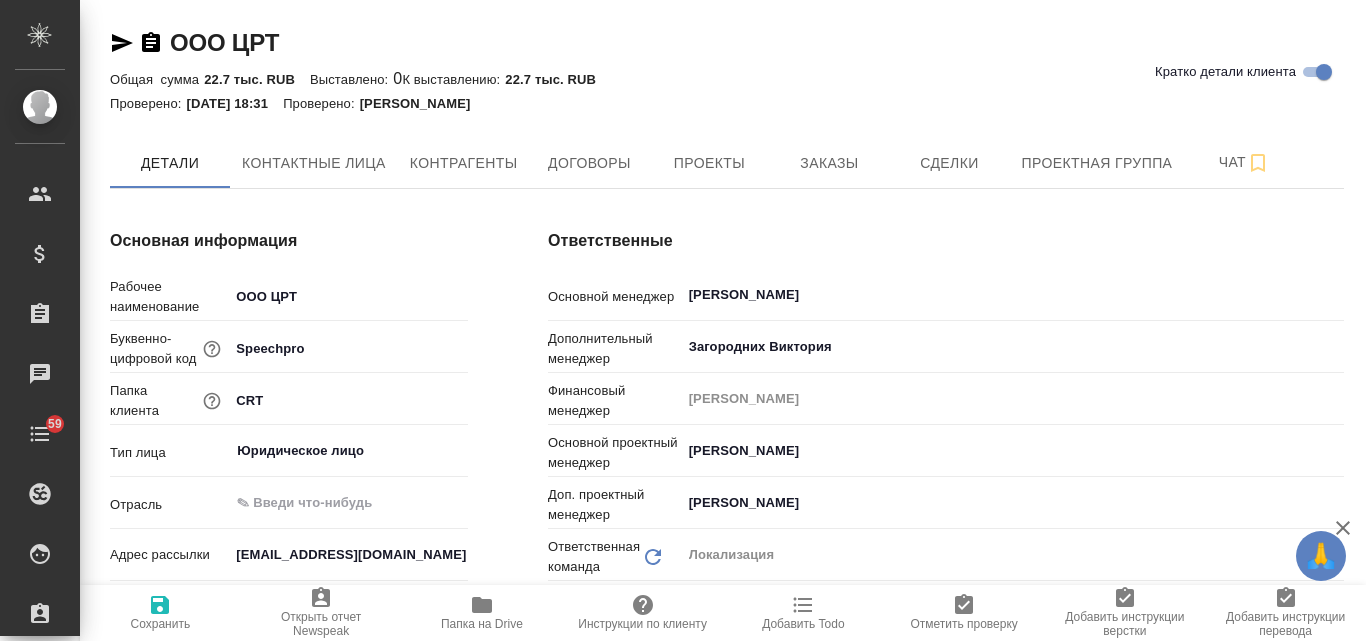 type on "x" 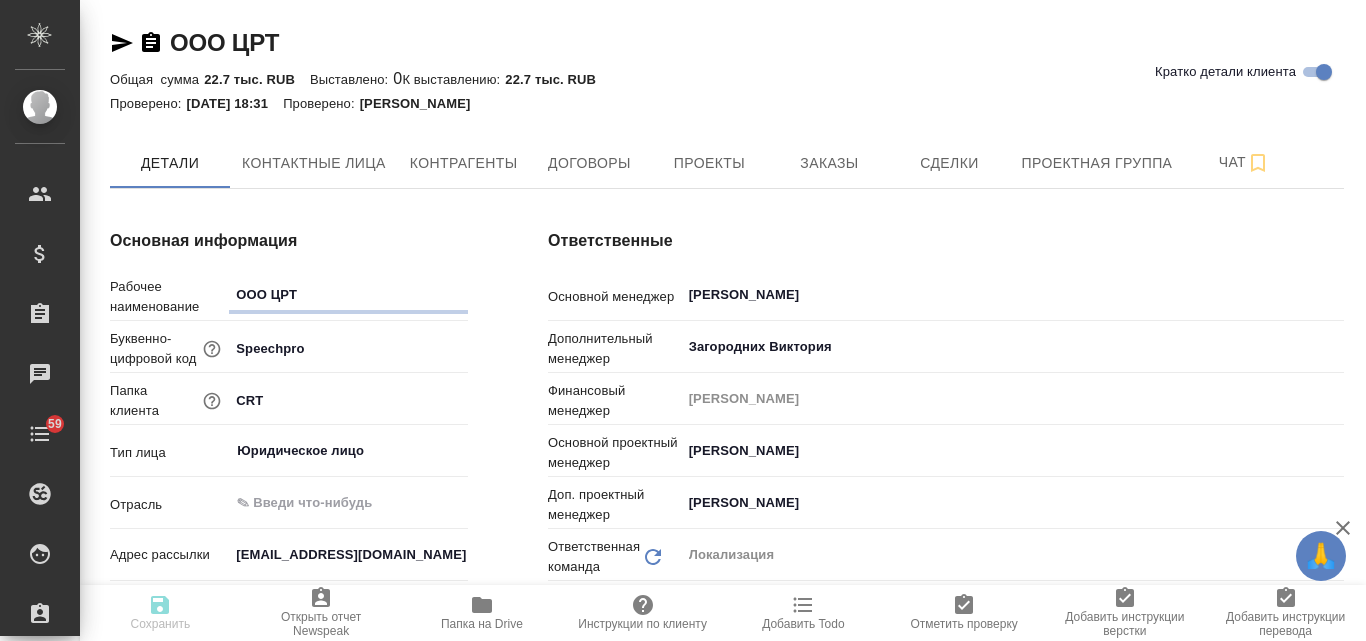 type on "x" 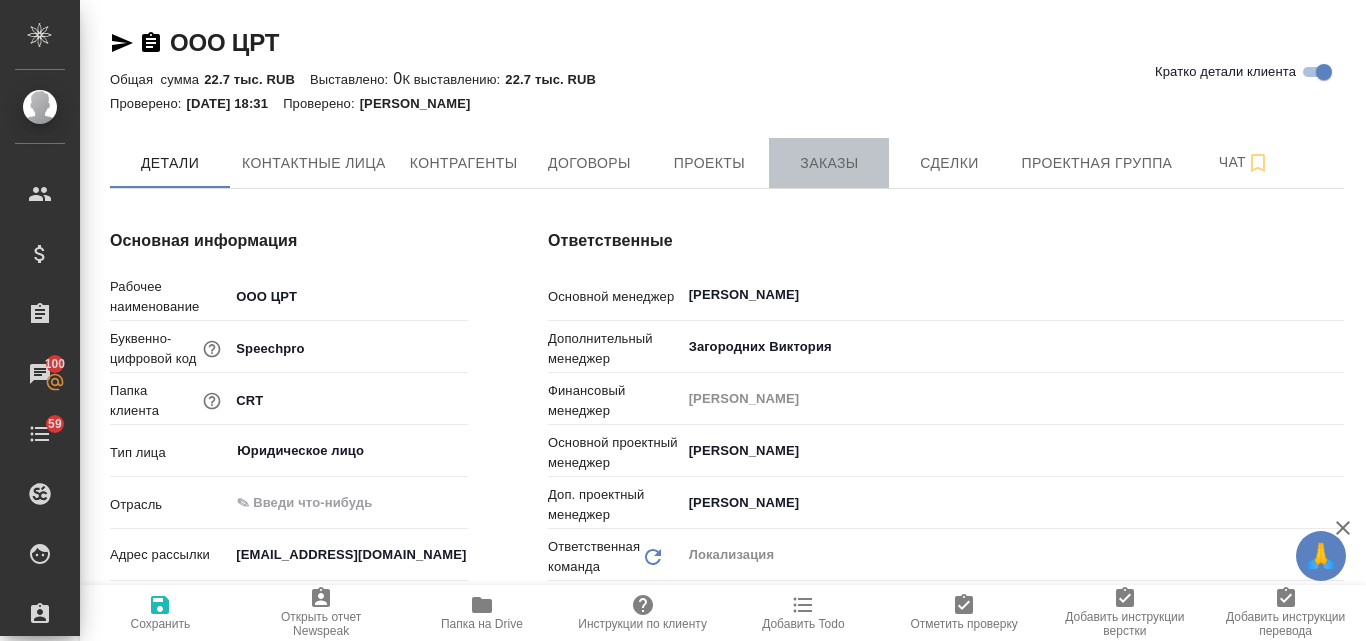 click on "Заказы" at bounding box center [829, 163] 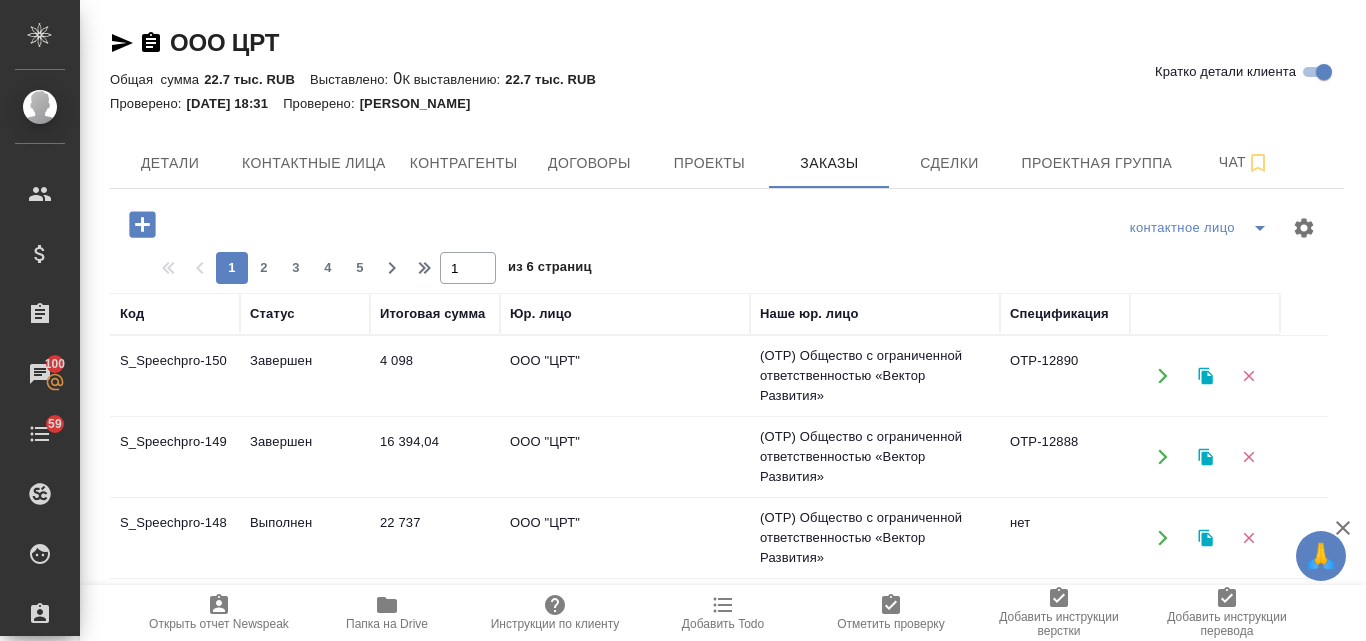click 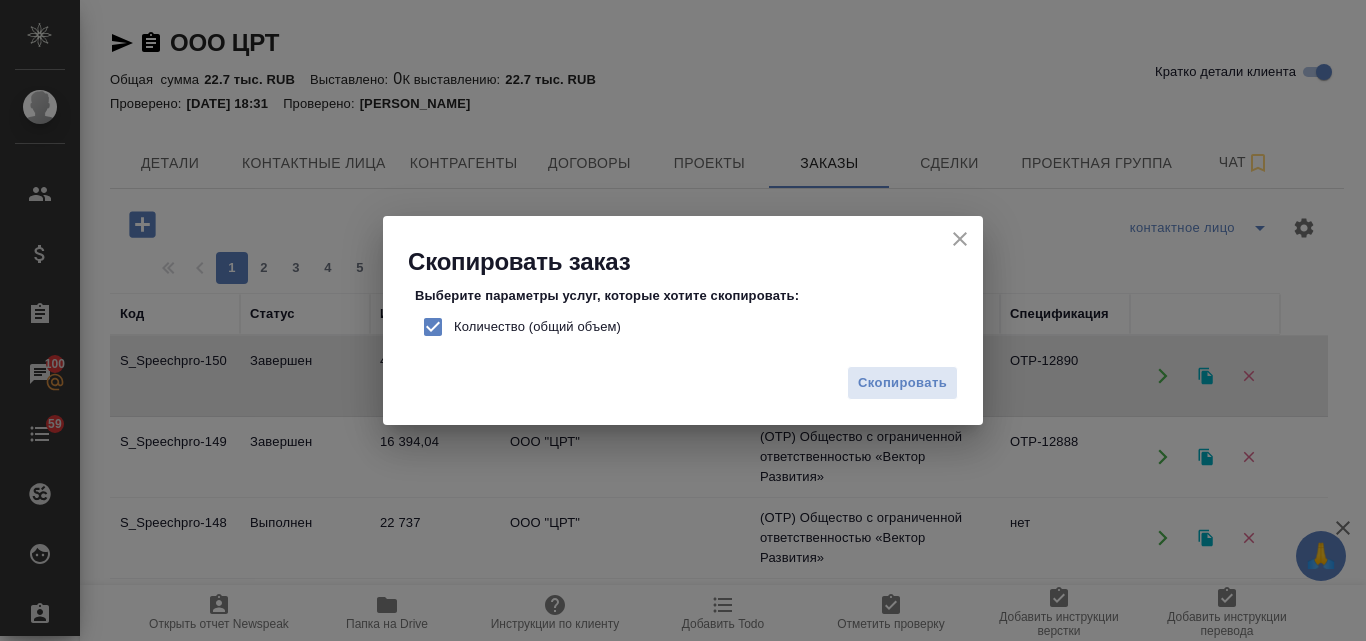click on "Количество (общий объем)" at bounding box center [433, 327] 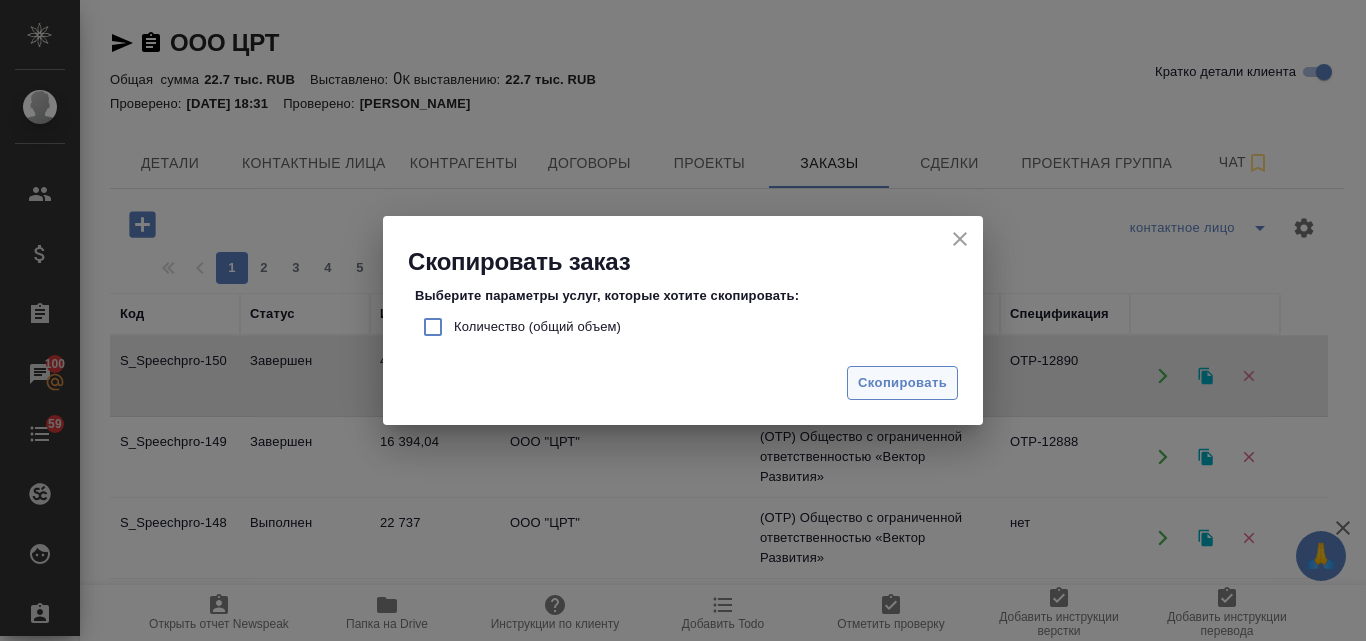 click on "Скопировать" at bounding box center [902, 383] 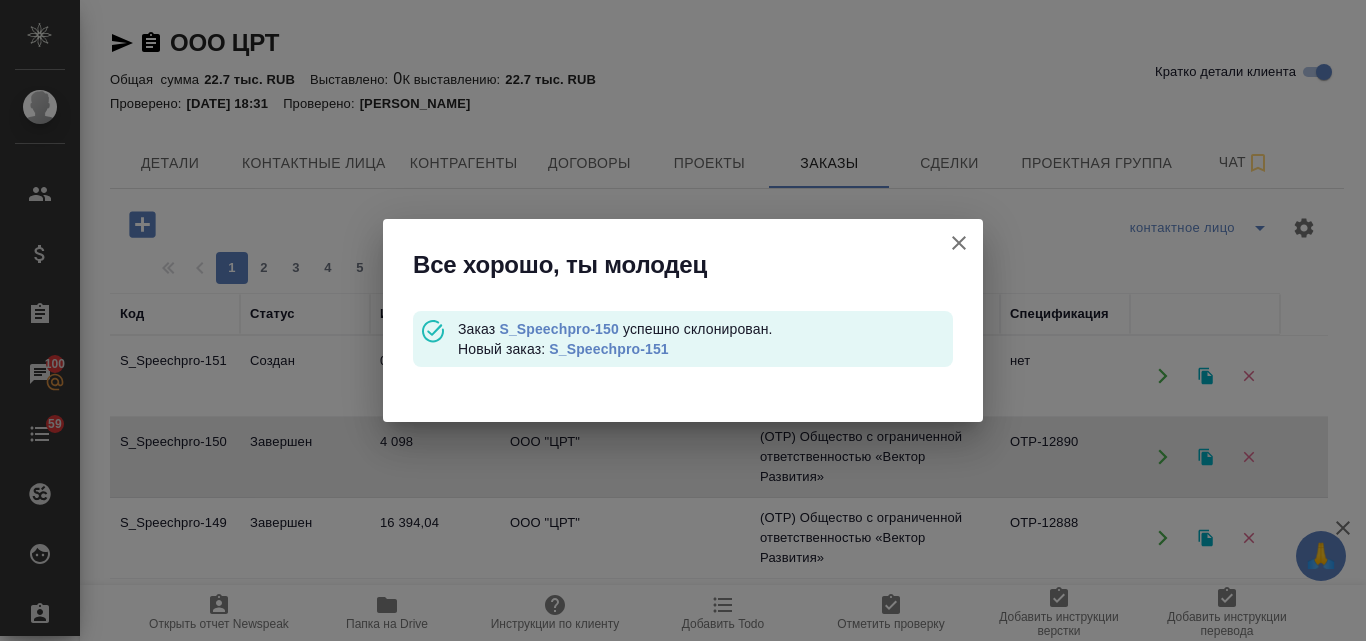 click on "S_Speechpro-151" at bounding box center (608, 349) 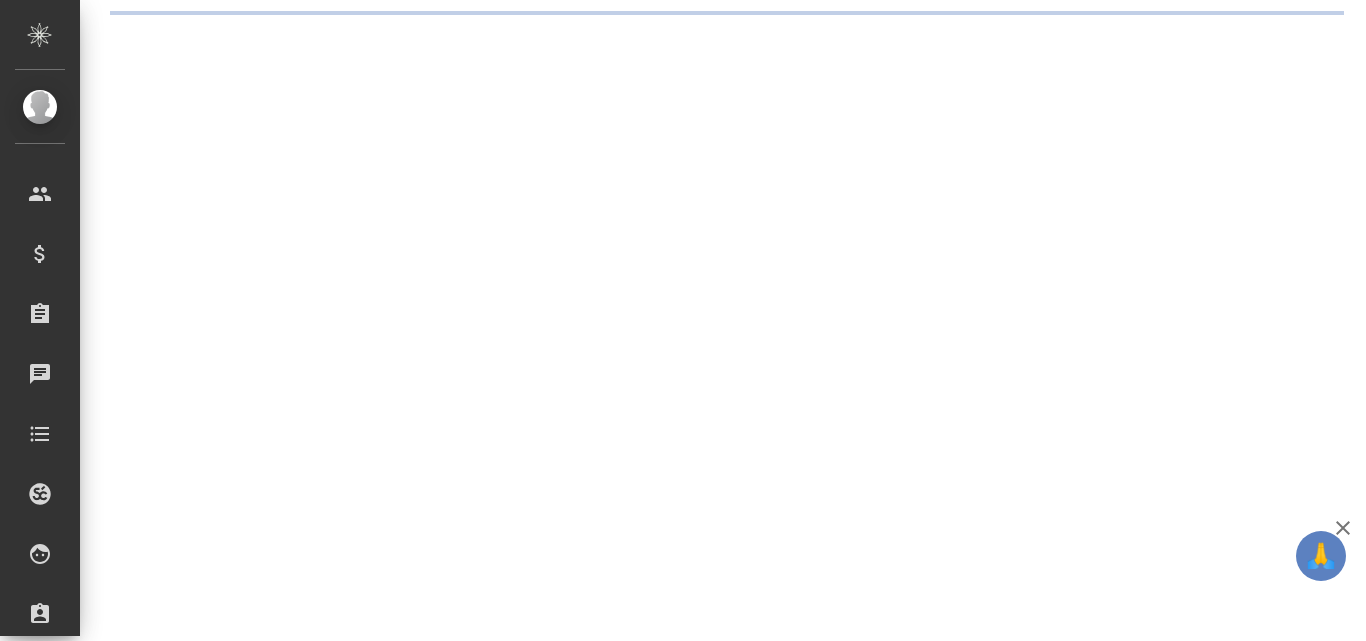 scroll, scrollTop: 0, scrollLeft: 0, axis: both 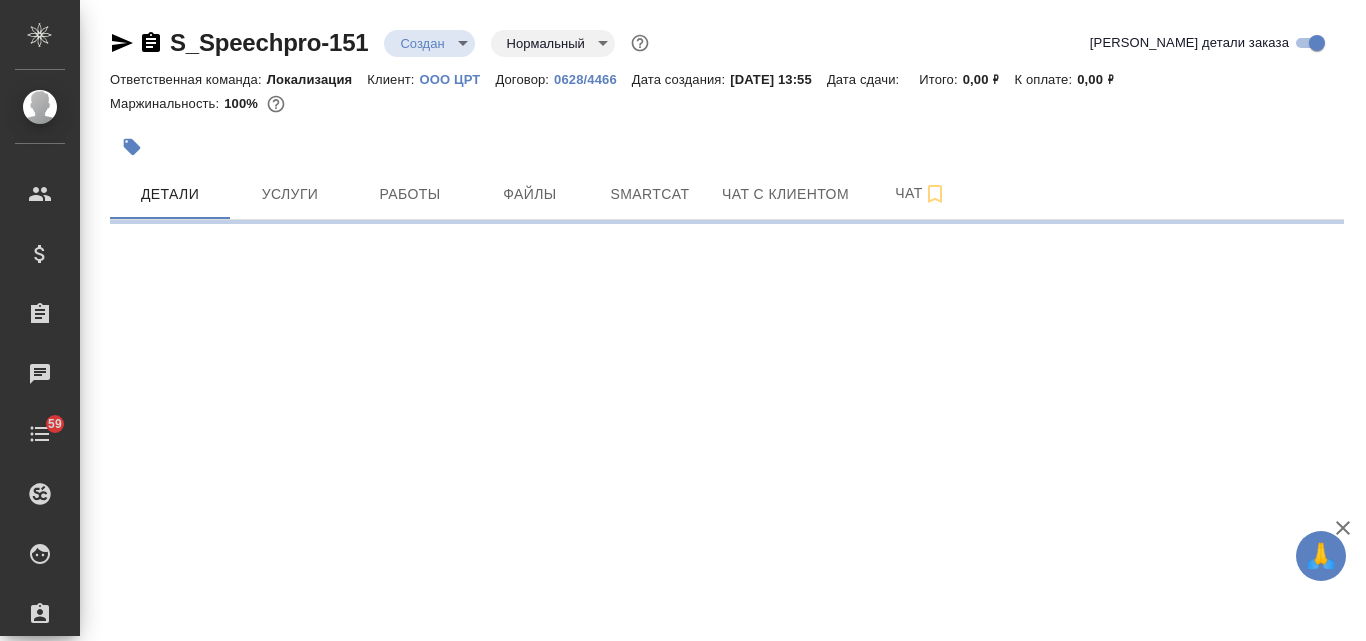 select on "RU" 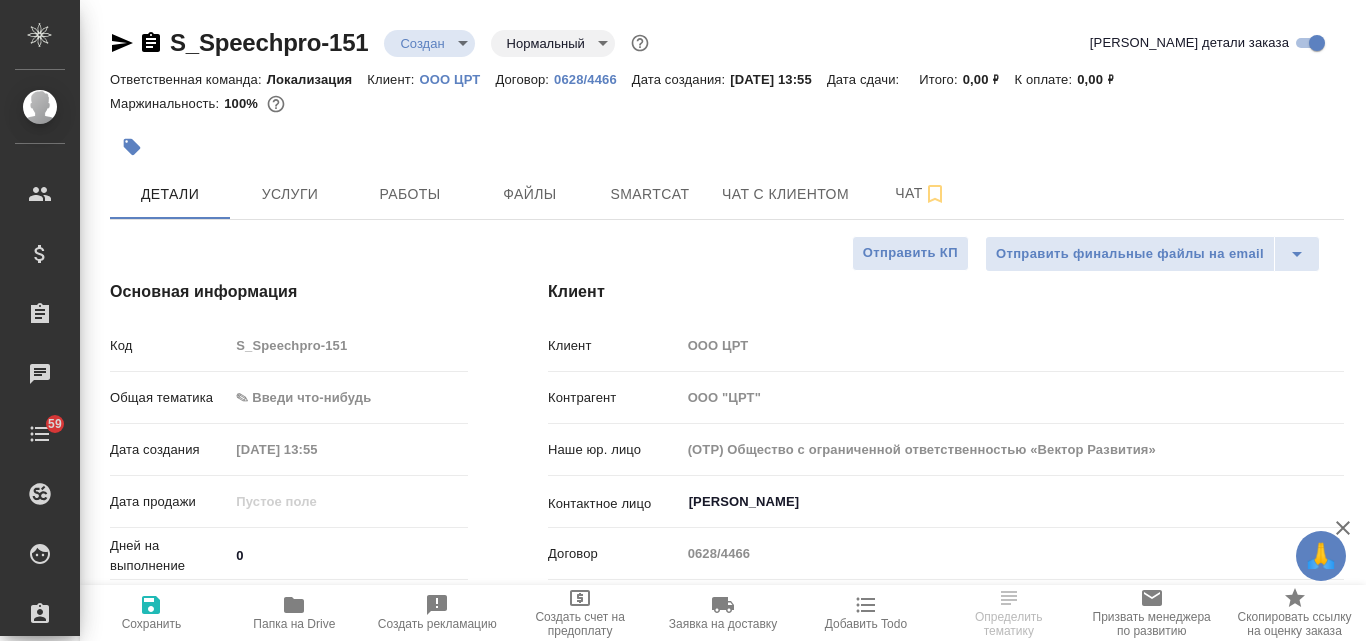 type on "x" 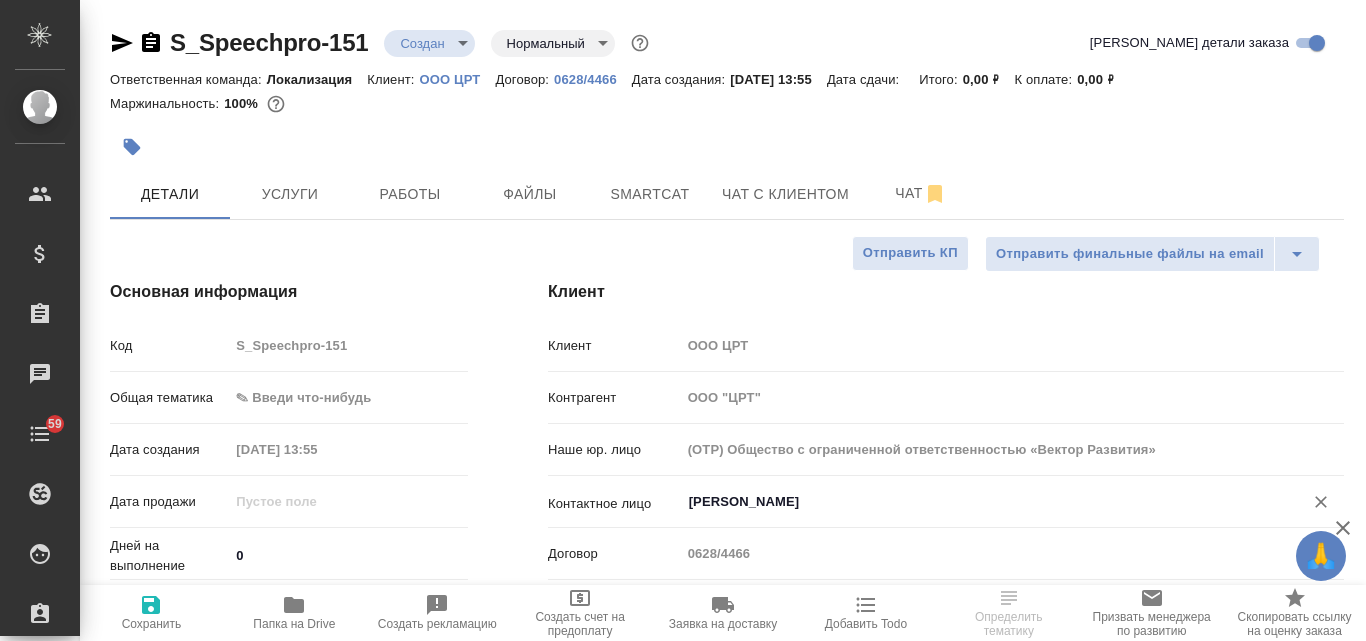 click on "[PERSON_NAME]" at bounding box center [979, 502] 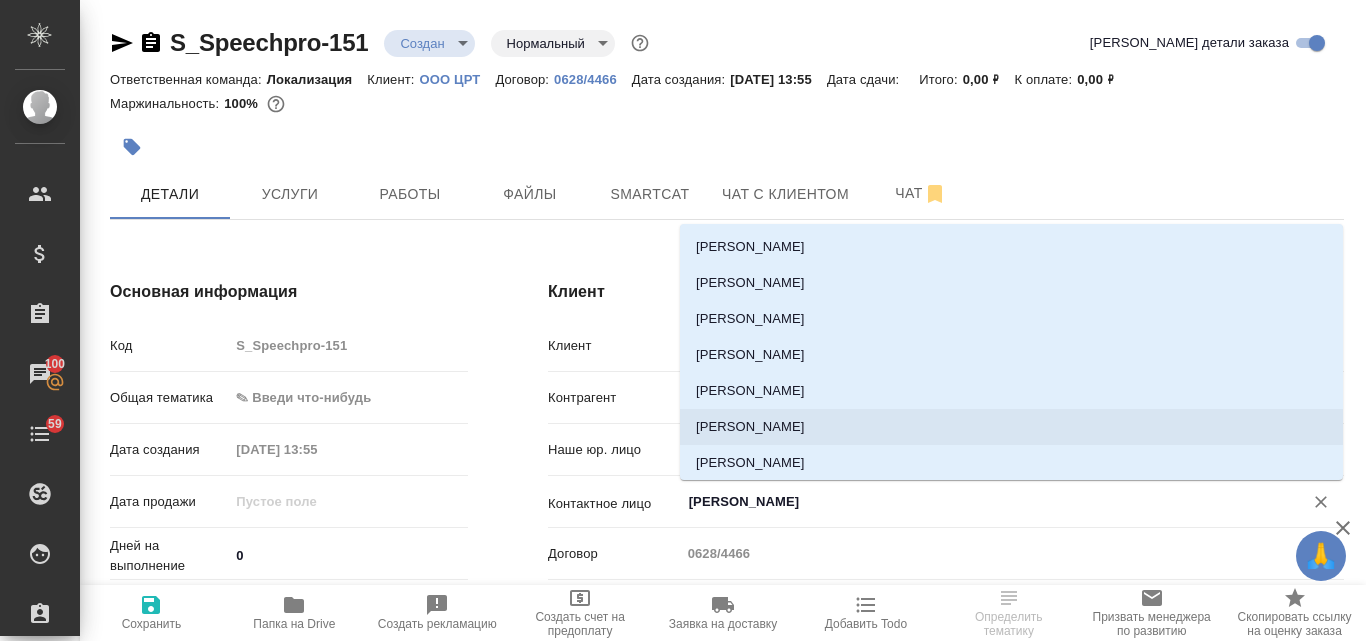 click on "[PERSON_NAME]" at bounding box center [1011, 427] 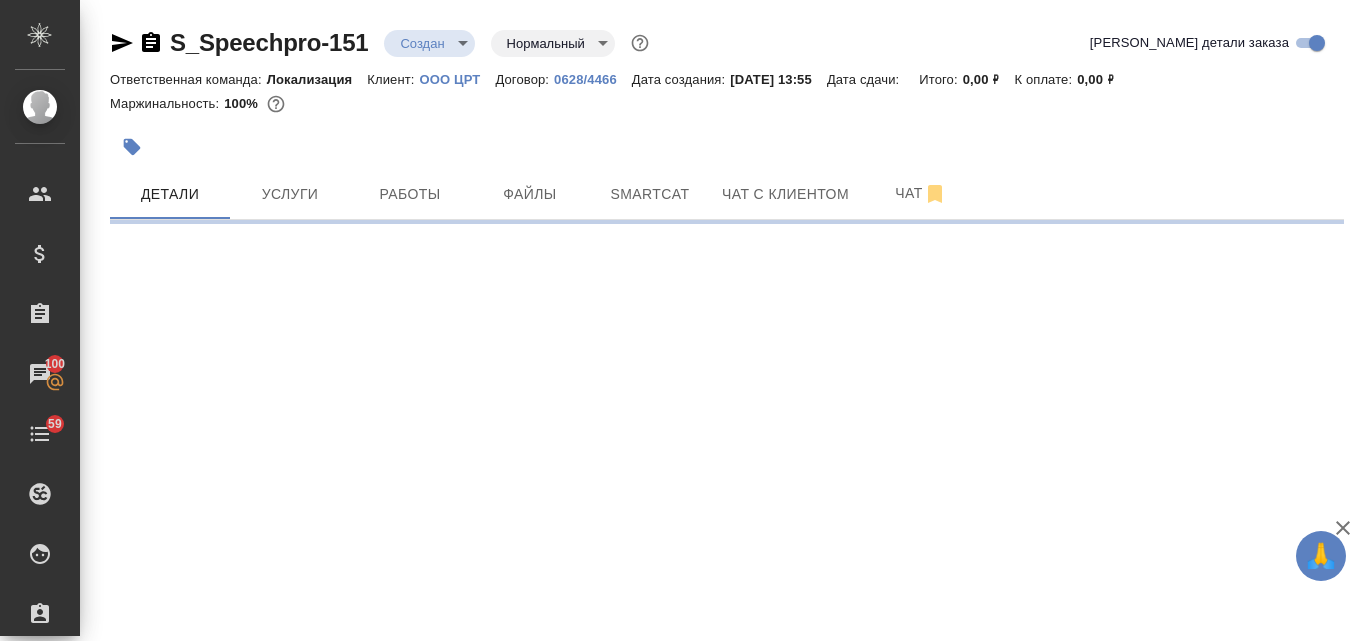 select on "RU" 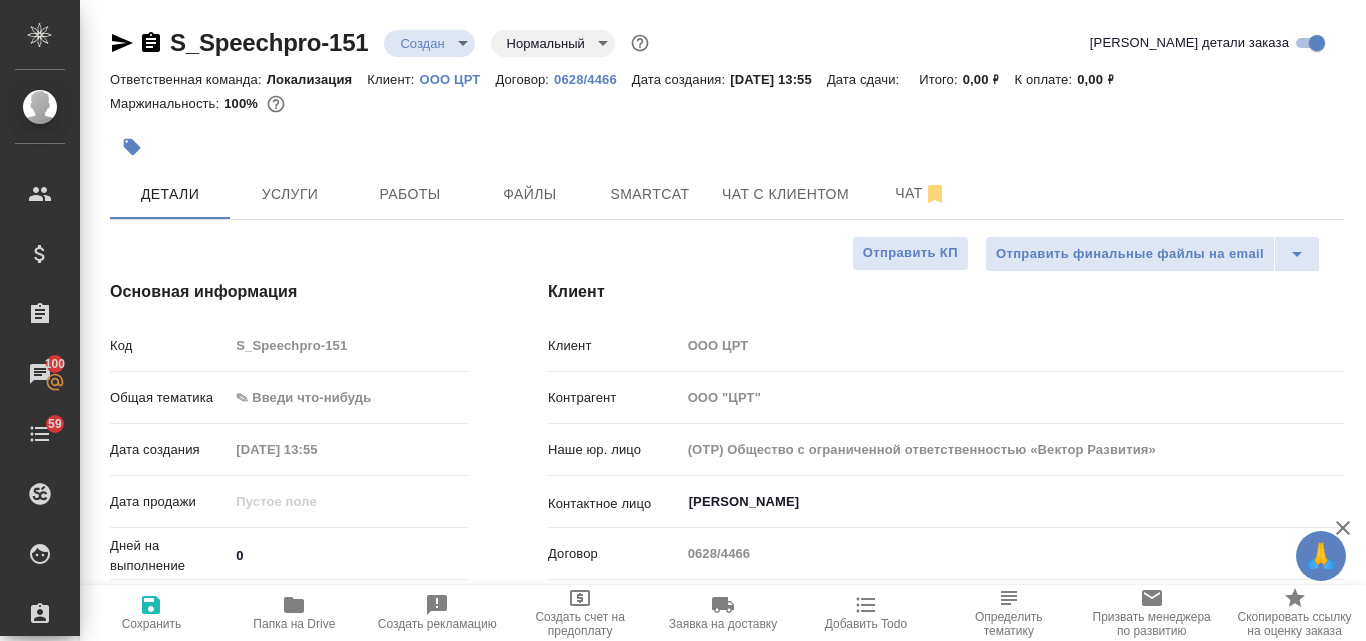 type on "x" 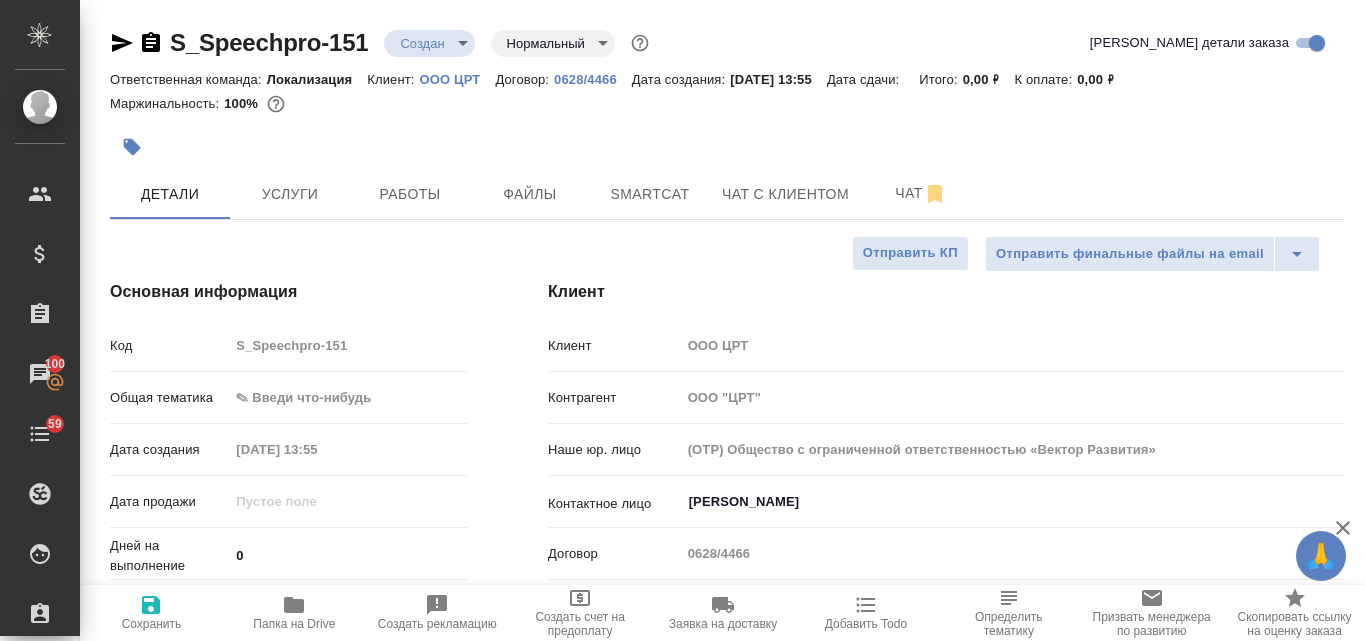 type on "x" 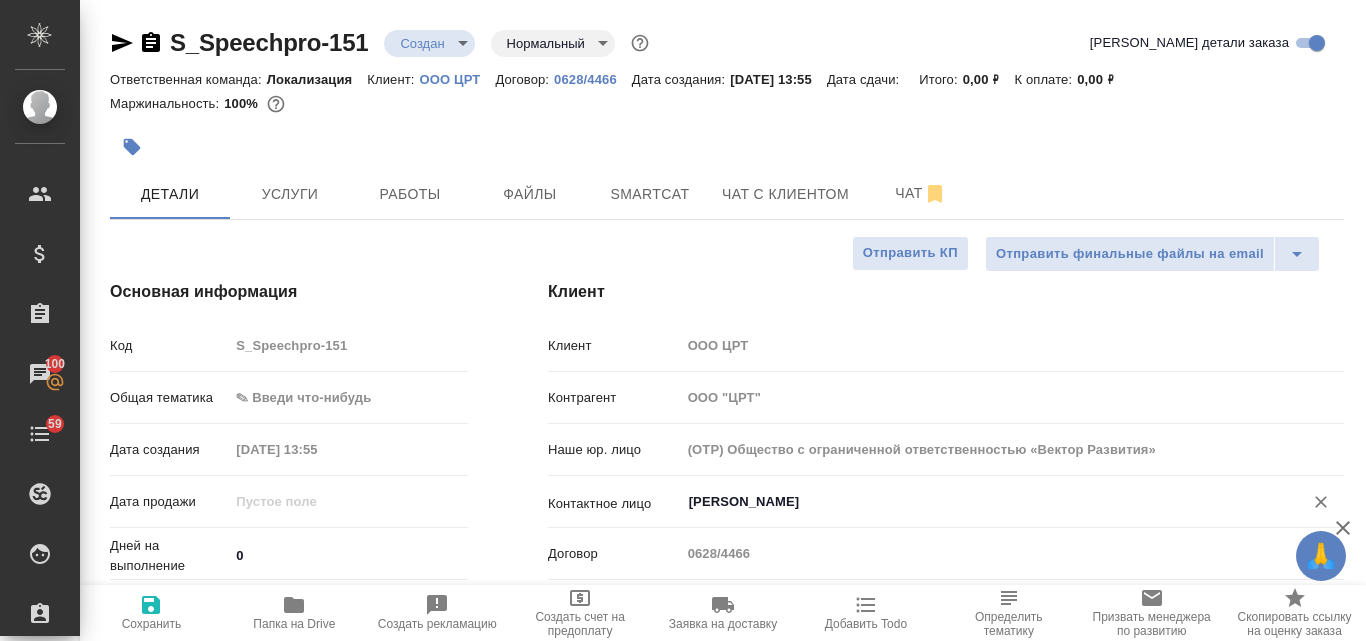 click on "[PERSON_NAME]" at bounding box center [979, 502] 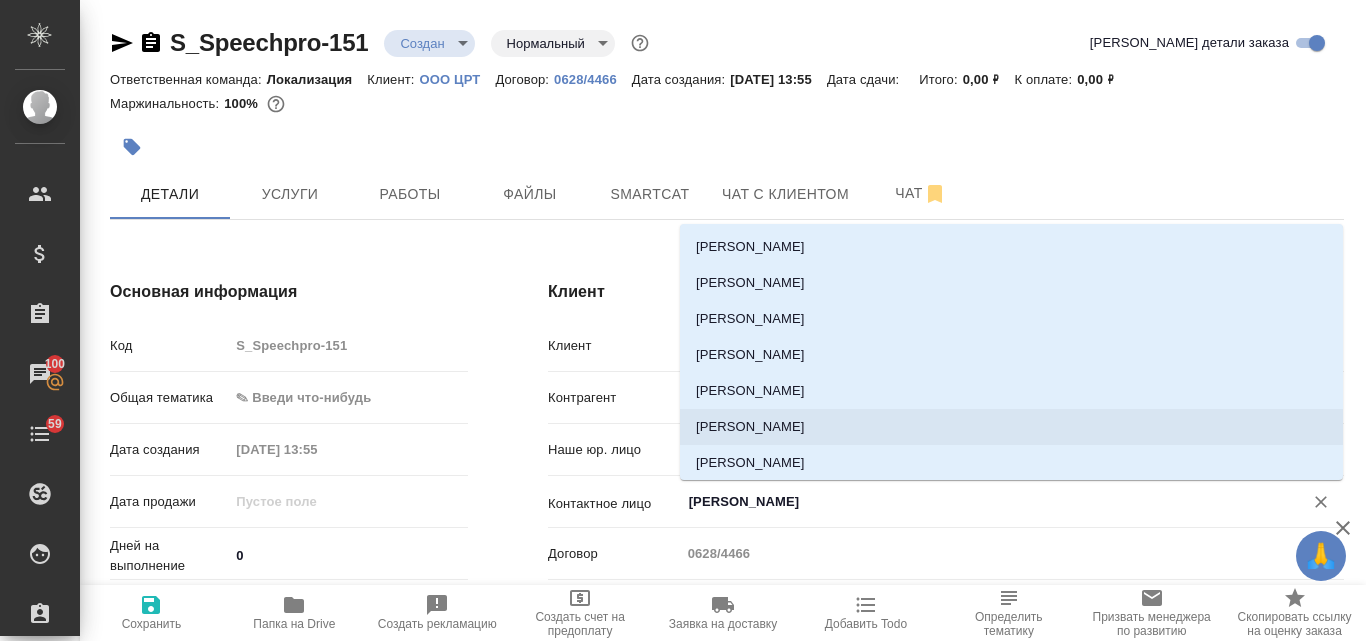 click on "[PERSON_NAME]" at bounding box center [1011, 427] 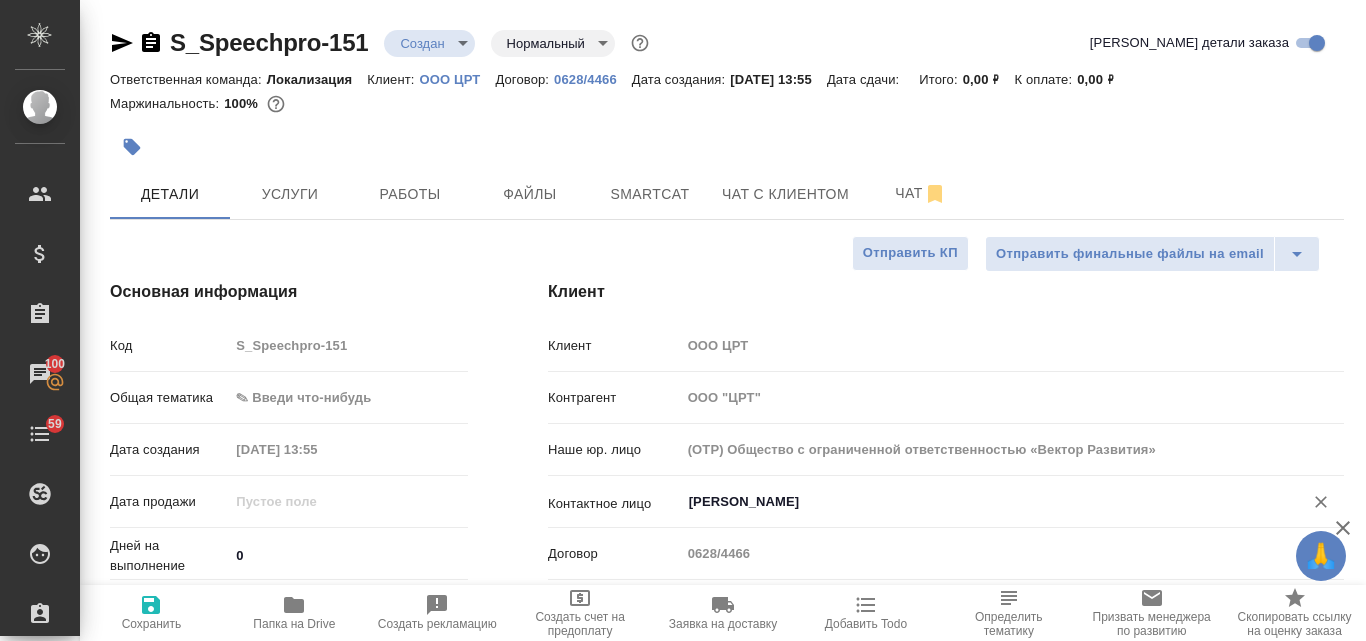 click 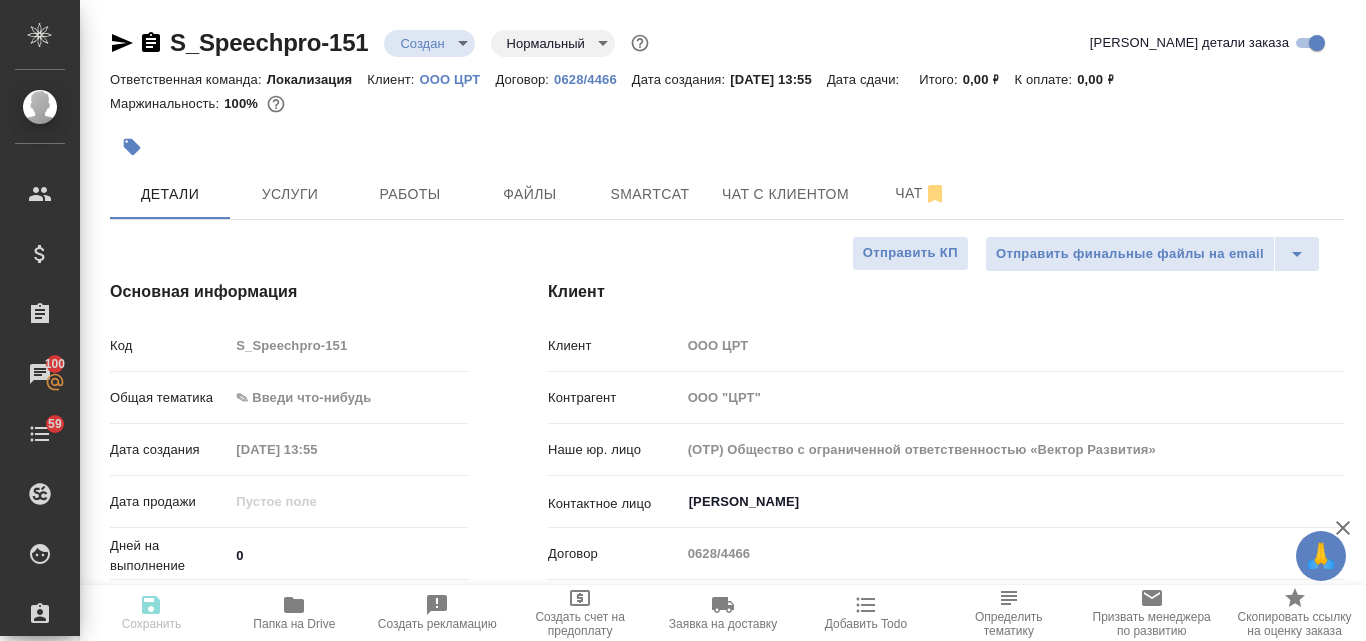 type on "x" 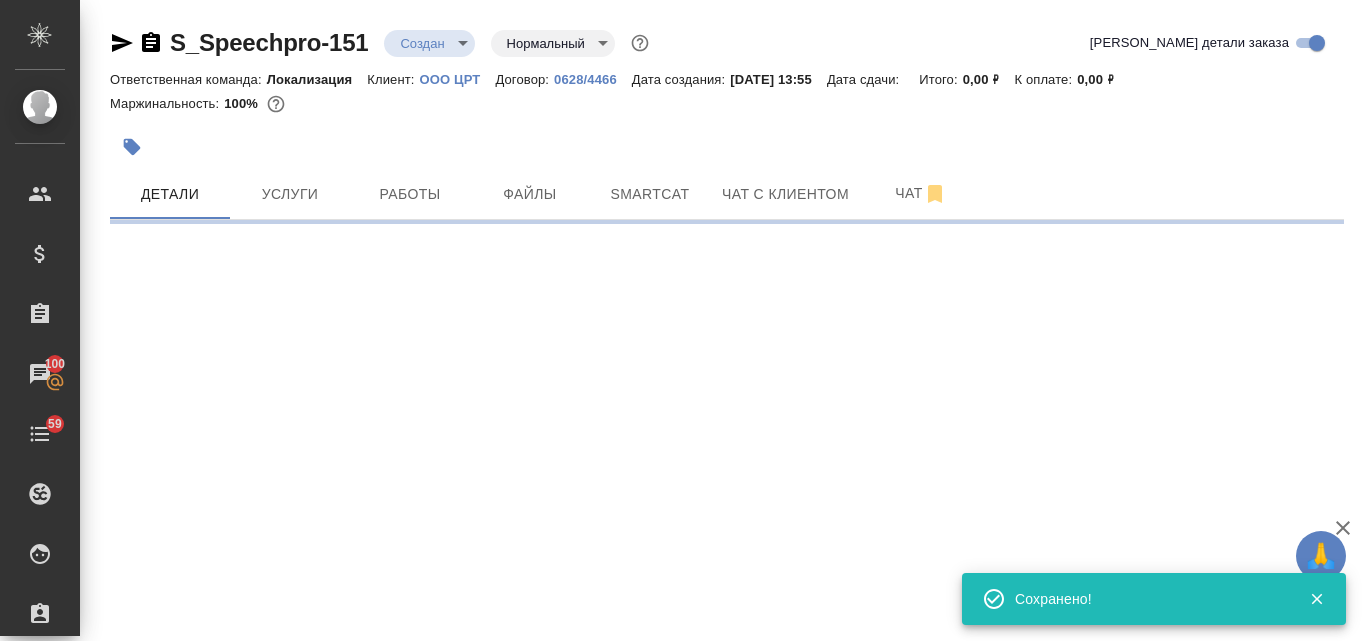 select on "RU" 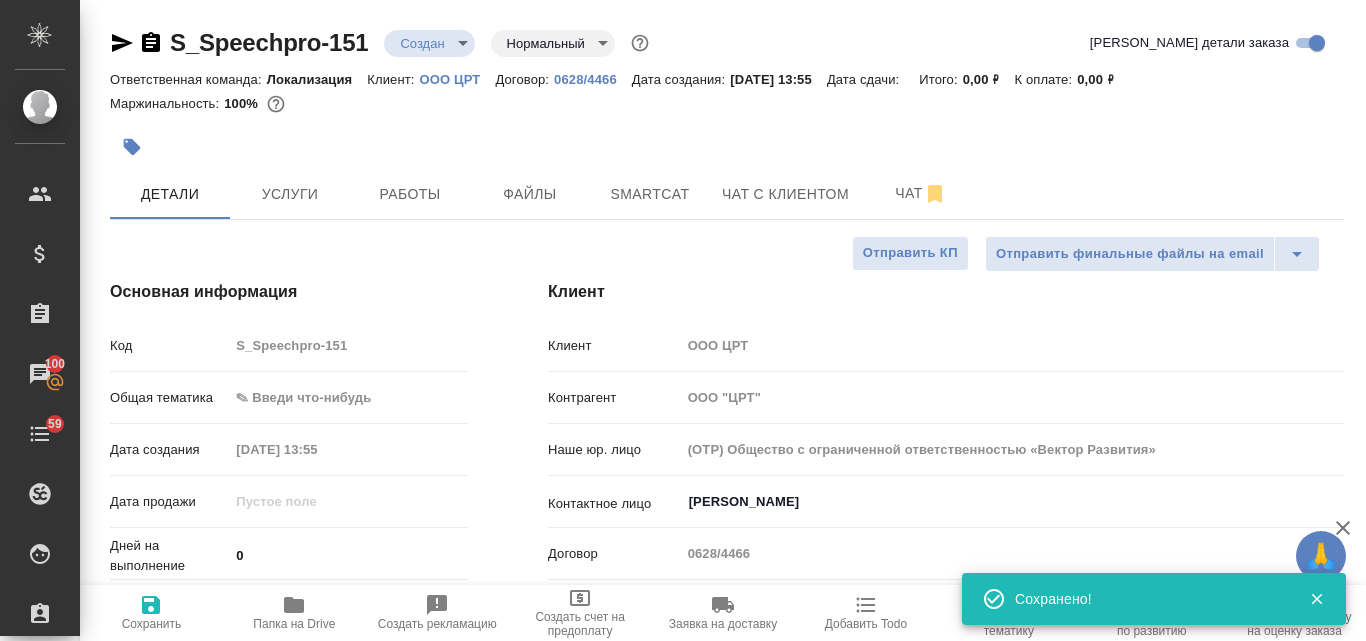 type on "x" 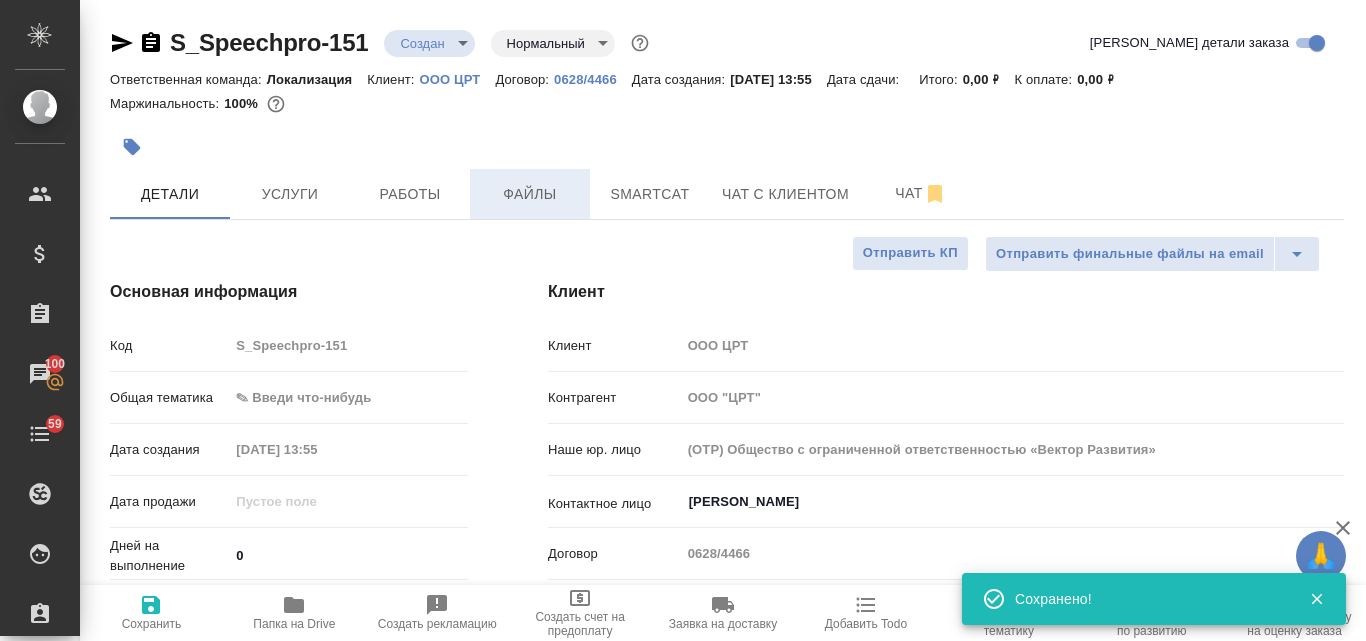 click on "Файлы" at bounding box center [530, 194] 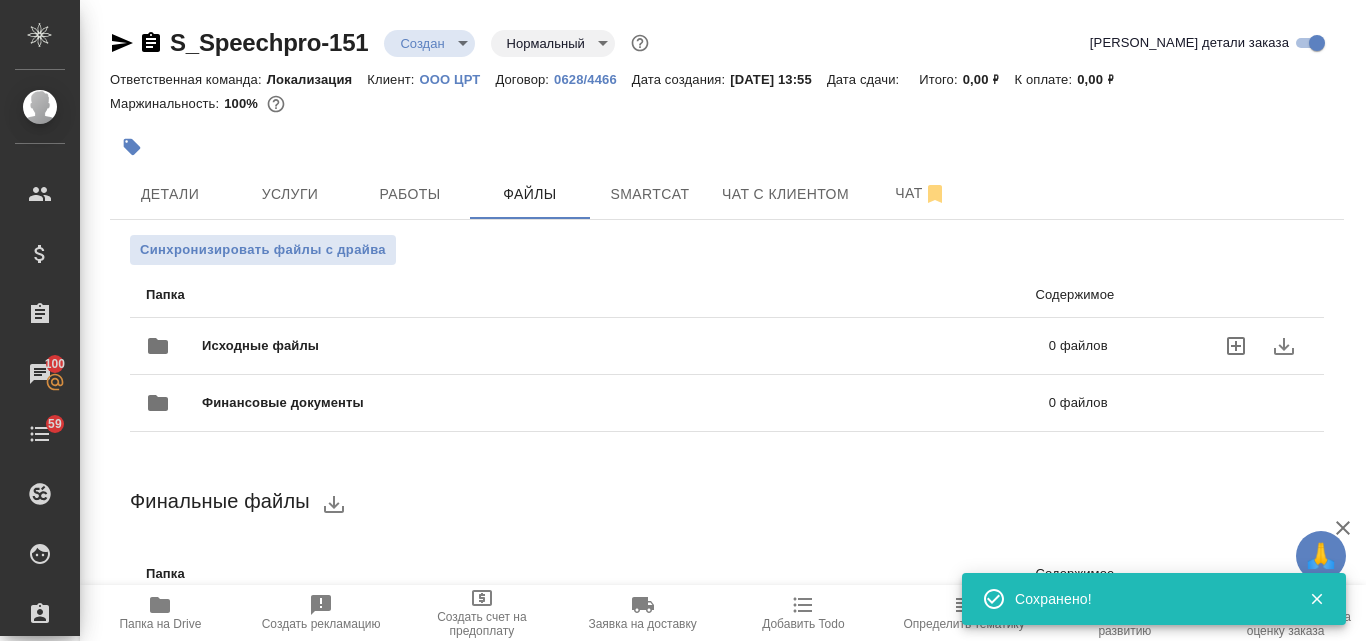 click on "Исходные файлы" at bounding box center [443, 346] 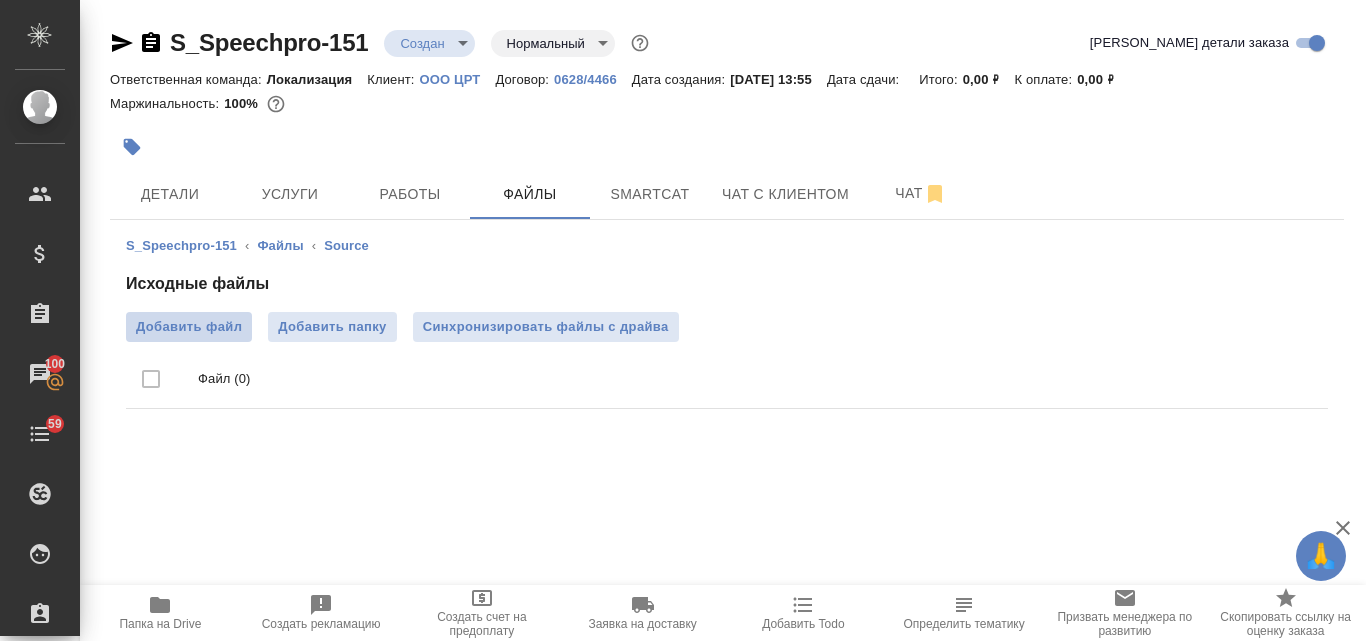 click on "Добавить файл" at bounding box center (189, 327) 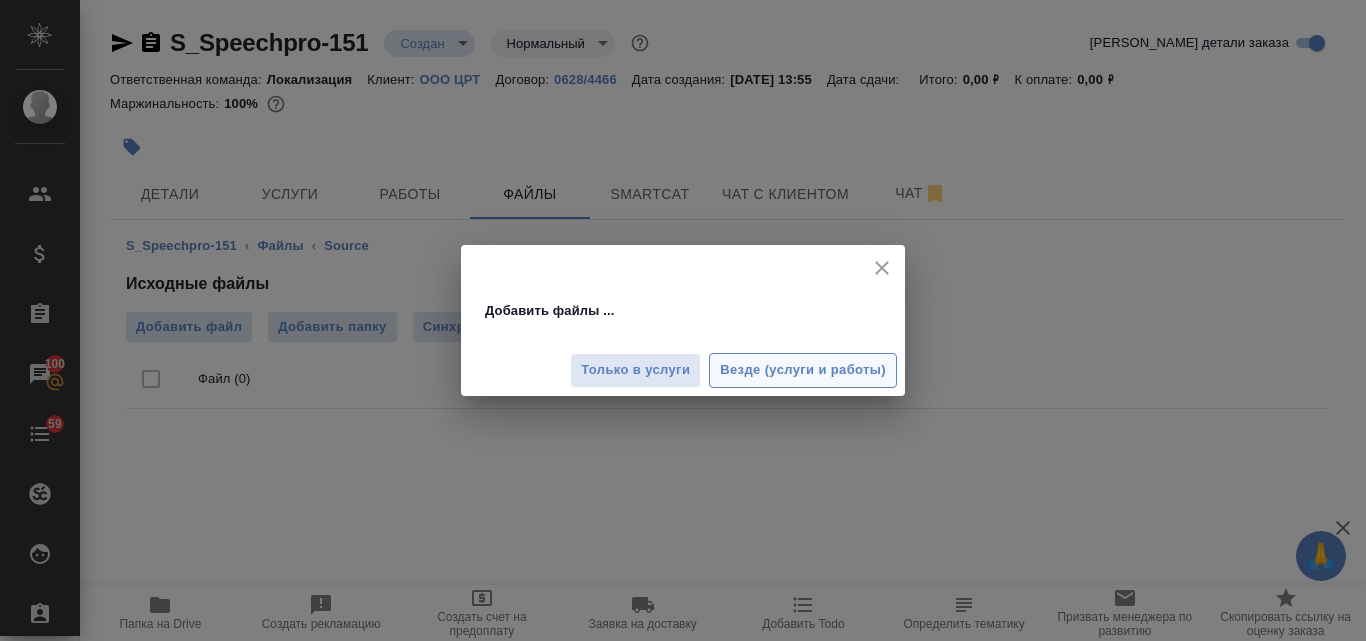 click on "Везде (услуги и работы)" at bounding box center [803, 370] 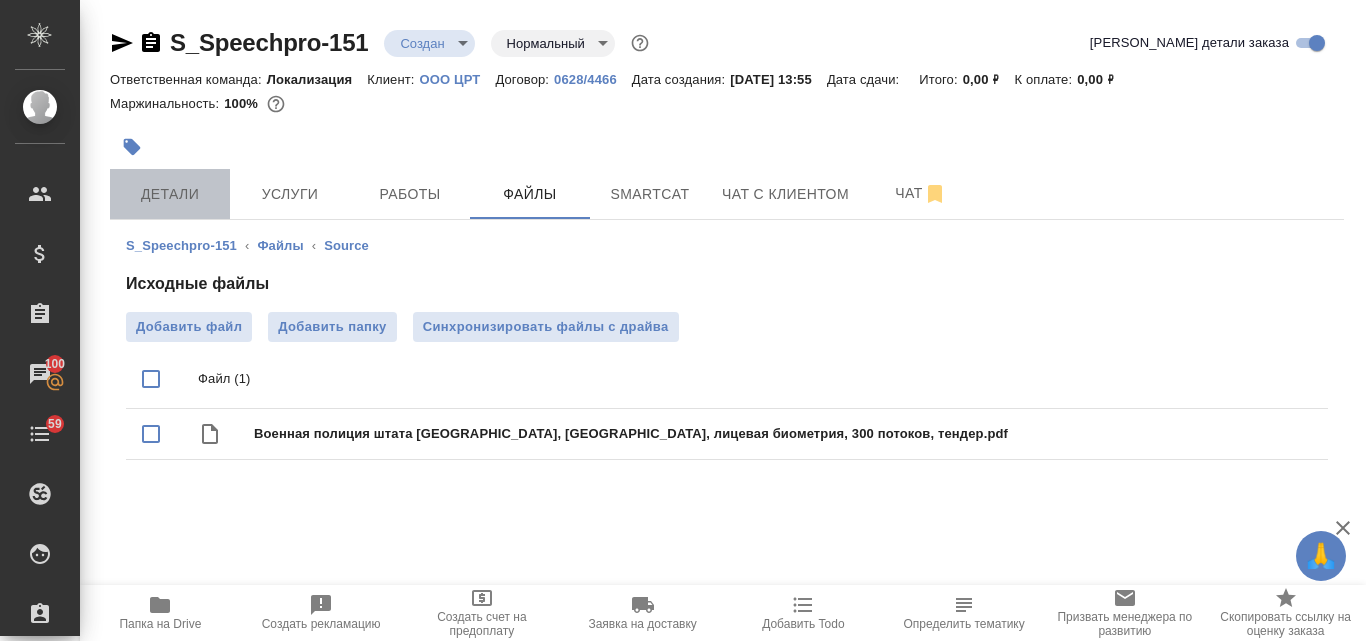 click on "Детали" at bounding box center (170, 194) 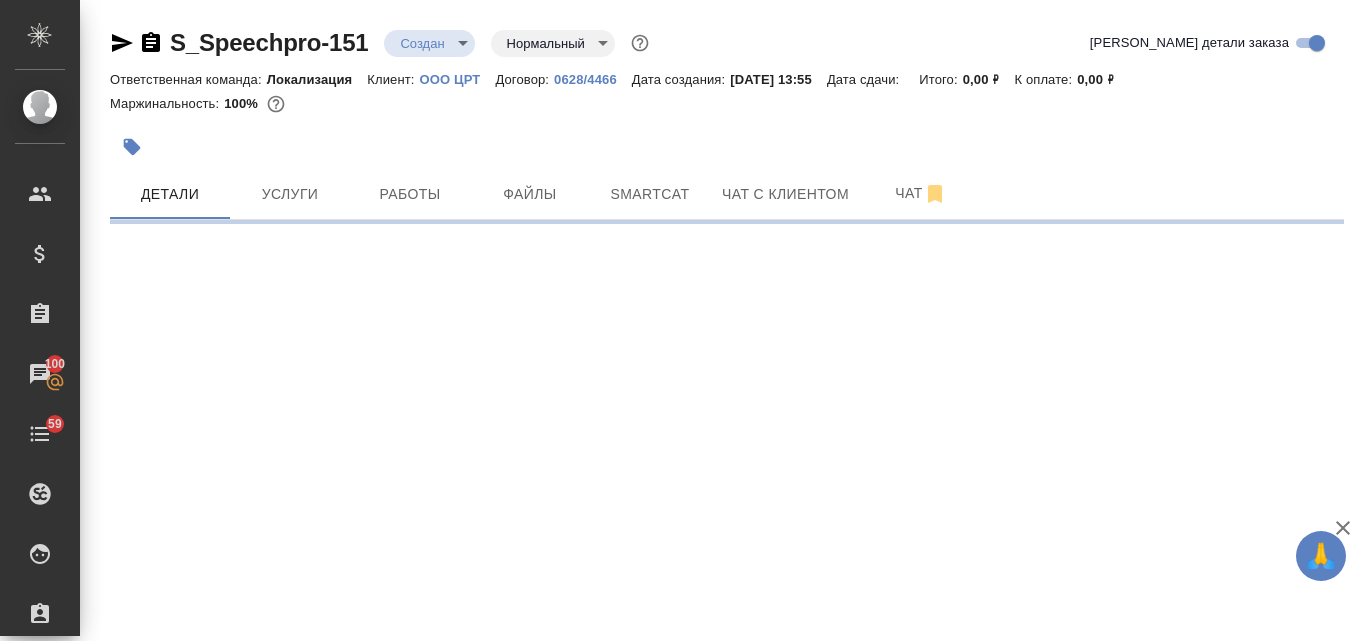 select on "RU" 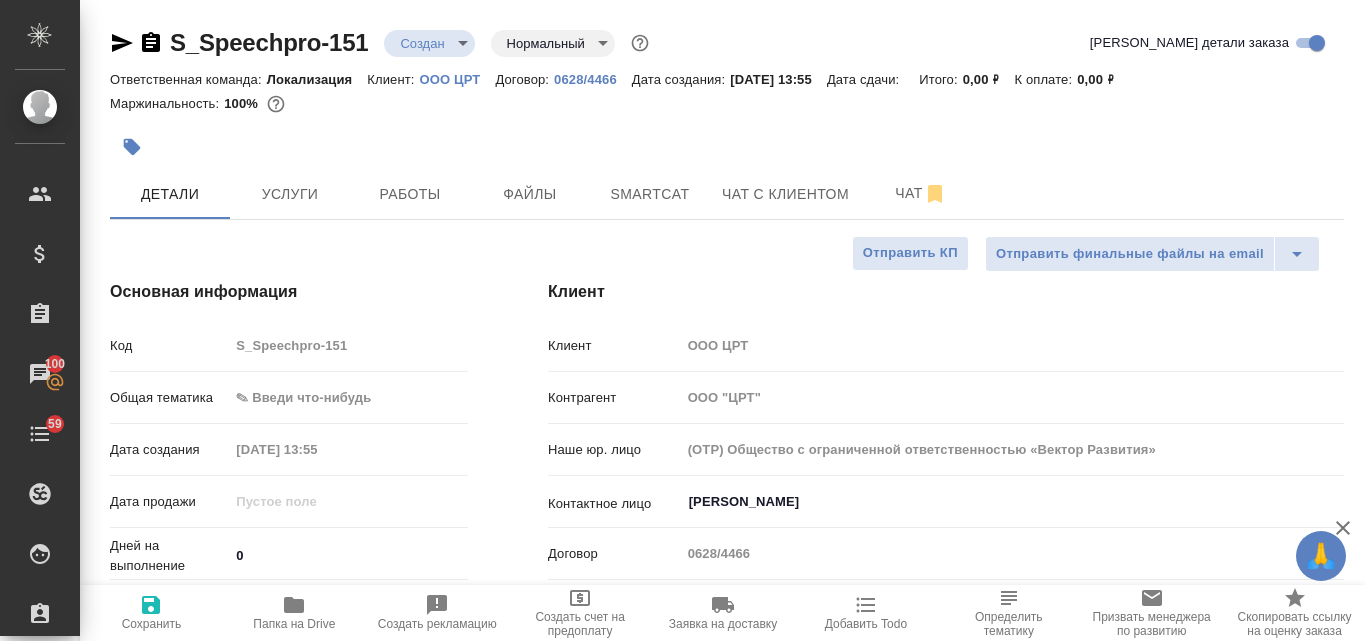 type on "x" 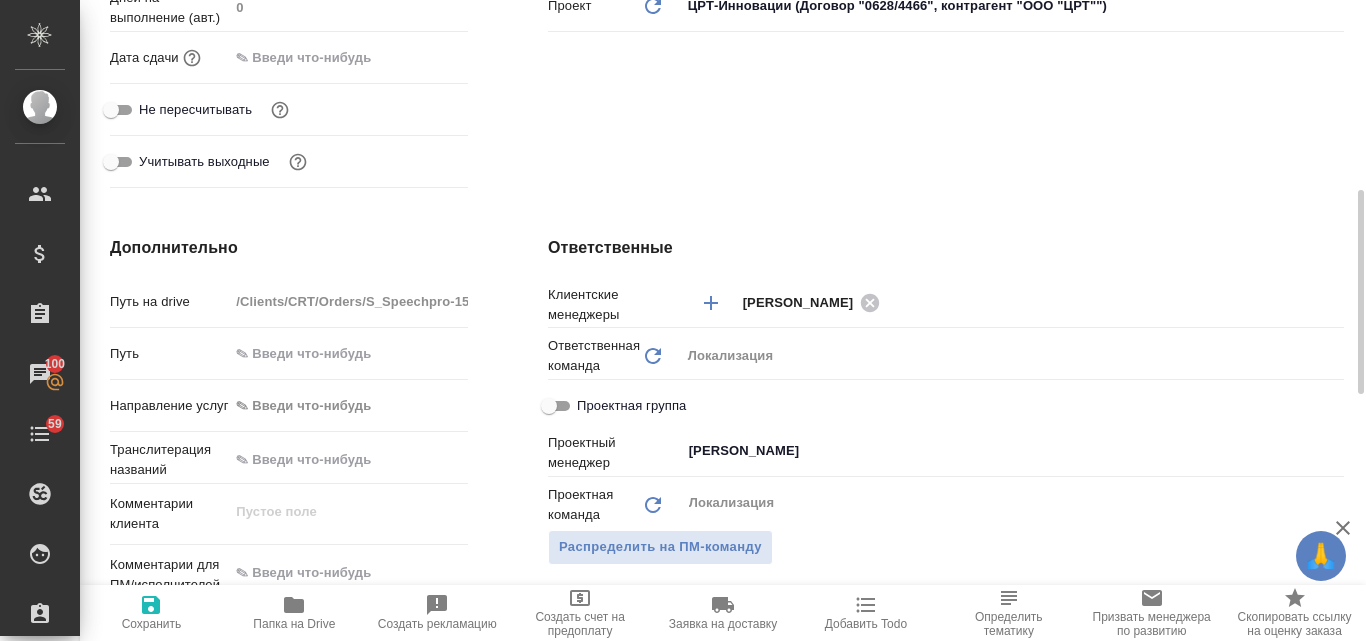 scroll, scrollTop: 700, scrollLeft: 0, axis: vertical 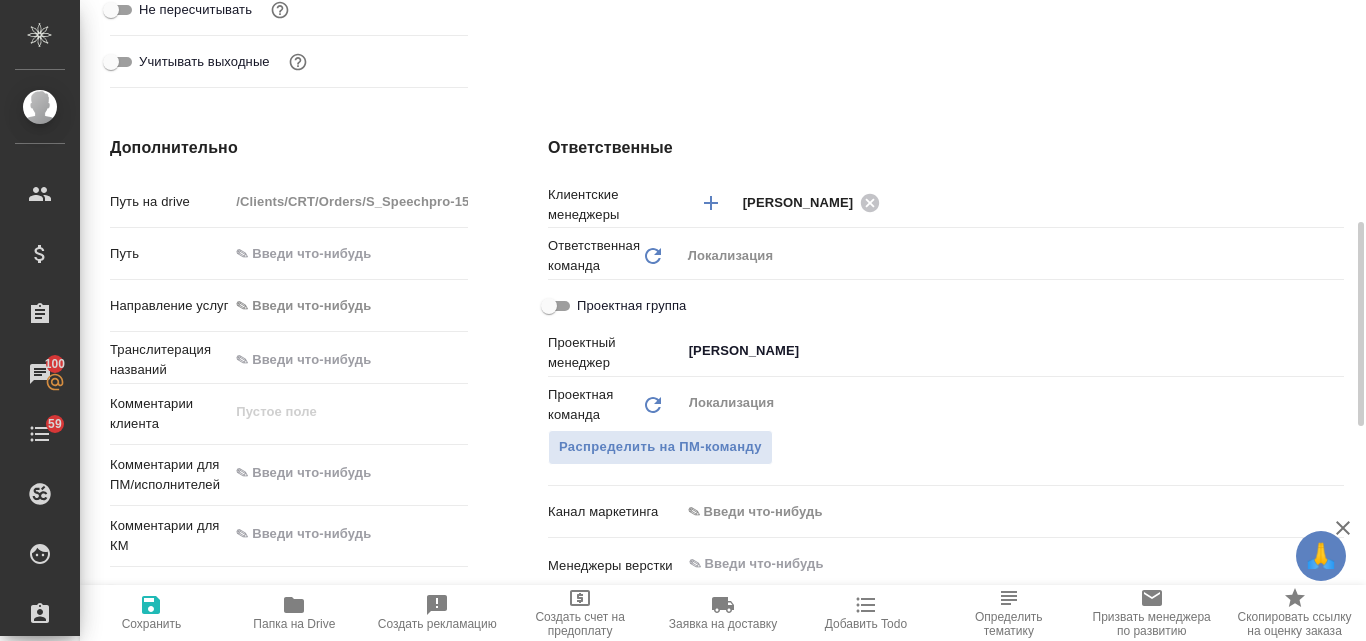 type on "x" 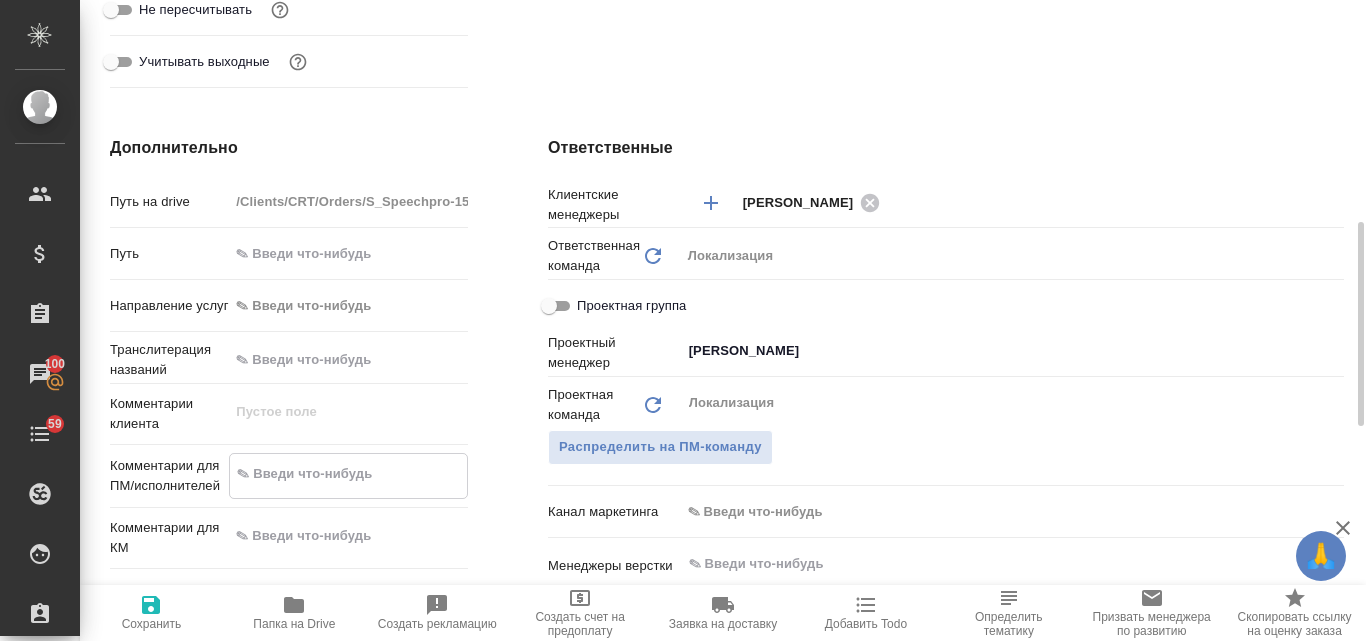 click at bounding box center [348, 474] 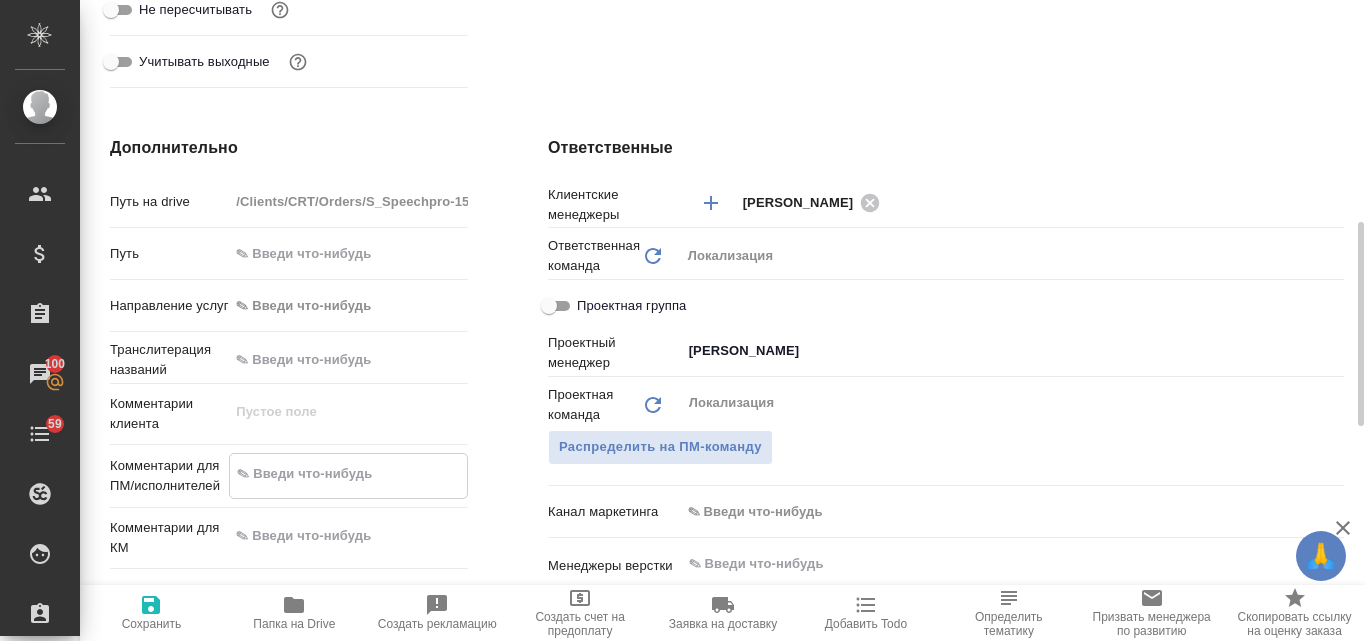 paste on "Возьмите, пожалуйста, в работу перевод с португальского на русский вложенного текста.
Требуется только текст, оформление не нужно сохранять.
Сообщите, пожалуйста, сроки и цену для срочного перевода." 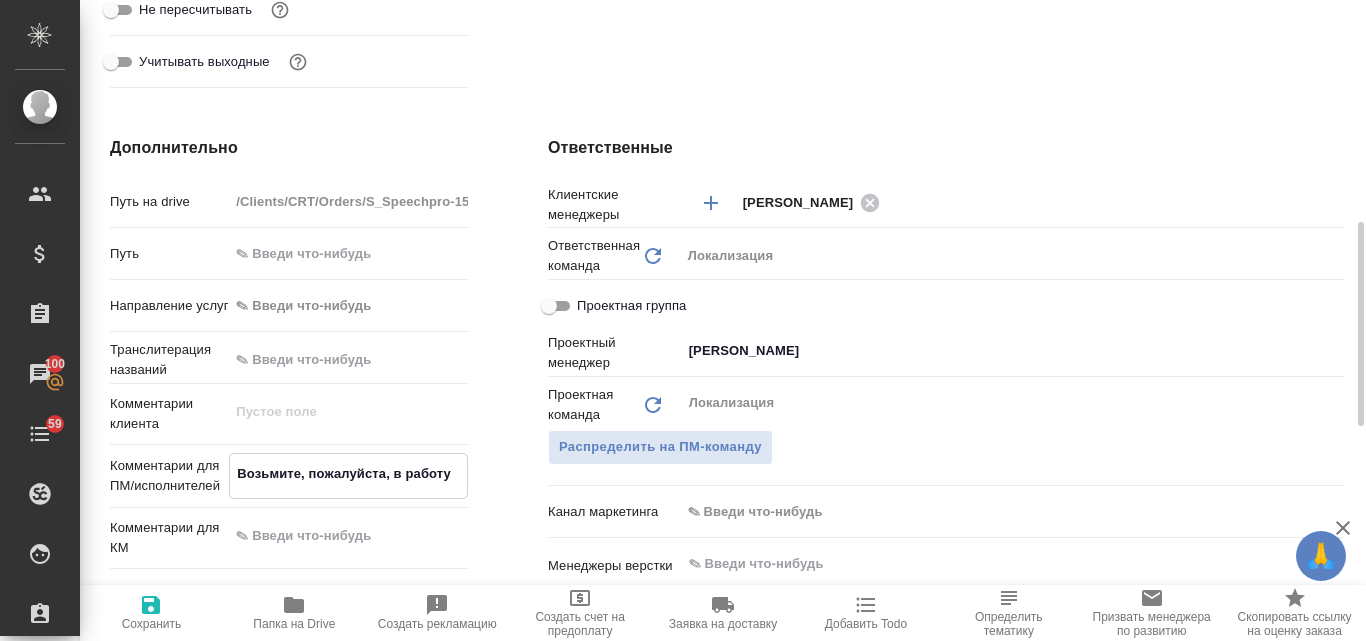 type on "x" 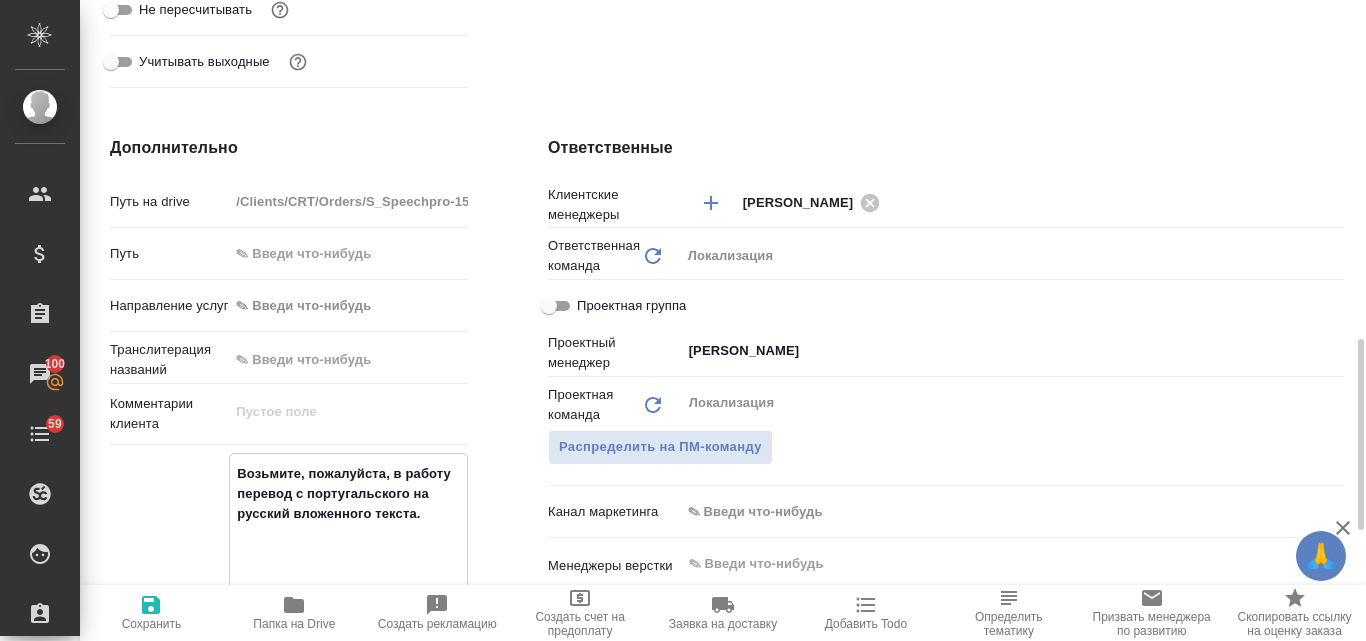 scroll, scrollTop: 800, scrollLeft: 0, axis: vertical 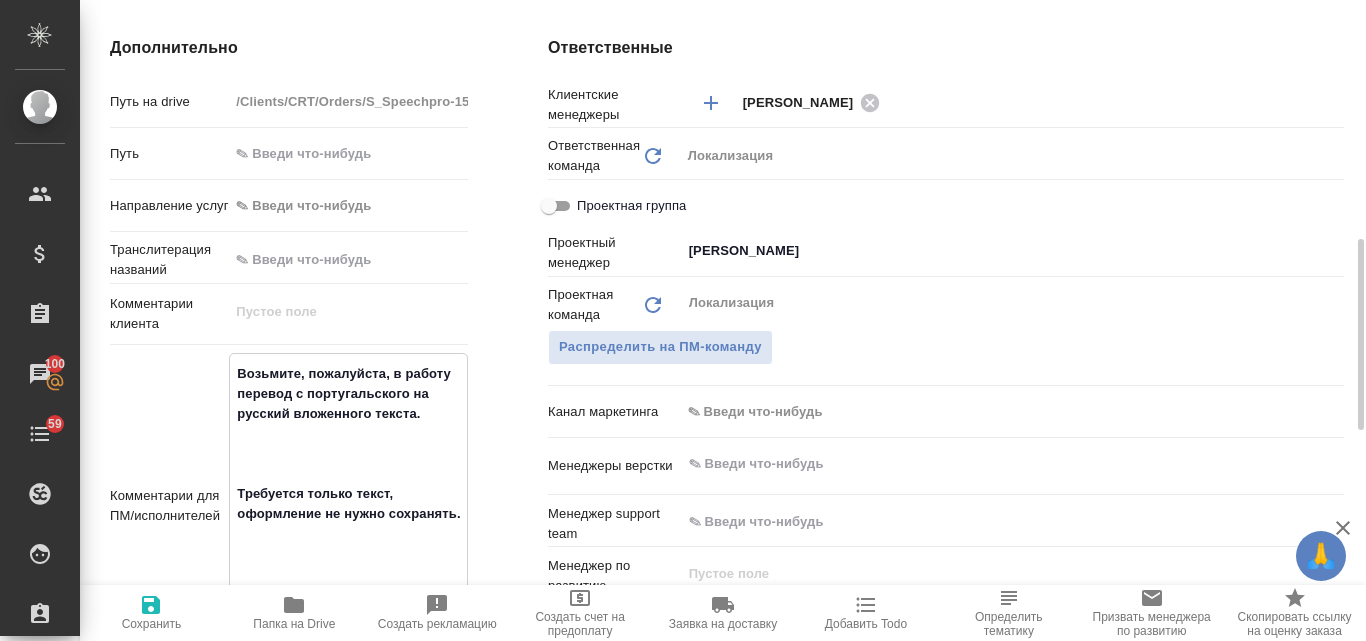 type on "Возьмите, пожалуйста, в работу перевод с португальского на русский вложенного текста.
Требуется только текст, оформление не нужно сохранять.
Сообщите, пожалуйста, сроки и цену для срочного перевода." 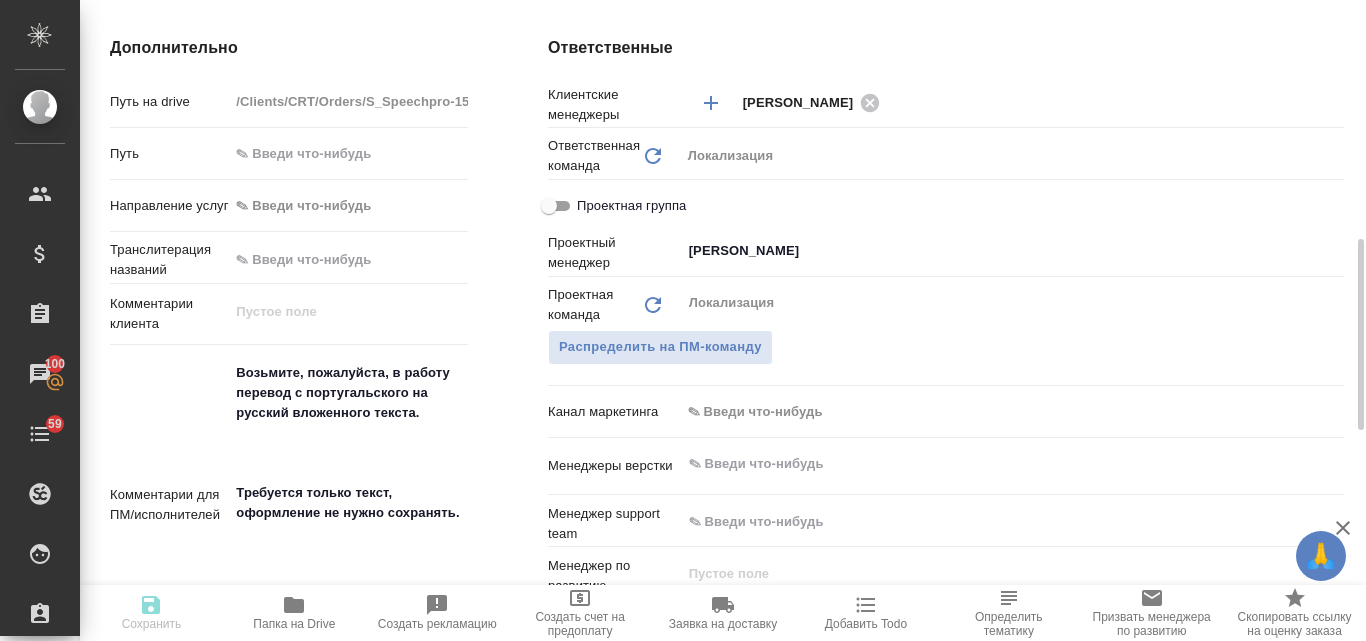 type on "x" 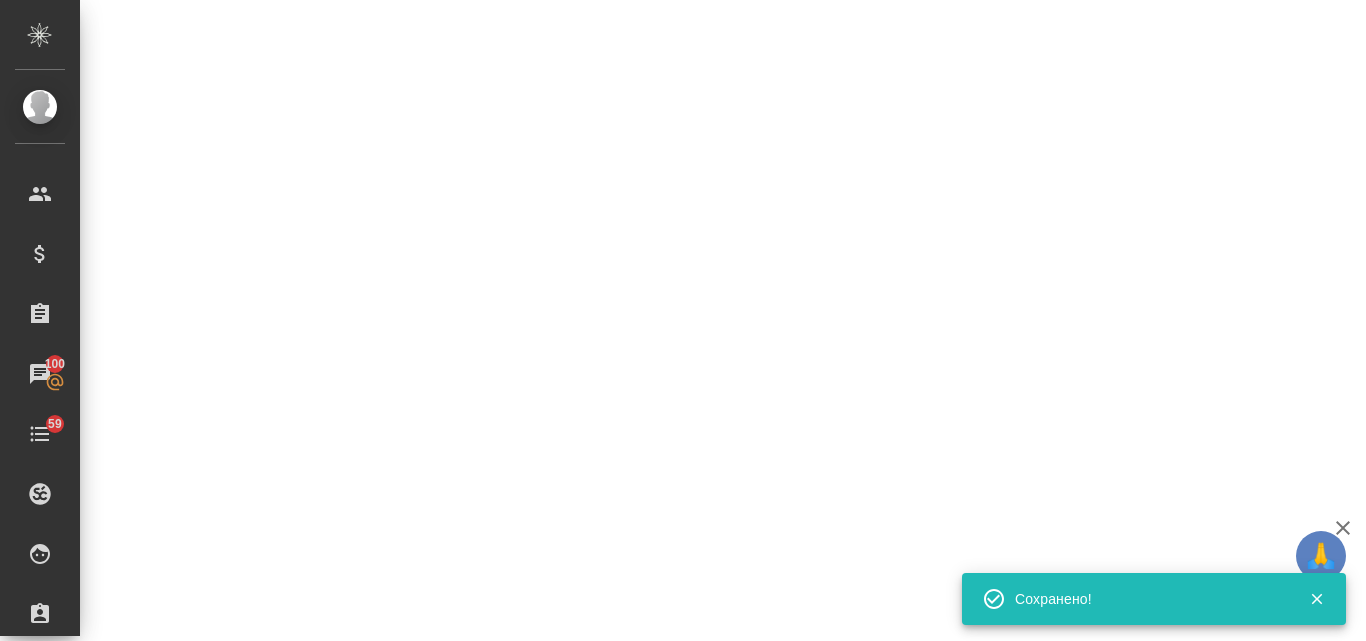select on "RU" 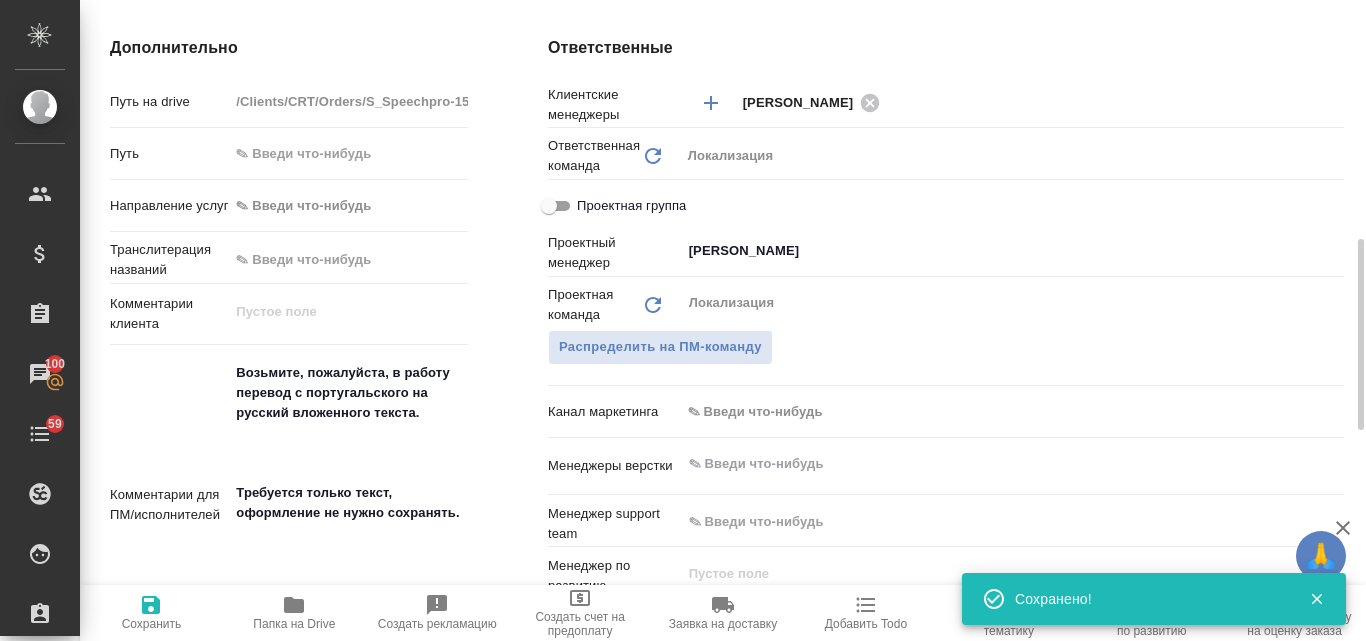 type on "x" 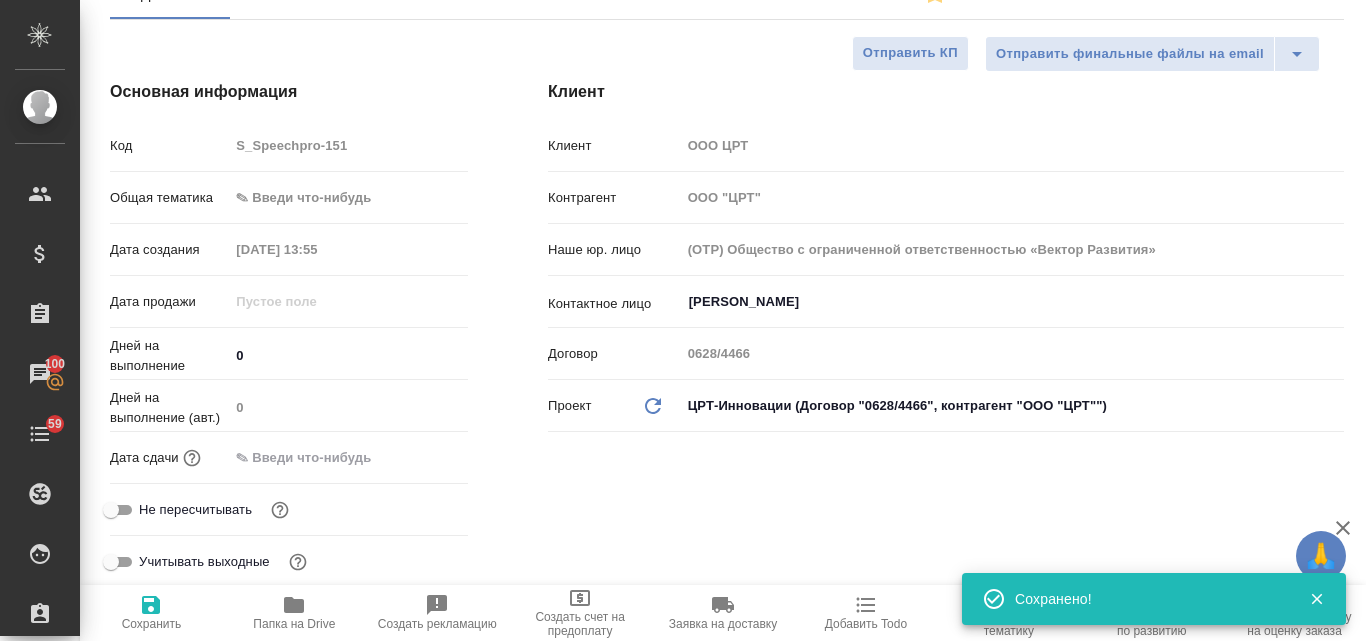 scroll, scrollTop: 0, scrollLeft: 0, axis: both 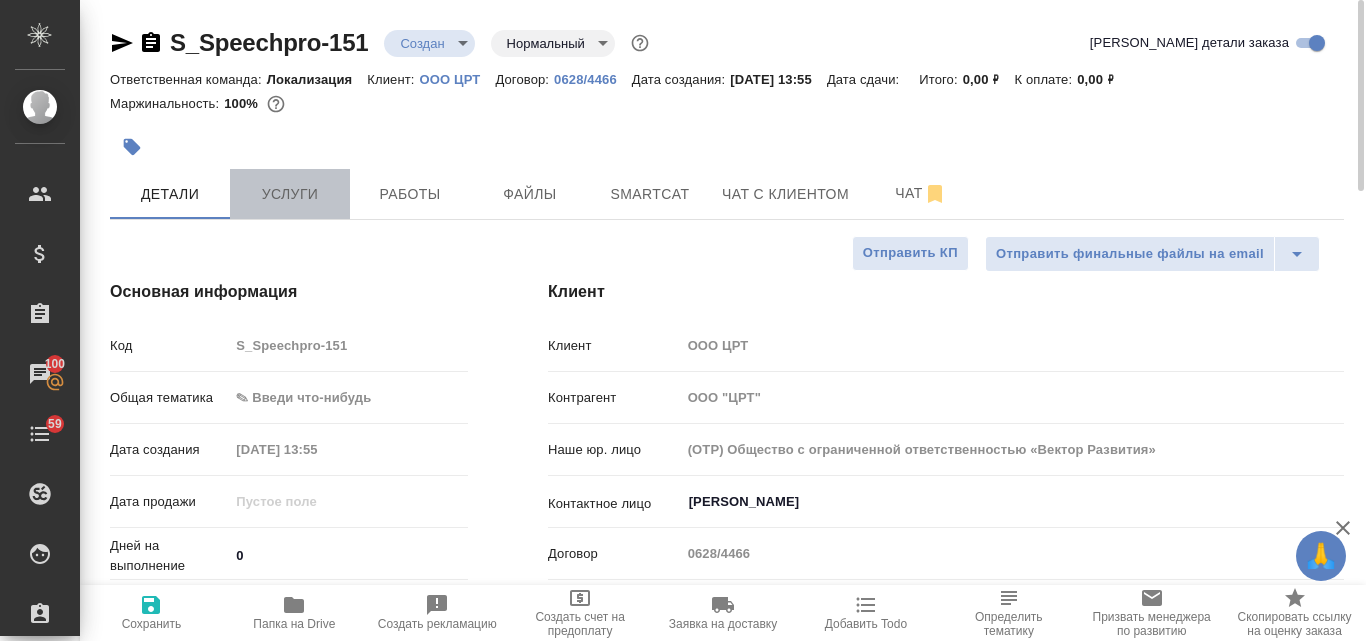 click on "Услуги" at bounding box center (290, 194) 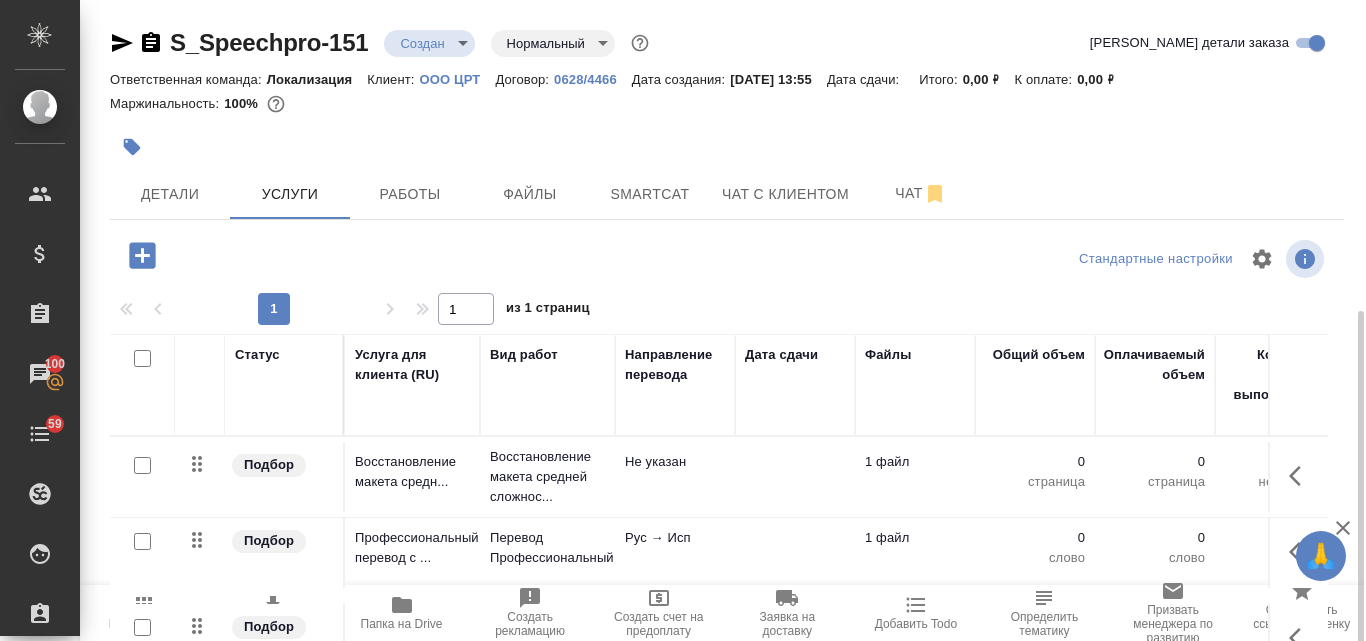 scroll, scrollTop: 174, scrollLeft: 0, axis: vertical 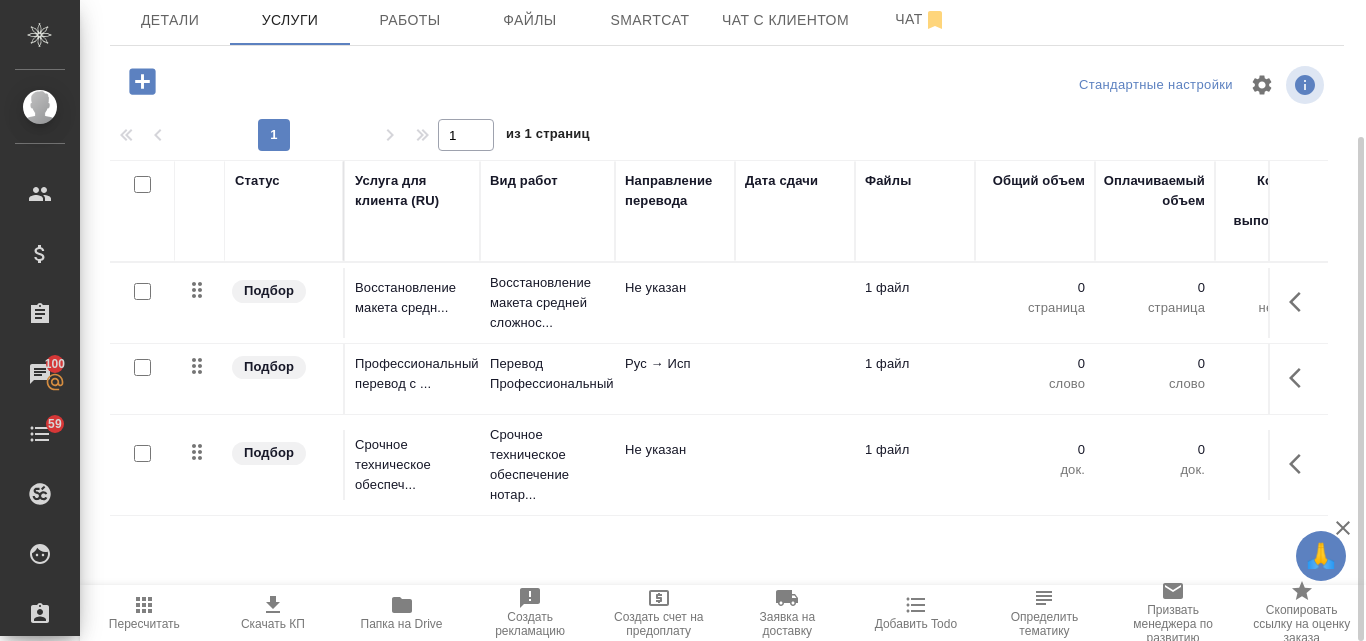 click at bounding box center [142, 184] 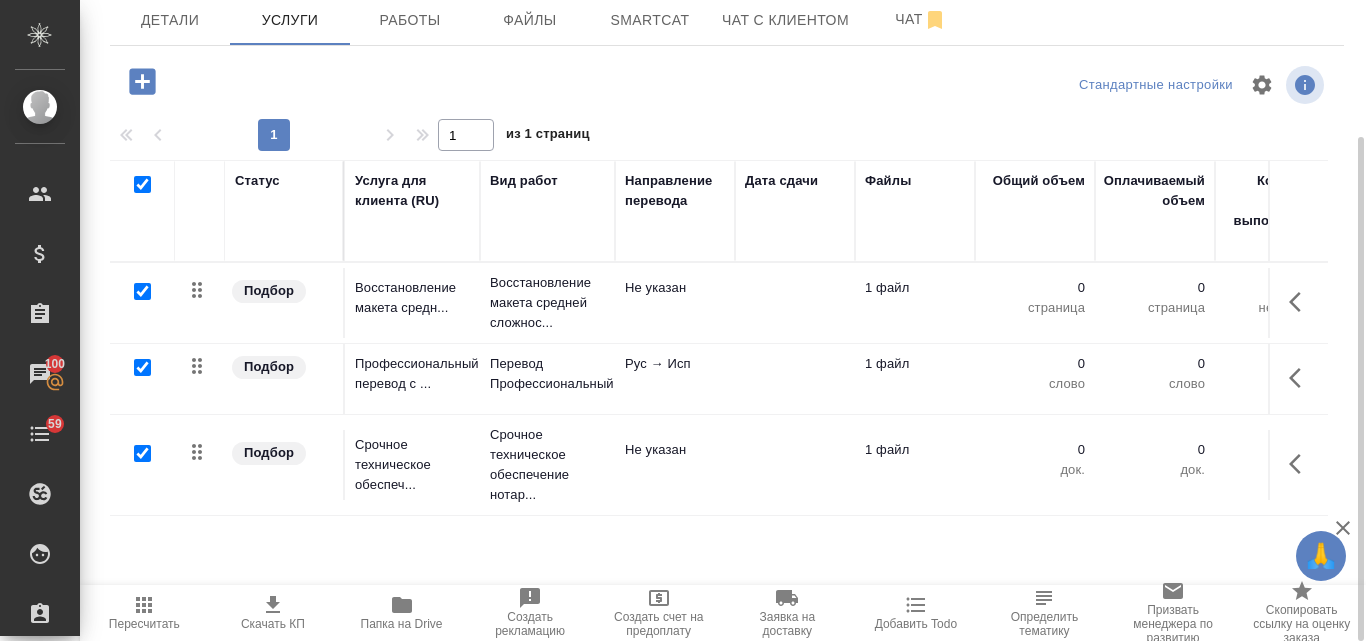 checkbox on "true" 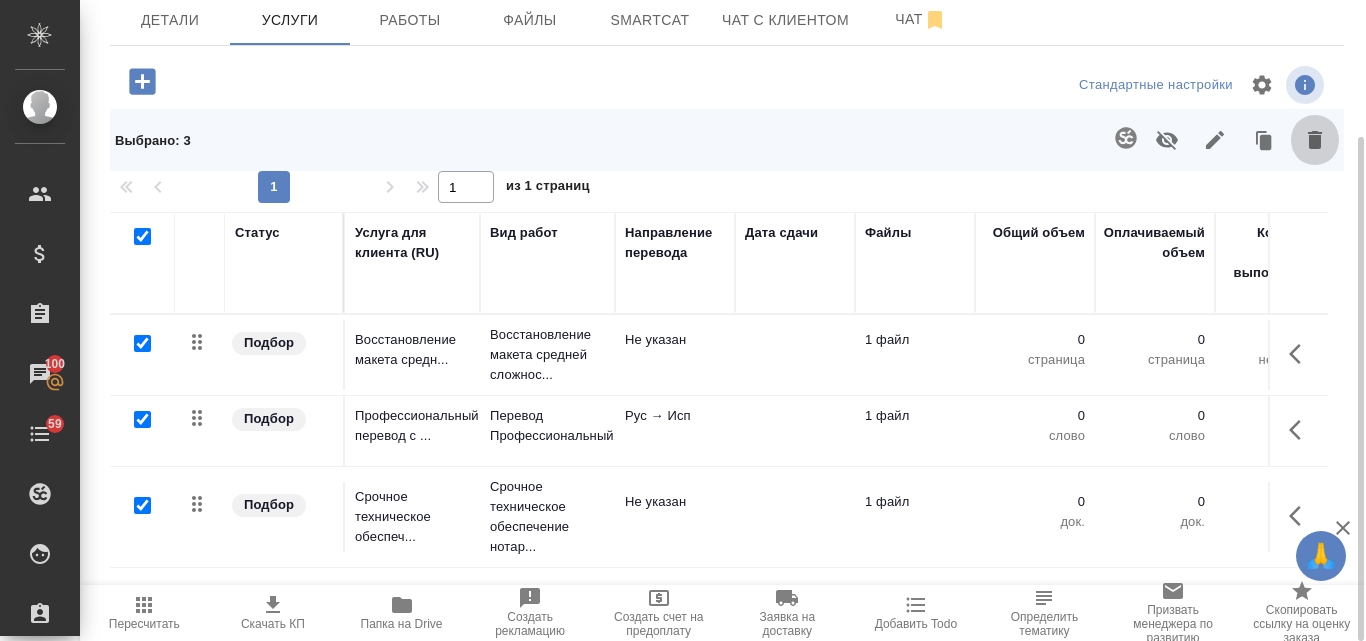 click 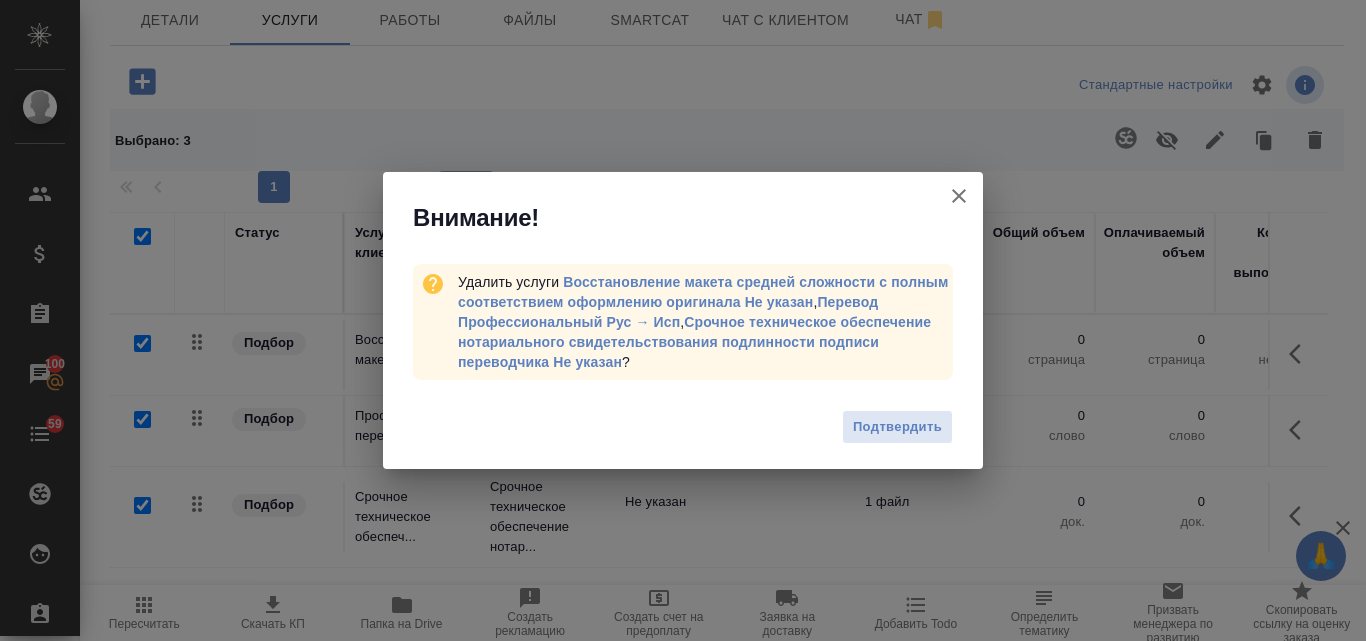 click on "Внимание! Удалить услуги   Восстановление макета средней сложности с полным соответствием оформлению оригинала Не указан ,  Перевод Профессиональный Рус → Исп ,  Срочное техническое обеспечение нотариального свидетельствования подлинности подписи переводчика Не указан ? Подтвердить" at bounding box center [683, 320] 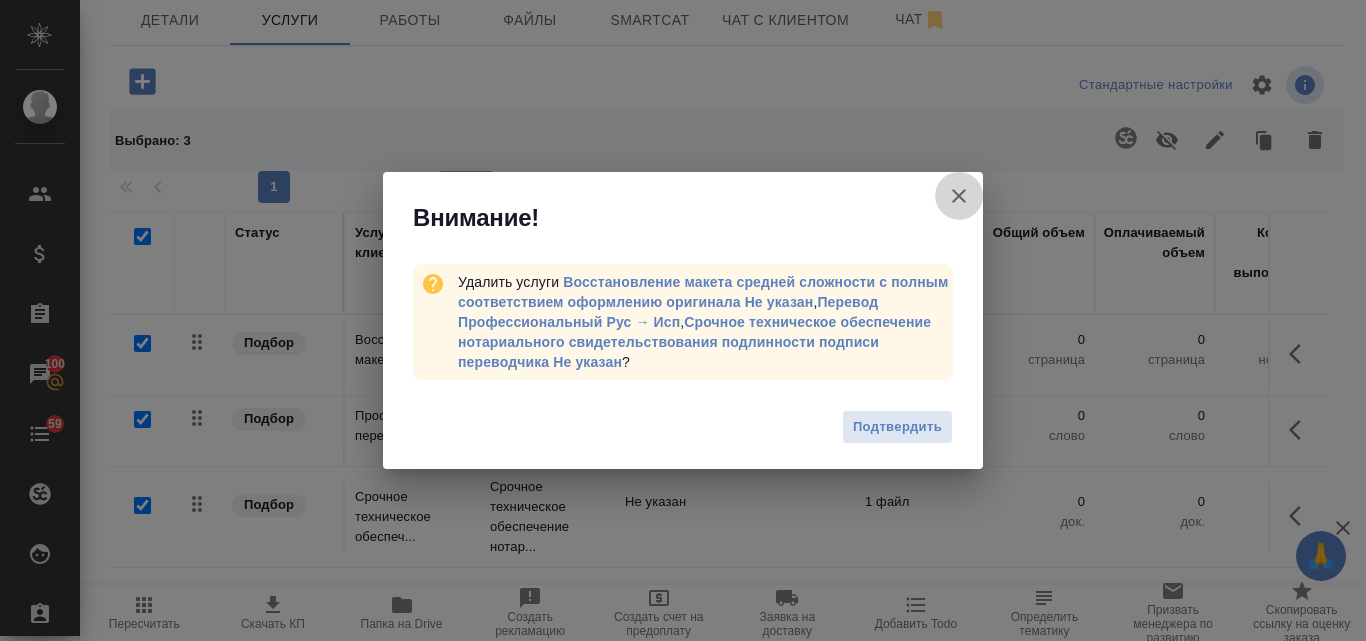 click 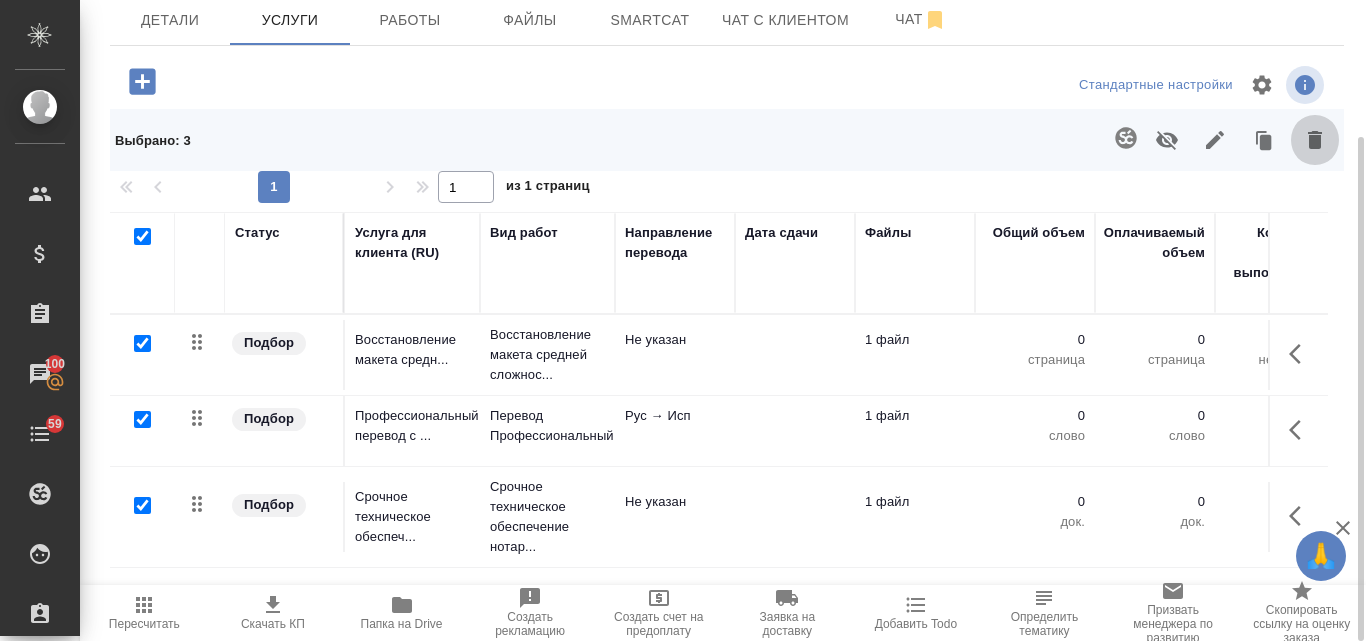 click 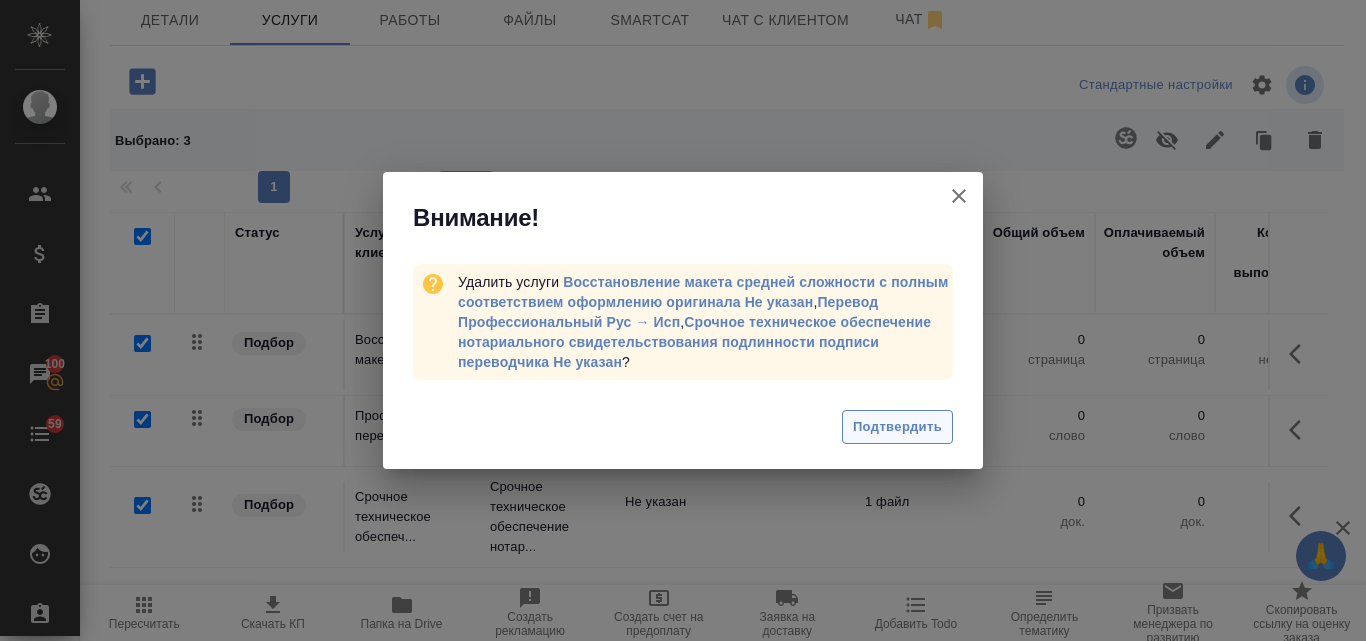 click on "Подтвердить" at bounding box center (897, 427) 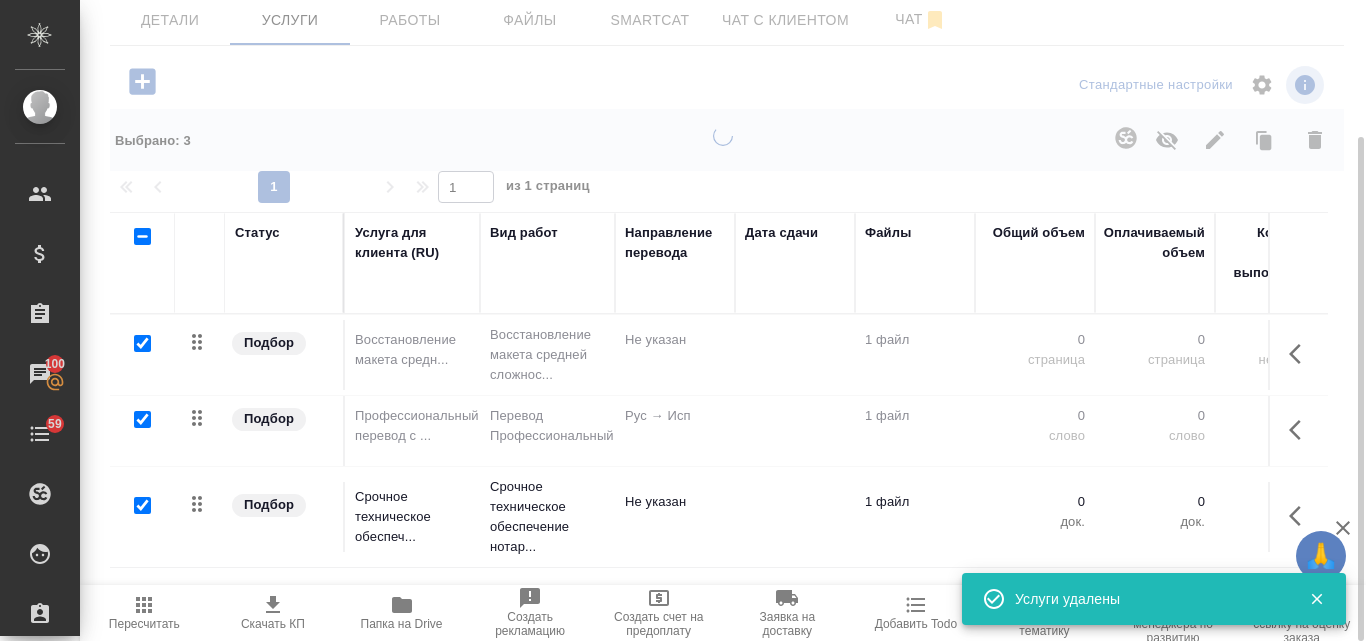checkbox on "false" 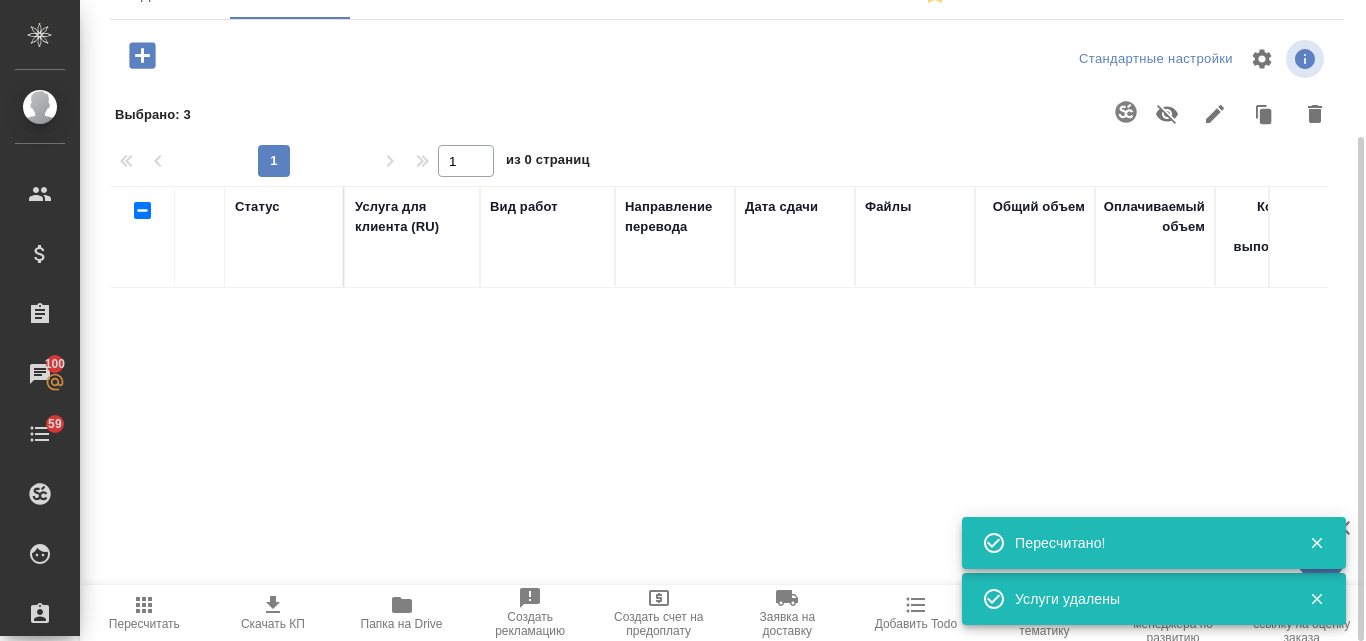 click 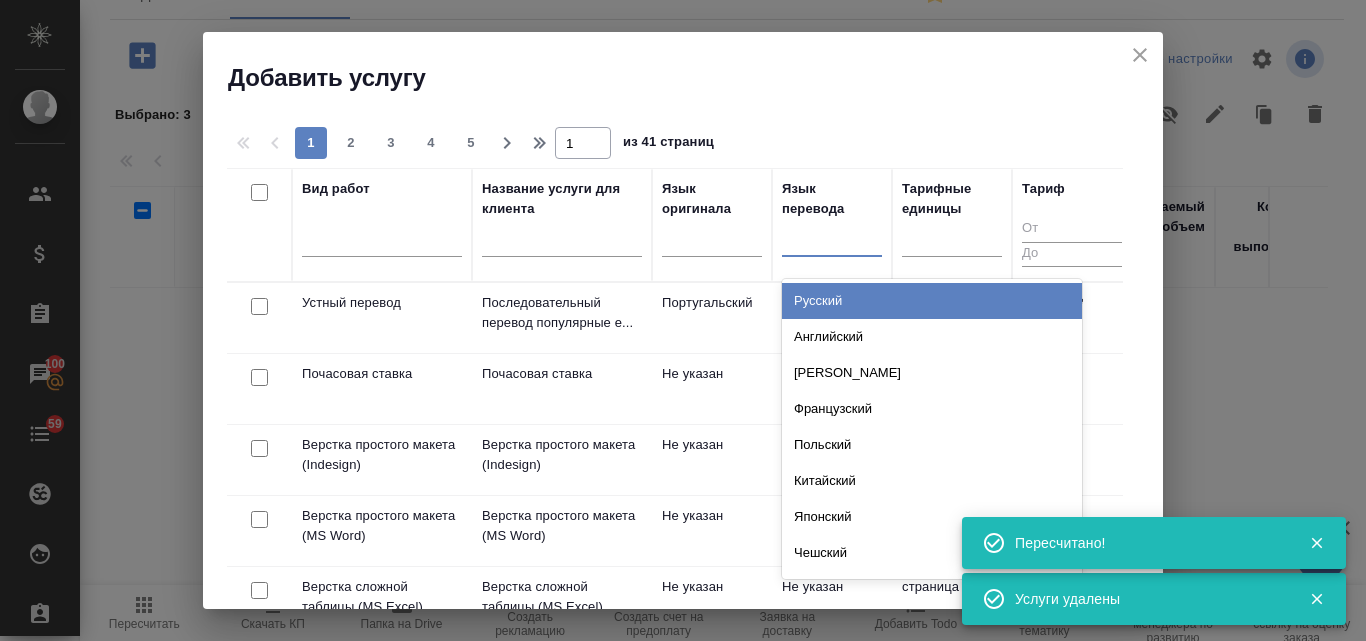click at bounding box center (832, 236) 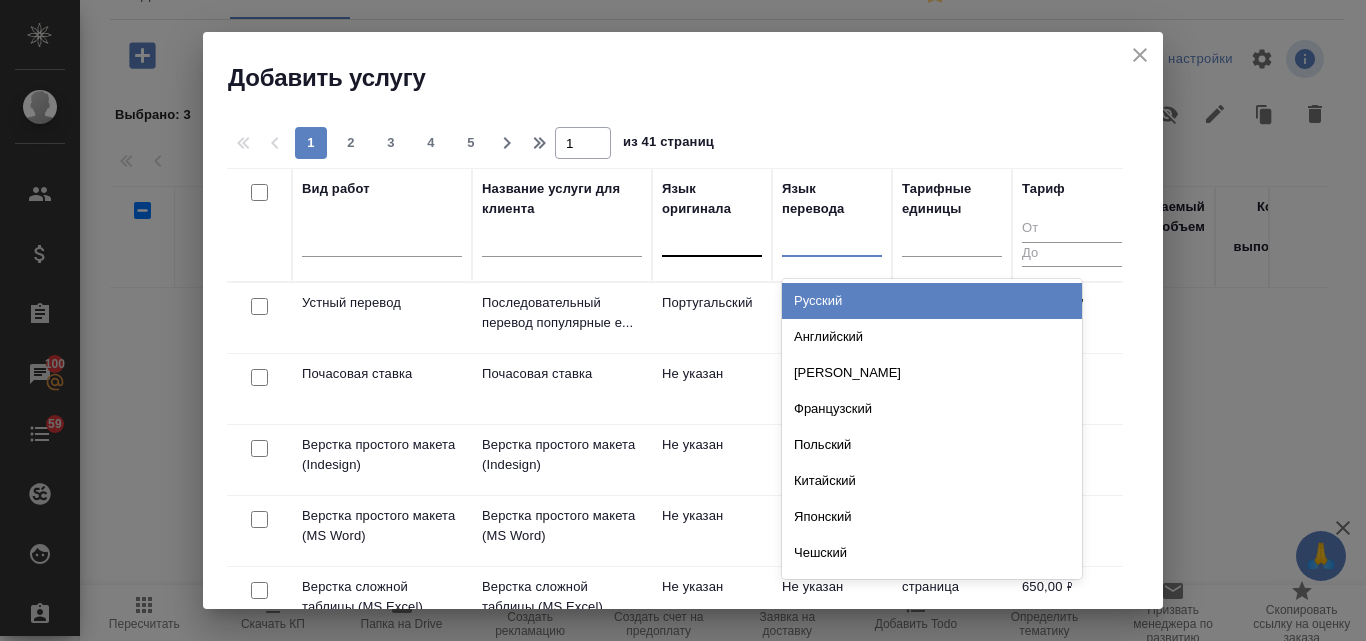 click at bounding box center (712, 236) 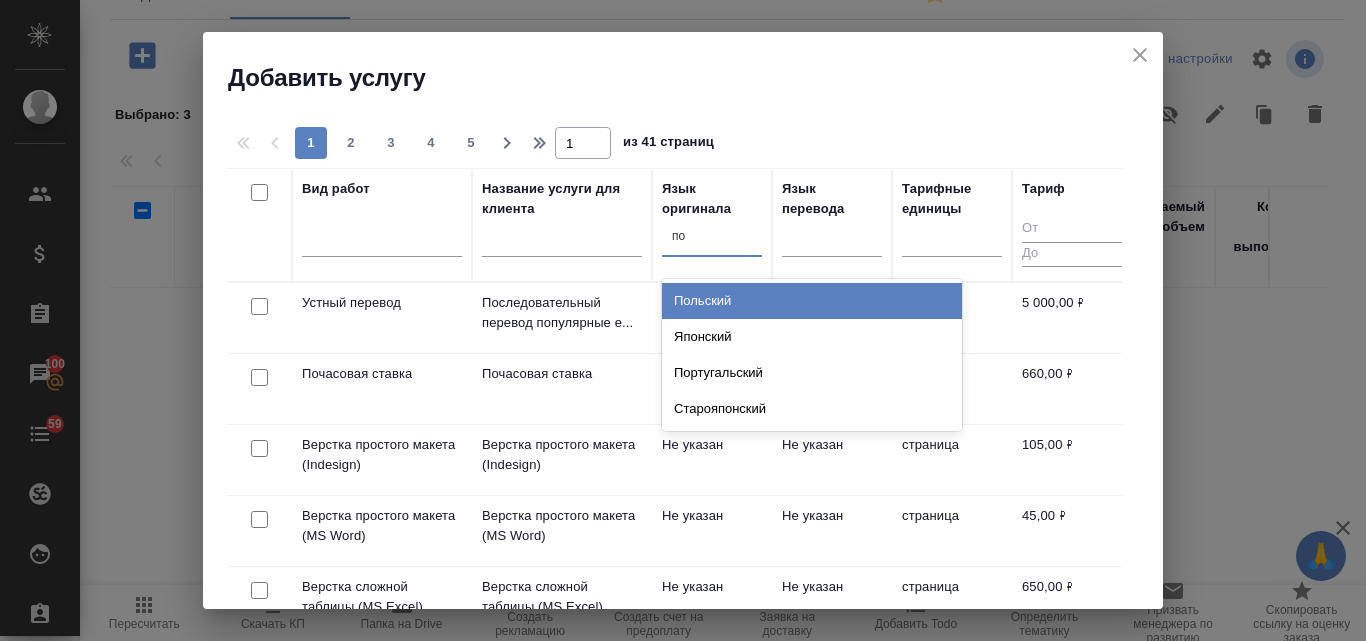 type on "пор" 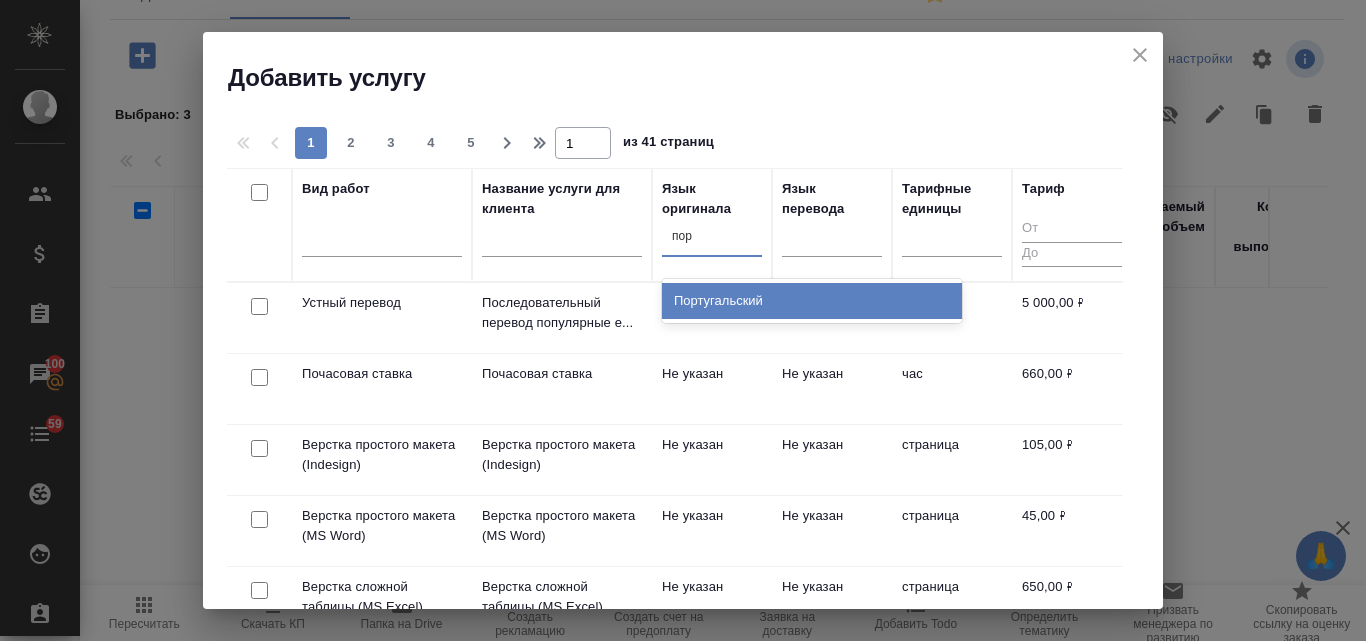 click on "Португальский" at bounding box center [812, 301] 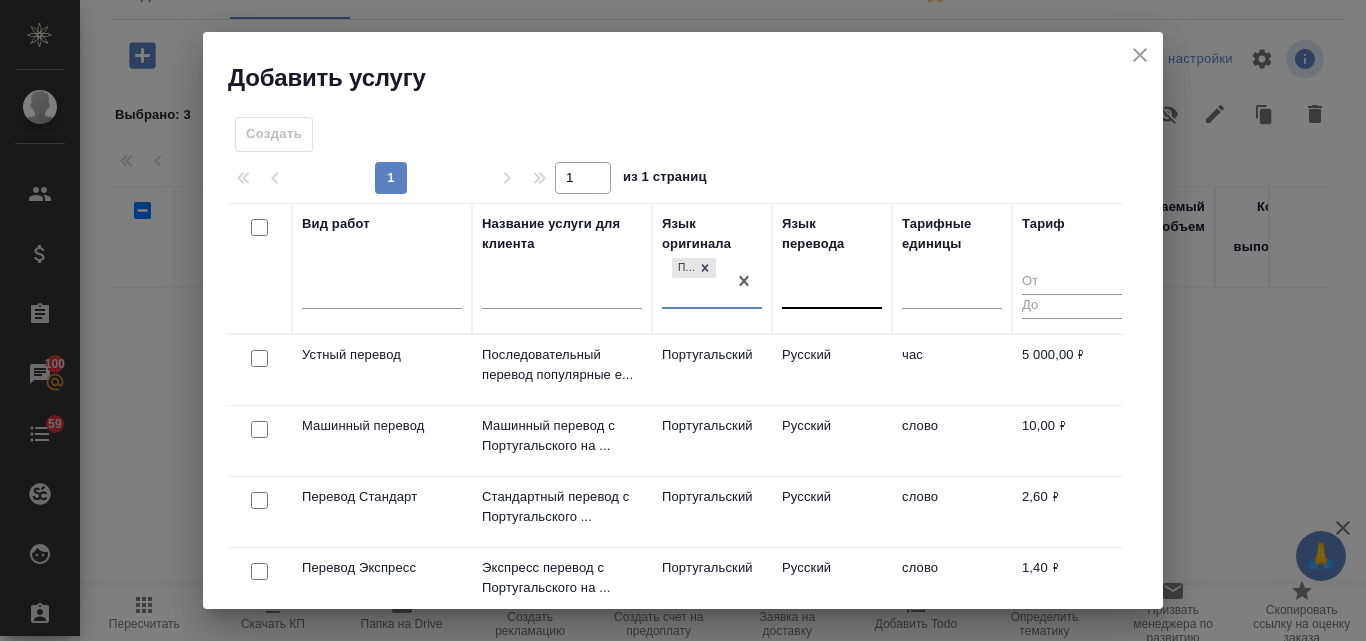 click at bounding box center (832, 289) 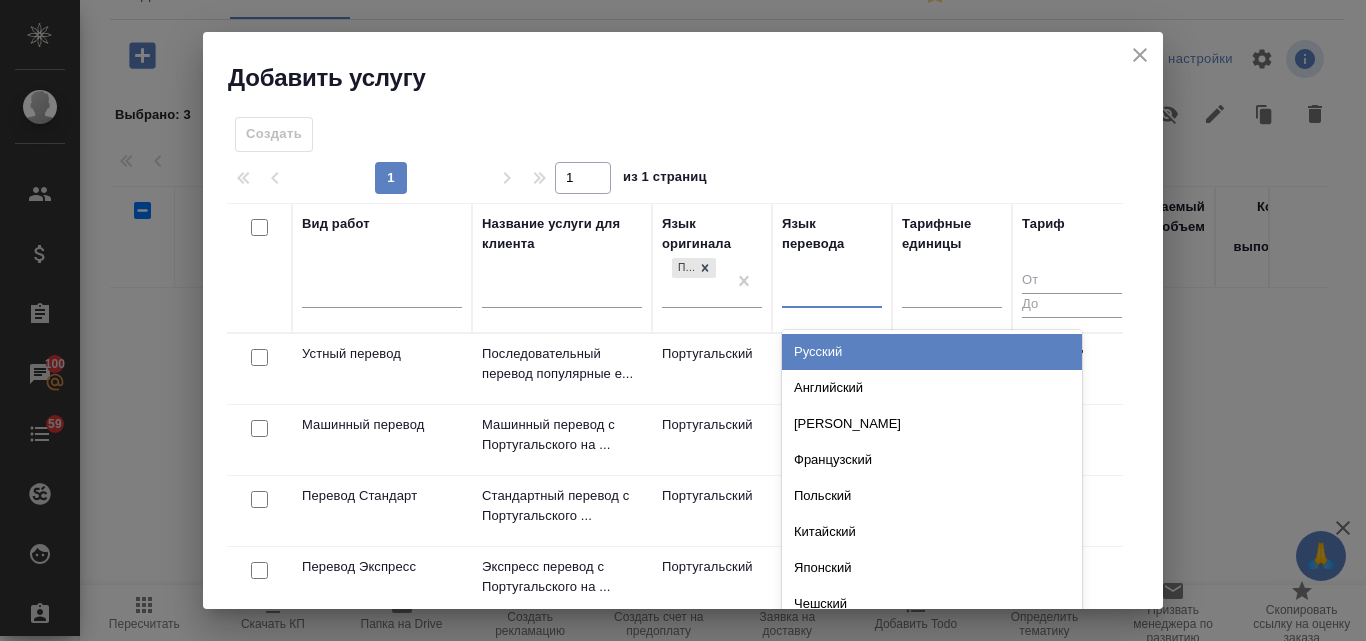 click on "Русский" at bounding box center [932, 352] 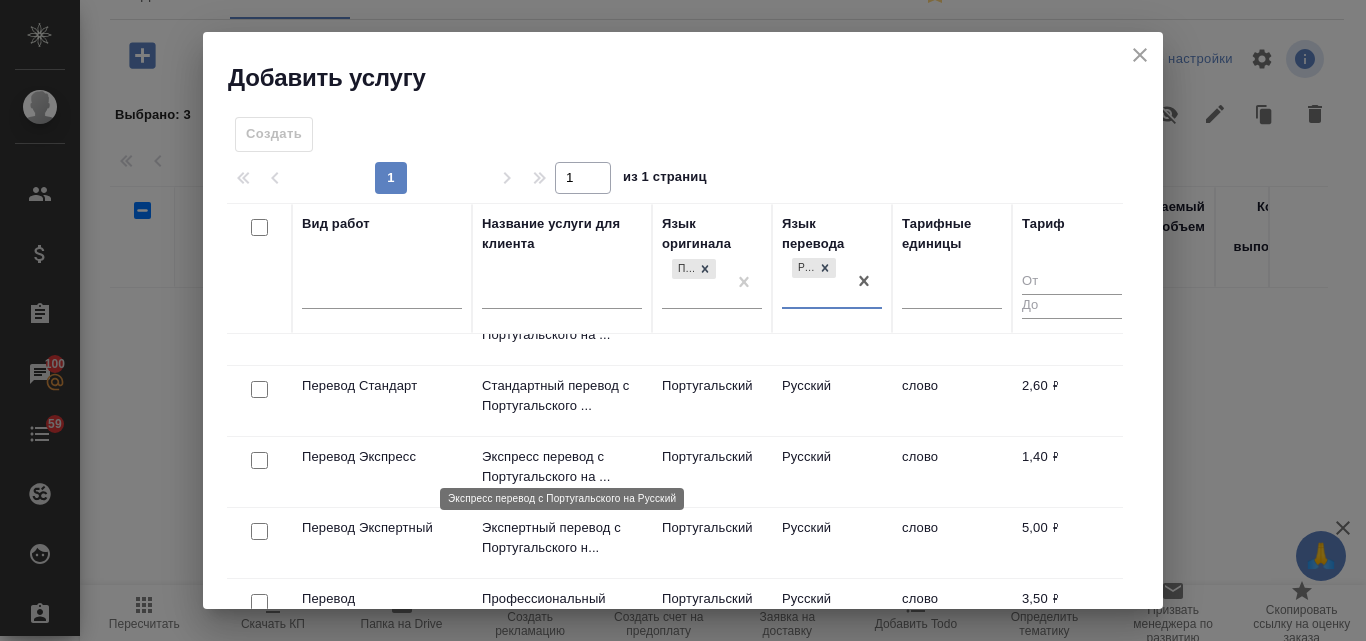 scroll, scrollTop: 125, scrollLeft: 0, axis: vertical 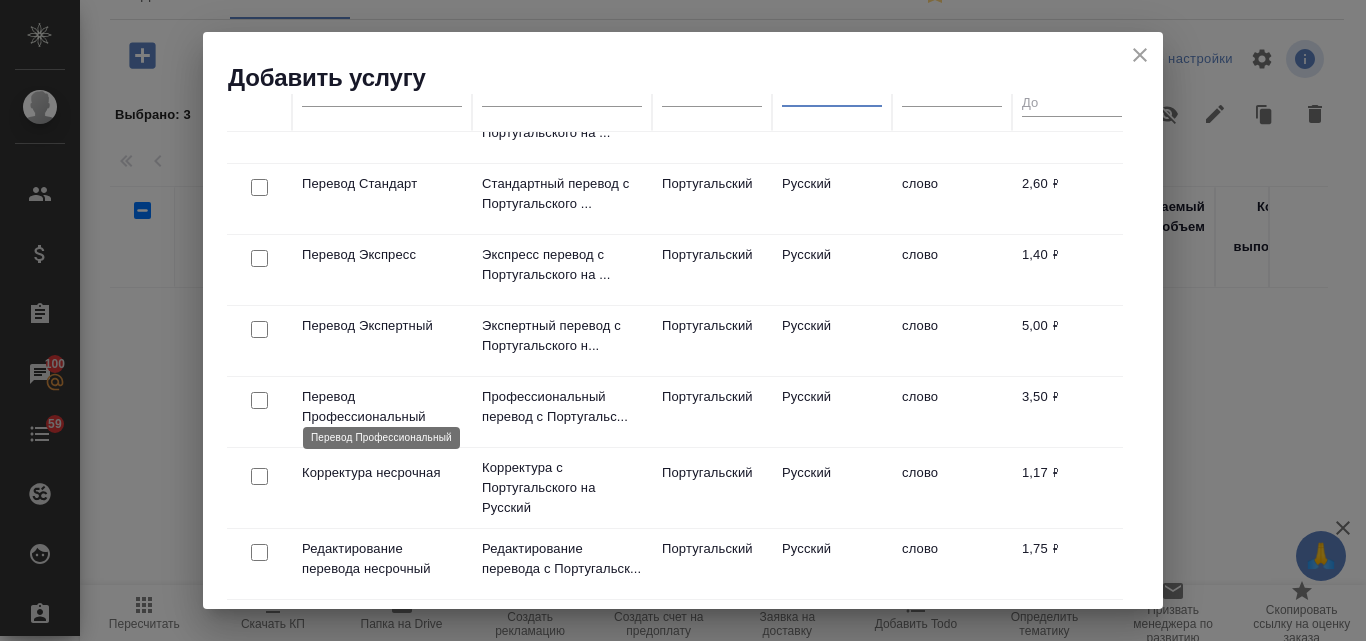 click on "Перевод Профессиональный" at bounding box center [382, 407] 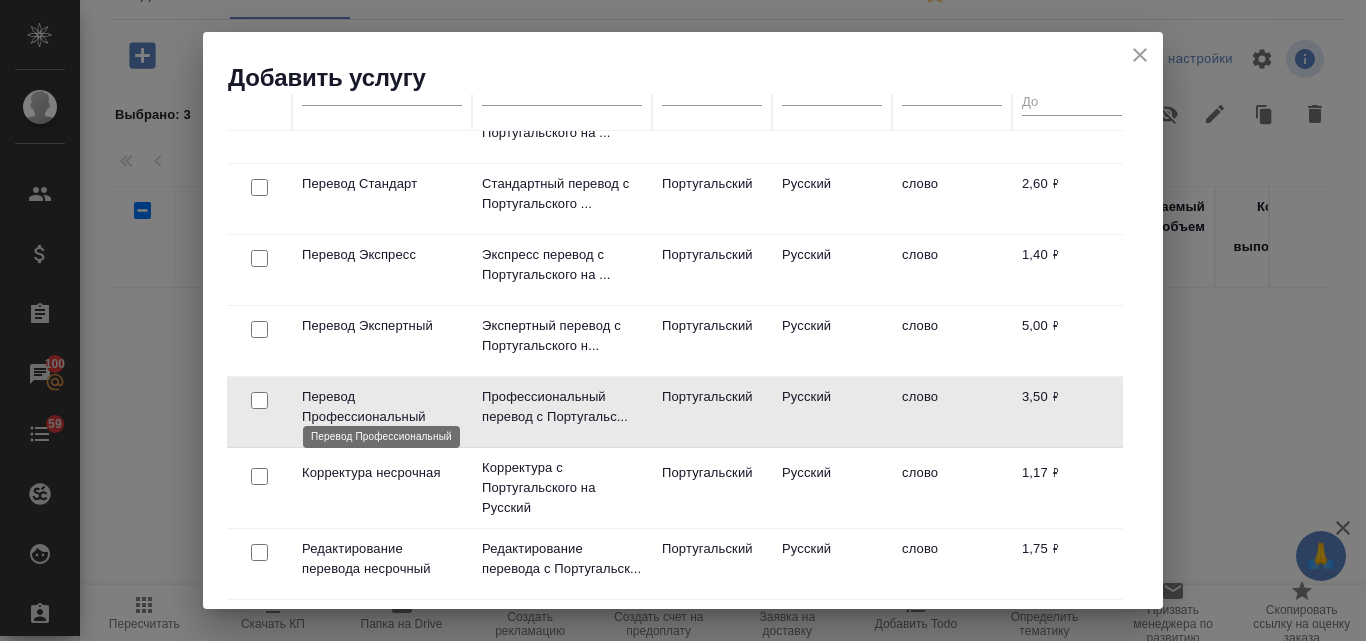 click on "Перевод Профессиональный" at bounding box center [382, 407] 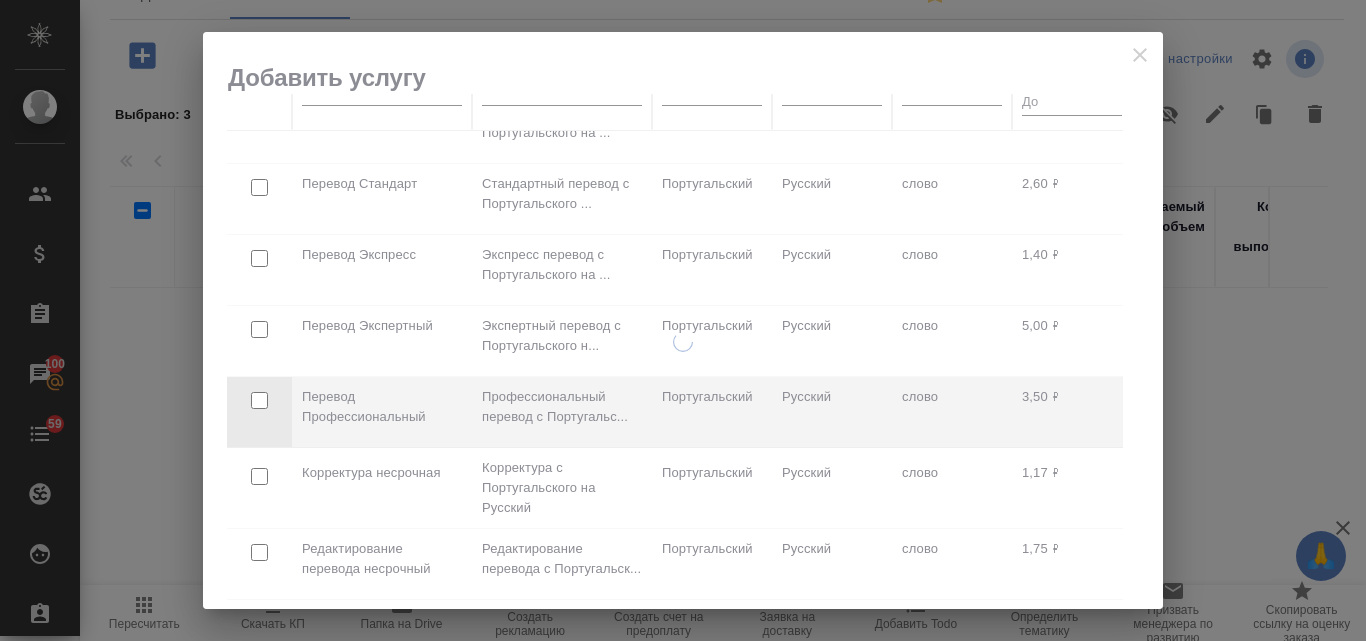 click at bounding box center [683, 470] 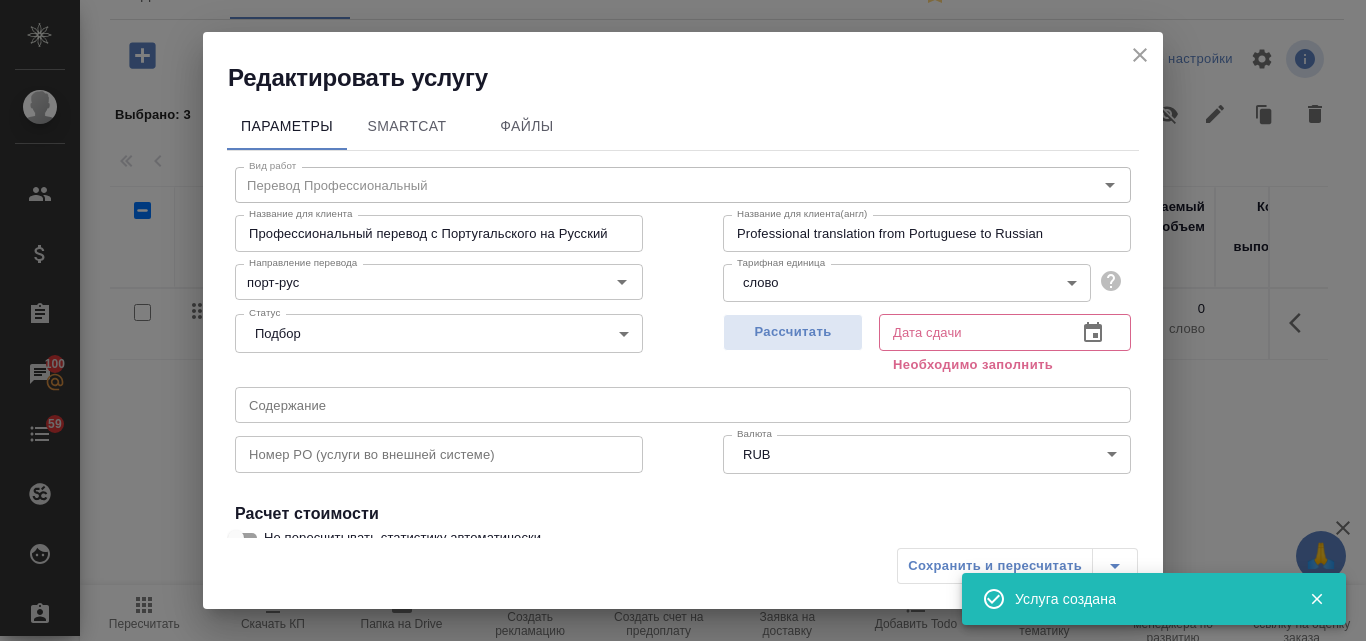 click 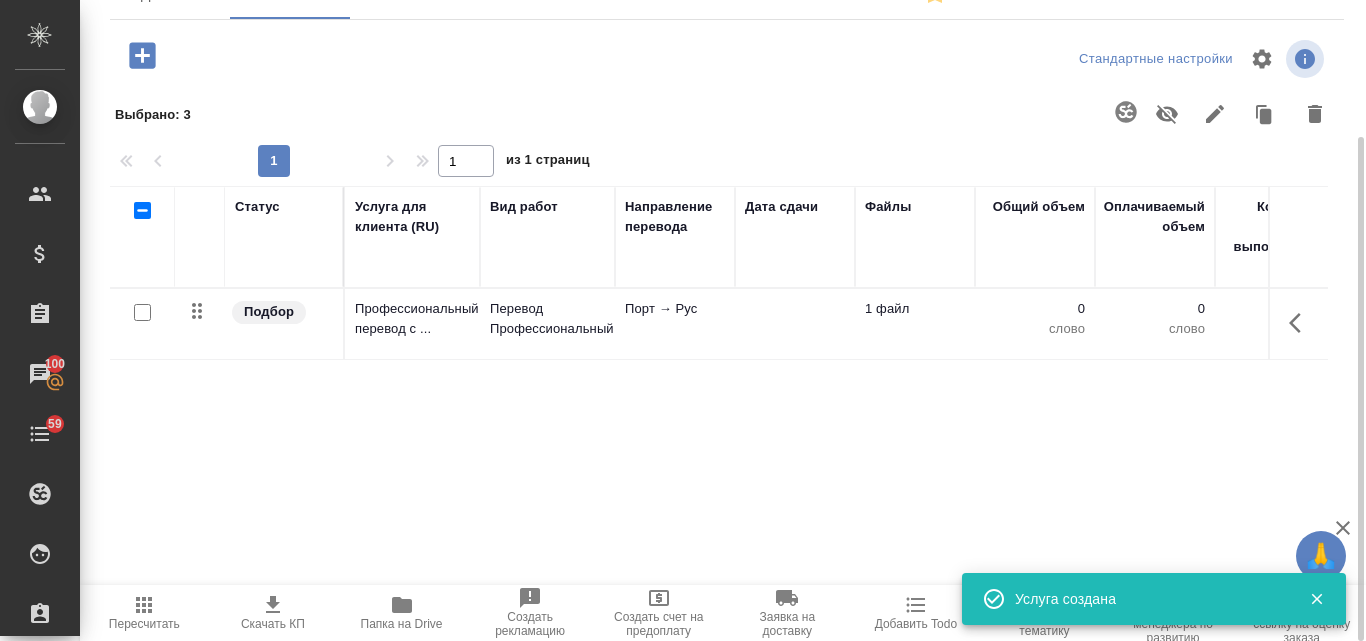 click at bounding box center [142, 312] 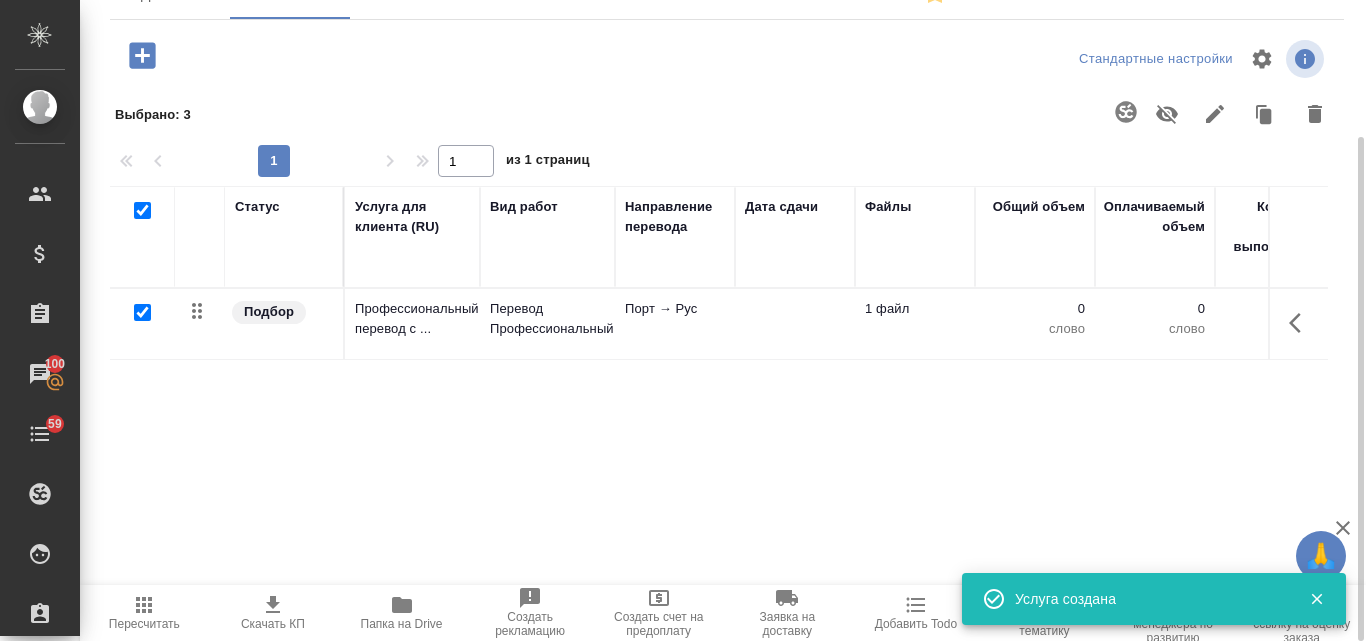 checkbox on "true" 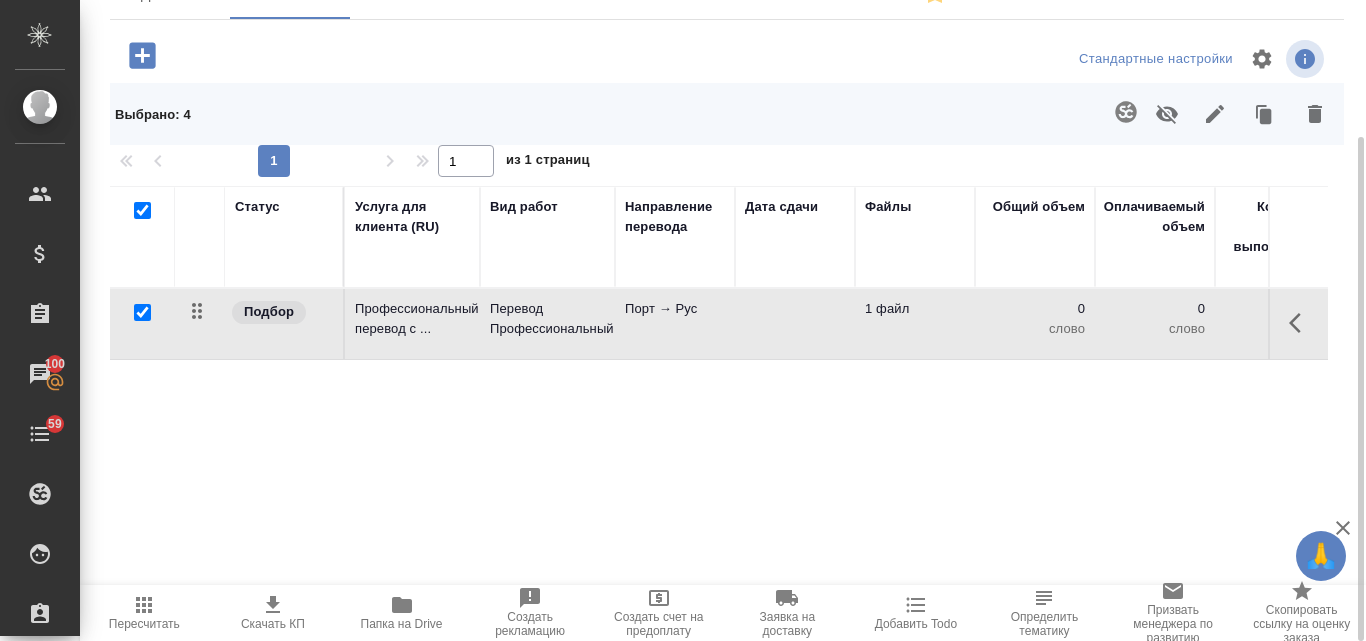click 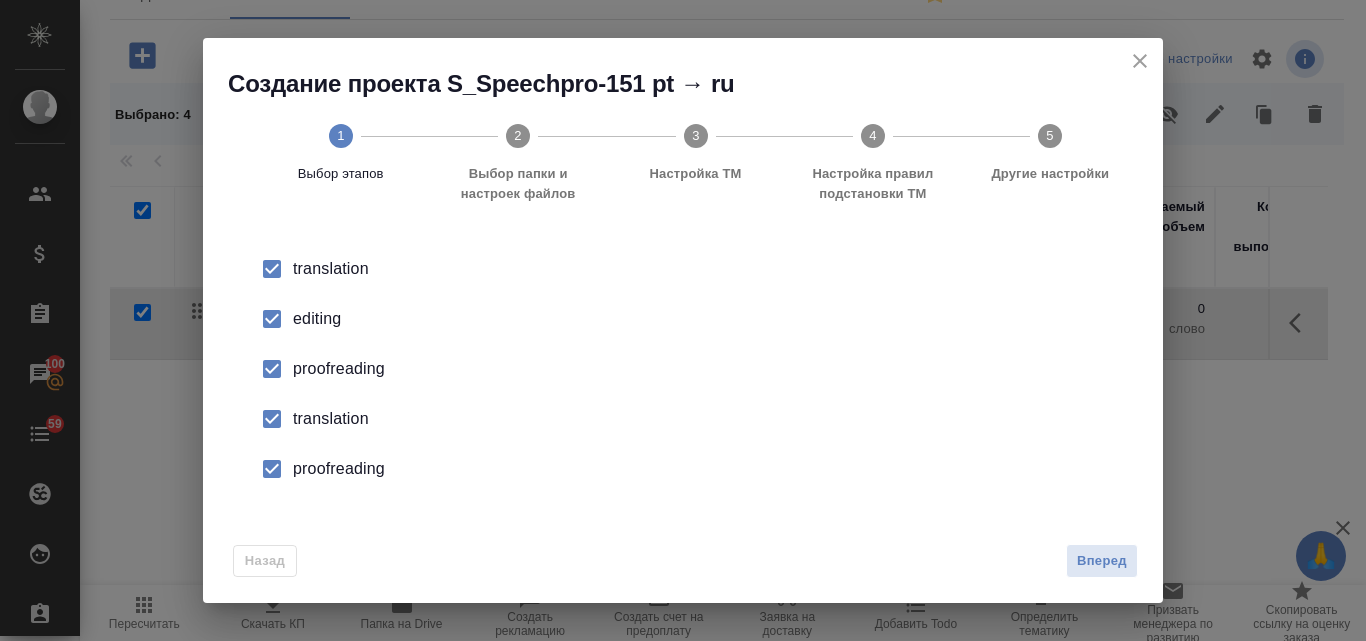 click on "editing" at bounding box center (704, 319) 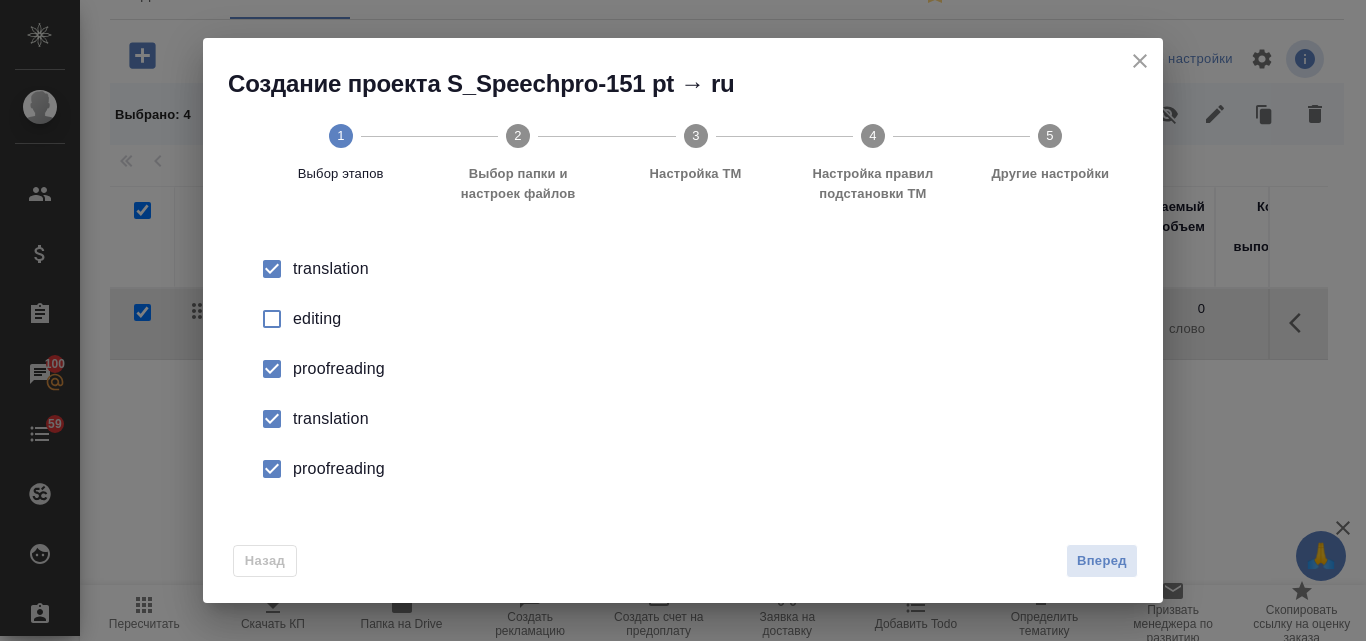 click on "proofreading" at bounding box center [704, 369] 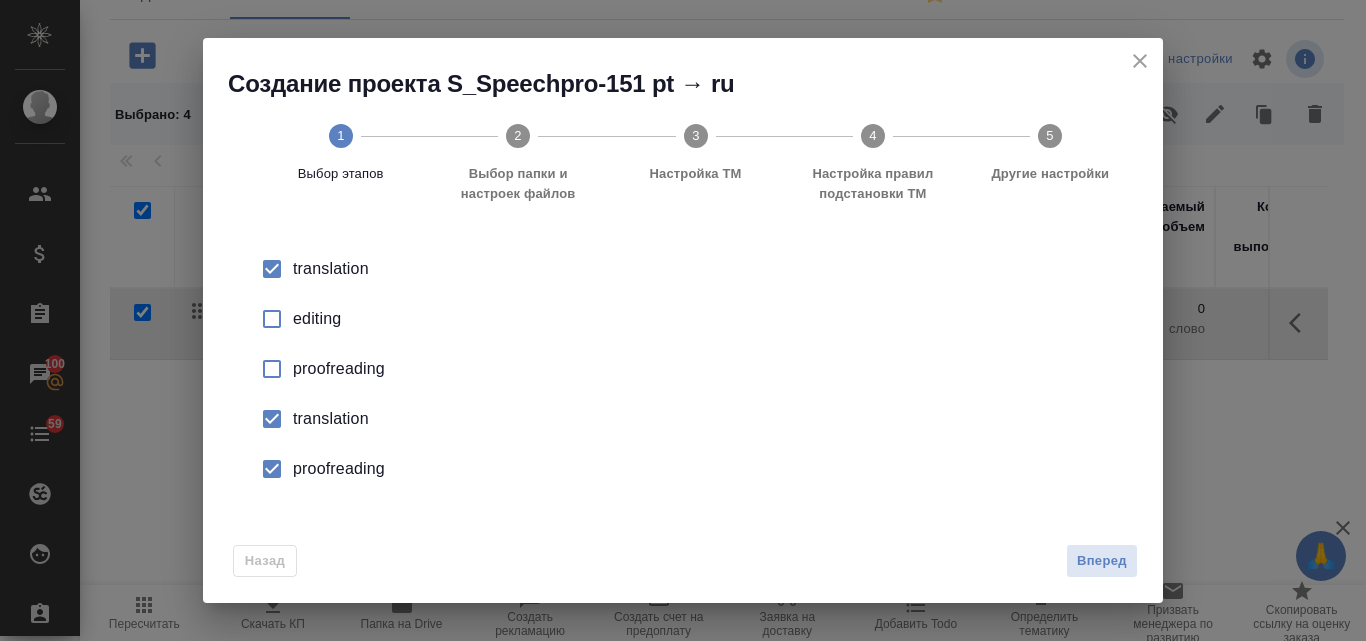 click on "translation" at bounding box center [704, 269] 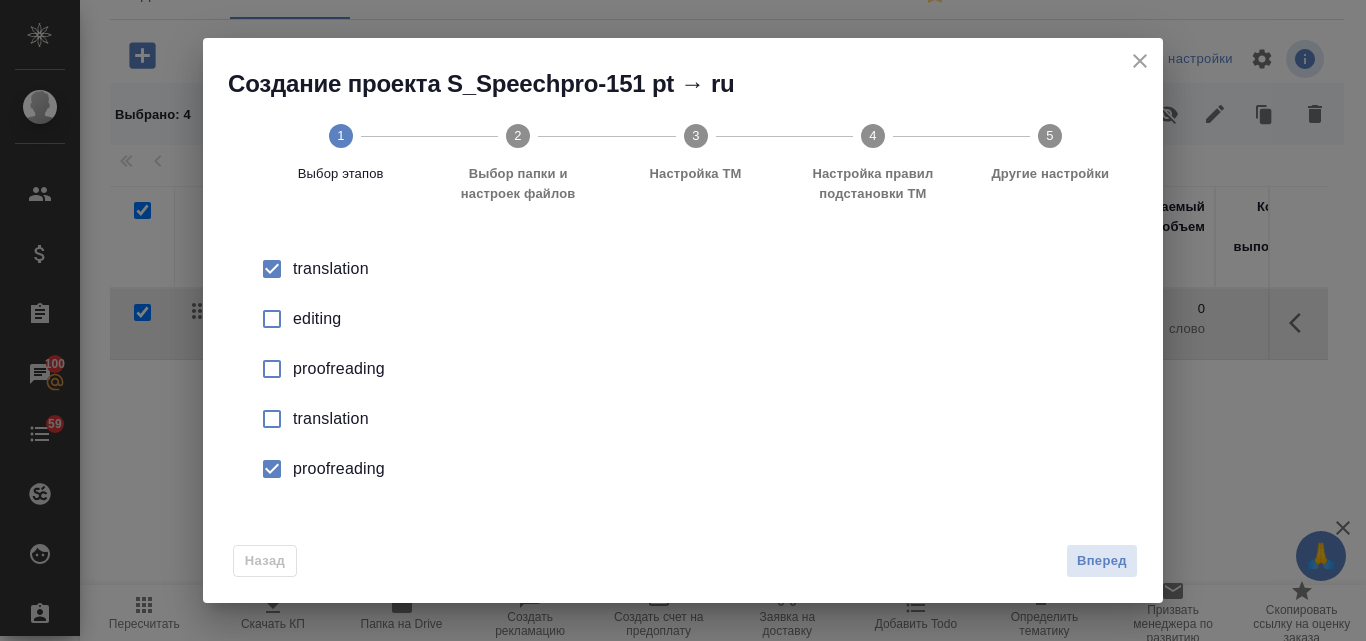 click on "proofreading" at bounding box center (704, 369) 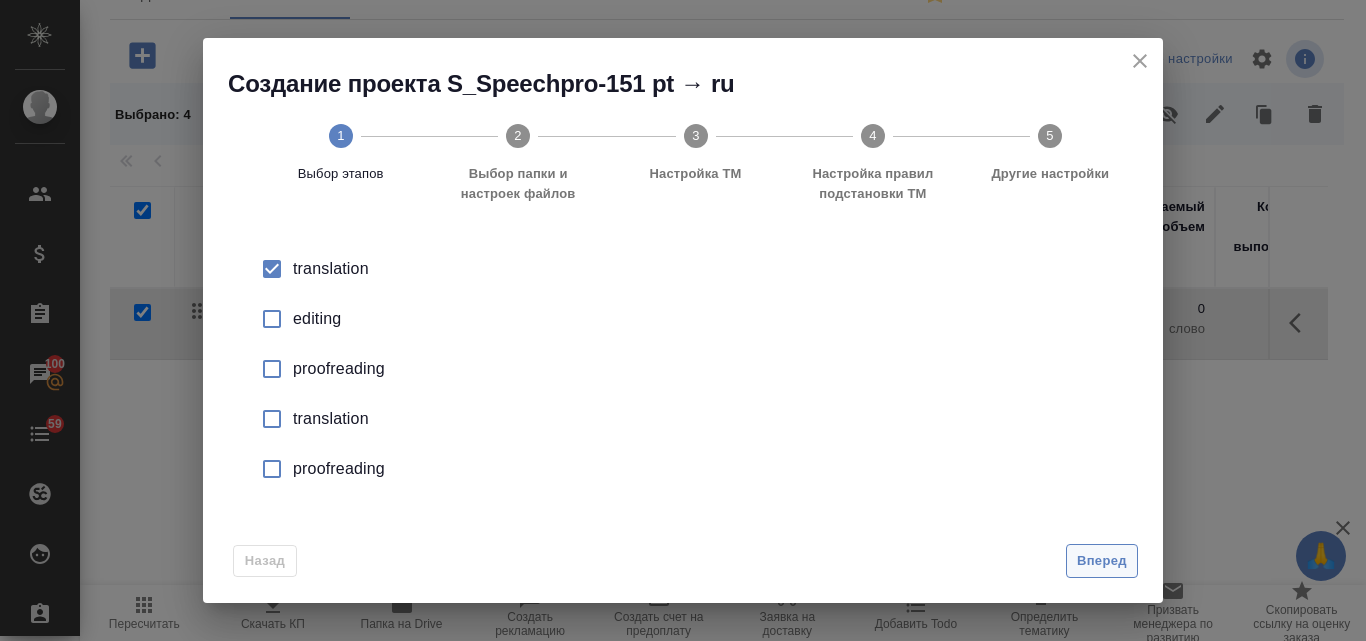 click on "Вперед" at bounding box center [1102, 561] 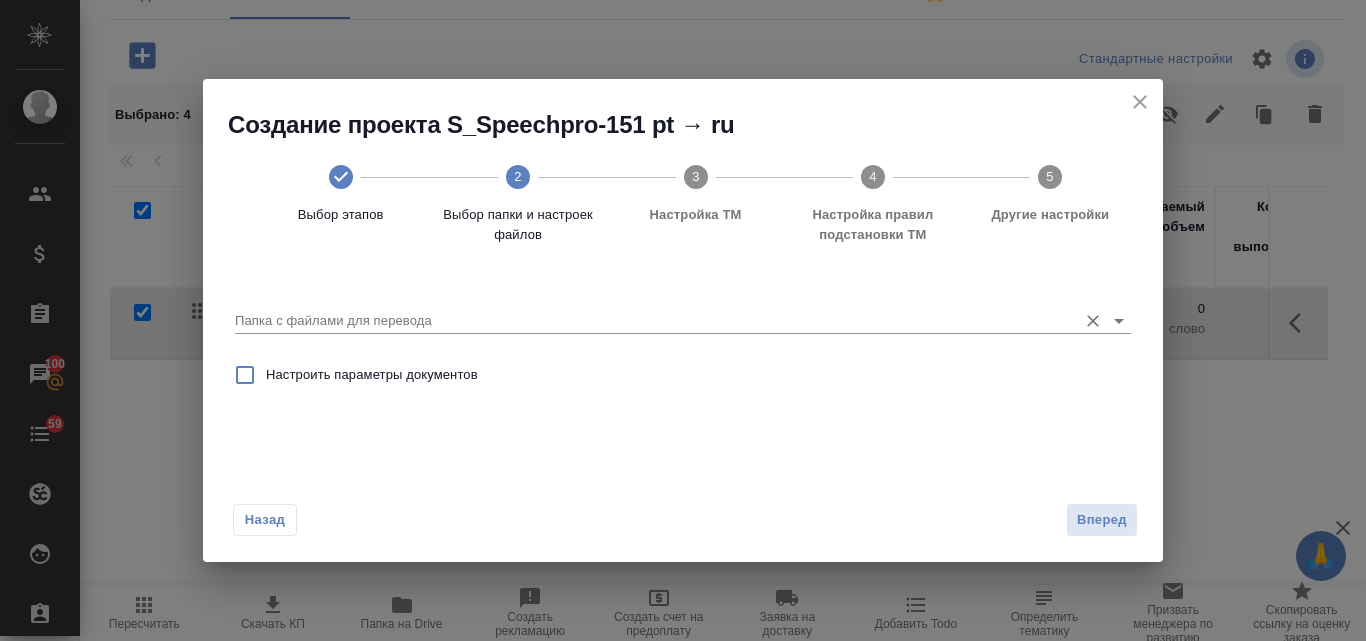 click on "Папка с файлами для перевода" at bounding box center (651, 321) 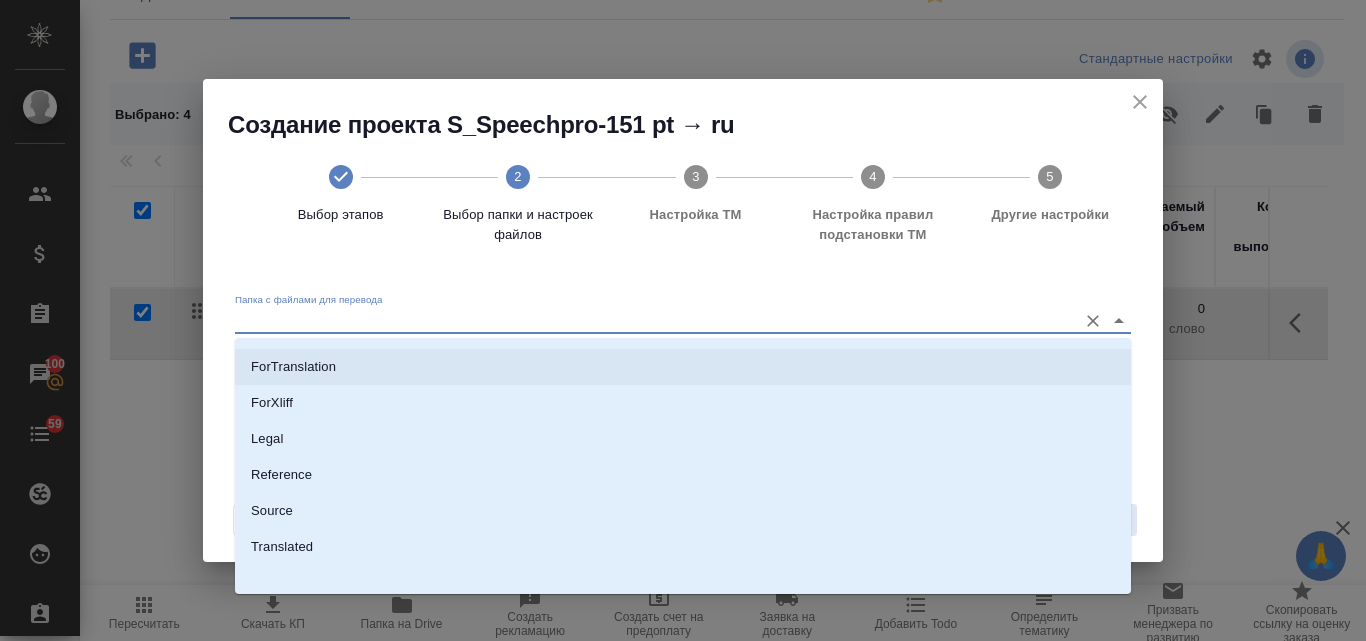 scroll, scrollTop: 218, scrollLeft: 0, axis: vertical 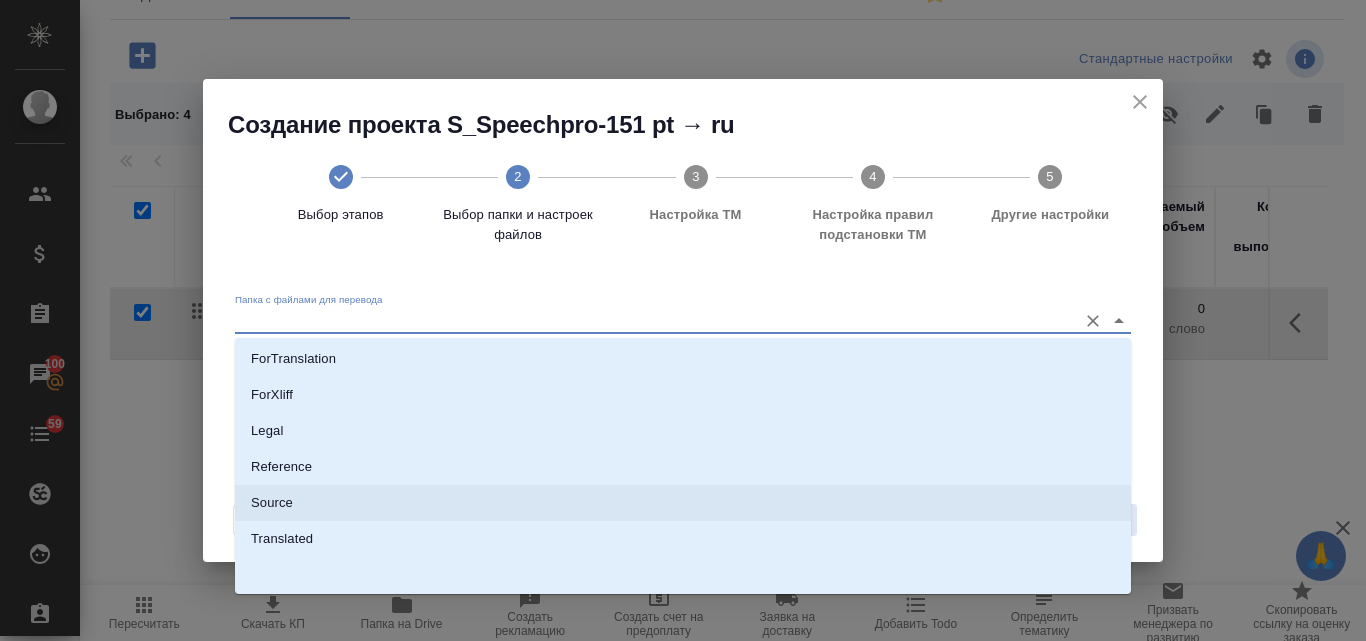 click on "Source" at bounding box center (683, 503) 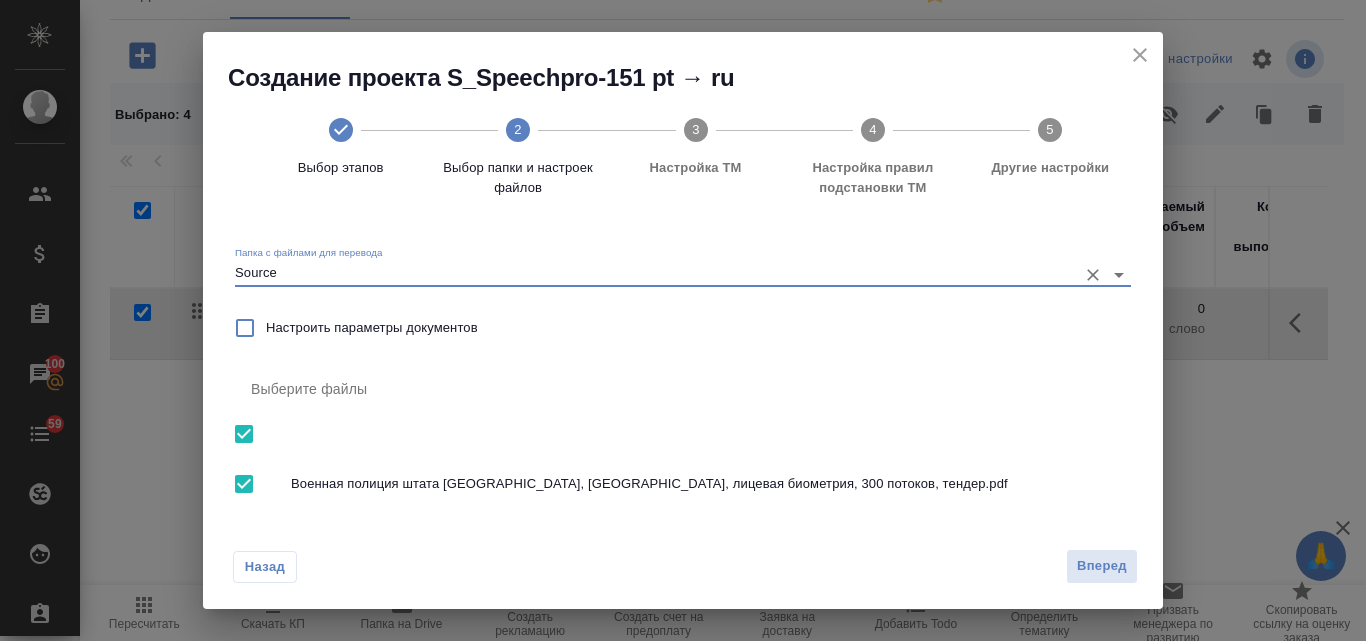 click on "Вперед" at bounding box center (1102, 566) 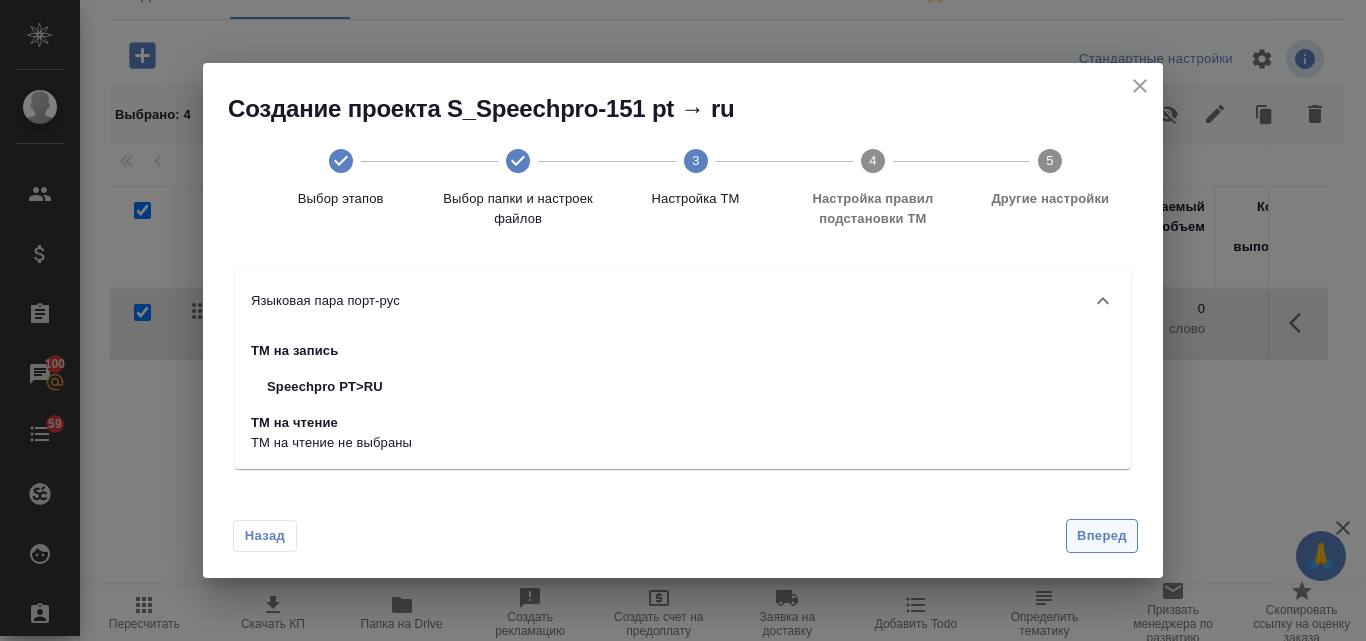 click on "Вперед" at bounding box center [1102, 536] 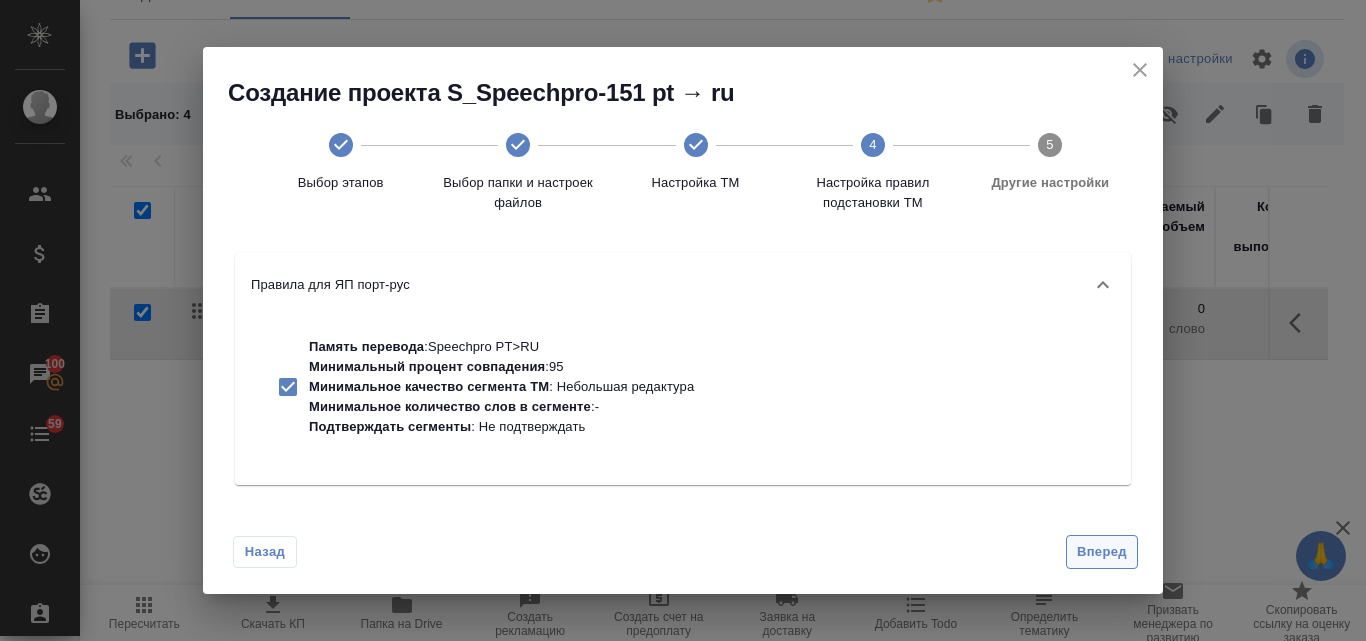 click on "Вперед" at bounding box center [1102, 552] 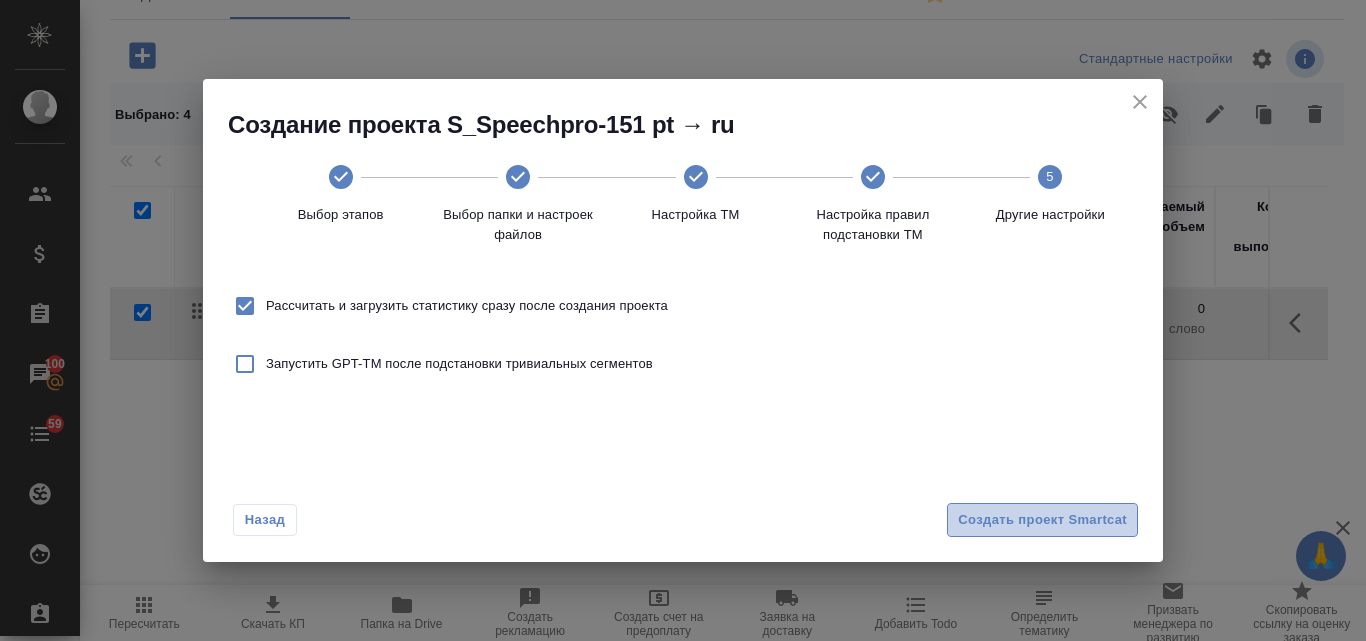 click on "Создать проект Smartcat" at bounding box center (1042, 520) 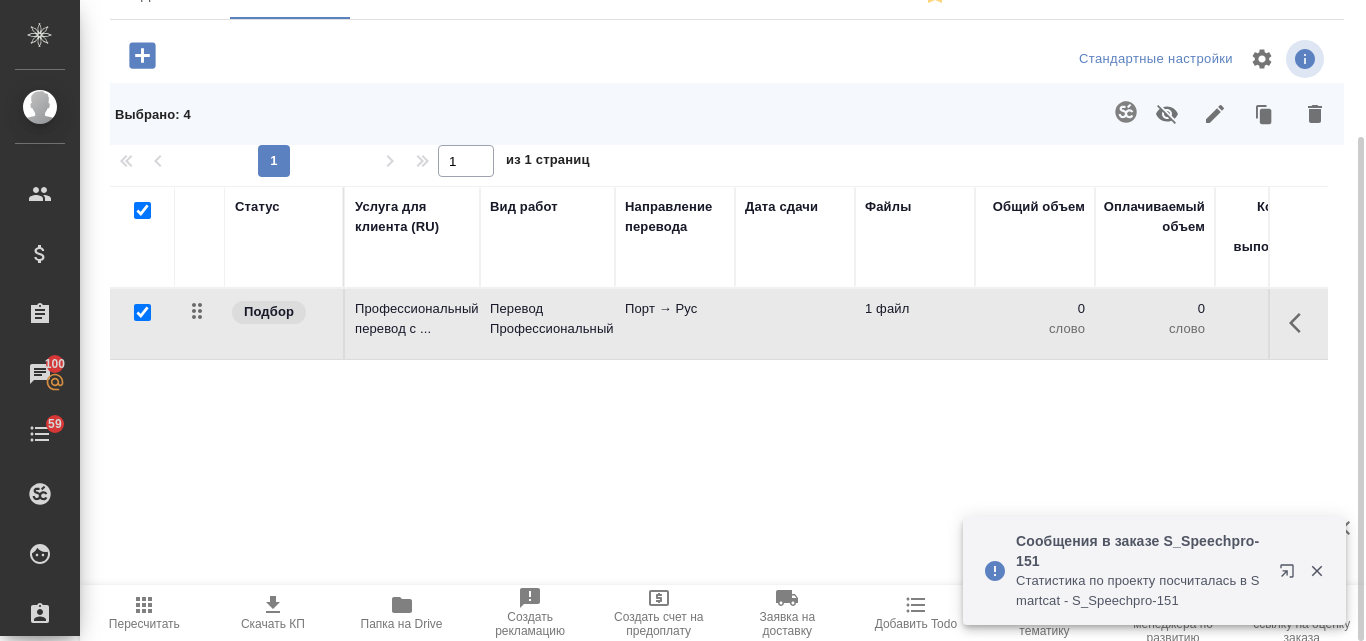 scroll, scrollTop: 0, scrollLeft: 0, axis: both 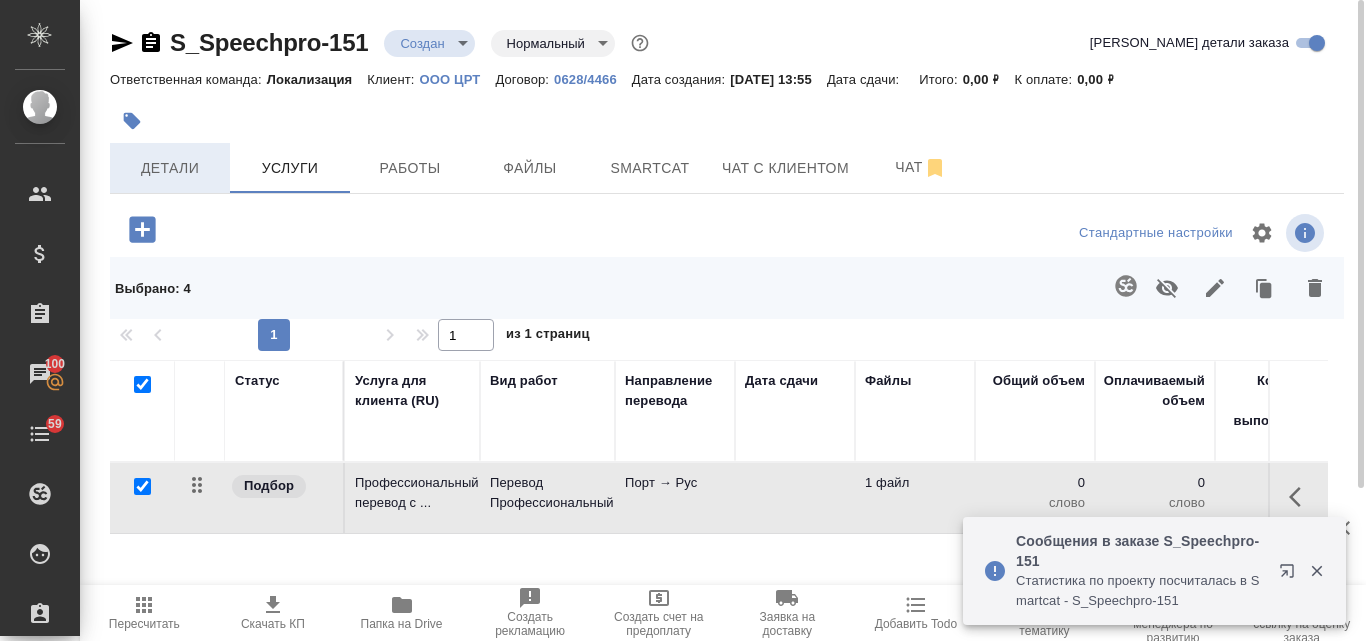 click on "Детали" at bounding box center [170, 168] 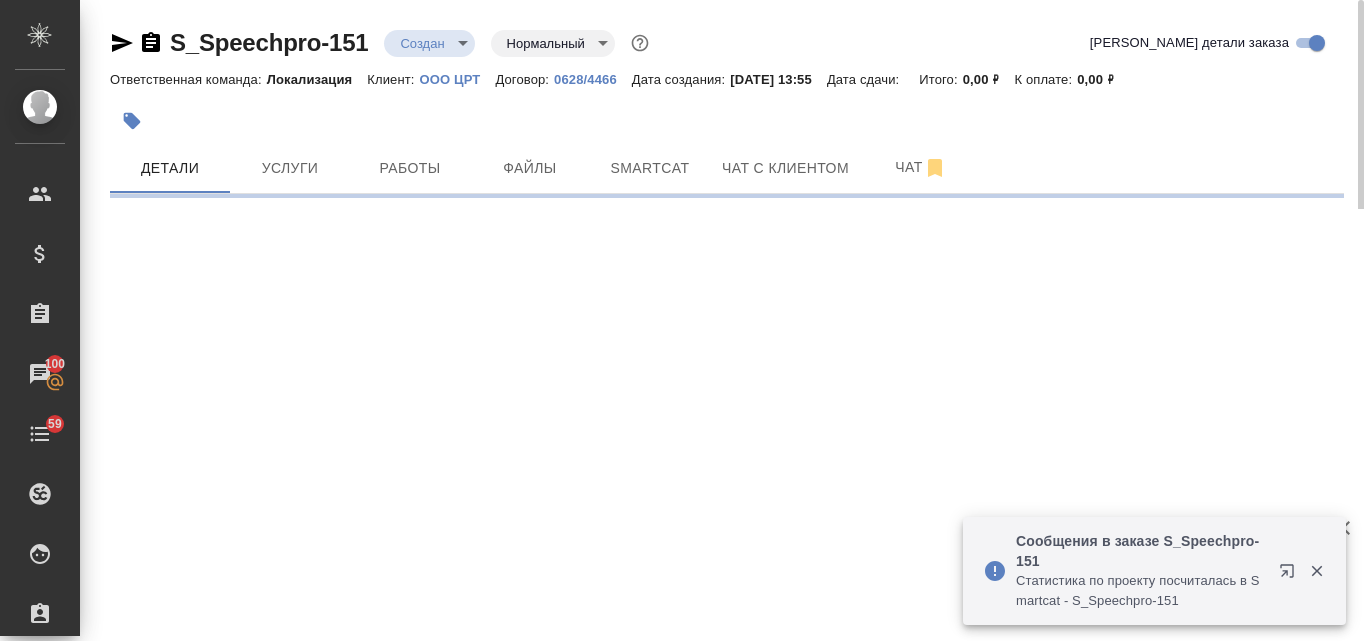select on "RU" 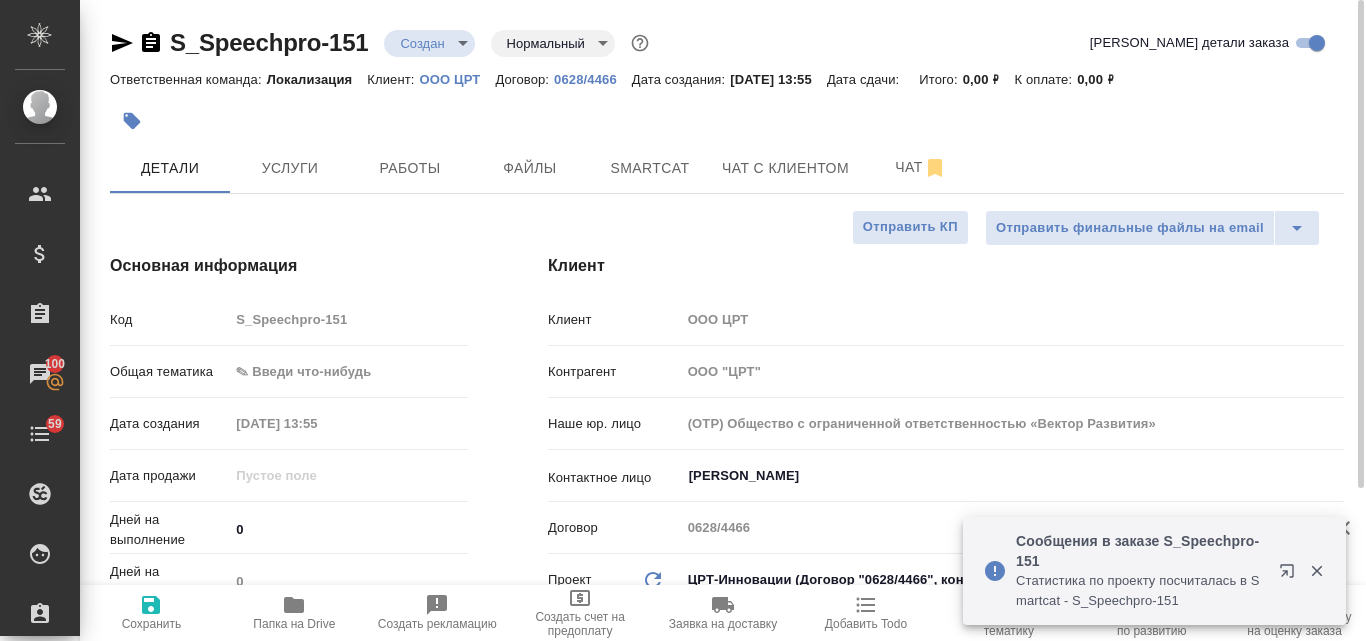type on "x" 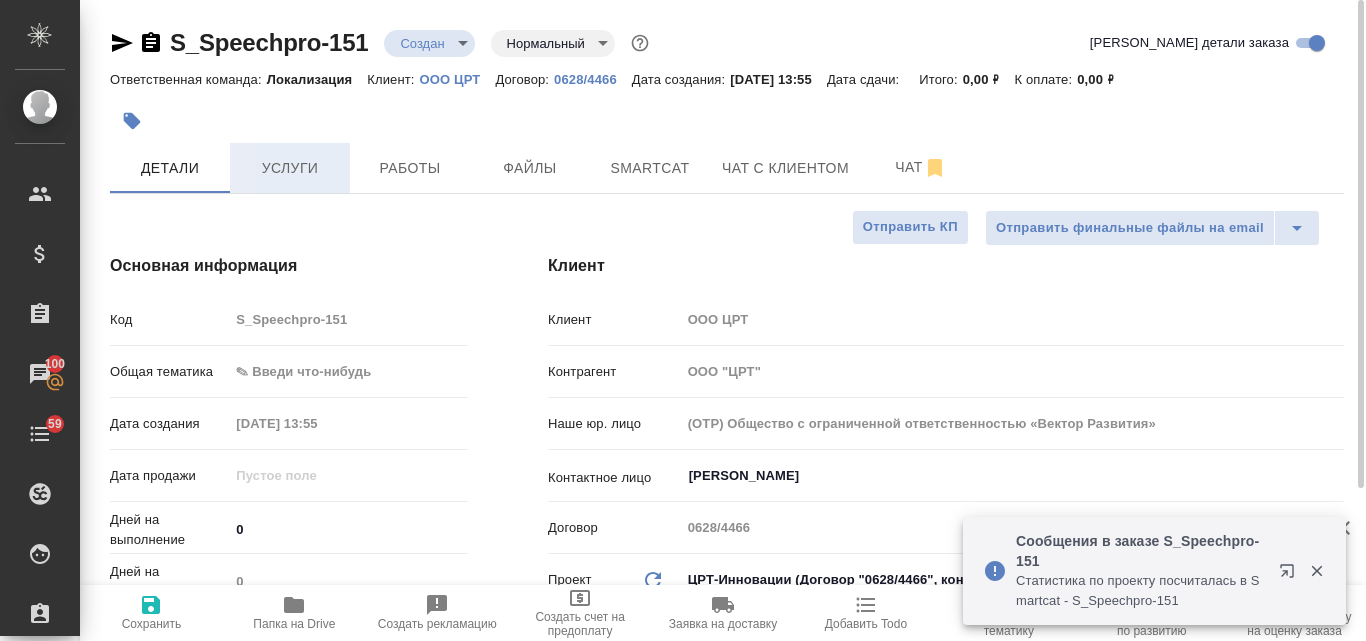click on "Услуги" at bounding box center (290, 168) 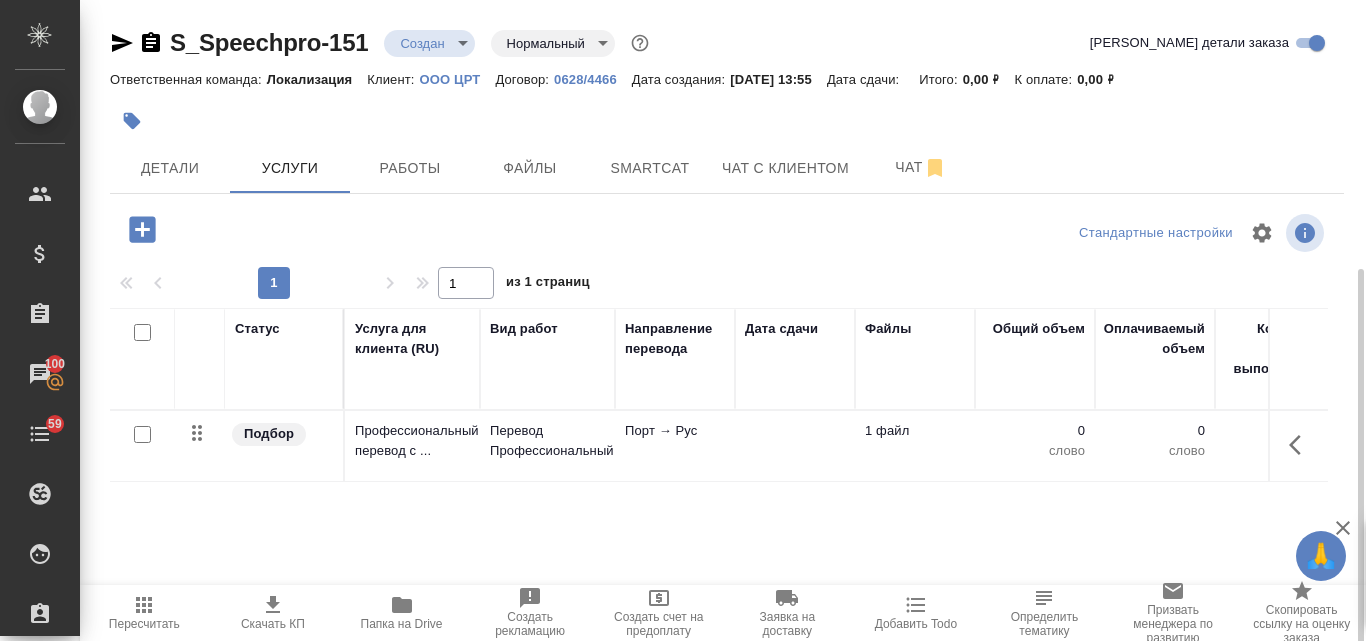 scroll, scrollTop: 148, scrollLeft: 0, axis: vertical 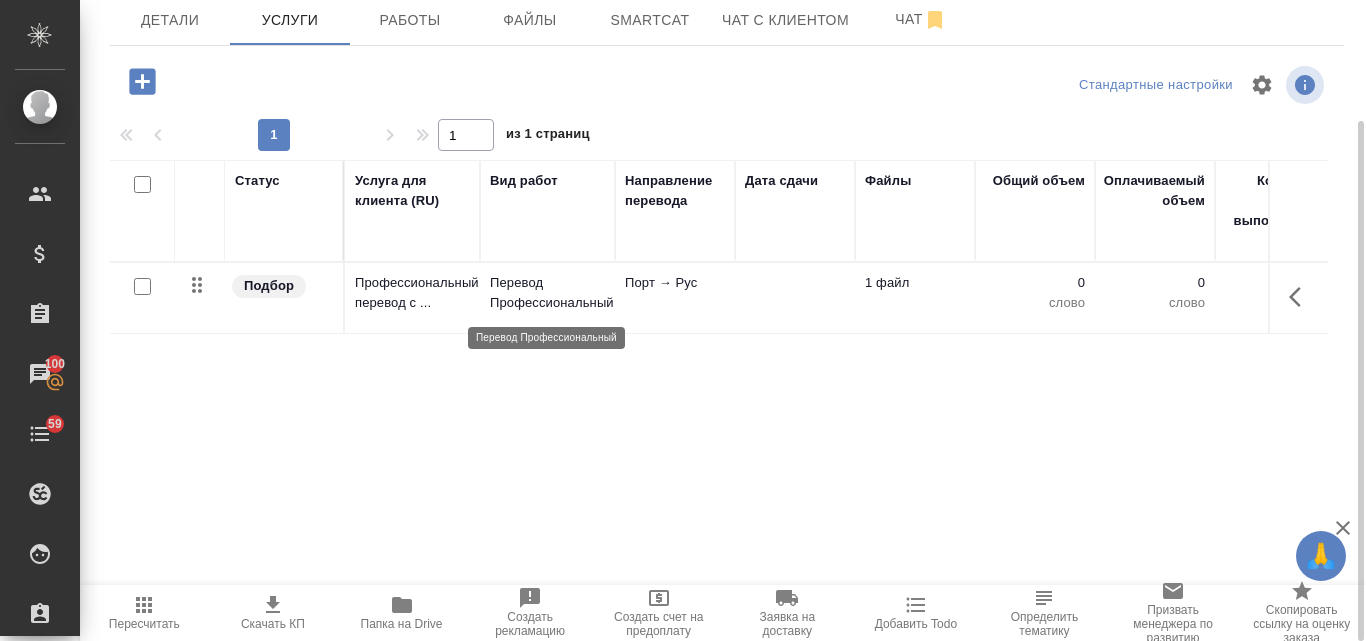 click on "Перевод Профессиональный" at bounding box center (547, 293) 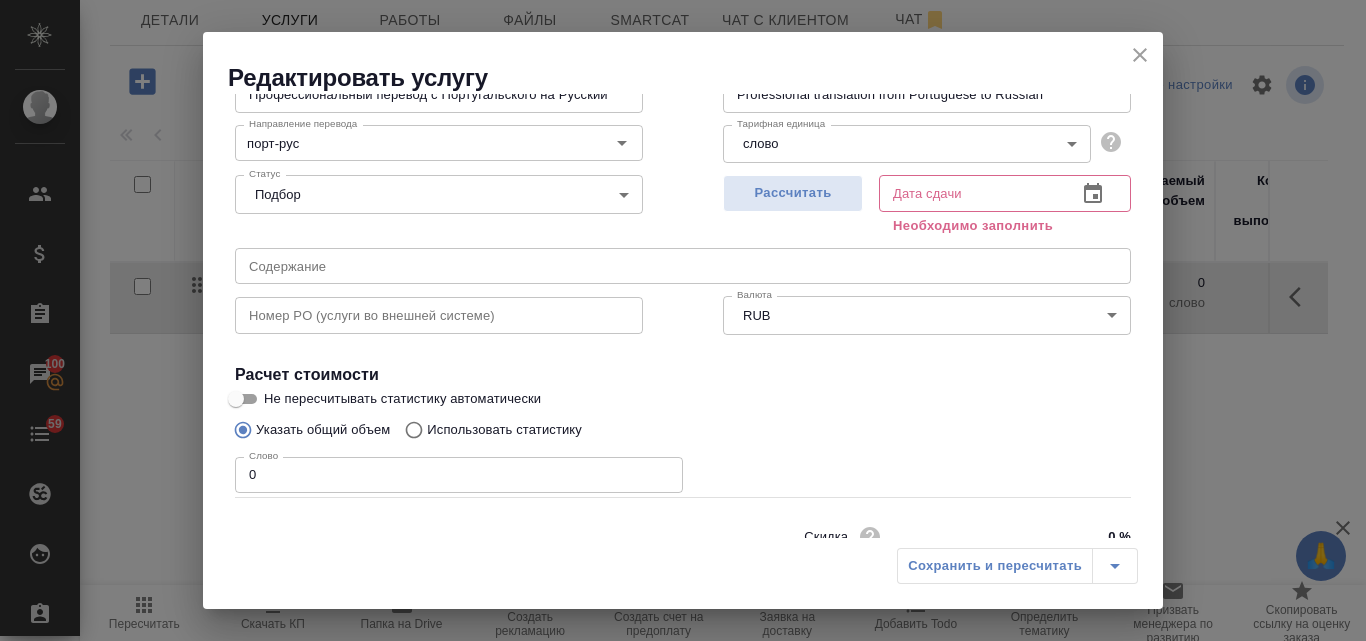 scroll, scrollTop: 226, scrollLeft: 0, axis: vertical 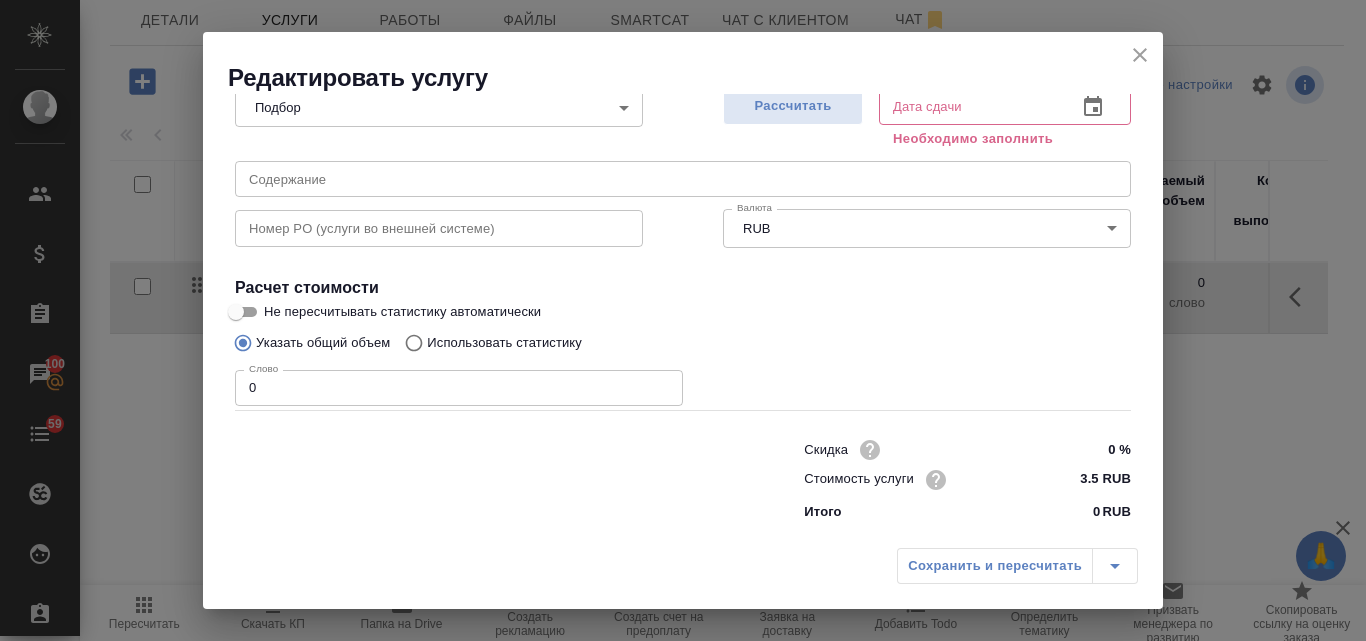 click on "Использовать статистику" at bounding box center (411, 343) 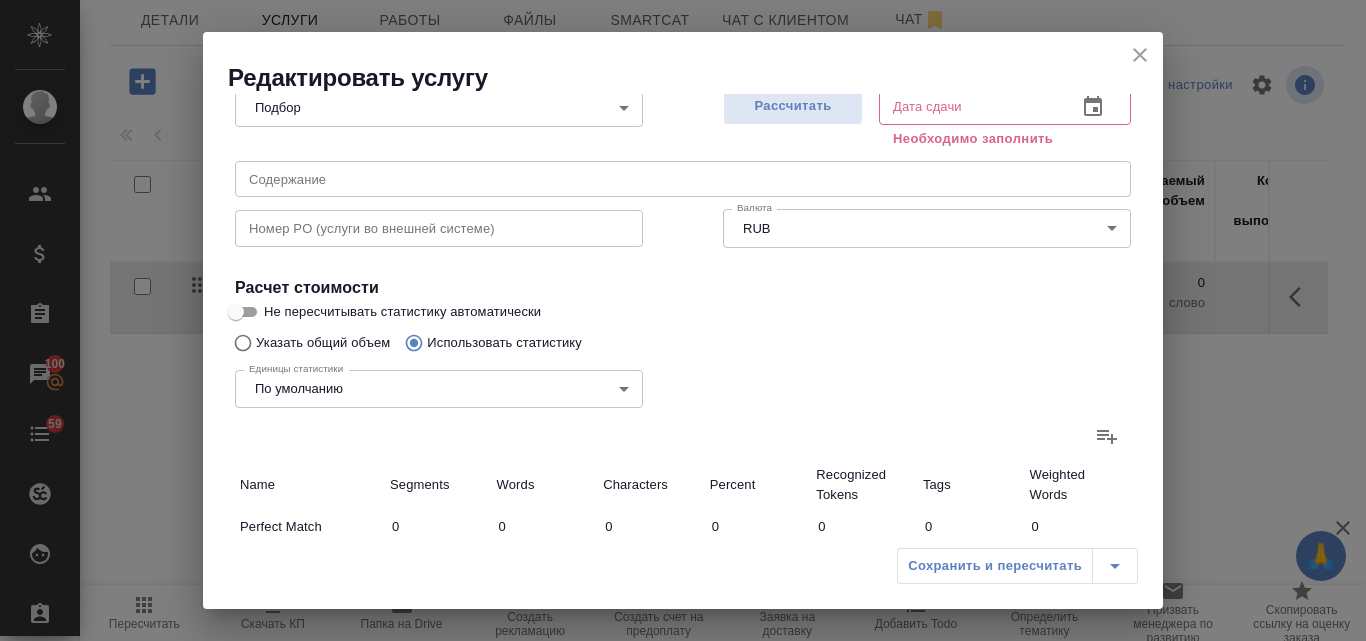 click 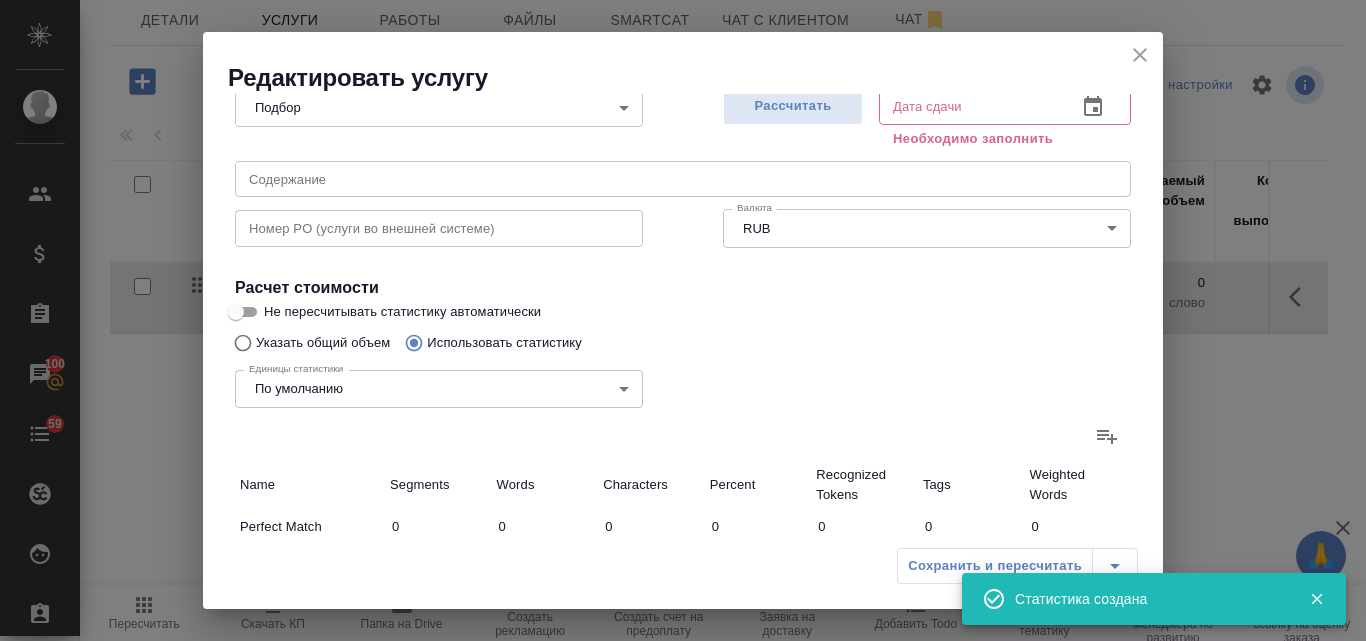 type on "708" 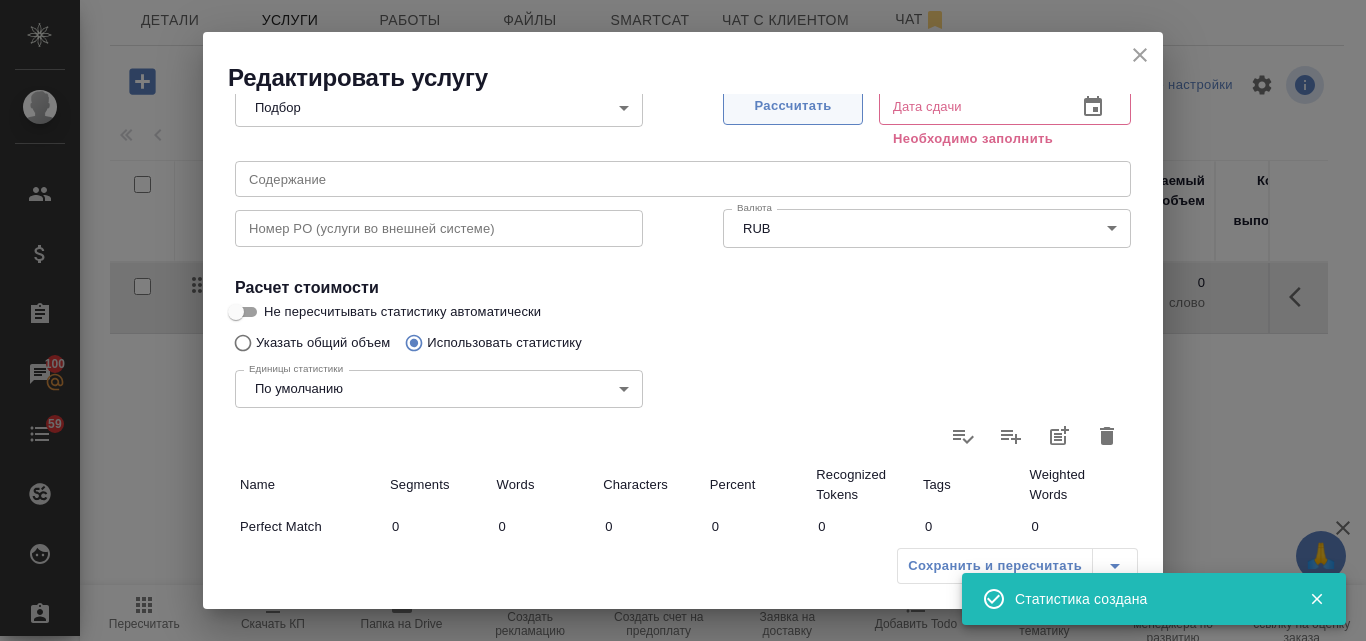 click on "Рассчитать" at bounding box center (793, 106) 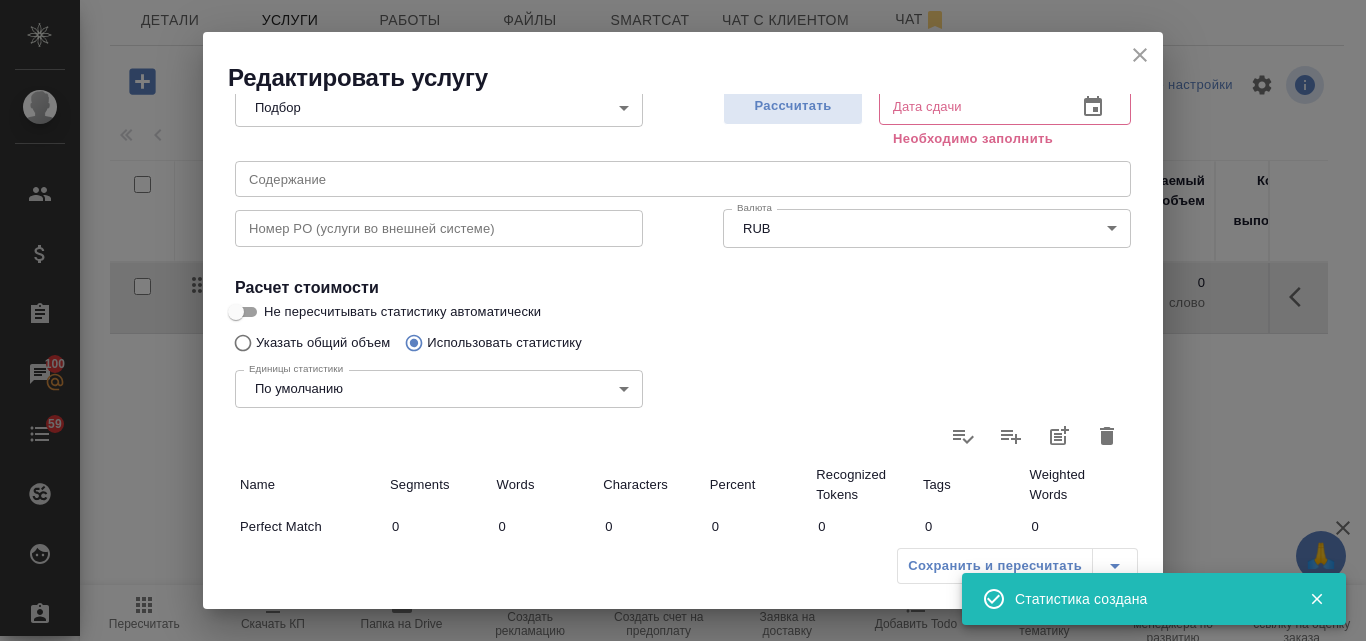 type on "17.07.2025 13:59" 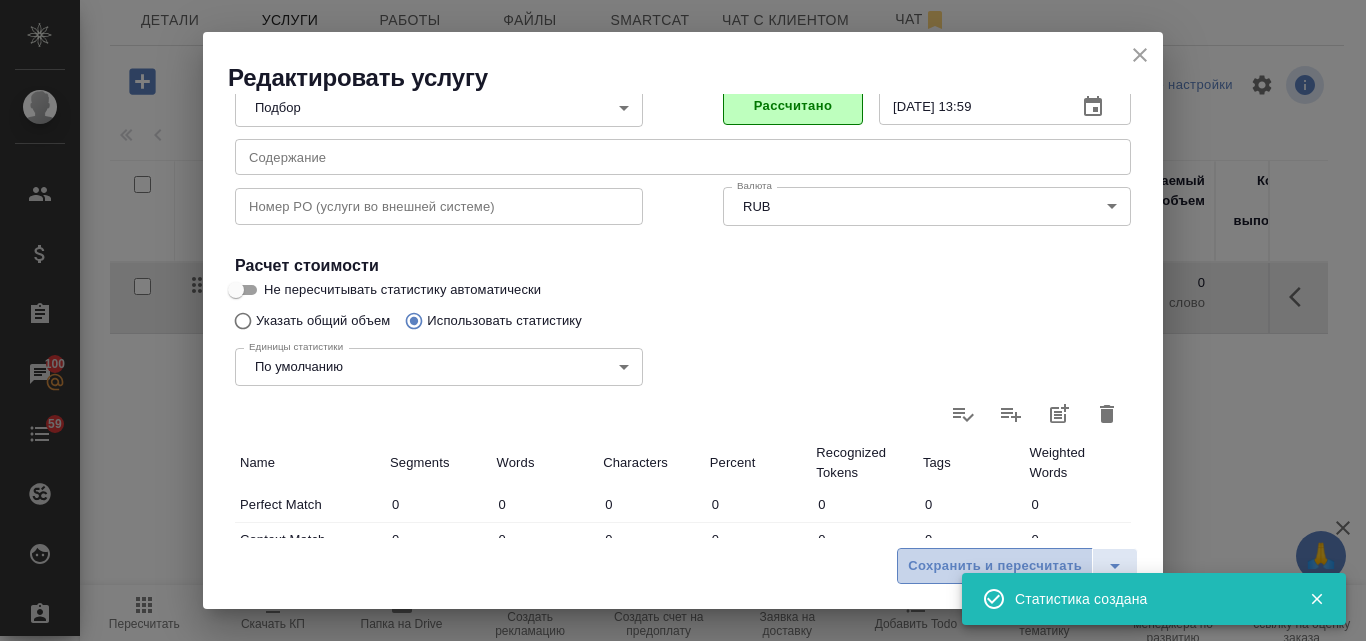 click on "Сохранить и пересчитать" at bounding box center [995, 566] 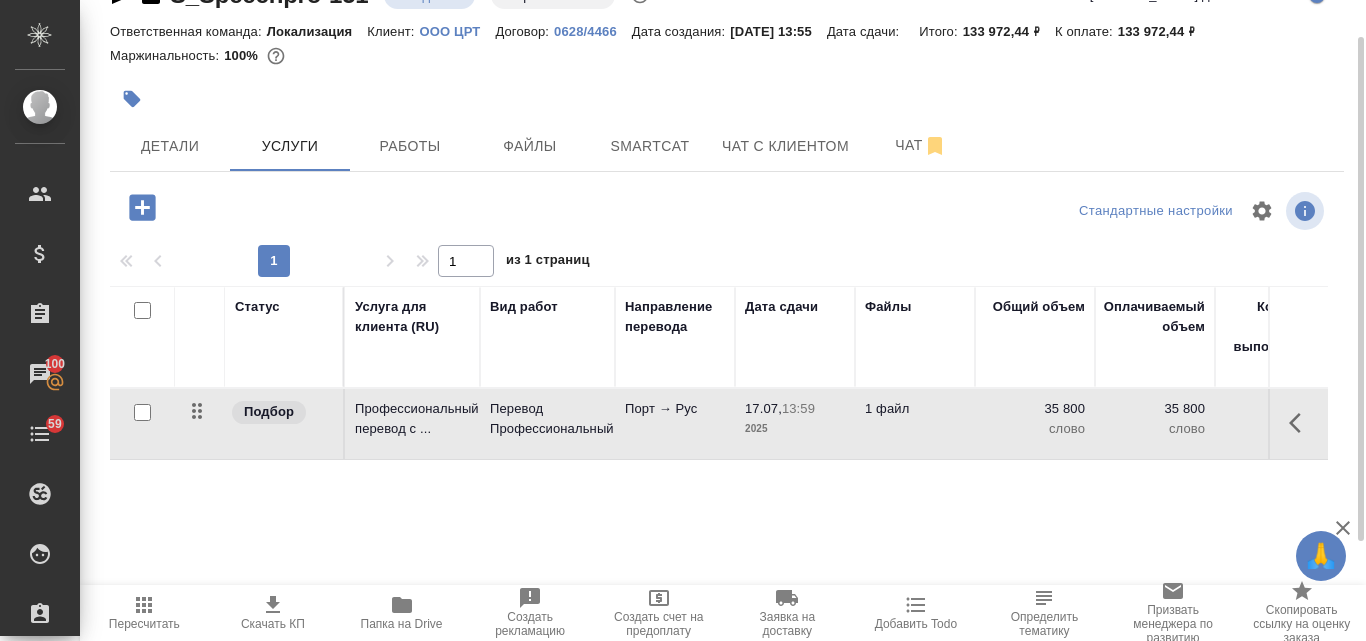 scroll, scrollTop: 0, scrollLeft: 0, axis: both 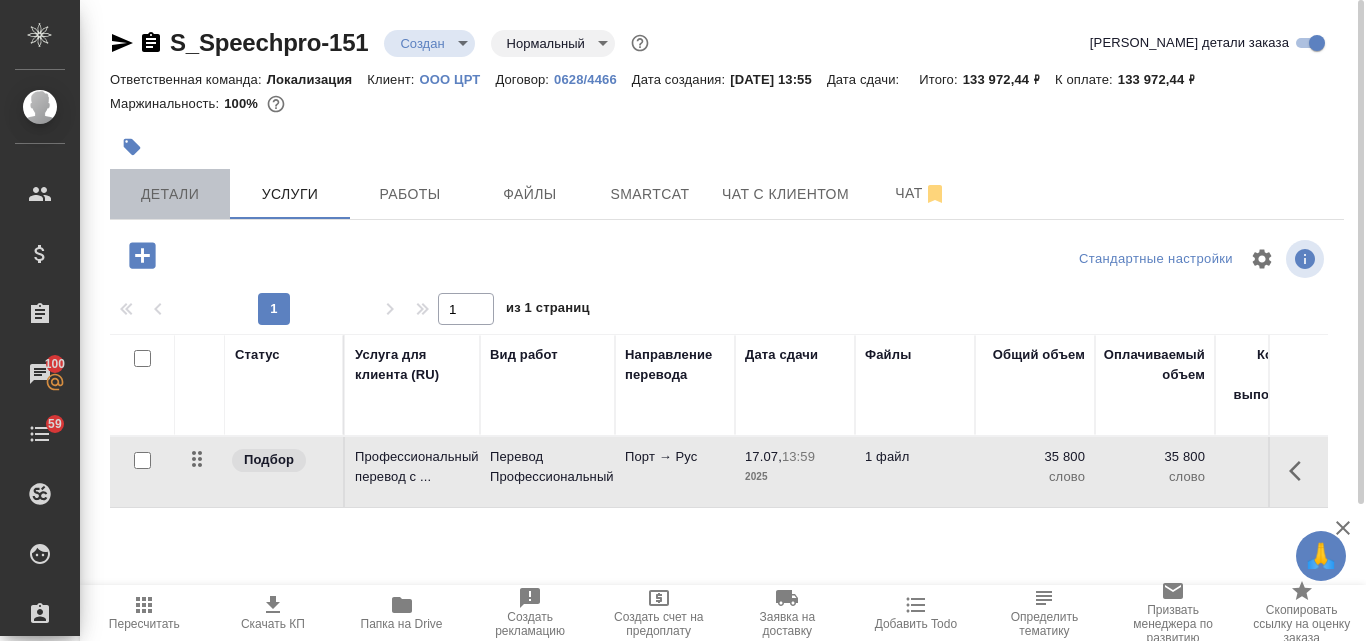 click on "Детали" at bounding box center (170, 194) 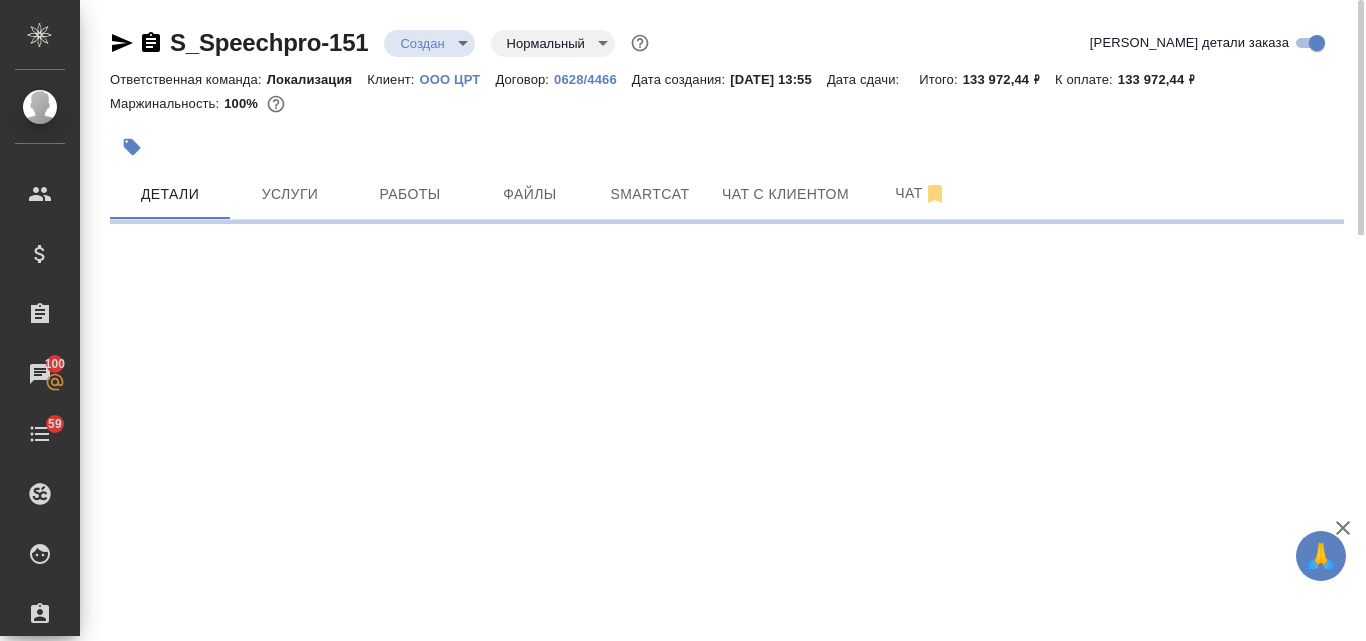 select on "RU" 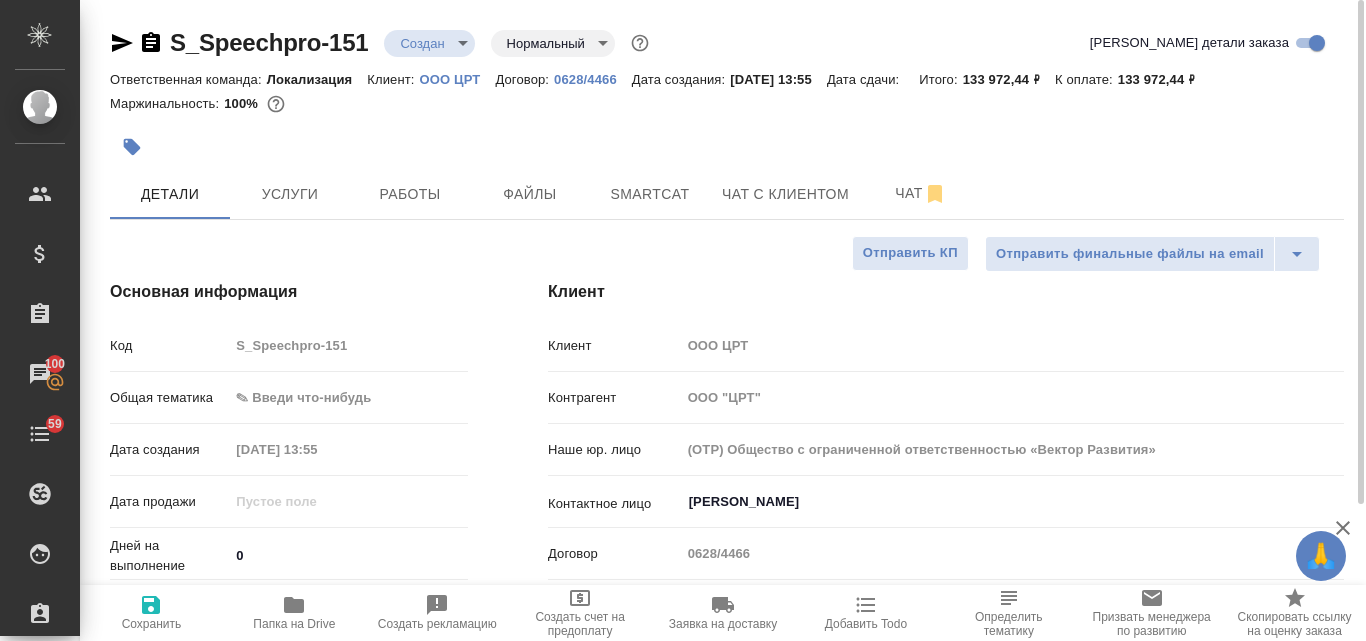type on "x" 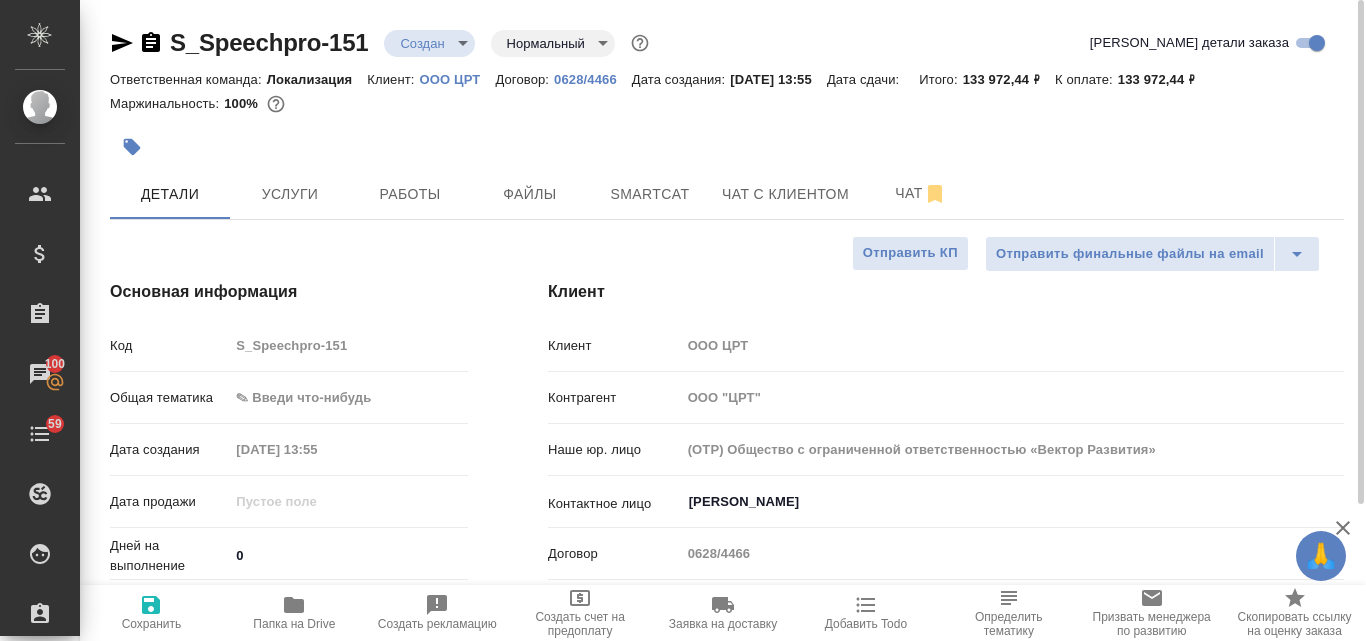 type on "x" 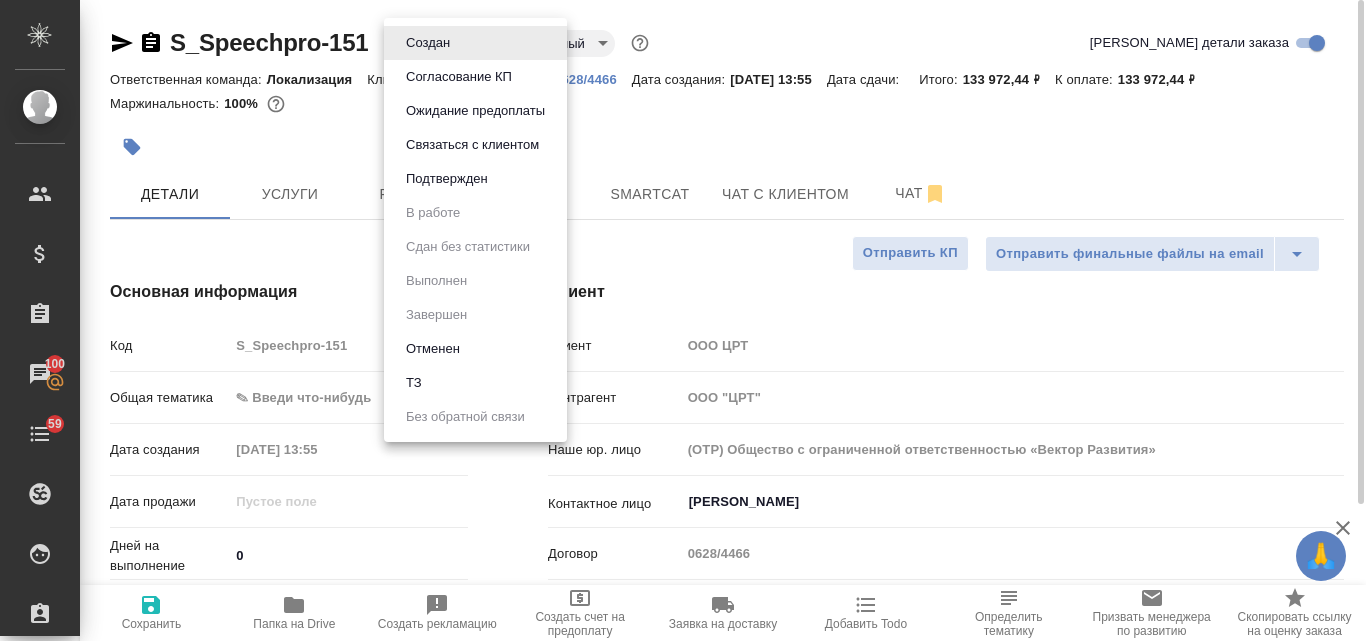 click on "🙏 .cls-1
fill:#fff;
AWATERA Valyaeva Anna Клиенты Спецификации Заказы 100 Чаты 59 Todo Проекты SC Исполнители Кандидаты Работы Входящие заявки Заявки на доставку Рекламации Проекты процессинга Конференции Выйти S_Speechpro-151 Создан new Нормальный normal Кратко детали заказа Ответственная команда: Локализация Клиент: OOO ЦРТ Договор: 0628/4466 Дата создания: 17.07.2025, 13:55 Дата сдачи: Итого: 133 972,44 ₽ К оплате: 133 972,44 ₽ Маржинальность: 100% Детали Услуги Работы Файлы Smartcat Чат с клиентом Чат Отправить финальные файлы на email Отправить КП Основная информация Код S_Speechpro-151 Дата создания" at bounding box center (683, 320) 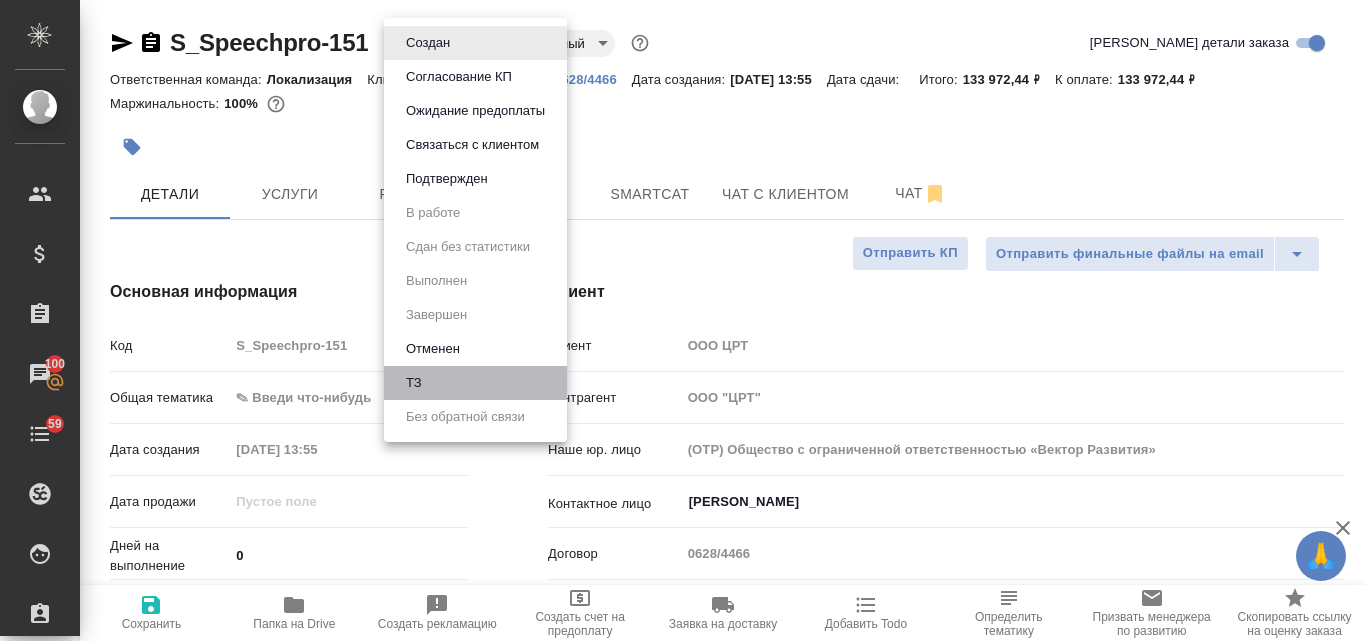 click on "ТЗ" at bounding box center [475, 383] 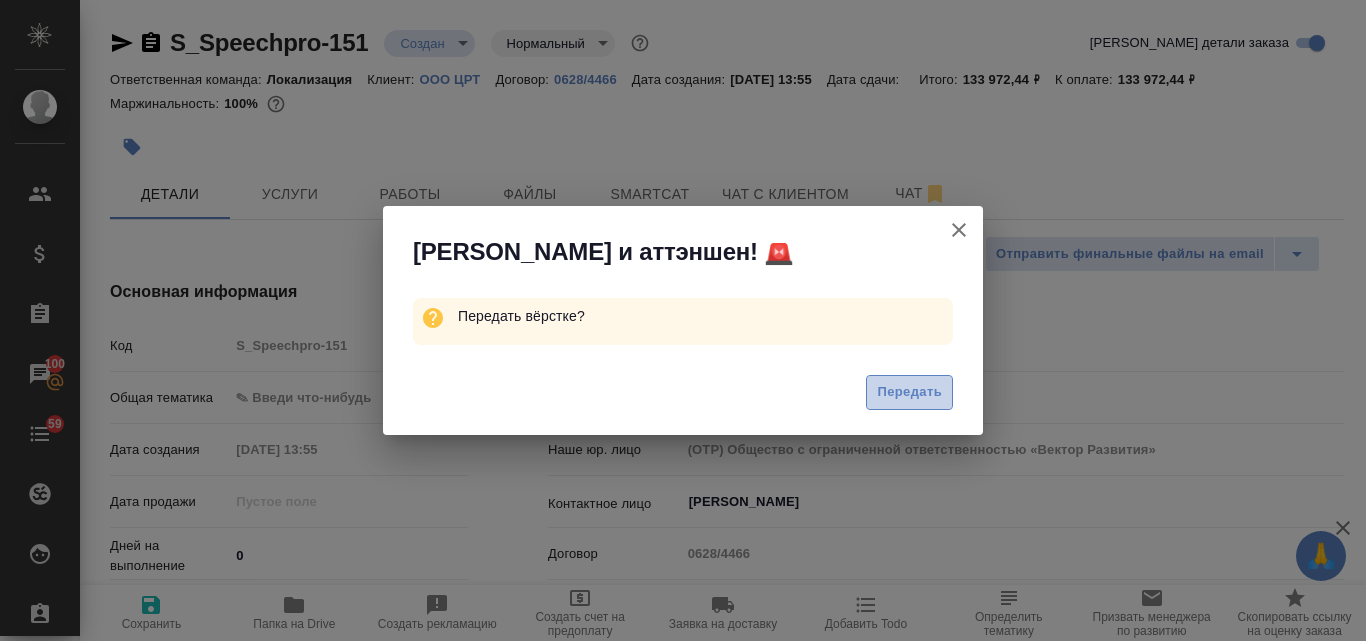 click on "Передать" at bounding box center (909, 392) 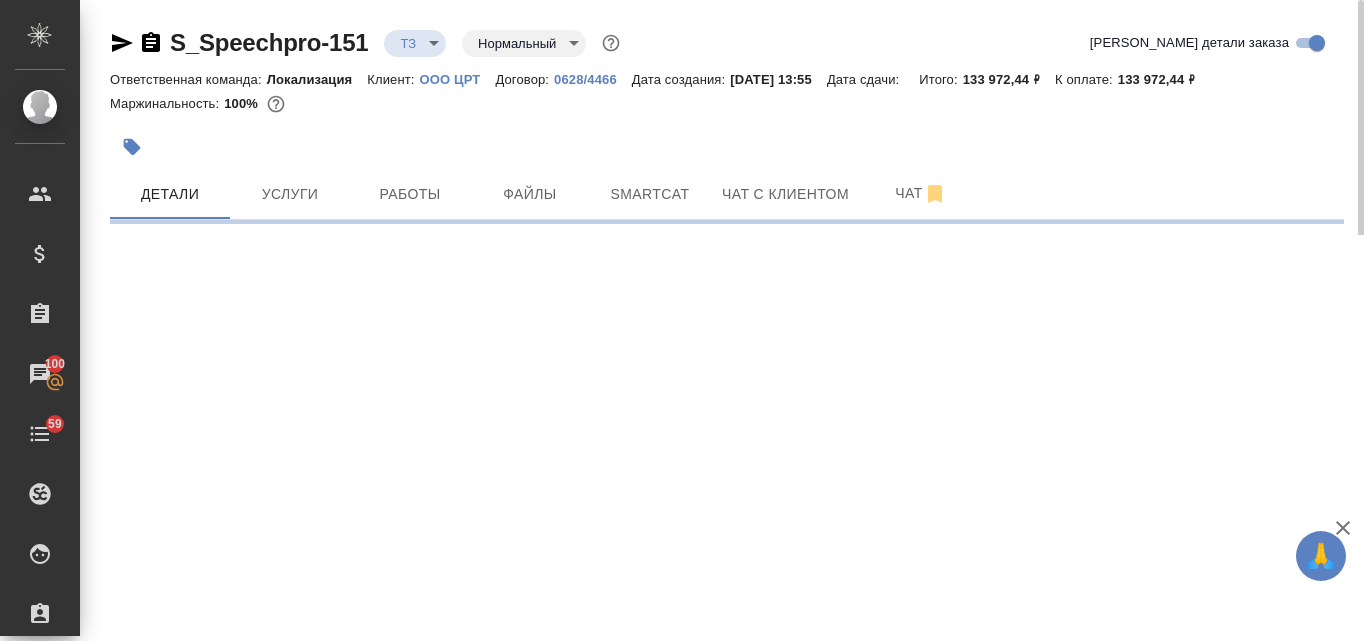 select on "RU" 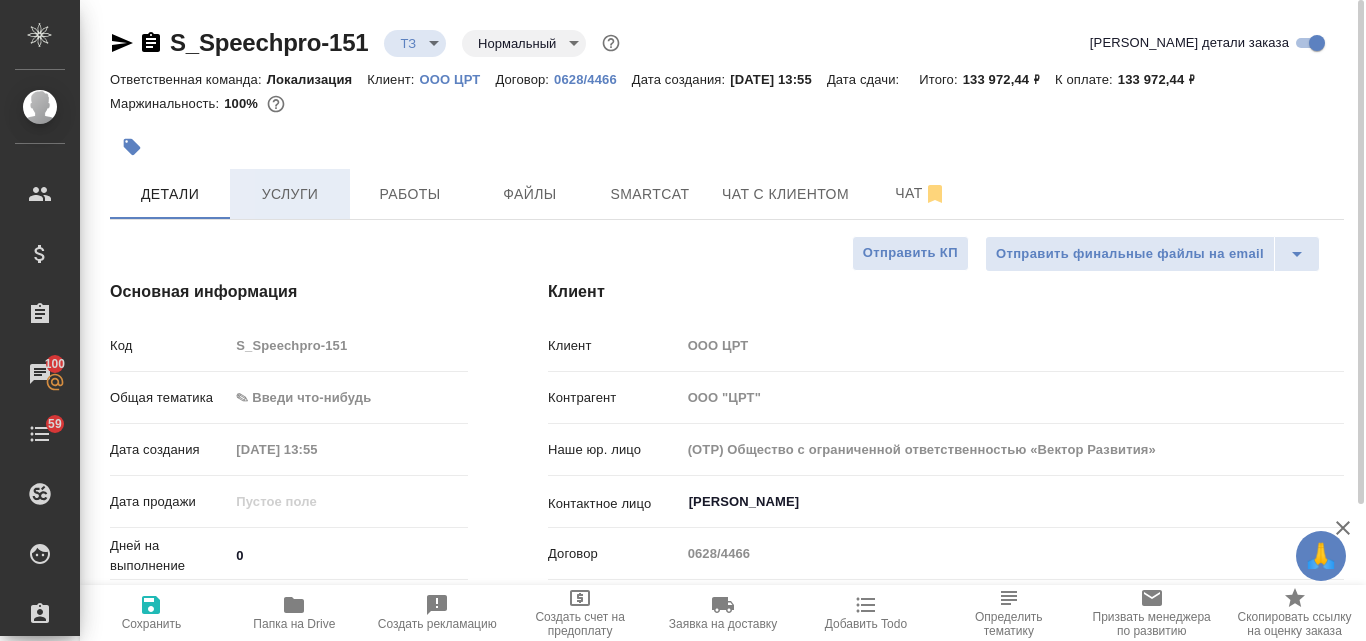 type on "x" 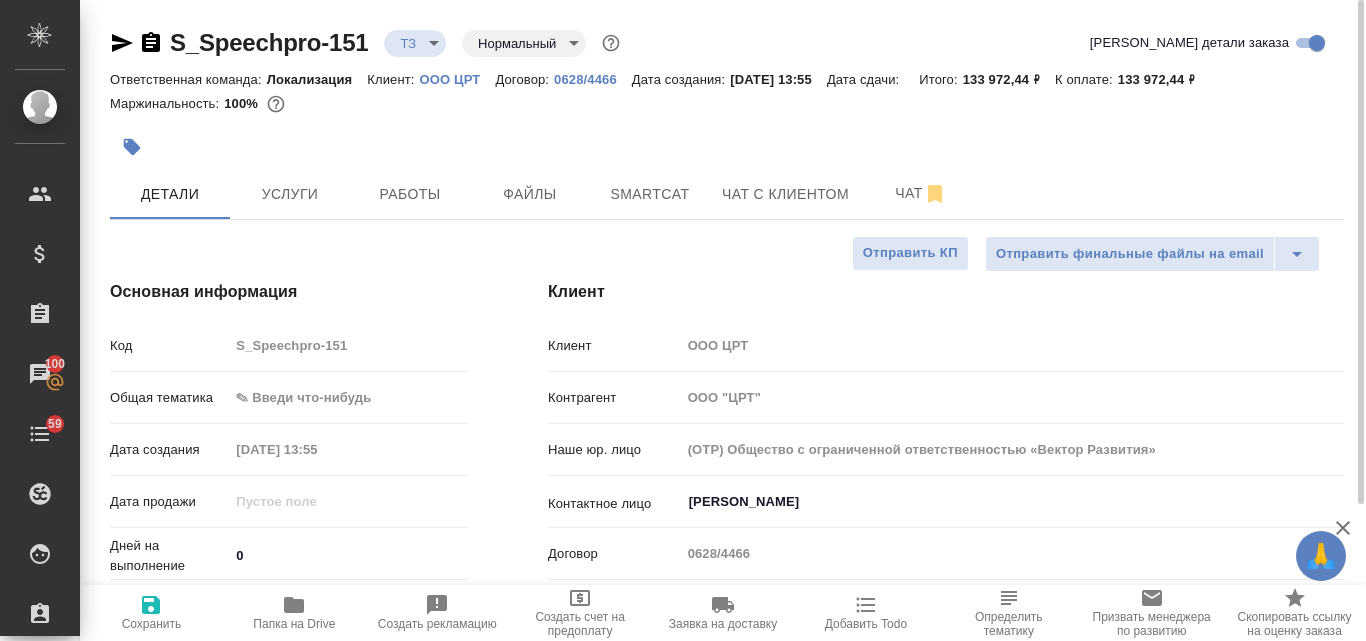 type on "x" 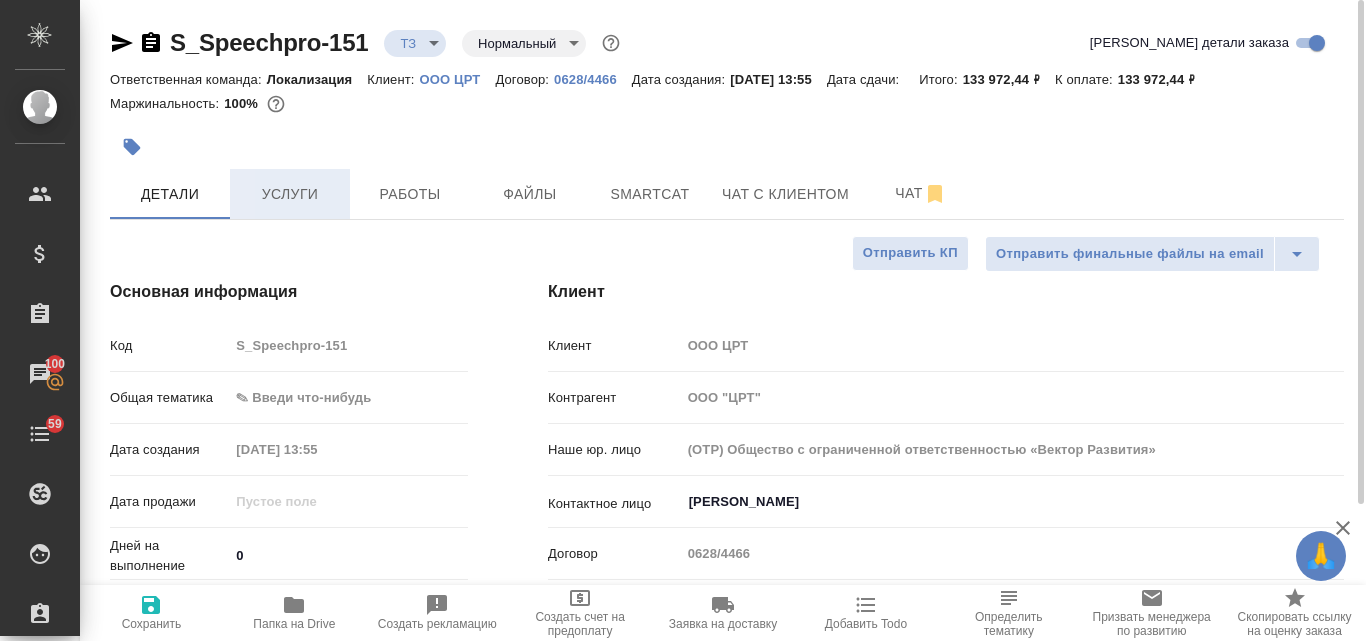 click on "Услуги" at bounding box center (290, 194) 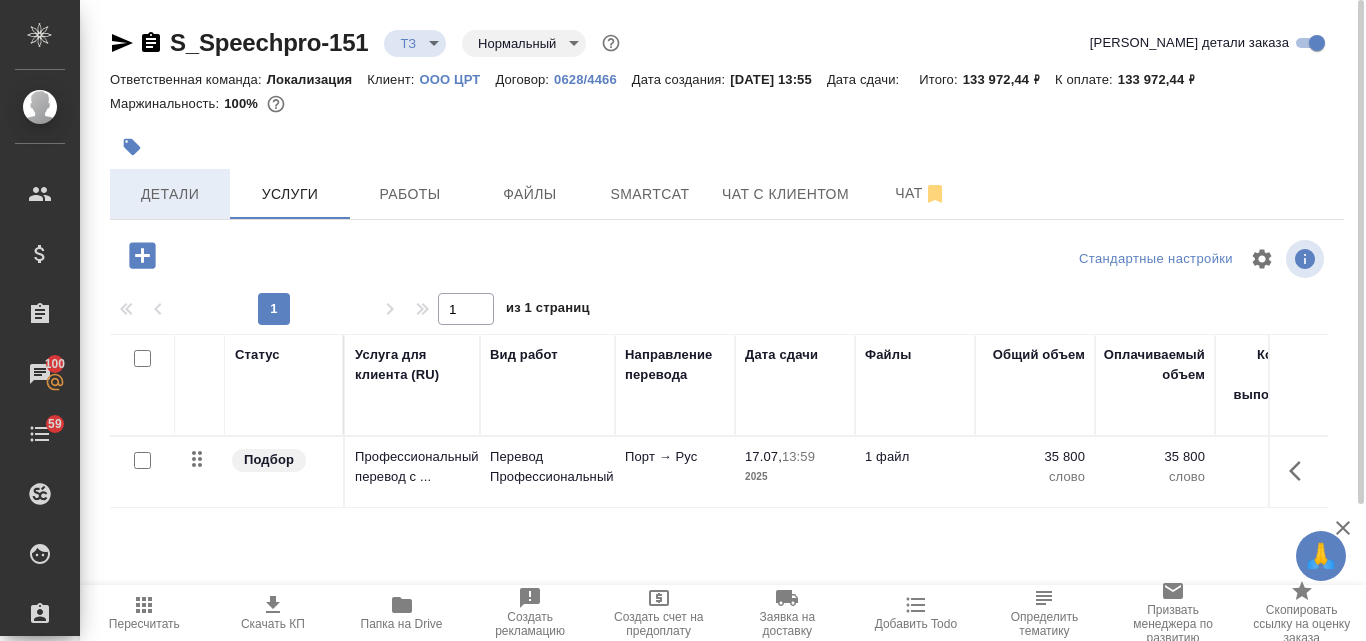 click on "Детали" at bounding box center (170, 194) 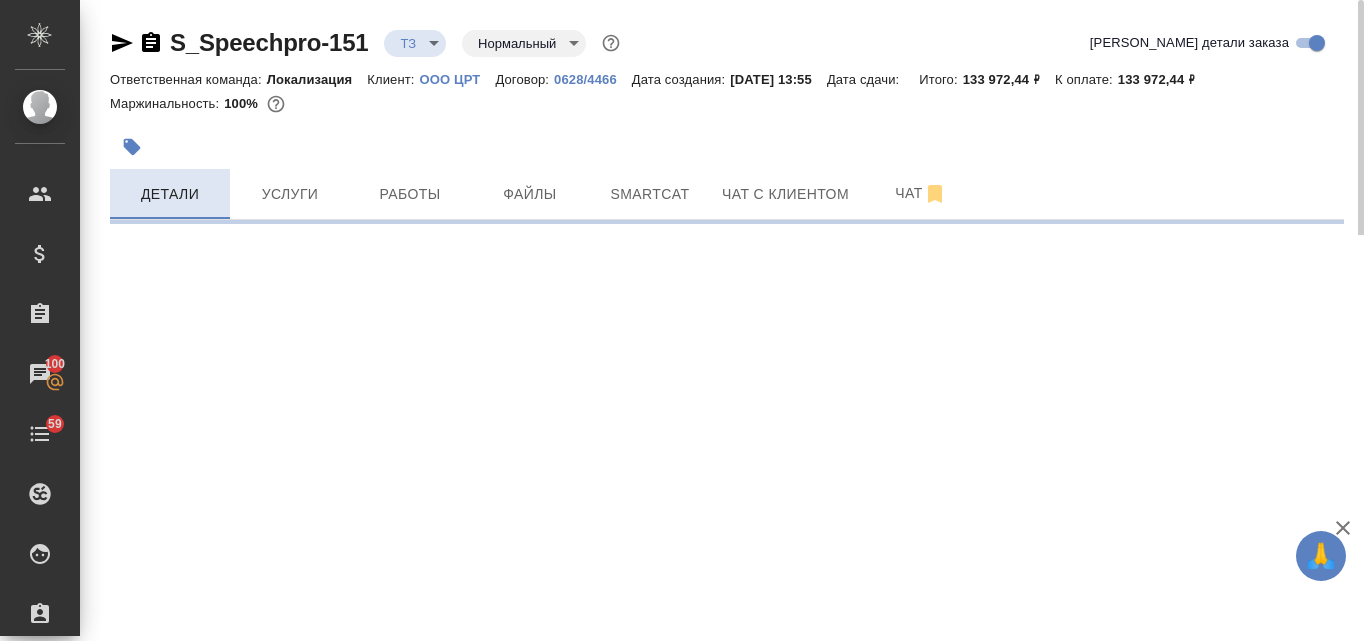 select on "RU" 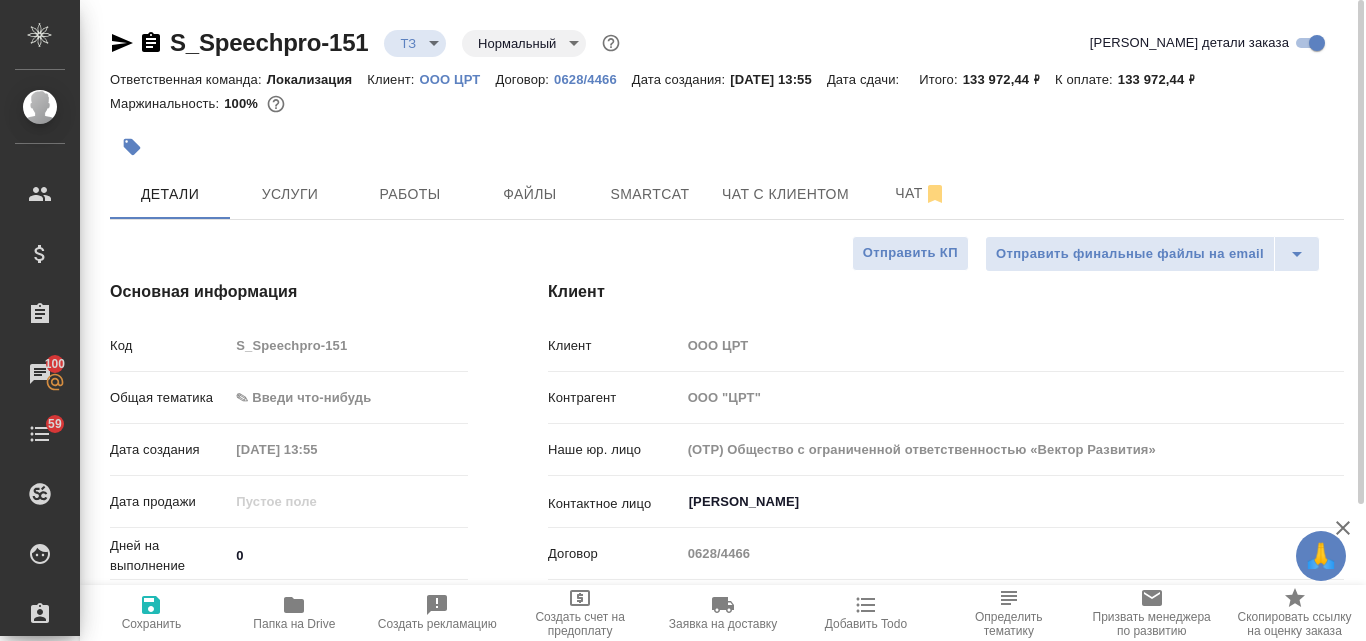 type on "x" 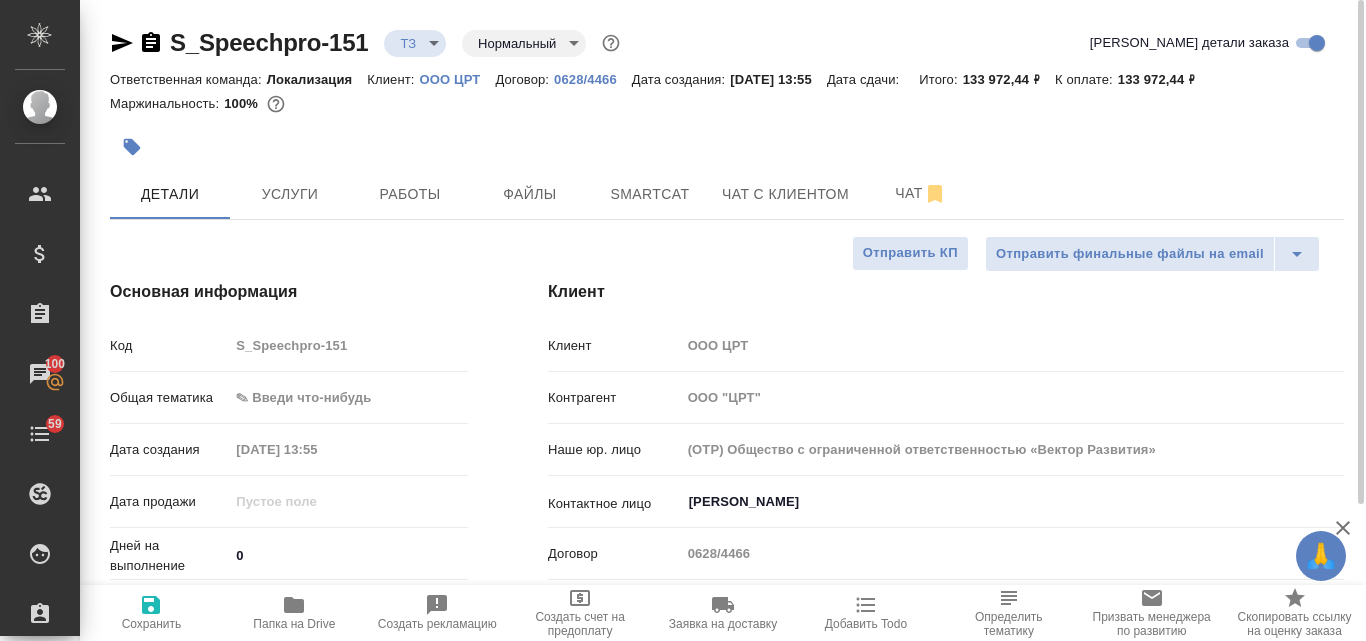 click on "🙏 .cls-1
fill:#fff;
AWATERA Valyaeva Anna Клиенты Спецификации Заказы 100 Чаты 59 Todo Проекты SC Исполнители Кандидаты Работы Входящие заявки Заявки на доставку Рекламации Проекты процессинга Конференции Выйти S_Speechpro-151 ТЗ tz Нормальный normal Кратко детали заказа Ответственная команда: Локализация Клиент: OOO ЦРТ Договор: 0628/4466 Дата создания: 17.07.2025, 13:55 Дата сдачи: Итого: 133 972,44 ₽ К оплате: 133 972,44 ₽ Маржинальность: 100% Детали Услуги Работы Файлы Smartcat Чат с клиентом Чат Отправить финальные файлы на email Отправить КП Основная информация Код S_Speechpro-151 Общая тематика 0 0 ​" at bounding box center (683, 320) 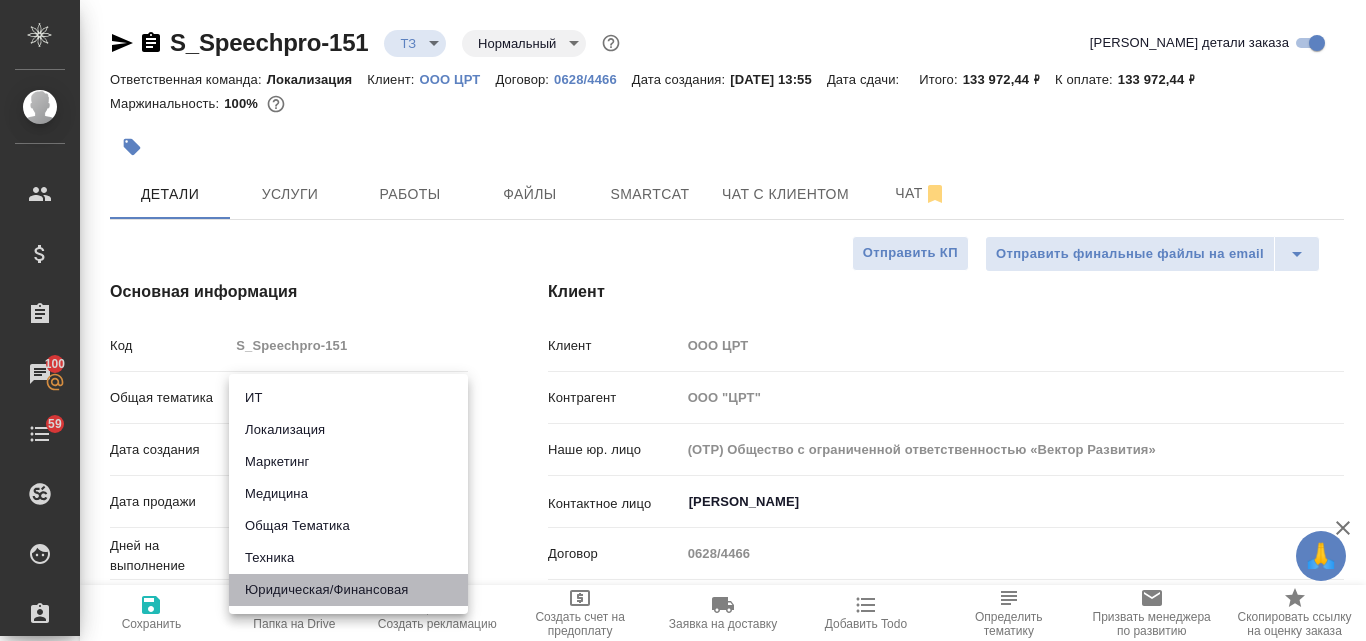 click on "Юридическая/Финансовая" at bounding box center (348, 590) 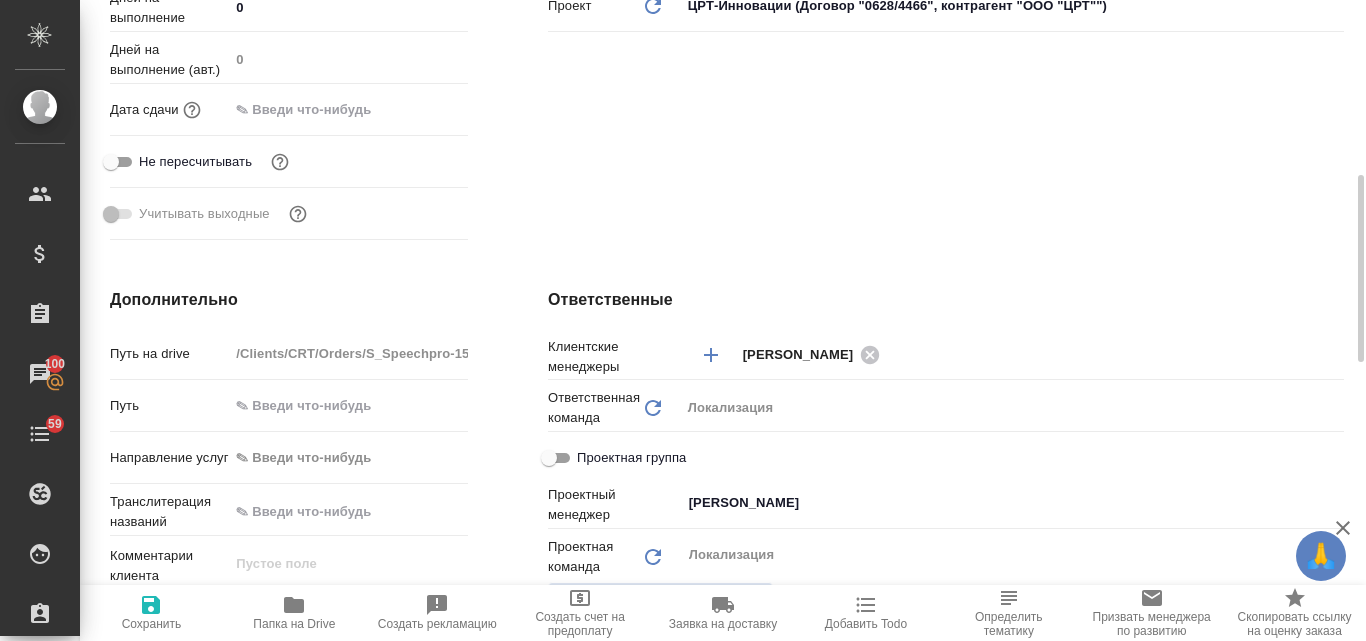 scroll, scrollTop: 300, scrollLeft: 0, axis: vertical 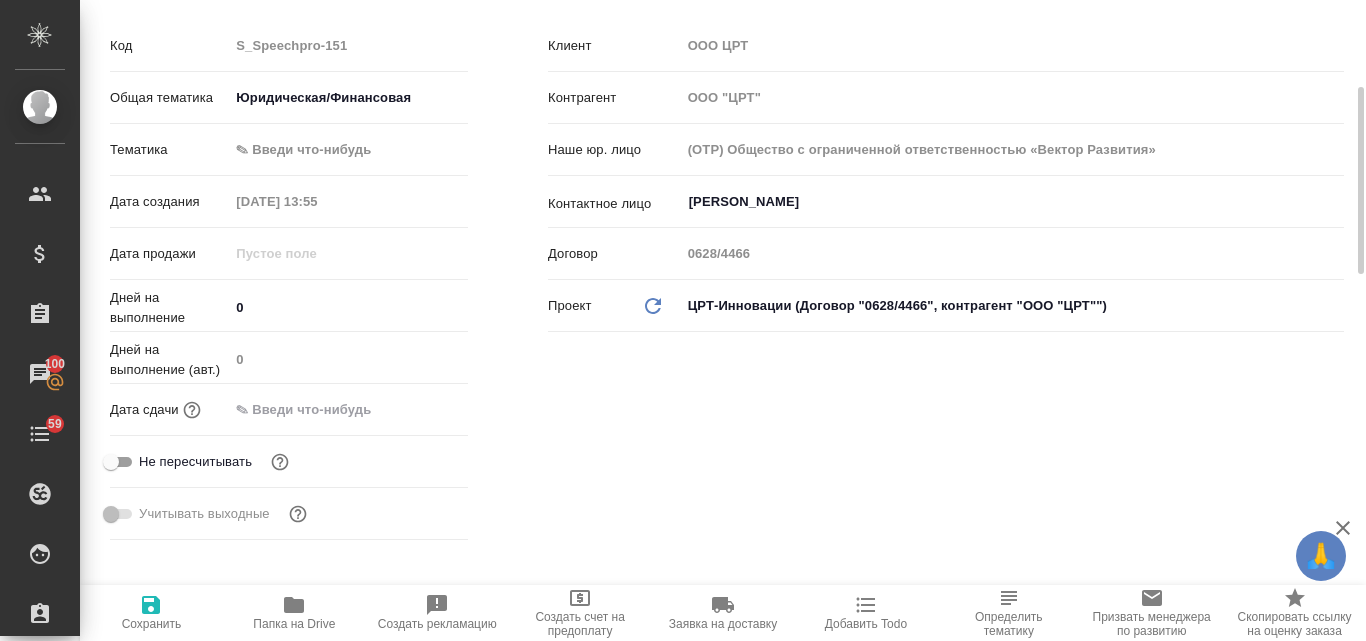 click 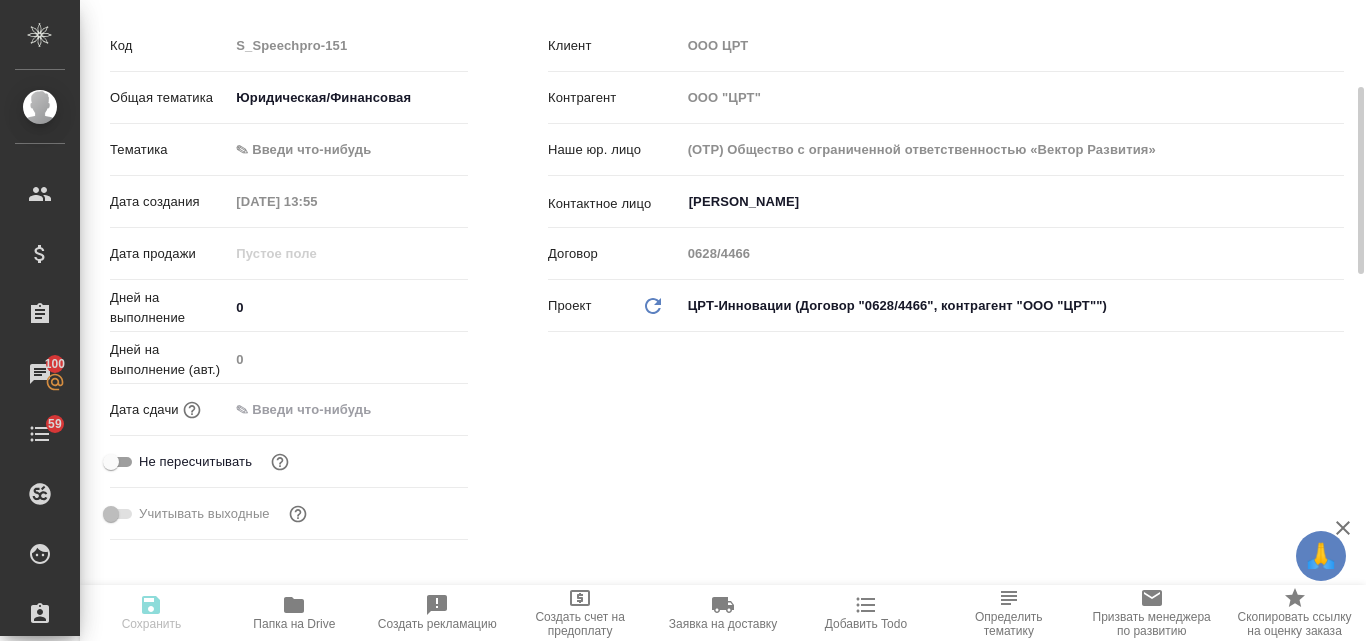 type on "x" 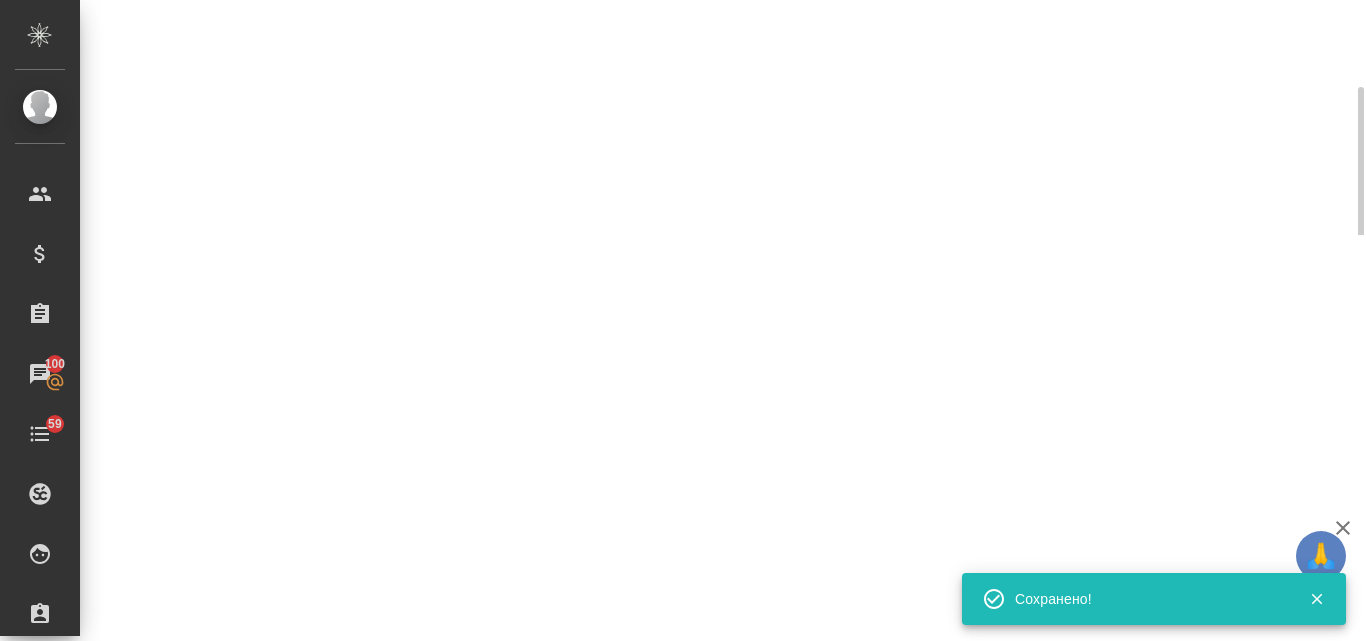 select on "RU" 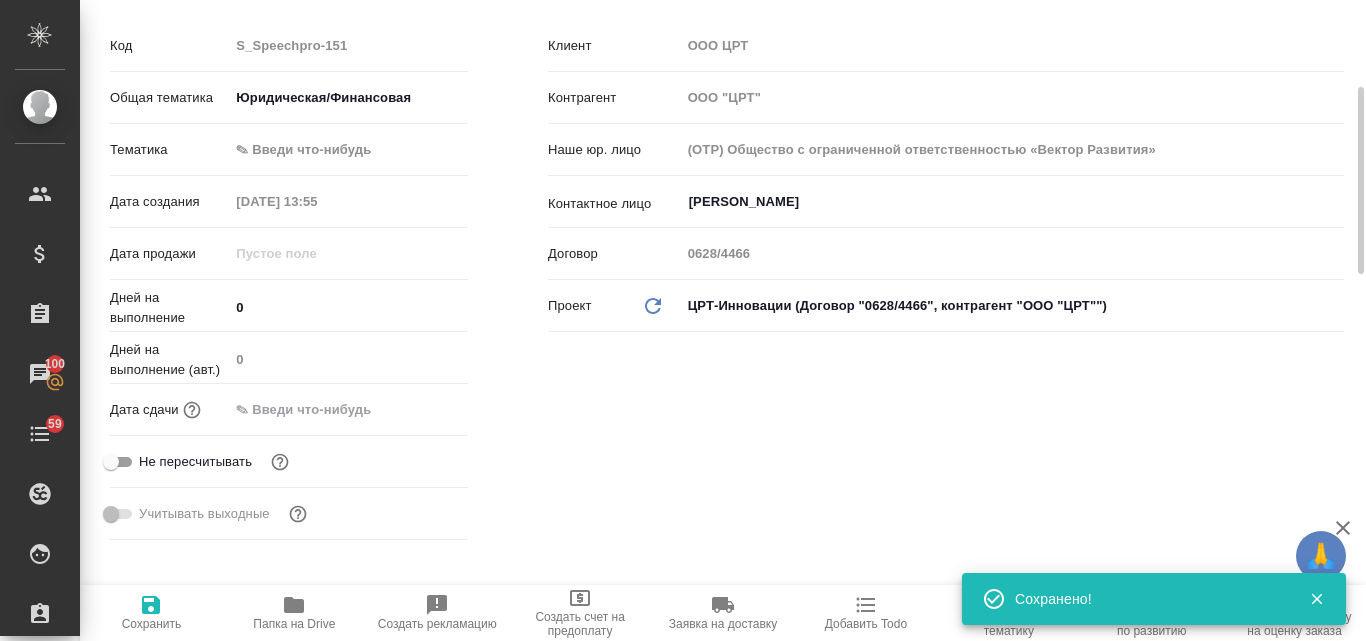 type on "x" 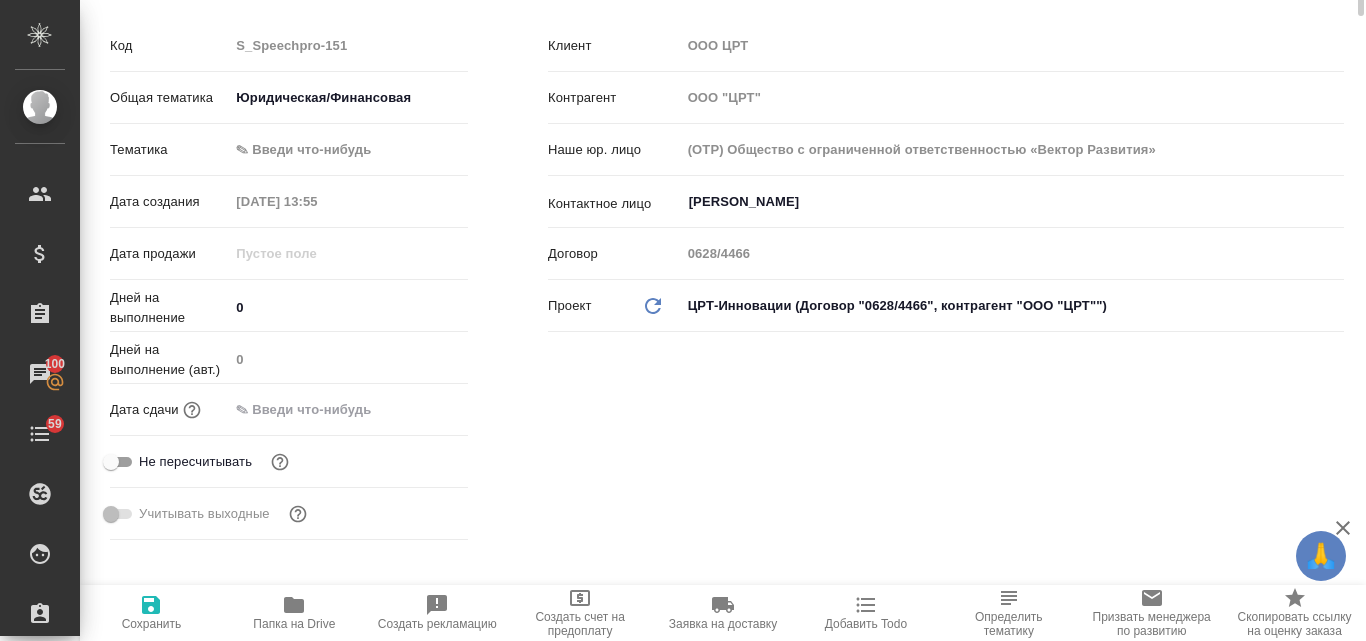 scroll, scrollTop: 0, scrollLeft: 0, axis: both 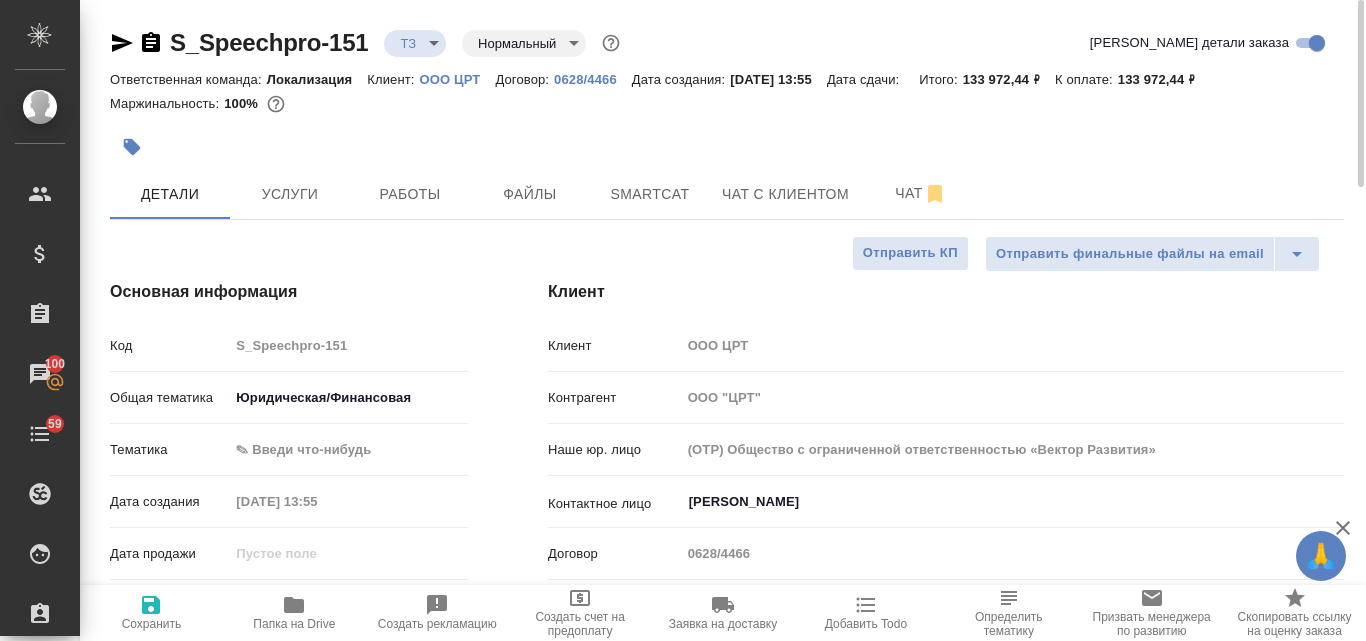click 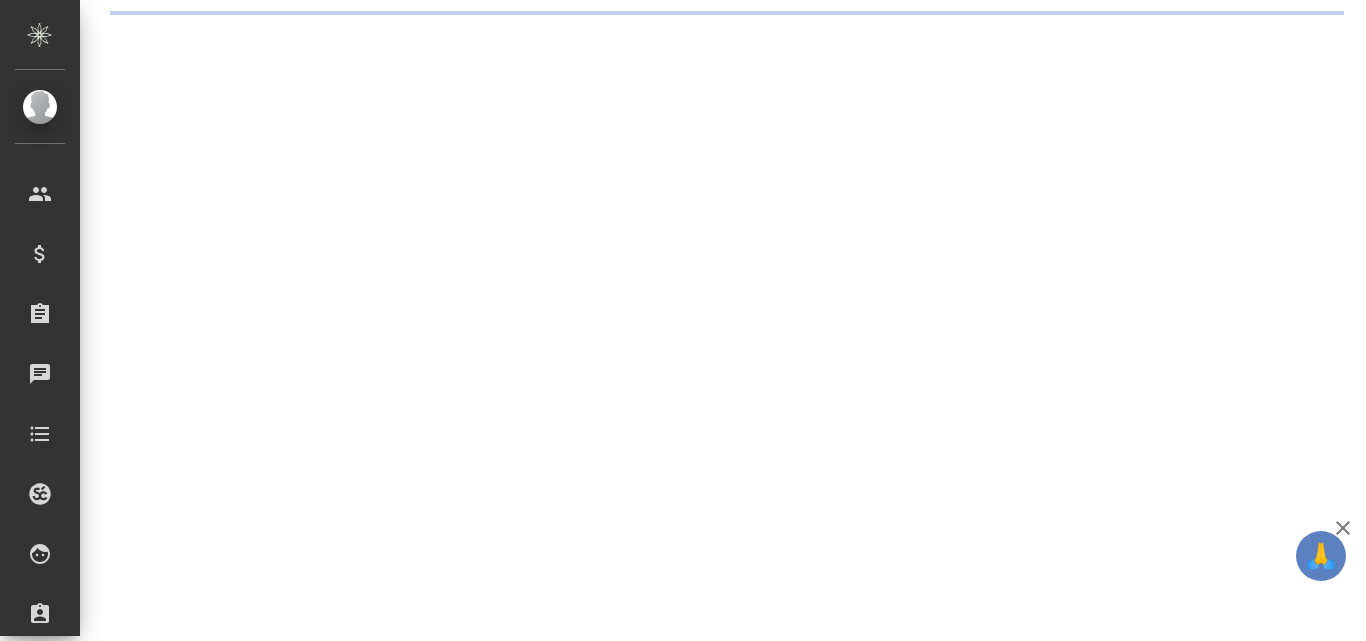 scroll, scrollTop: 0, scrollLeft: 0, axis: both 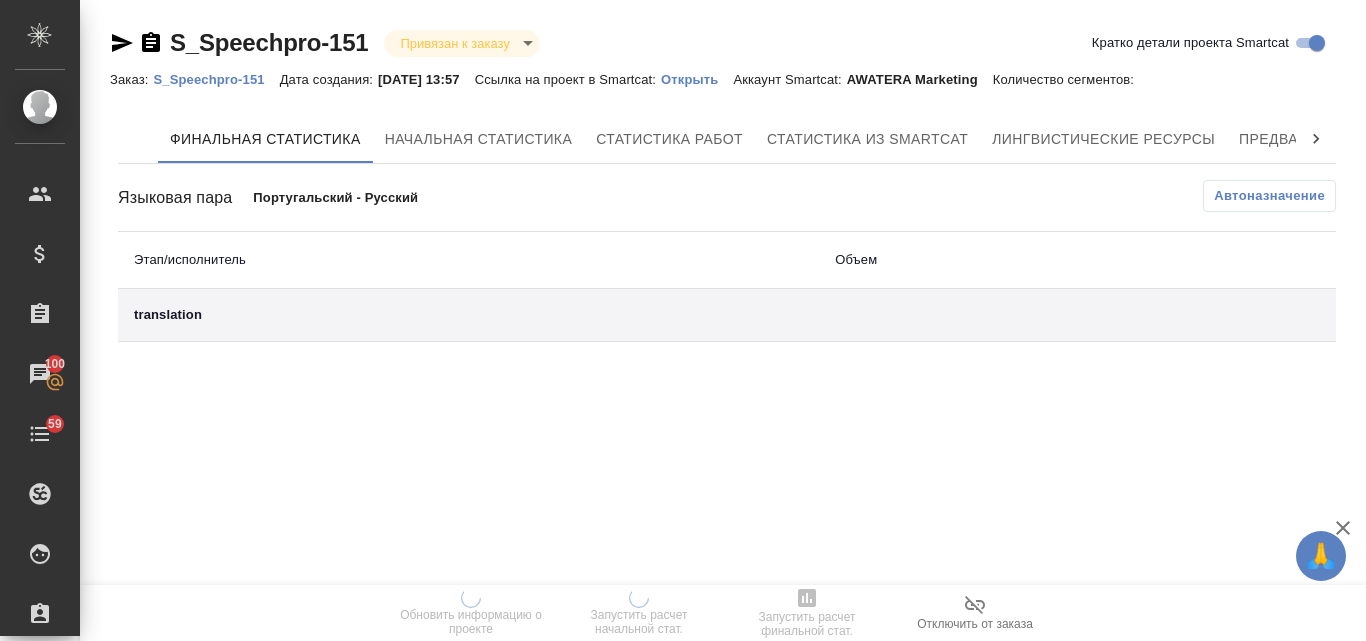 click on "Открыть" at bounding box center (697, 79) 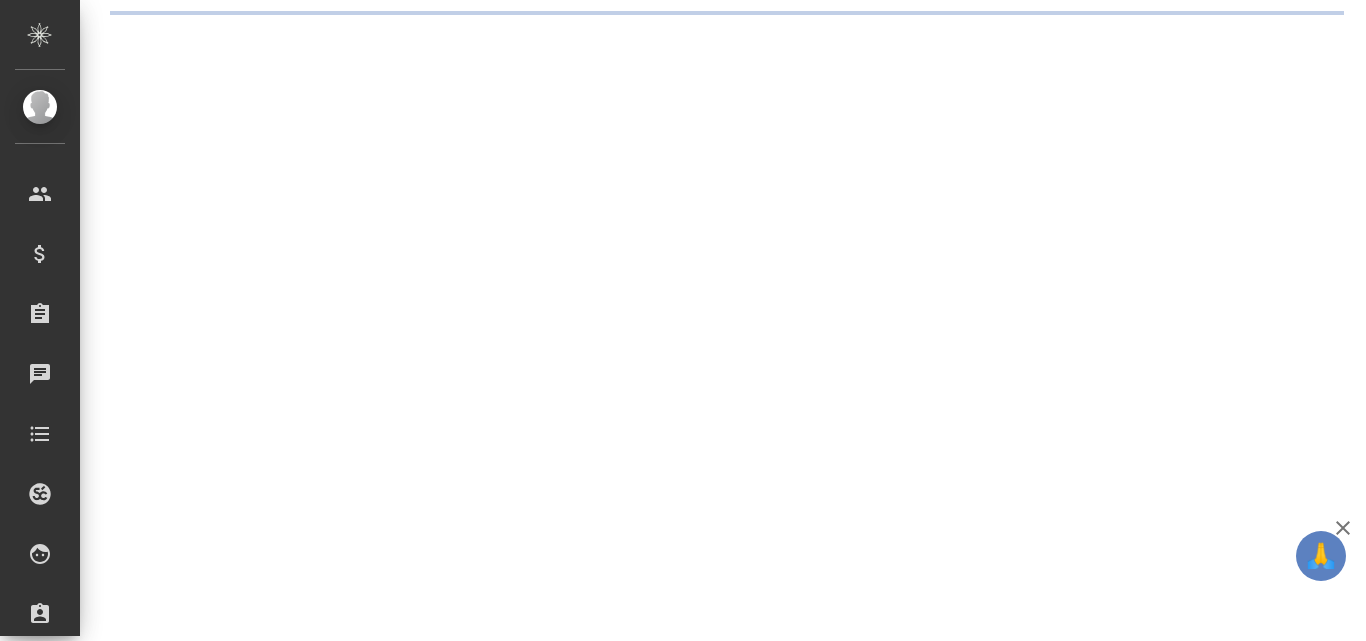 scroll, scrollTop: 0, scrollLeft: 0, axis: both 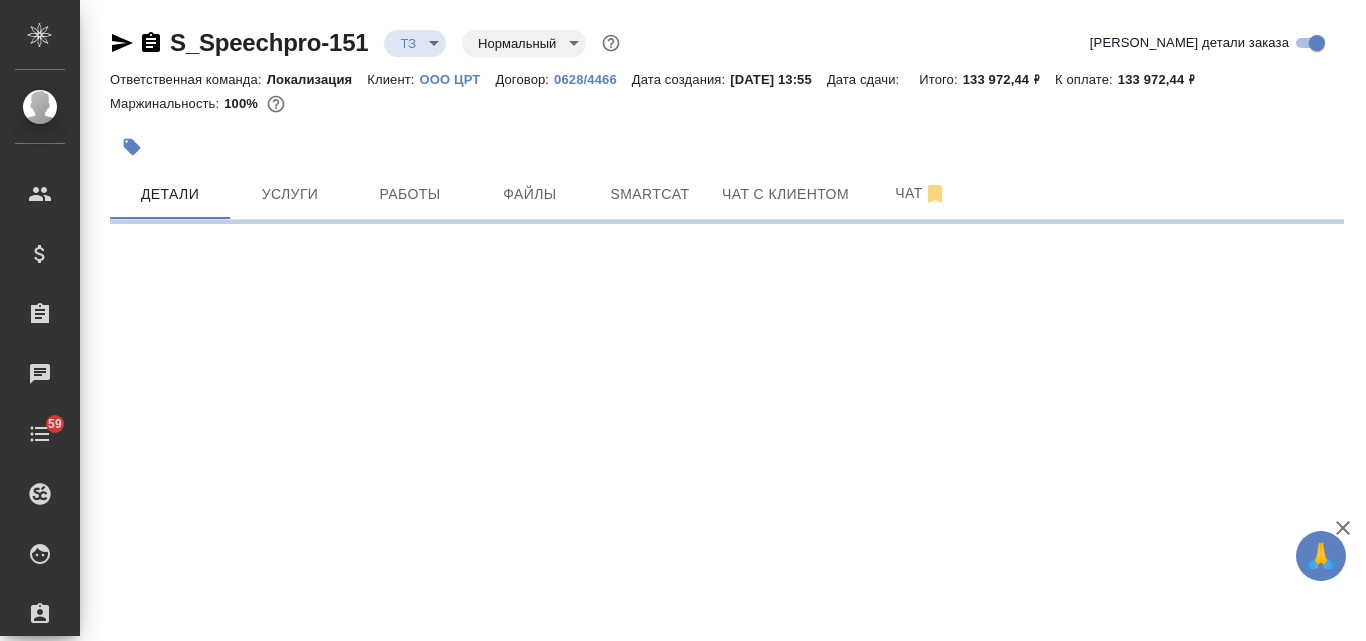 select on "RU" 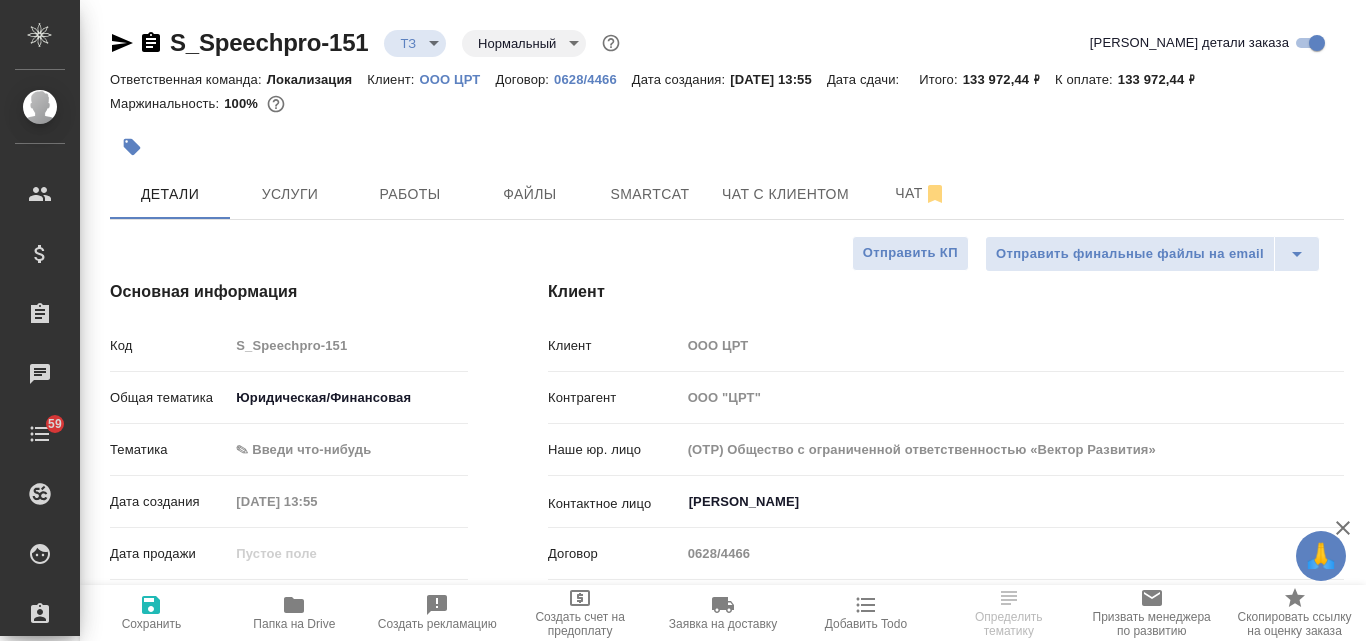 type on "x" 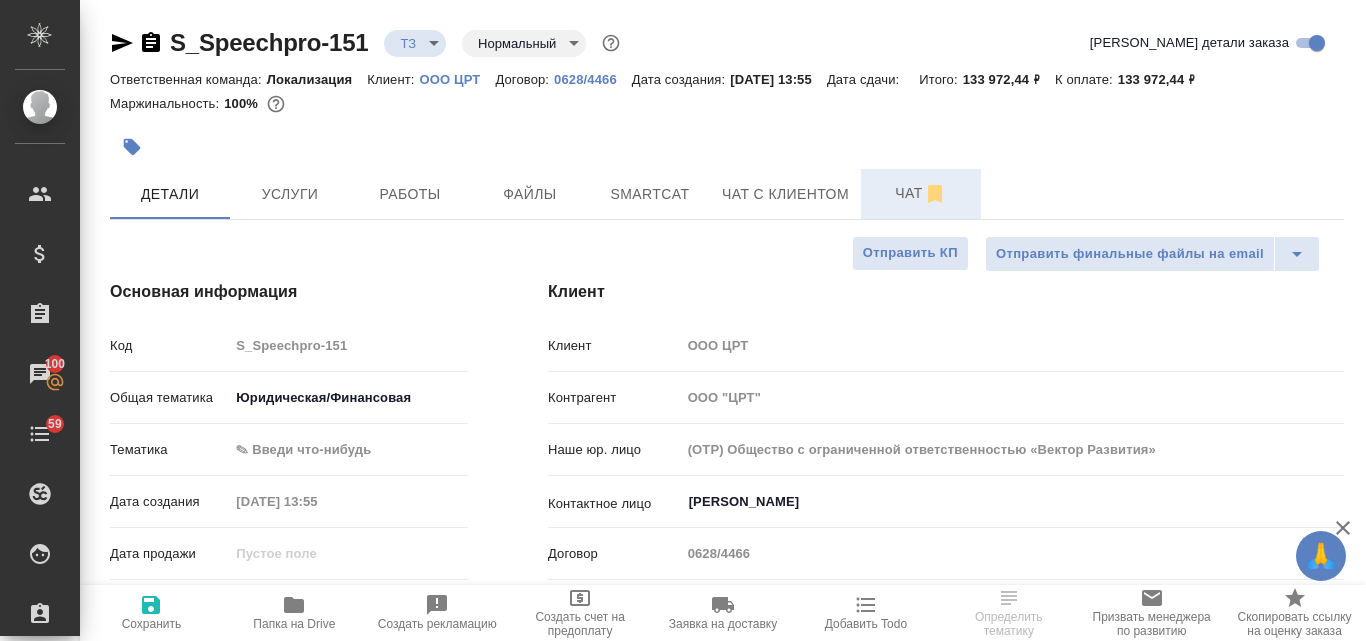 click on "Чат" at bounding box center [921, 193] 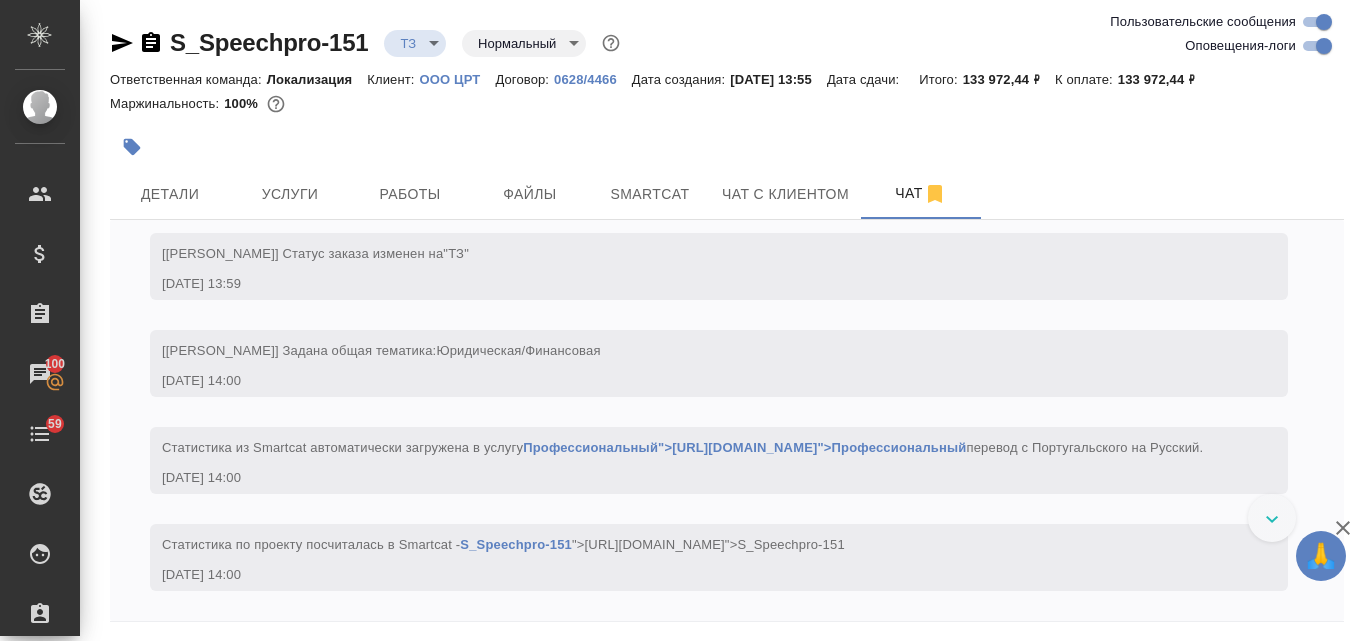 scroll, scrollTop: 1090, scrollLeft: 0, axis: vertical 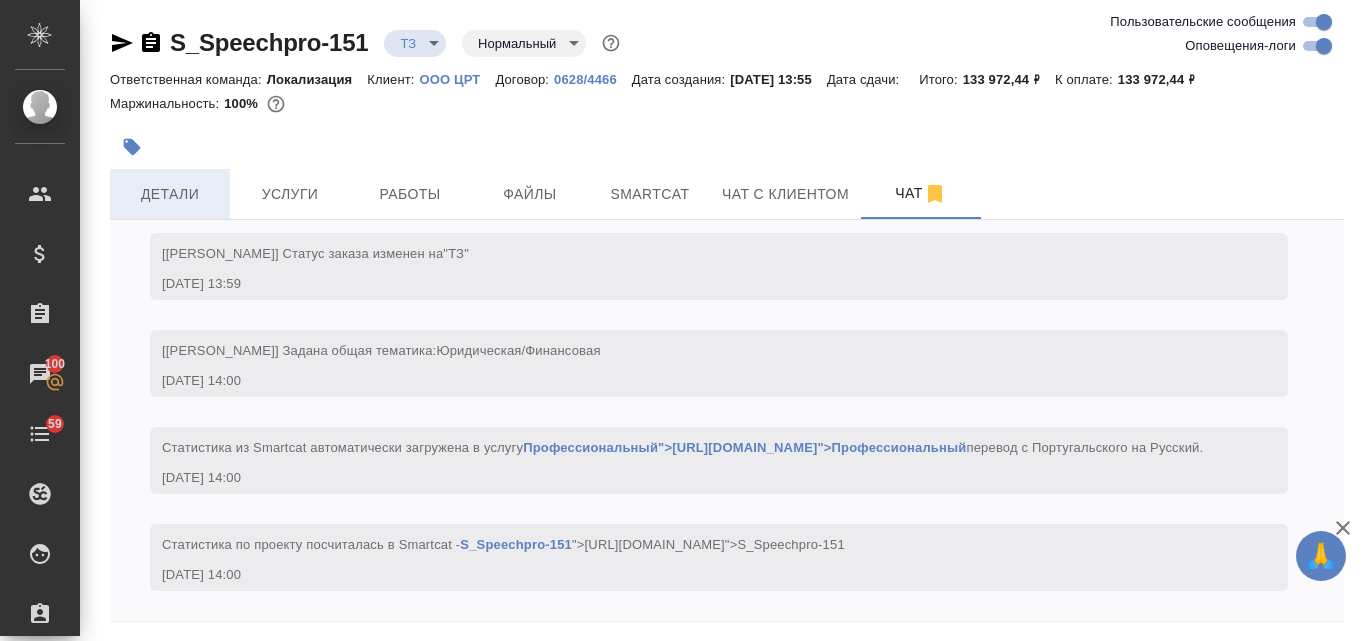 click on "Детали" at bounding box center [170, 194] 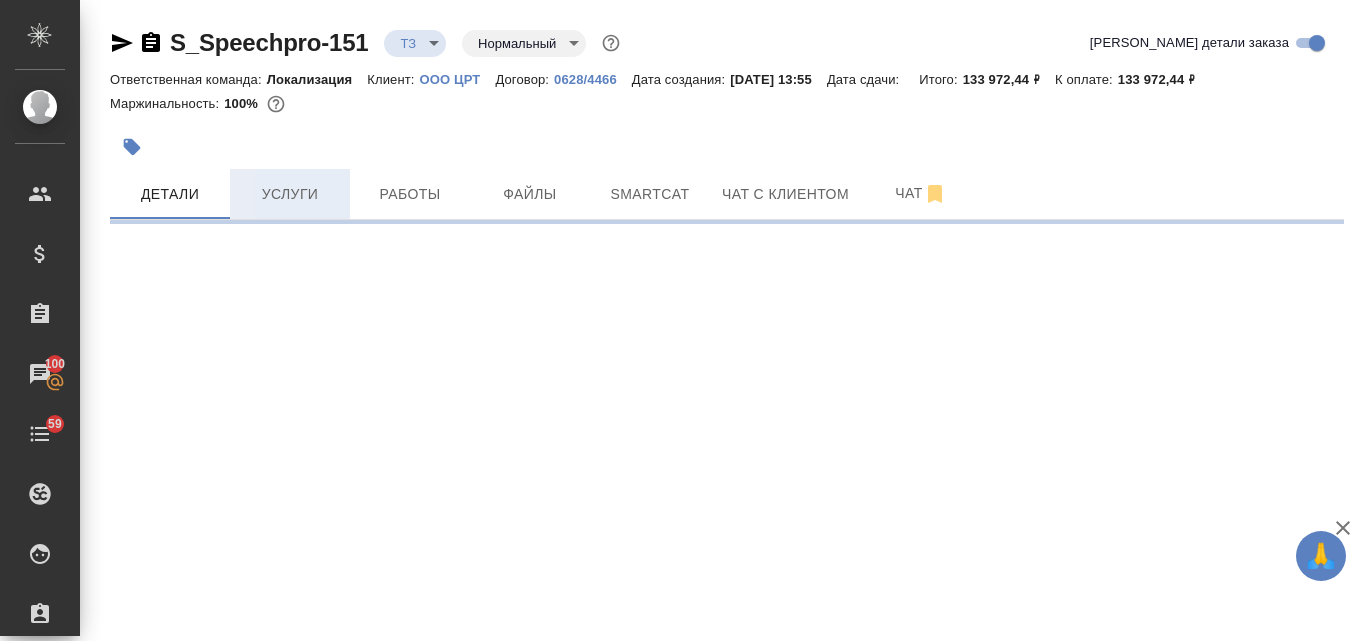 select on "RU" 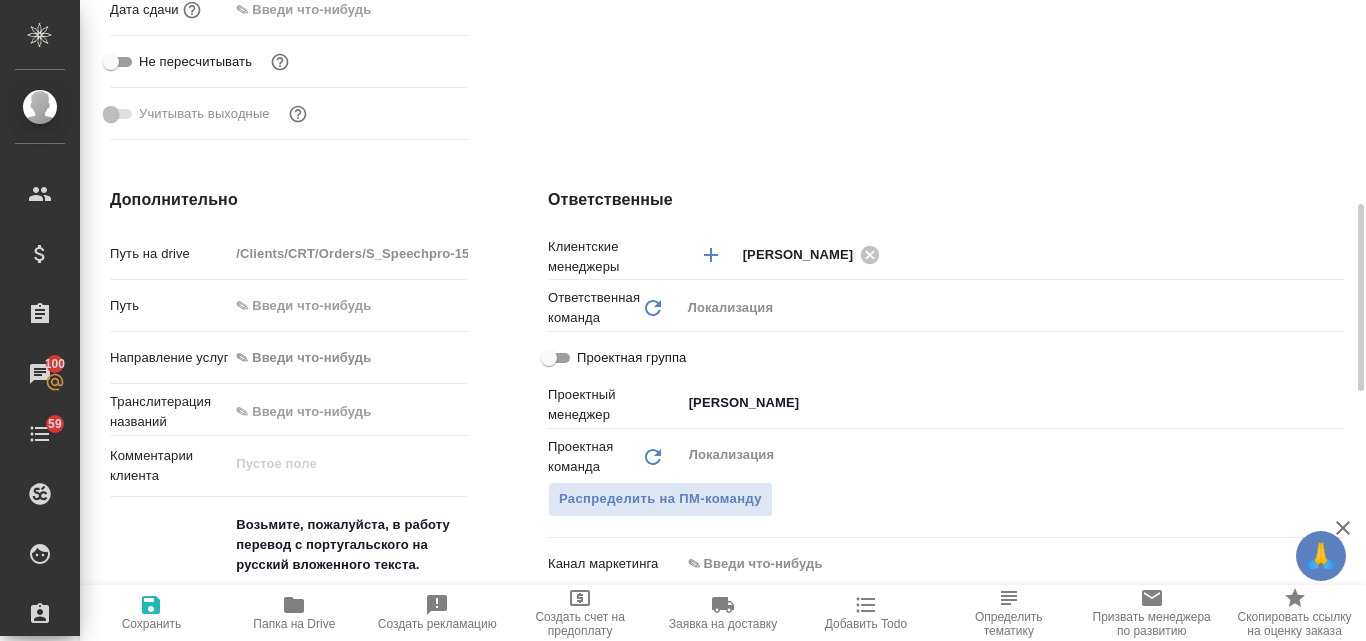 type on "x" 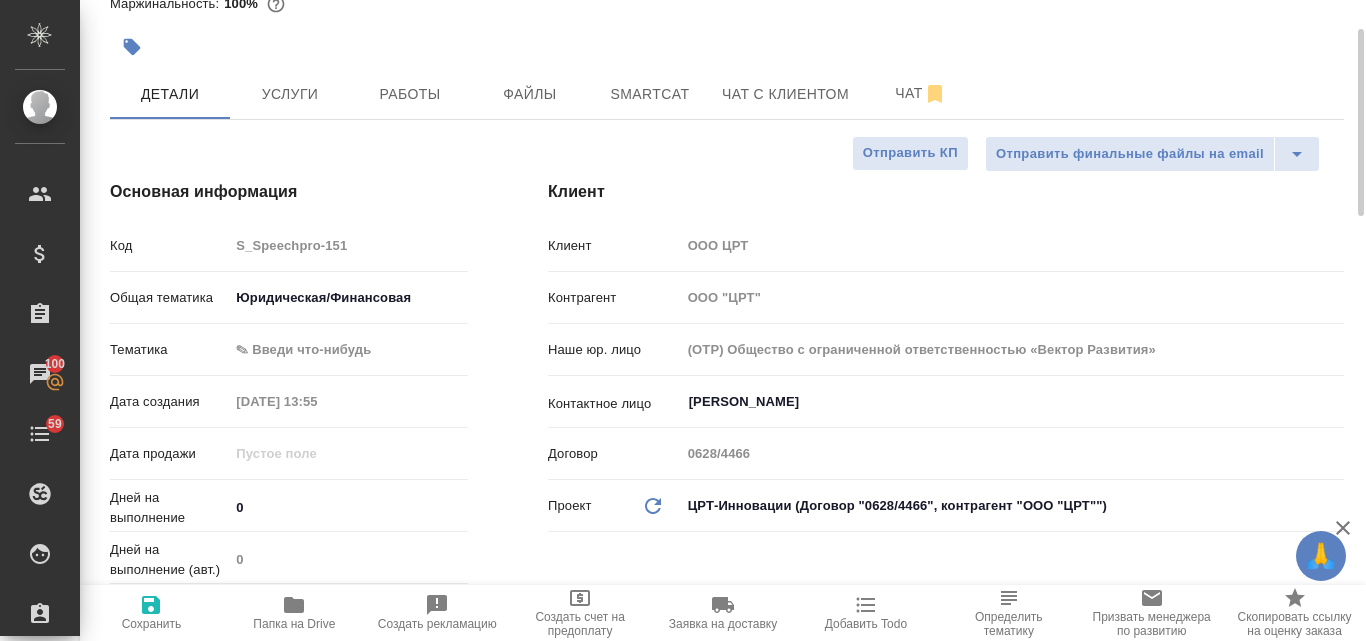 scroll, scrollTop: 0, scrollLeft: 0, axis: both 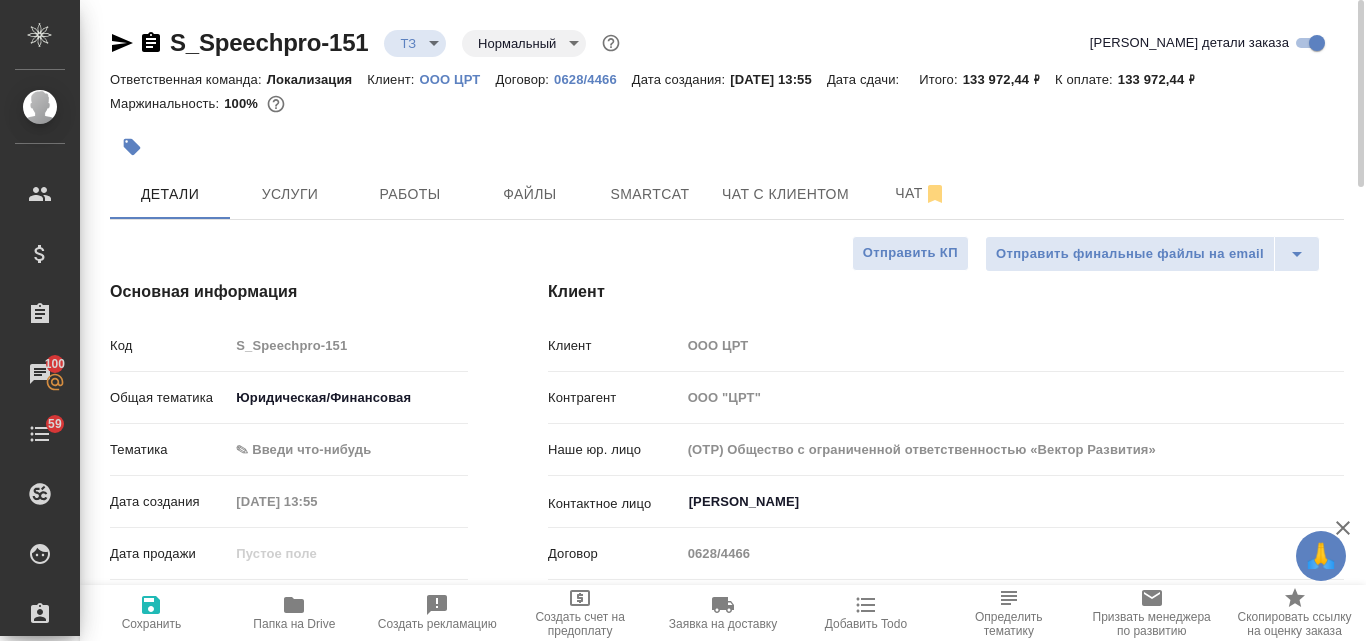 type on "x" 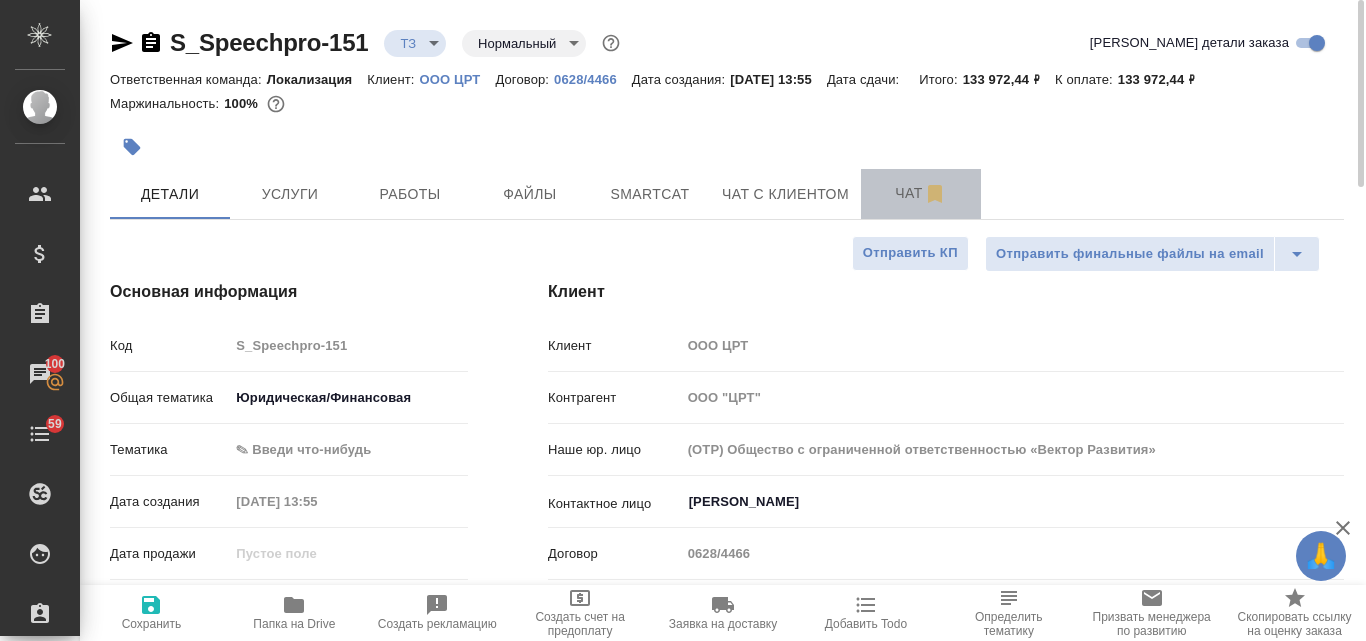 click on "Чат" at bounding box center [921, 193] 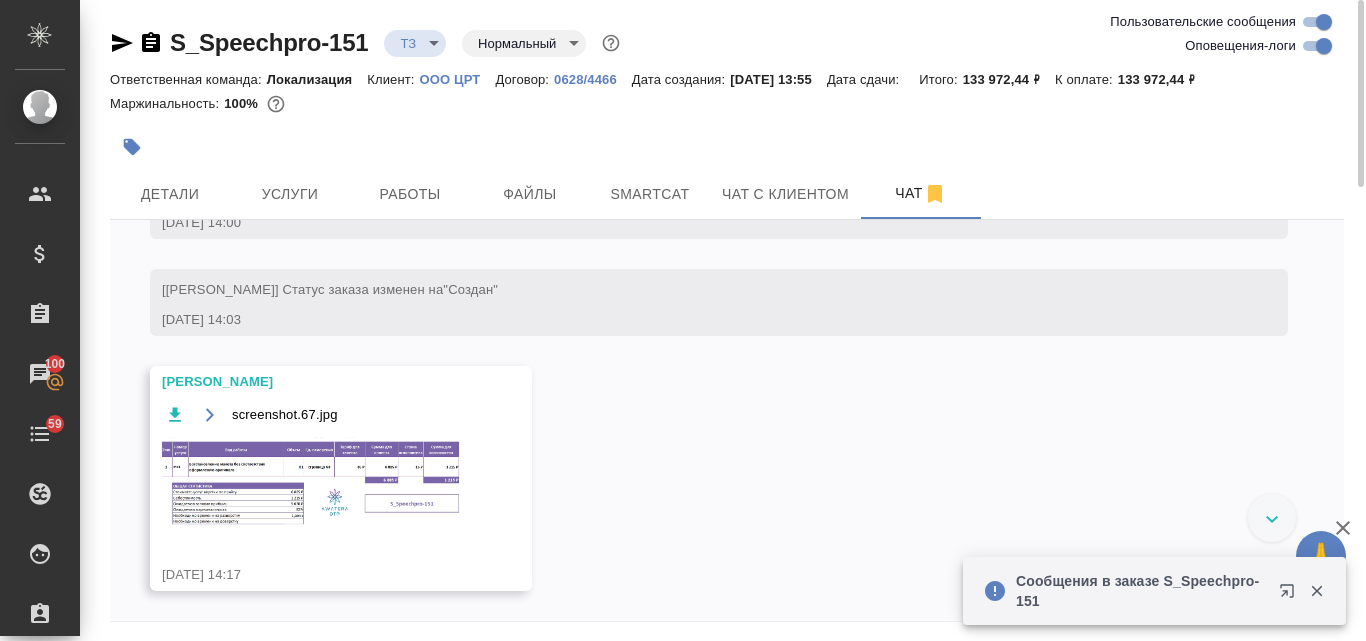 scroll, scrollTop: 1442, scrollLeft: 0, axis: vertical 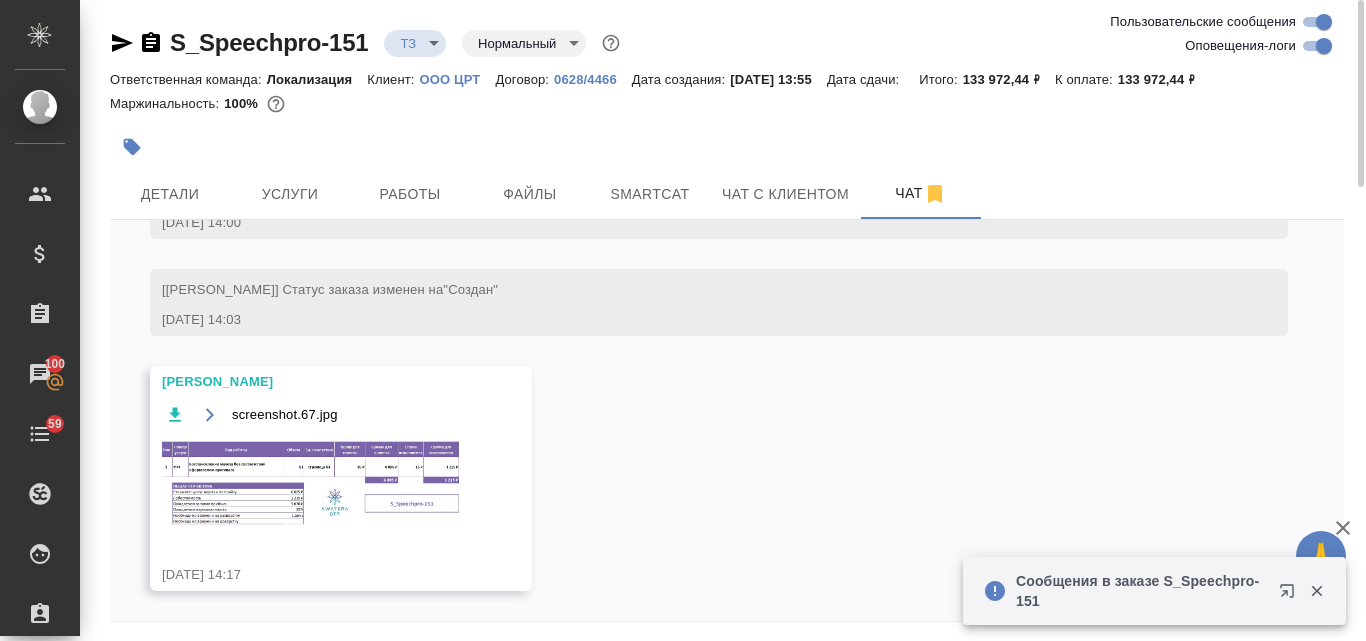 click at bounding box center (312, 483) 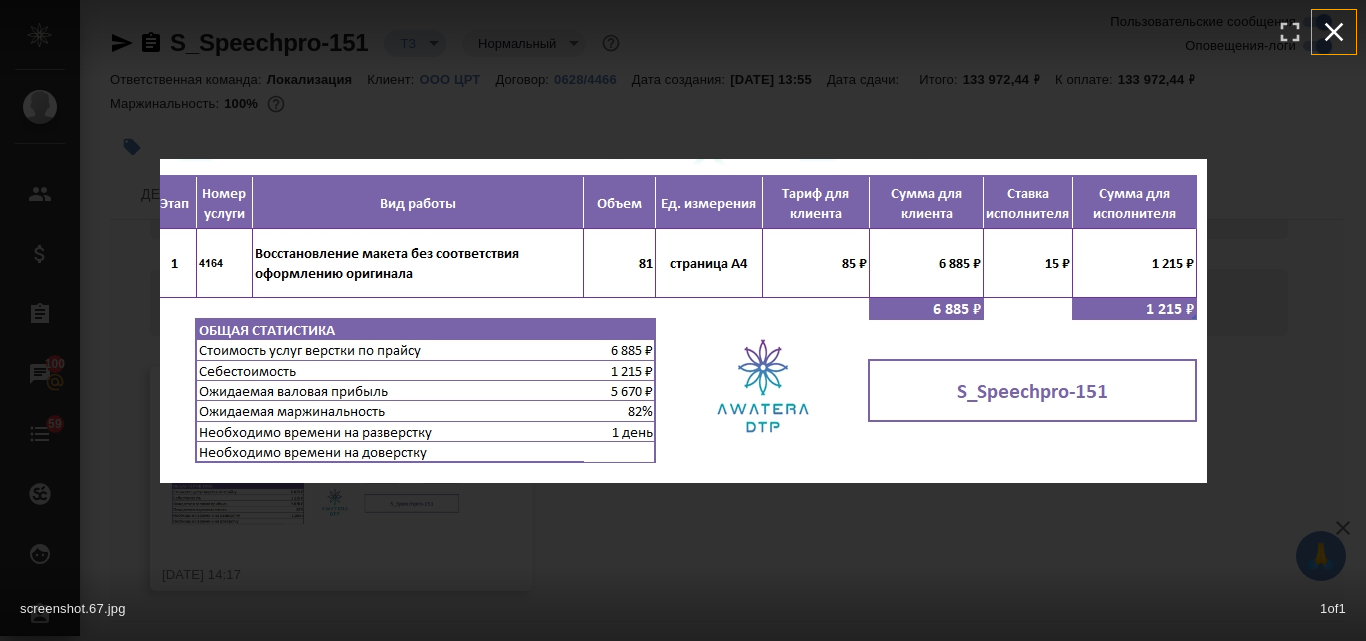 click 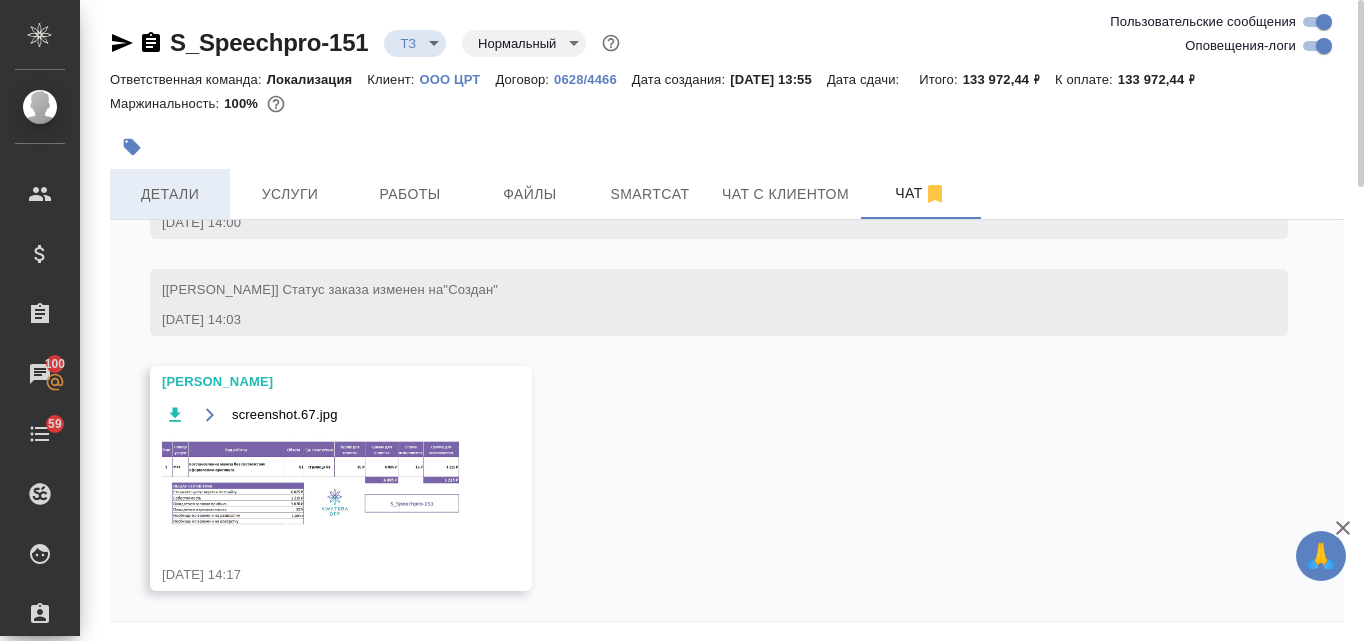 click on "Детали" at bounding box center (170, 194) 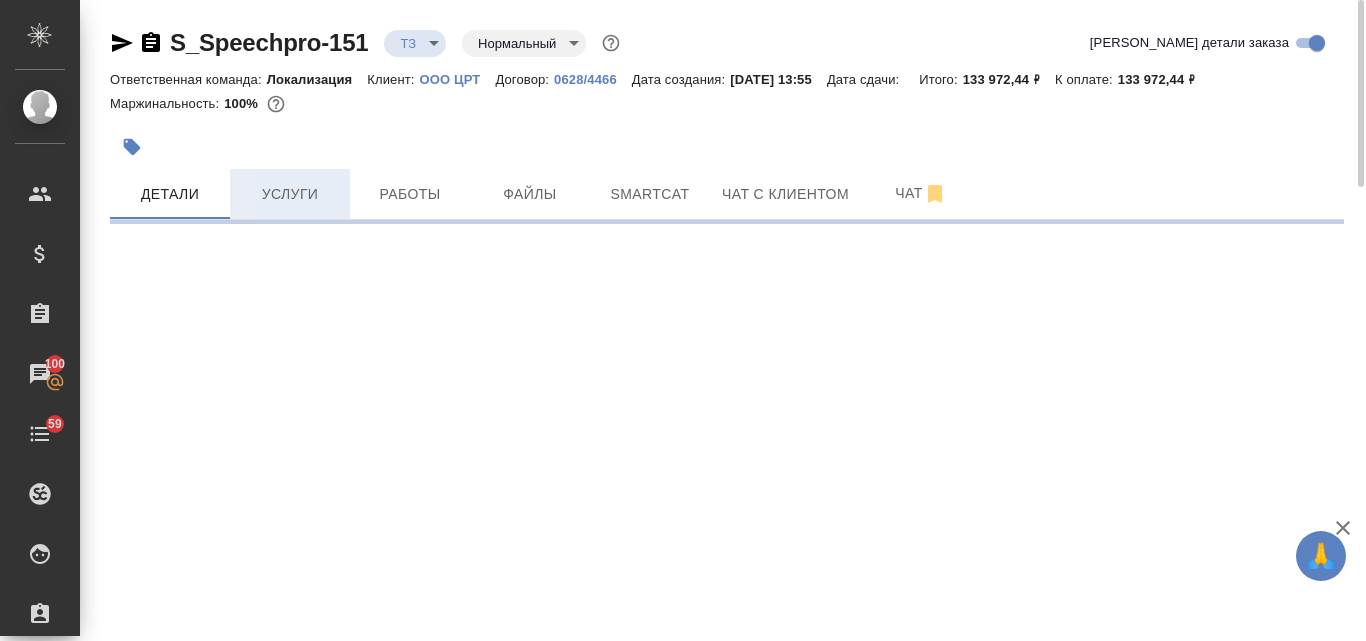 click on "Услуги" at bounding box center (290, 194) 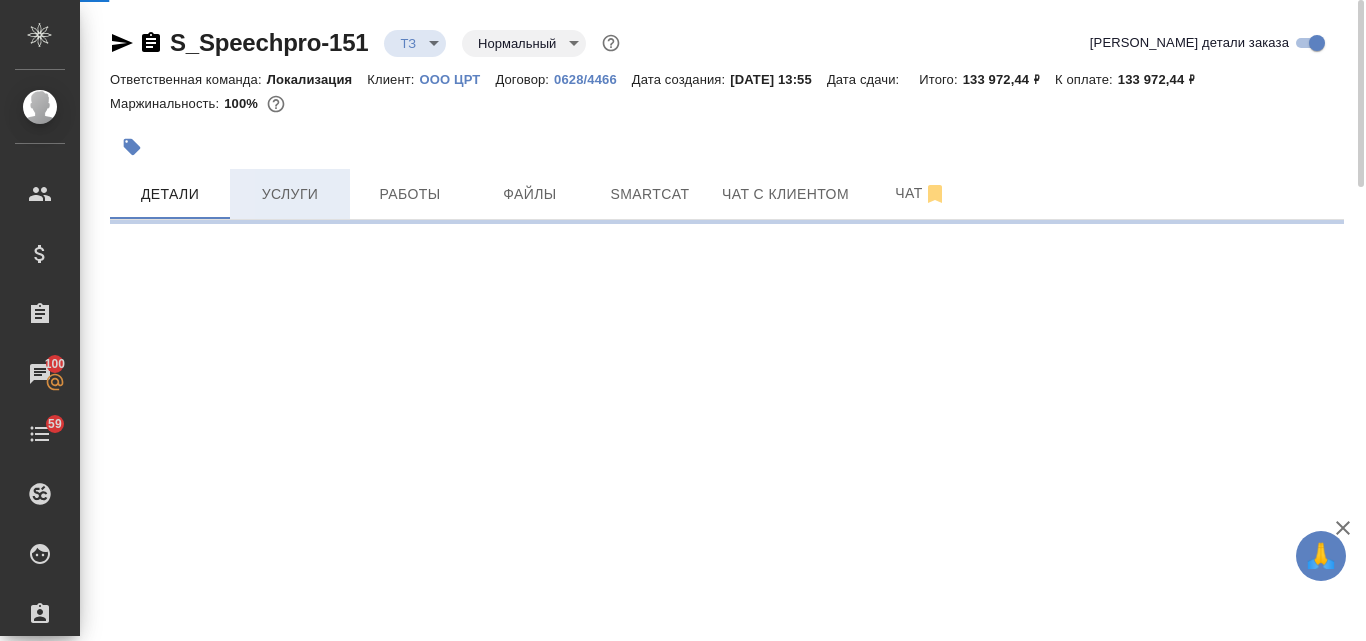 select on "RU" 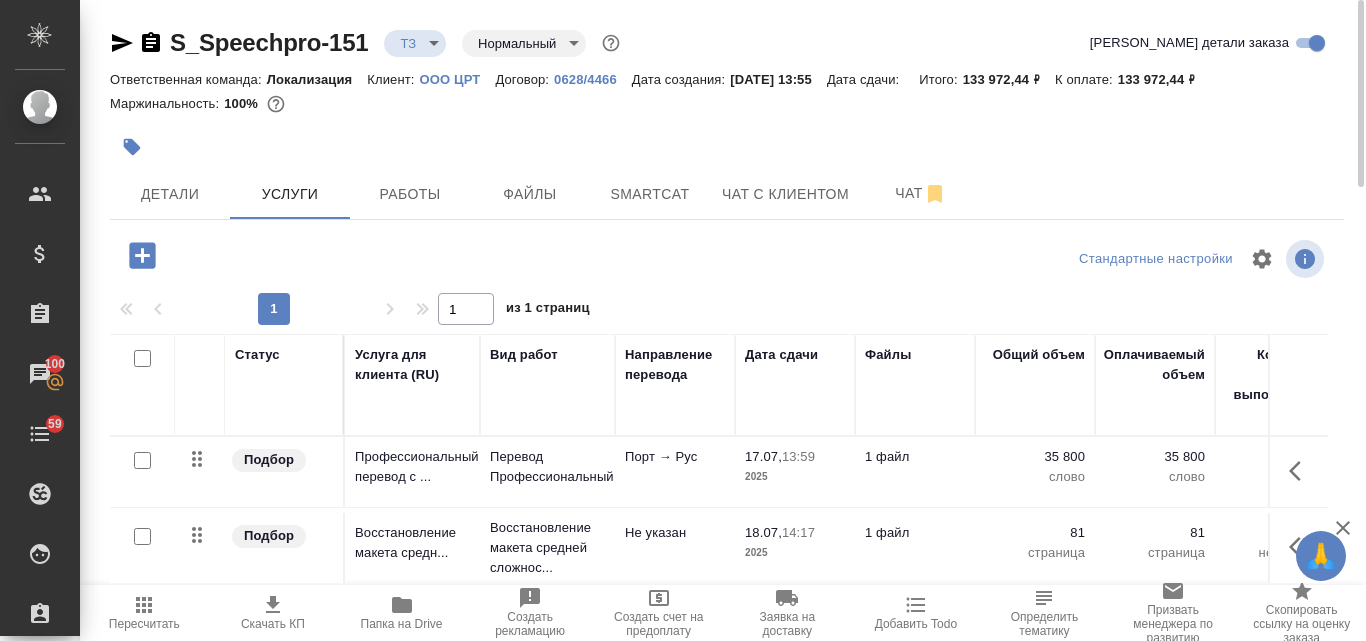 scroll, scrollTop: 174, scrollLeft: 0, axis: vertical 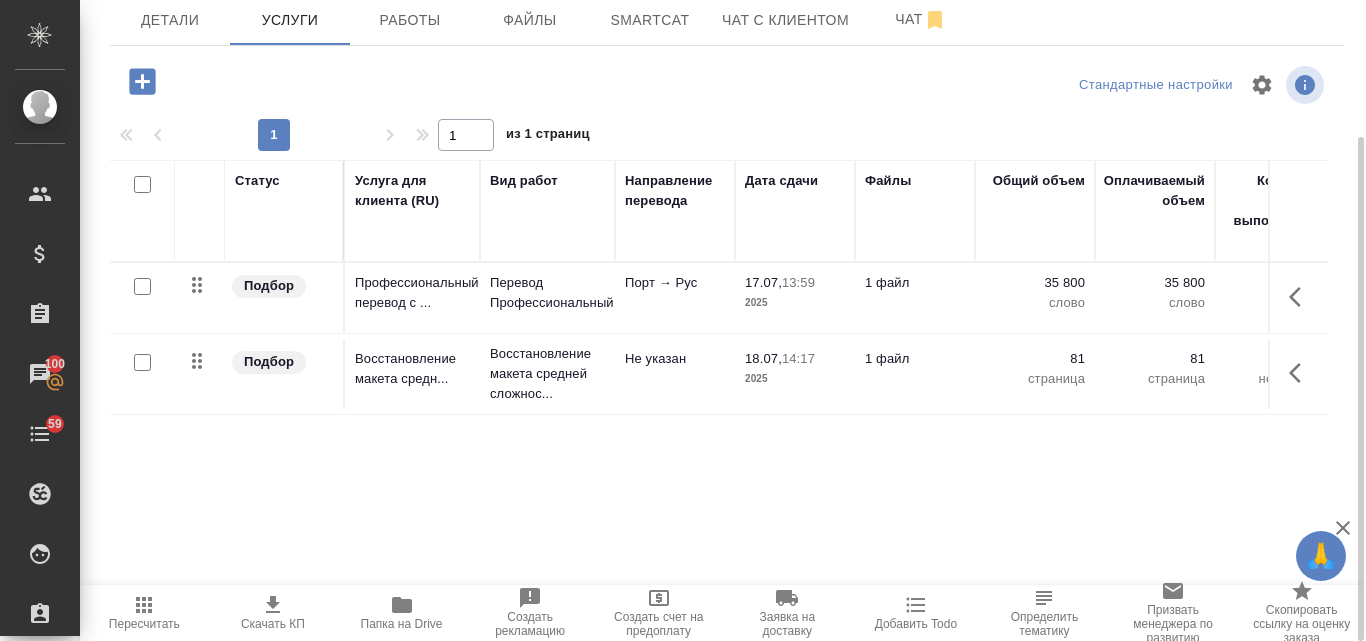 click at bounding box center [142, 362] 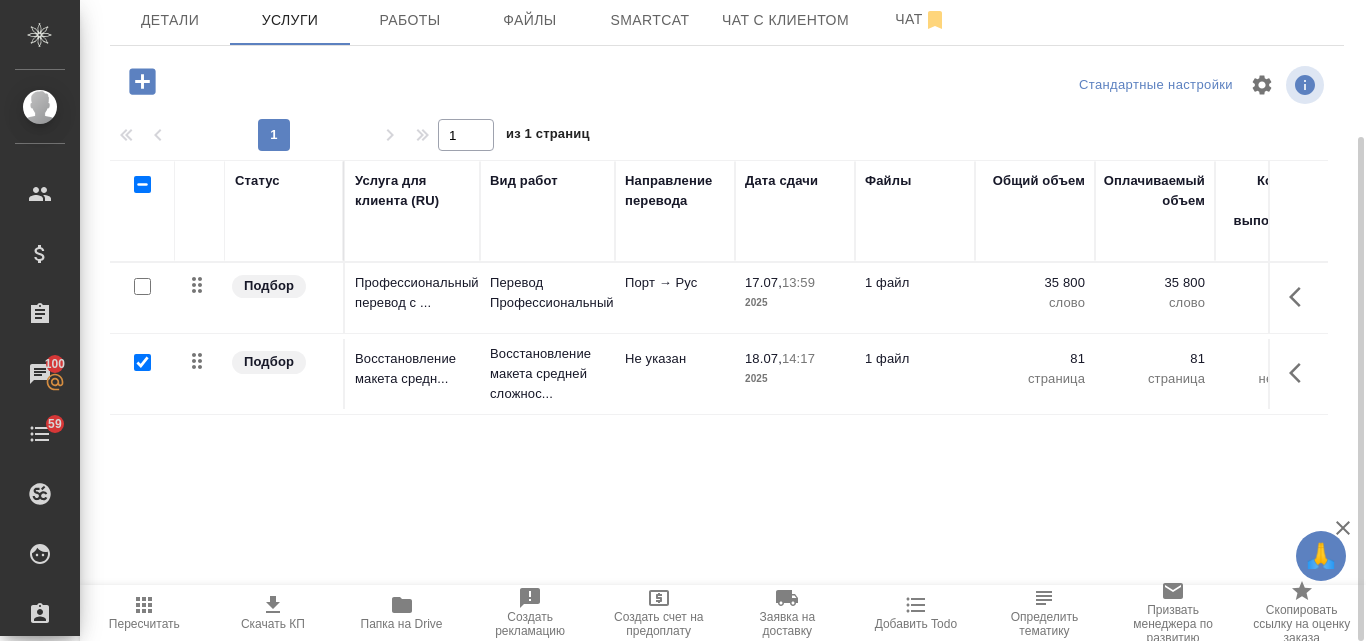 checkbox on "true" 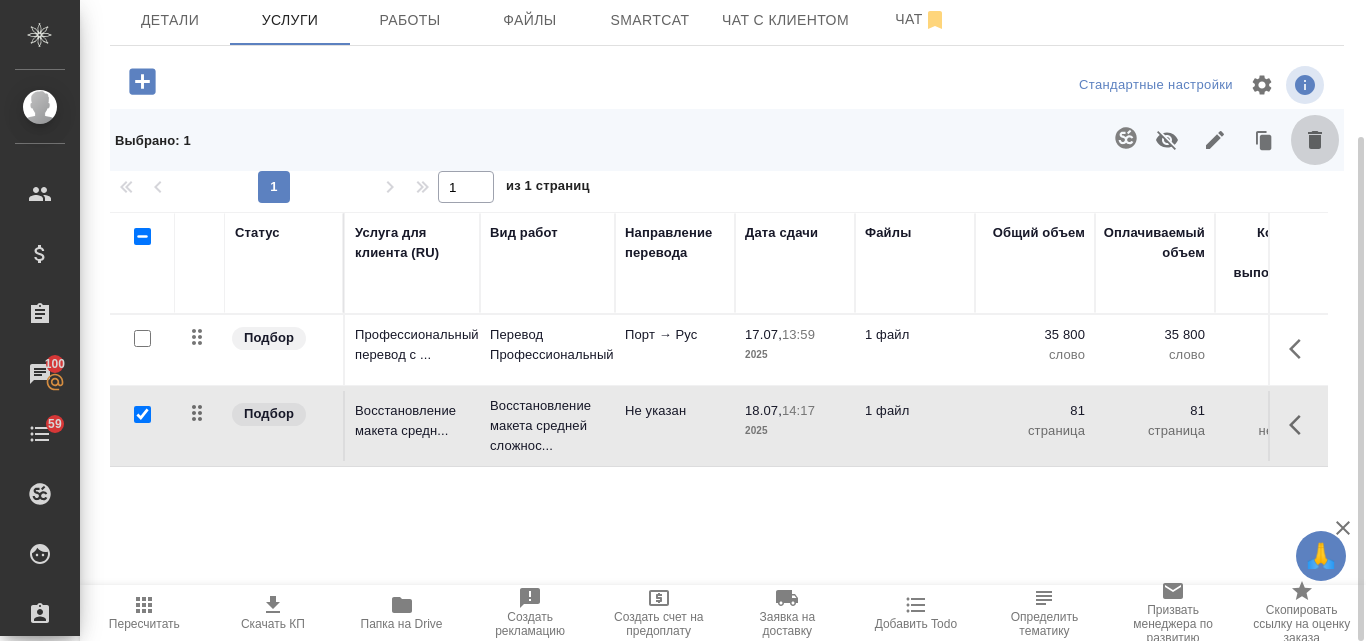 click 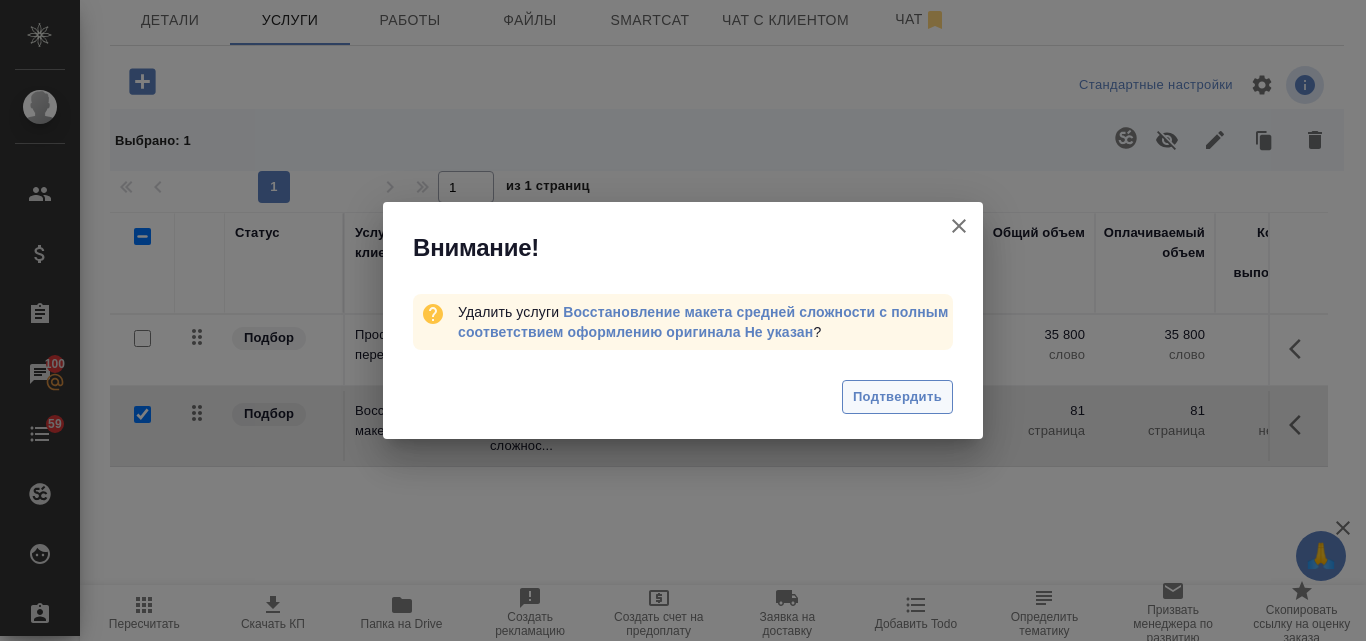 click on "Подтвердить" at bounding box center [897, 397] 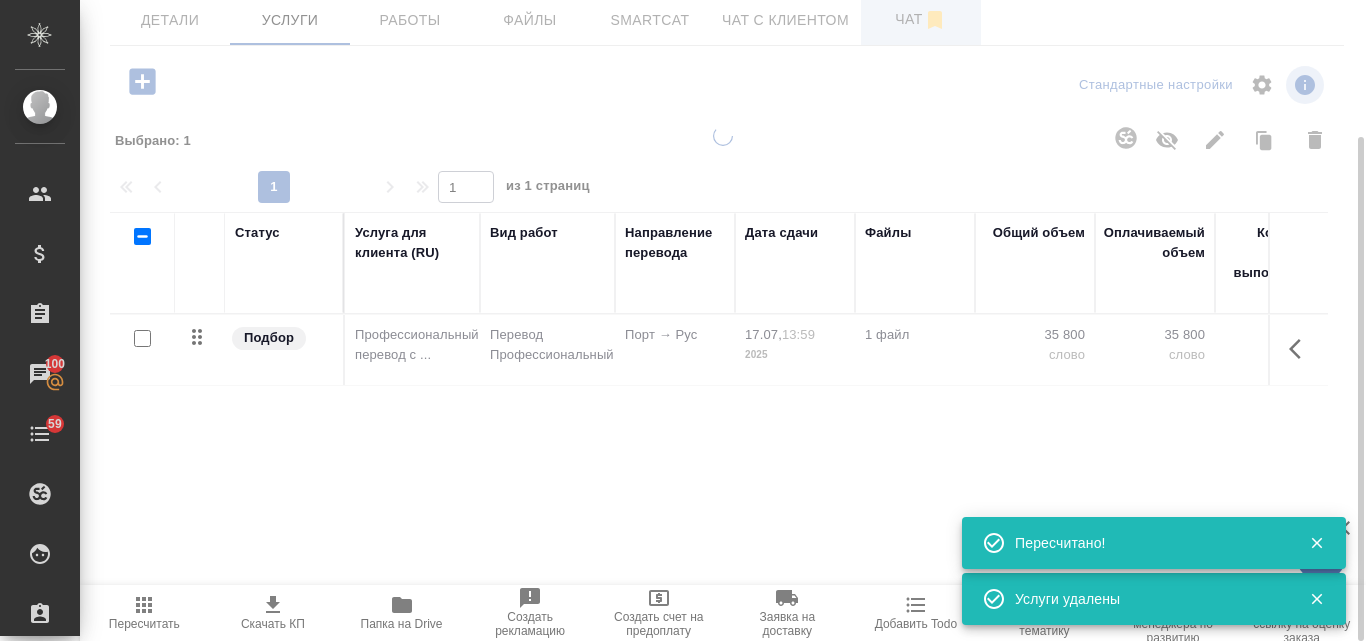 type on "new" 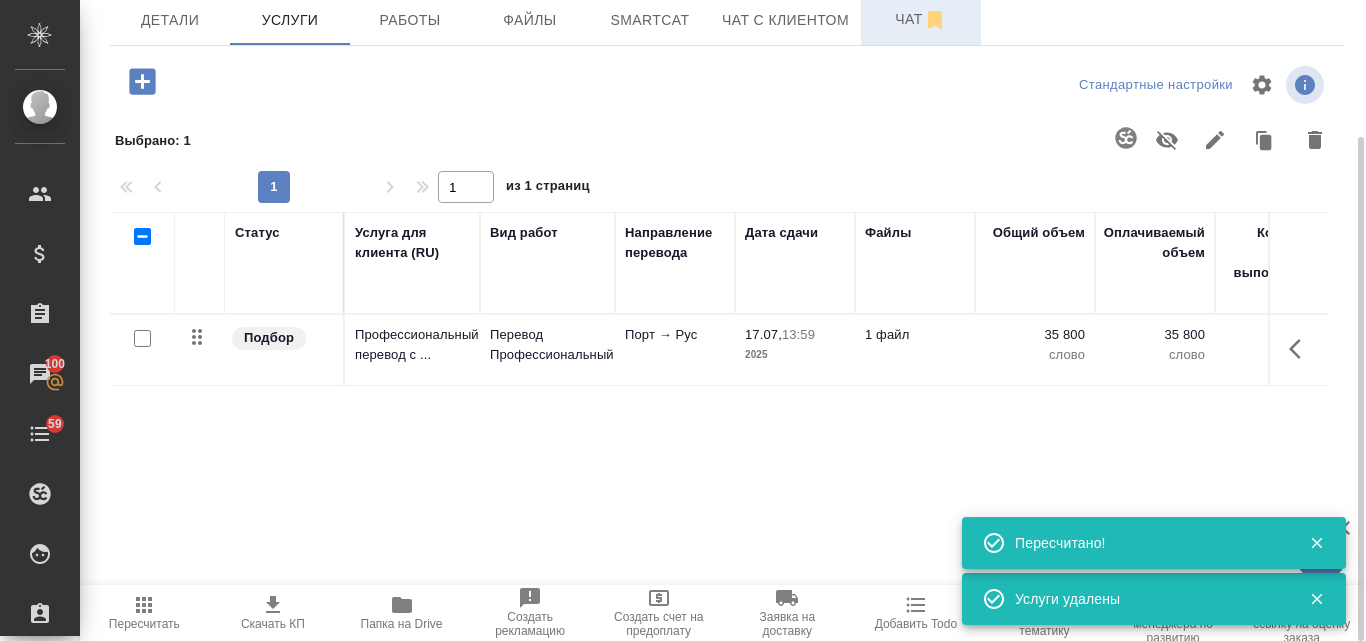 click on "Чат" at bounding box center [921, 19] 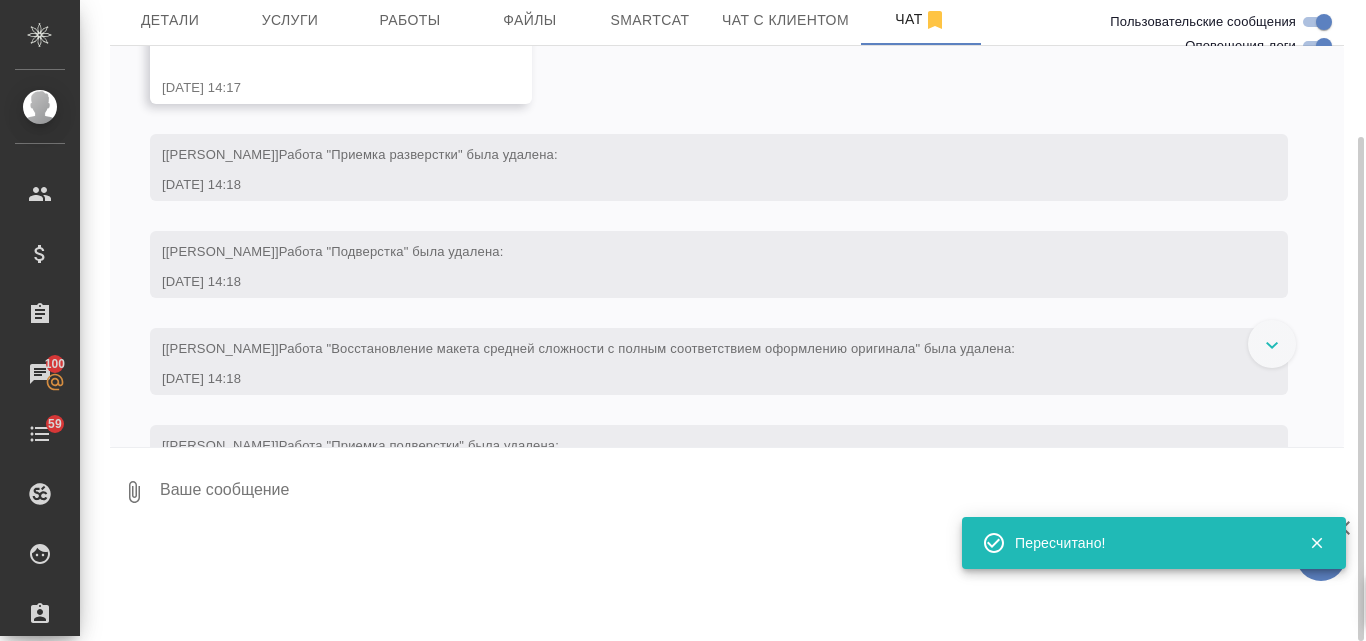 scroll, scrollTop: 1830, scrollLeft: 0, axis: vertical 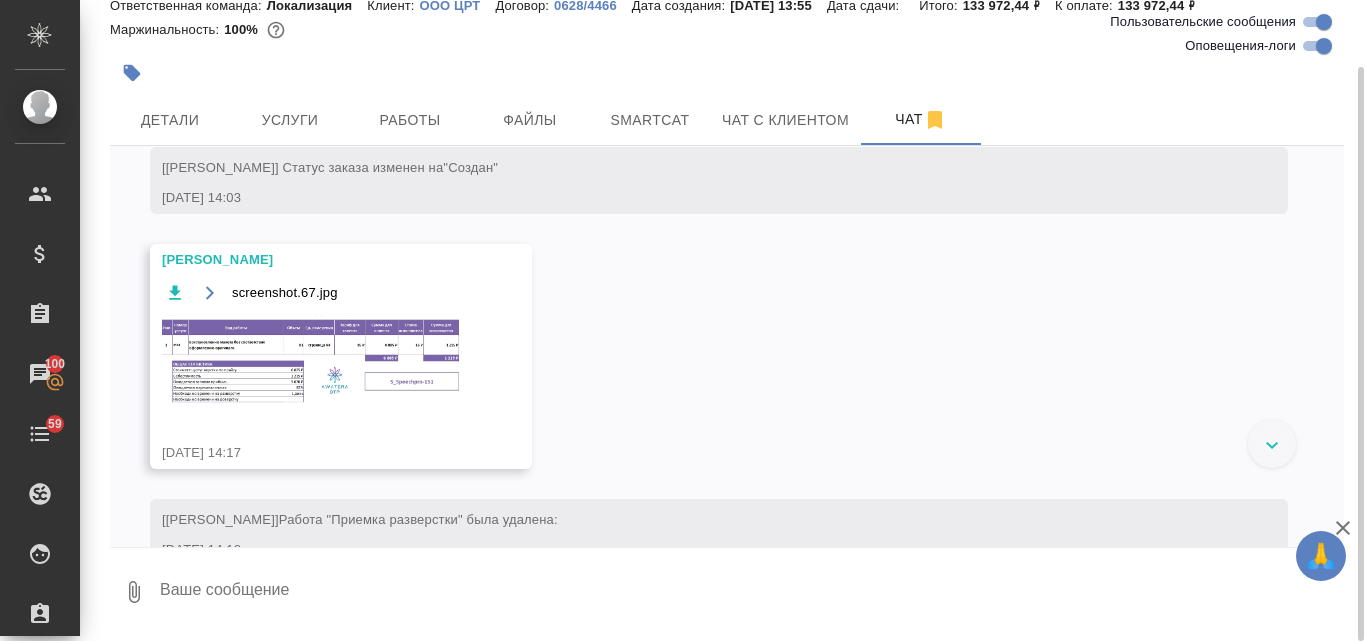 click at bounding box center [312, 361] 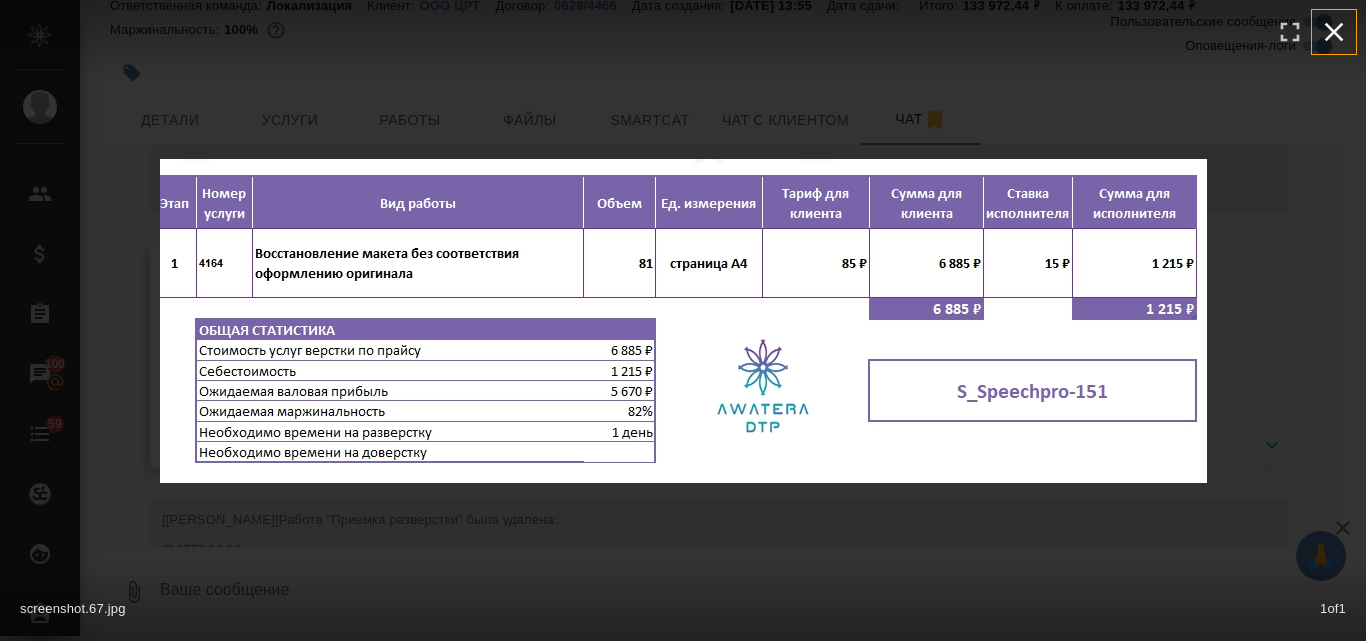 click 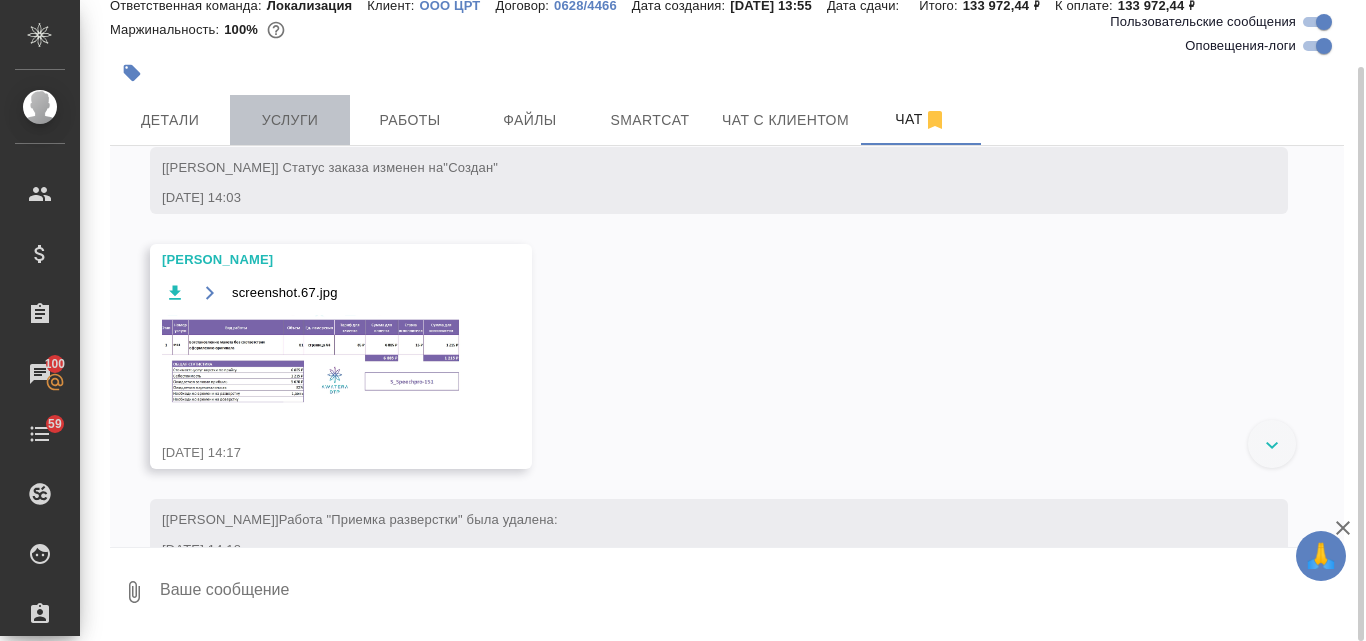 click on "Услуги" at bounding box center [290, 120] 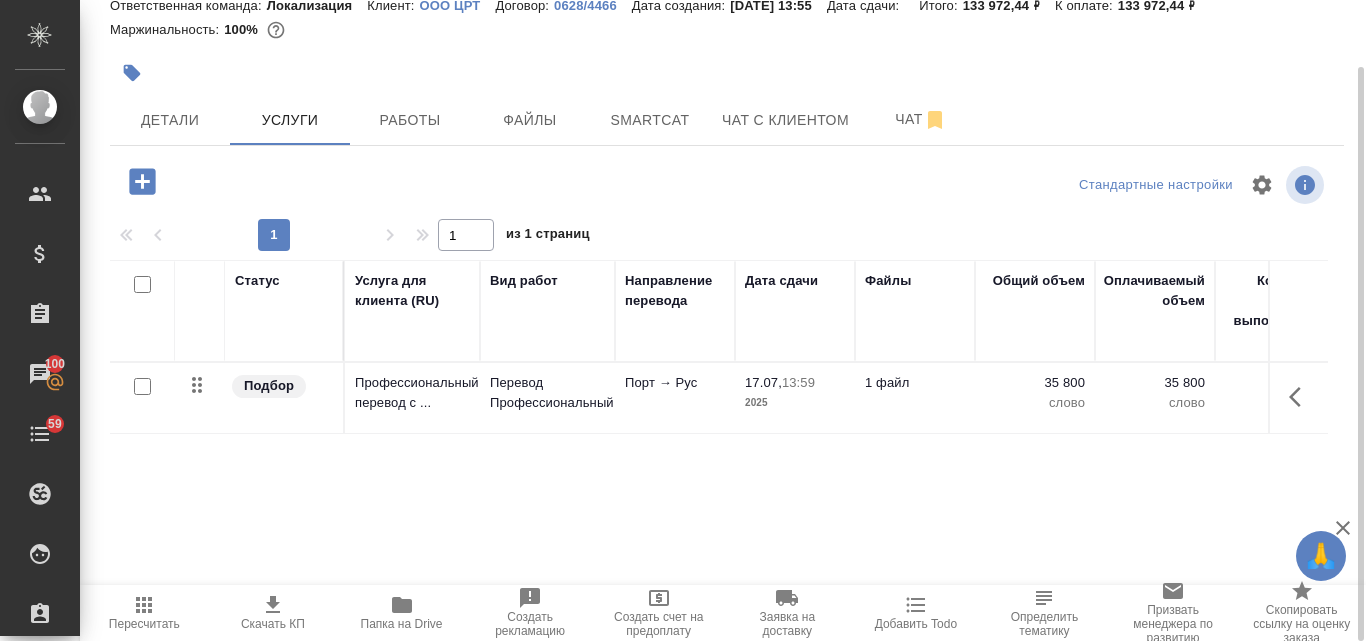 click 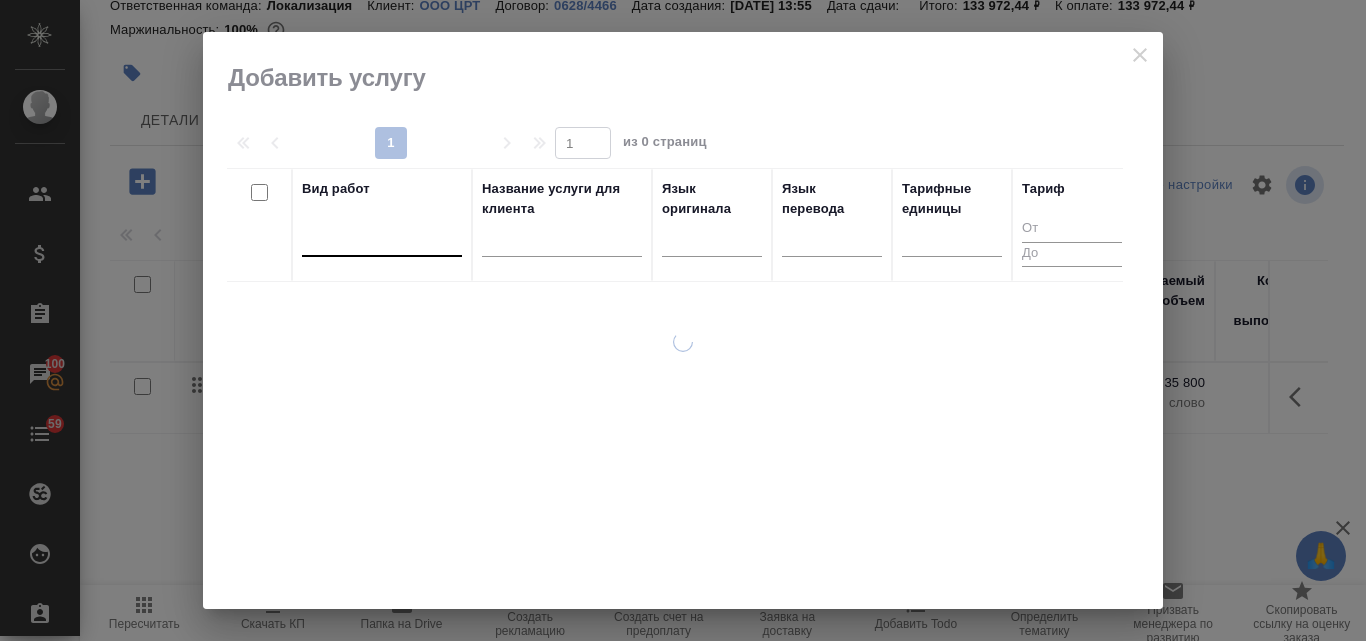 click at bounding box center (382, 236) 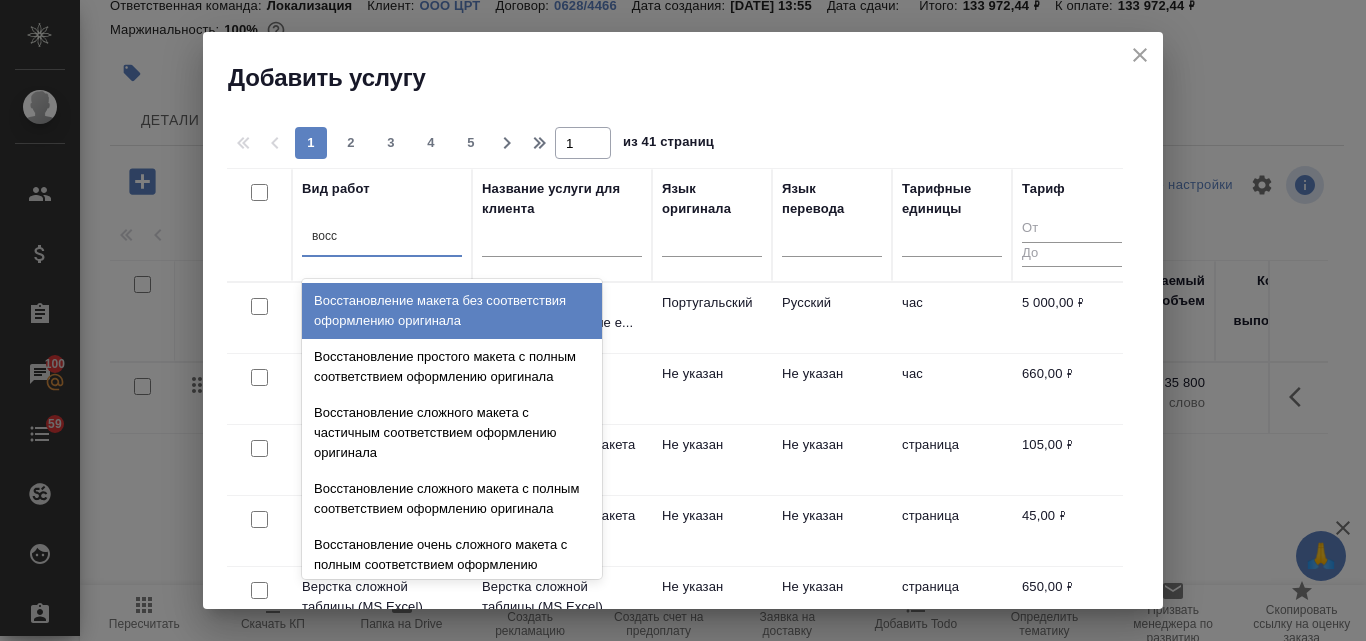 type on "восст" 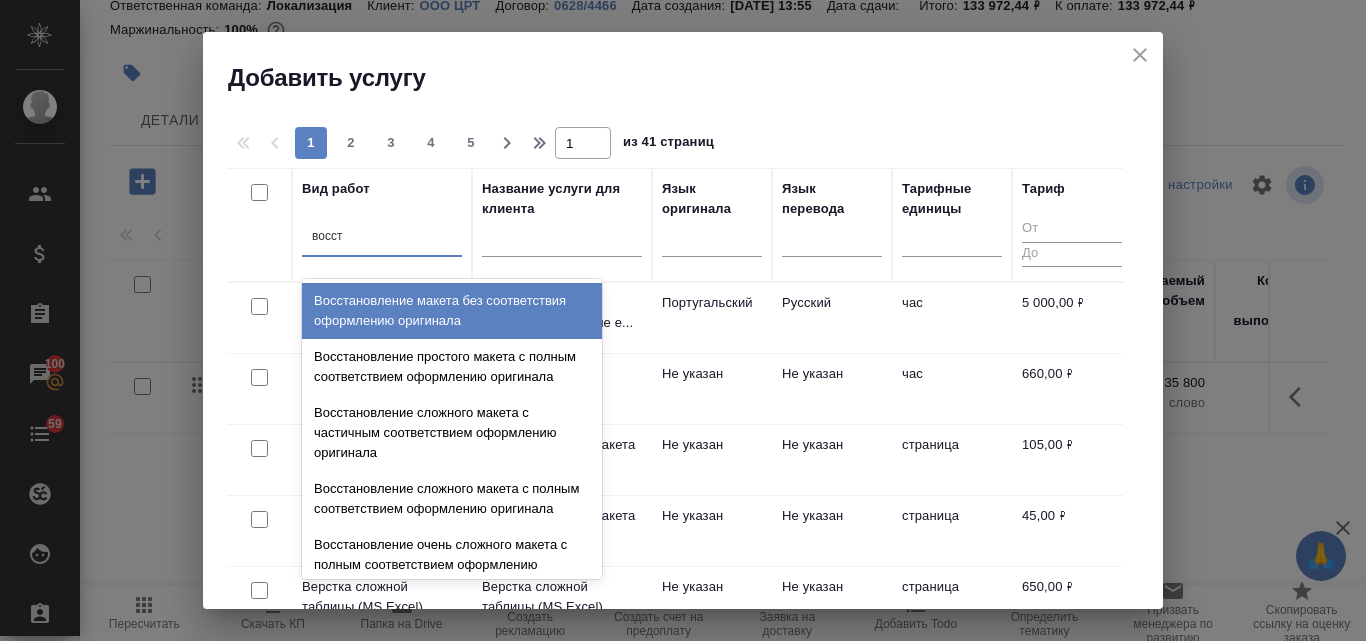 click on "Восстановление макета без соответствия оформлению оригинала" at bounding box center (452, 311) 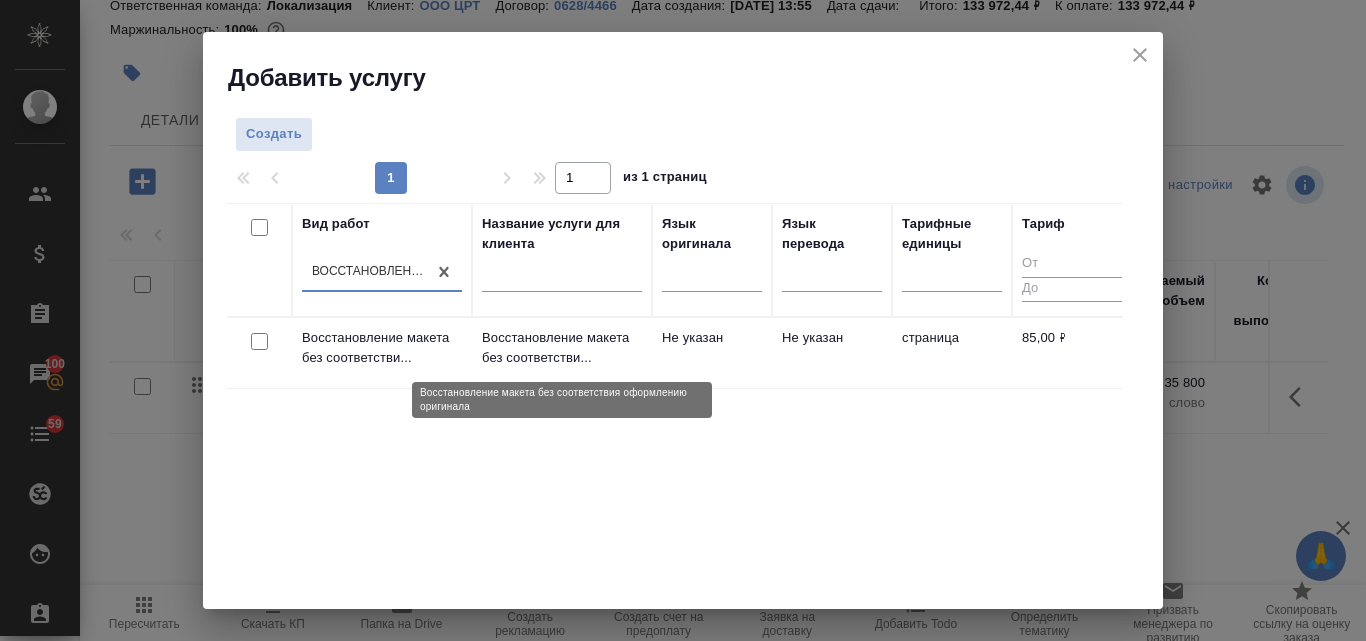 click on "Восстановление макета без соответстви..." at bounding box center (562, 348) 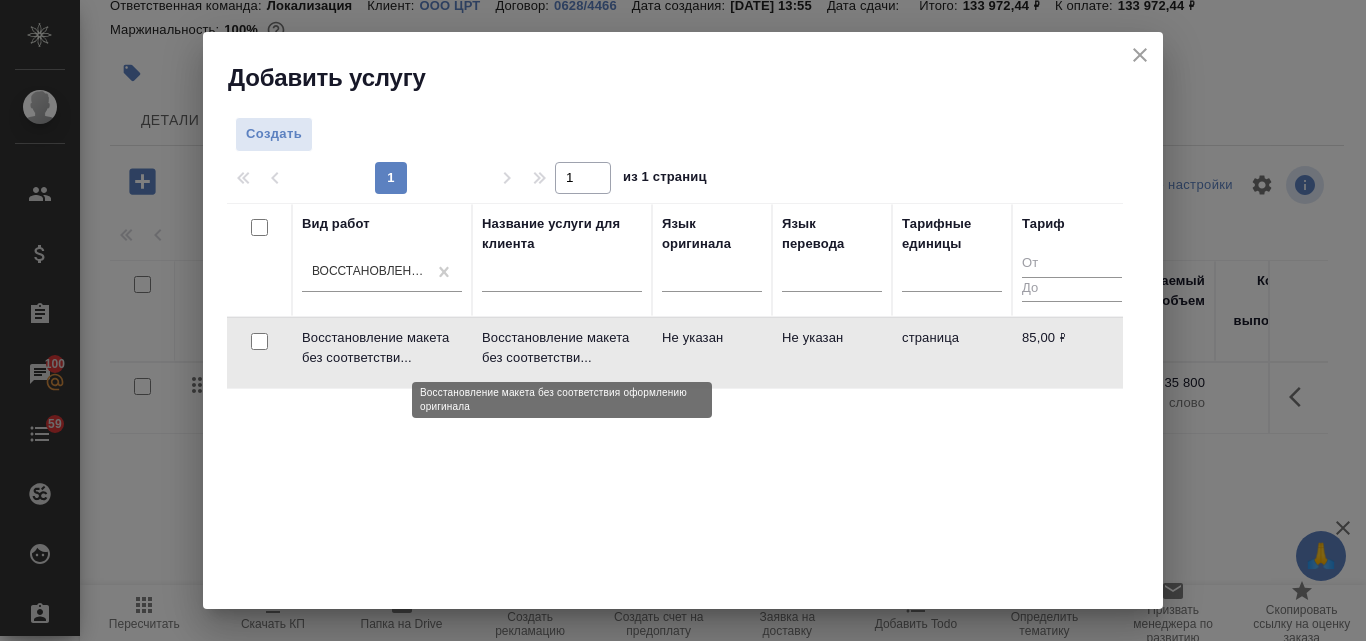click on "Восстановление макета без соответстви..." at bounding box center [562, 348] 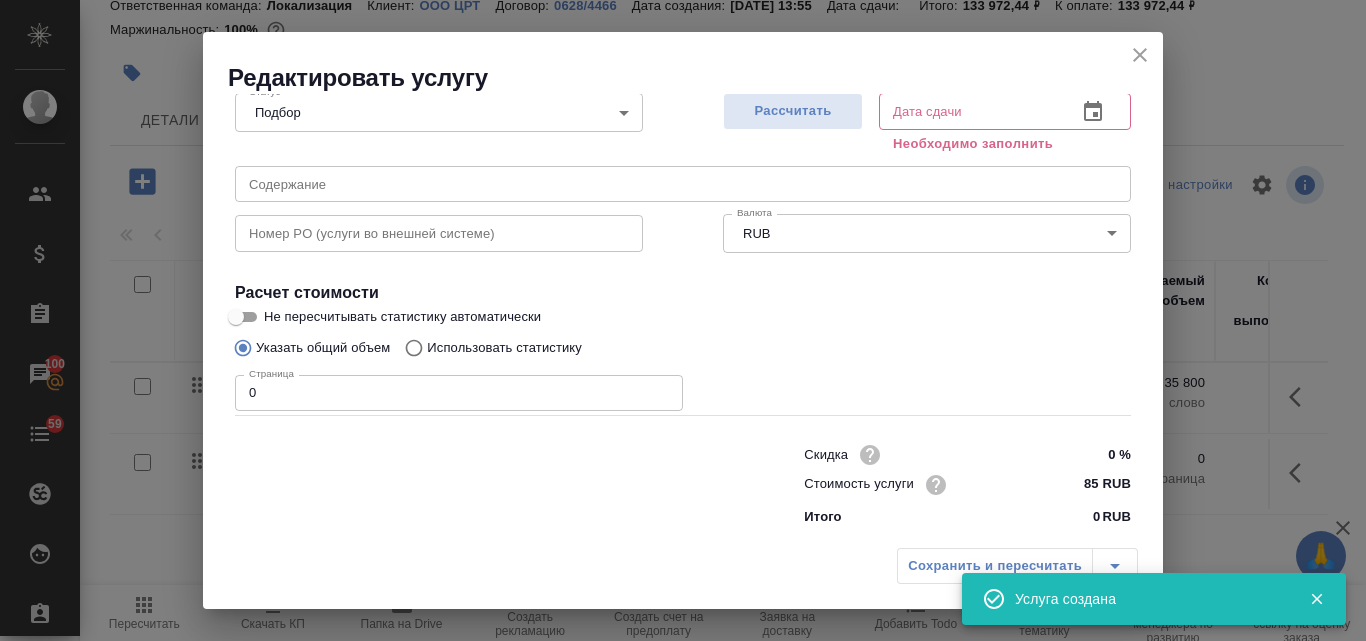 scroll, scrollTop: 226, scrollLeft: 0, axis: vertical 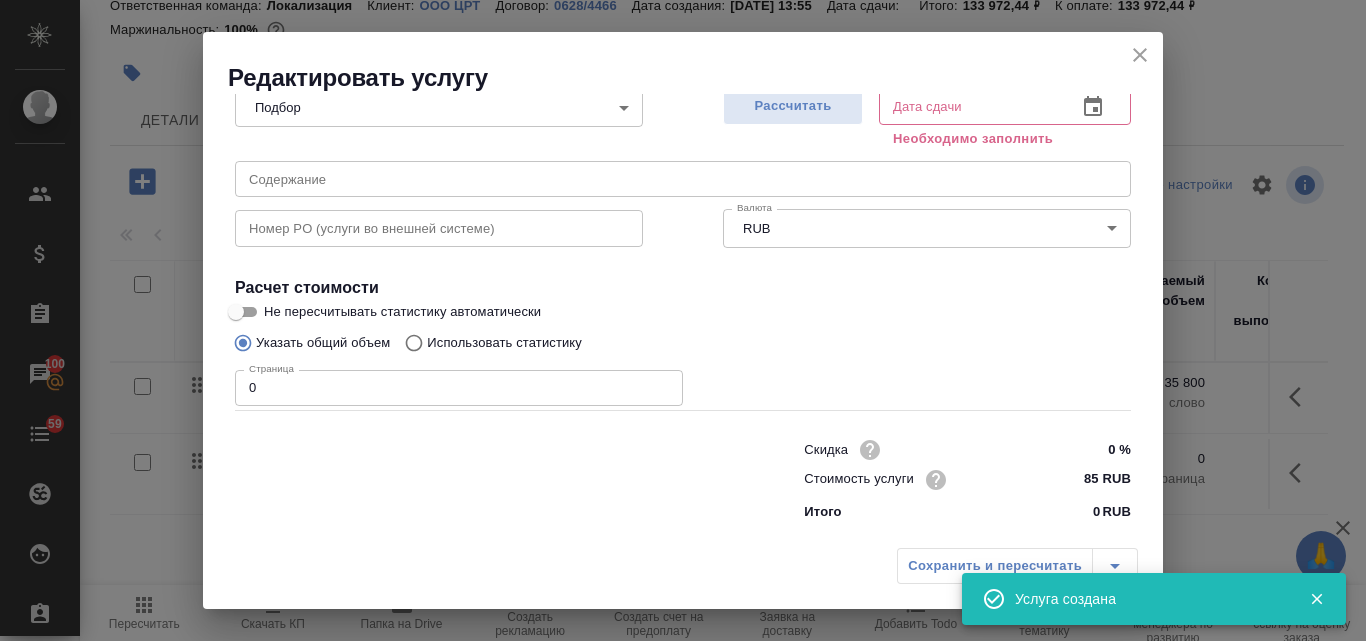 click on "0" at bounding box center [459, 388] 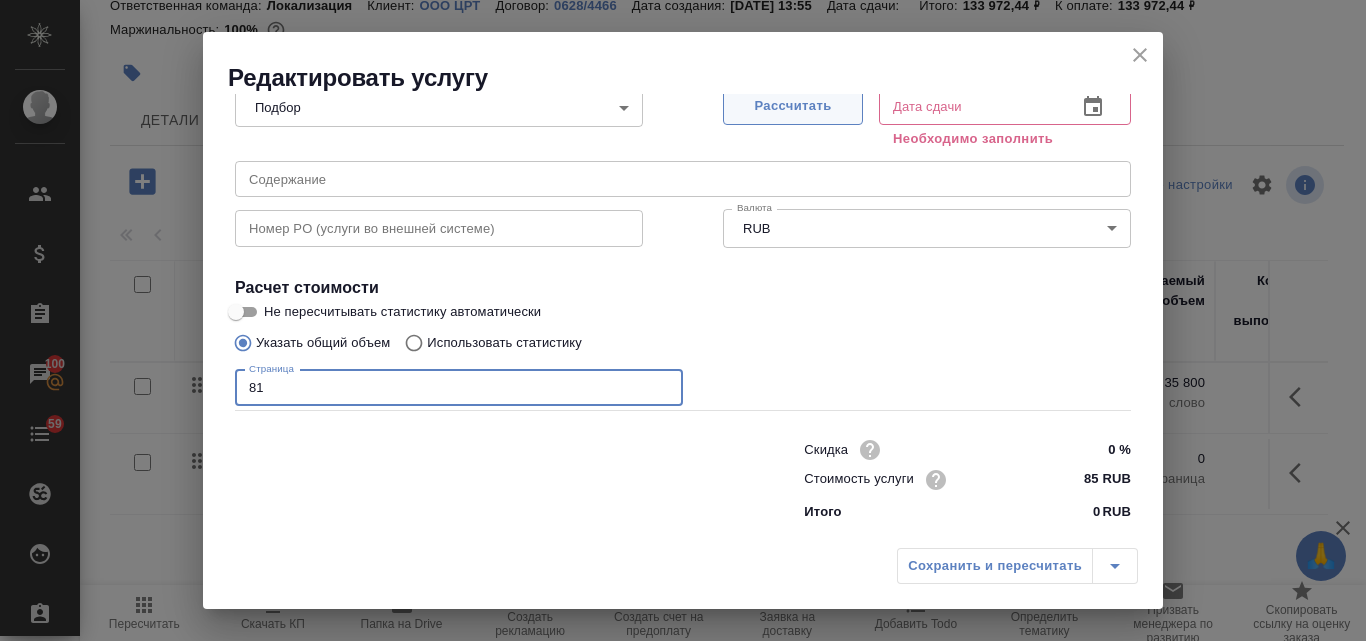 type on "81" 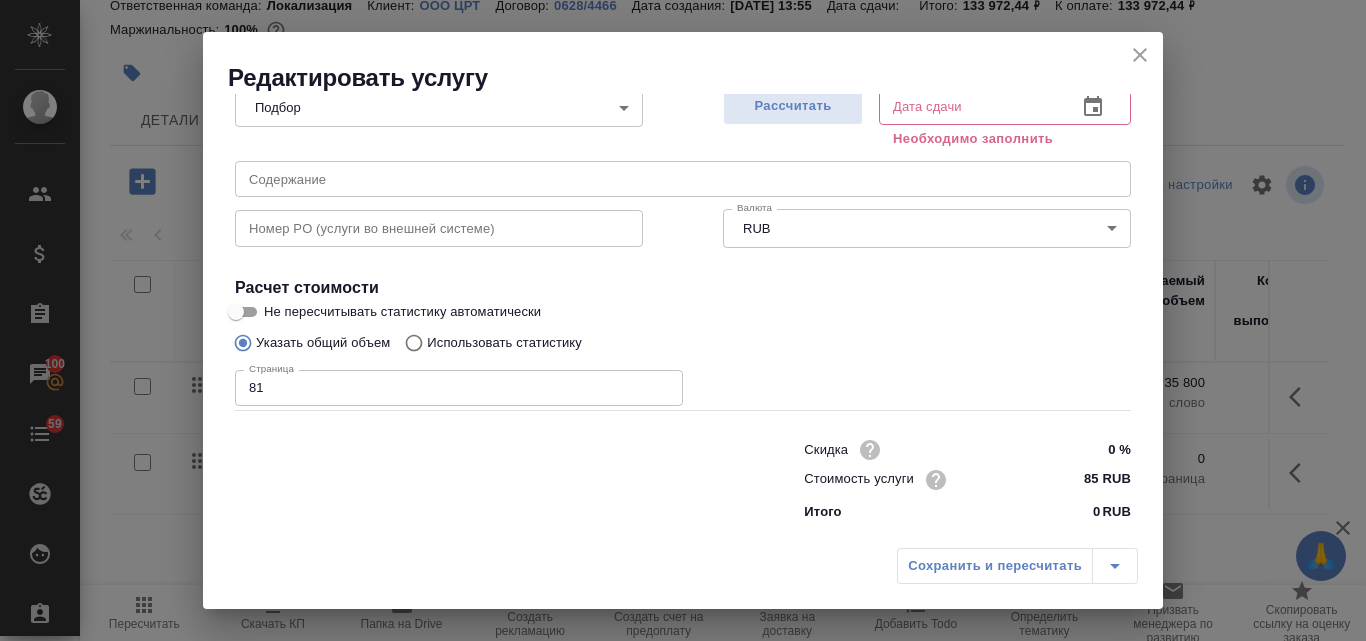 type on "18.07.2025 10:21" 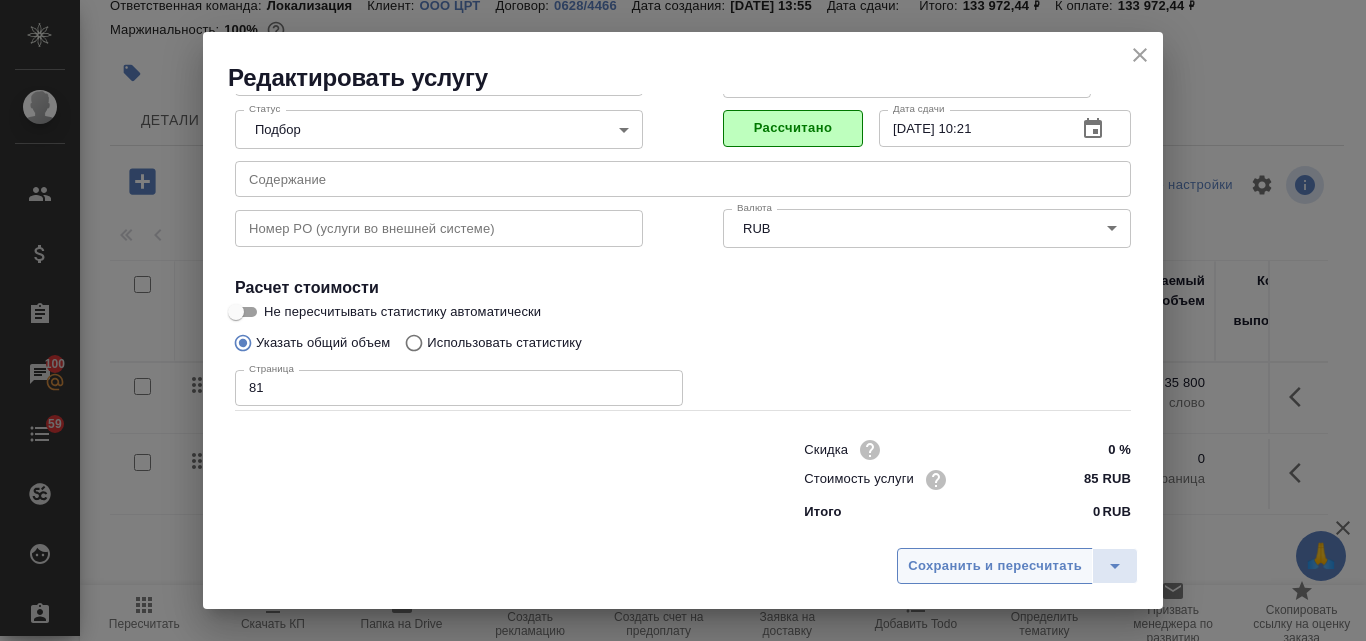 scroll, scrollTop: 204, scrollLeft: 0, axis: vertical 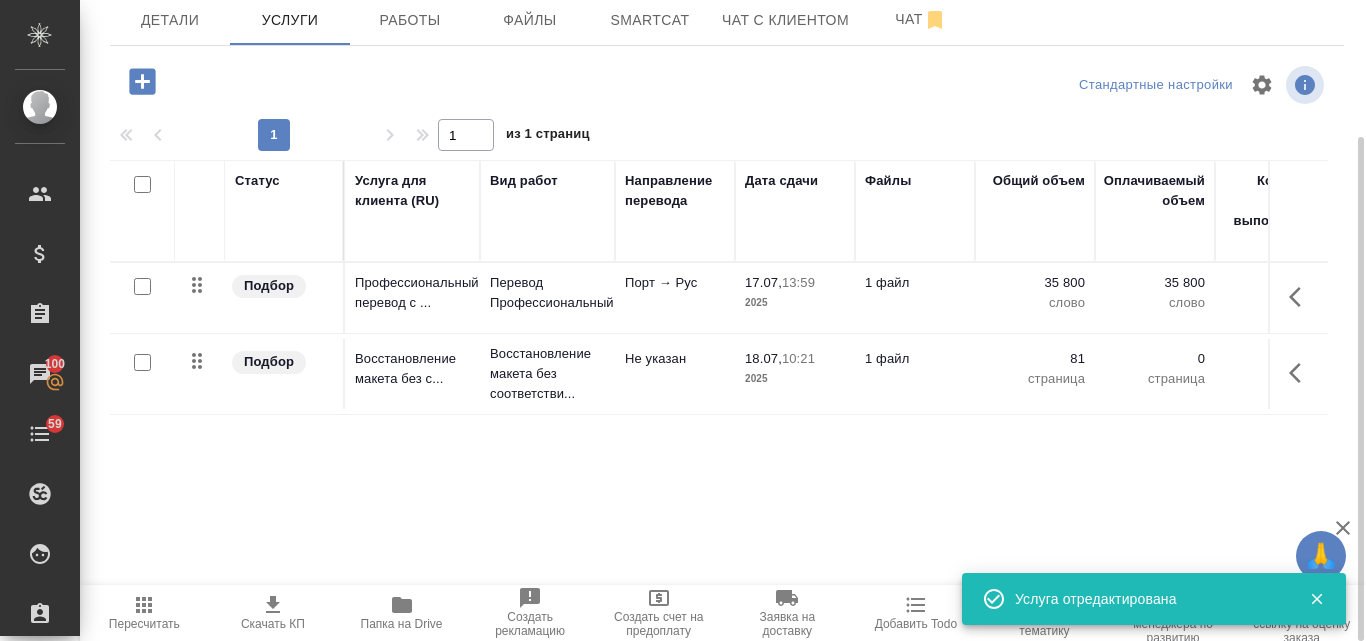 click 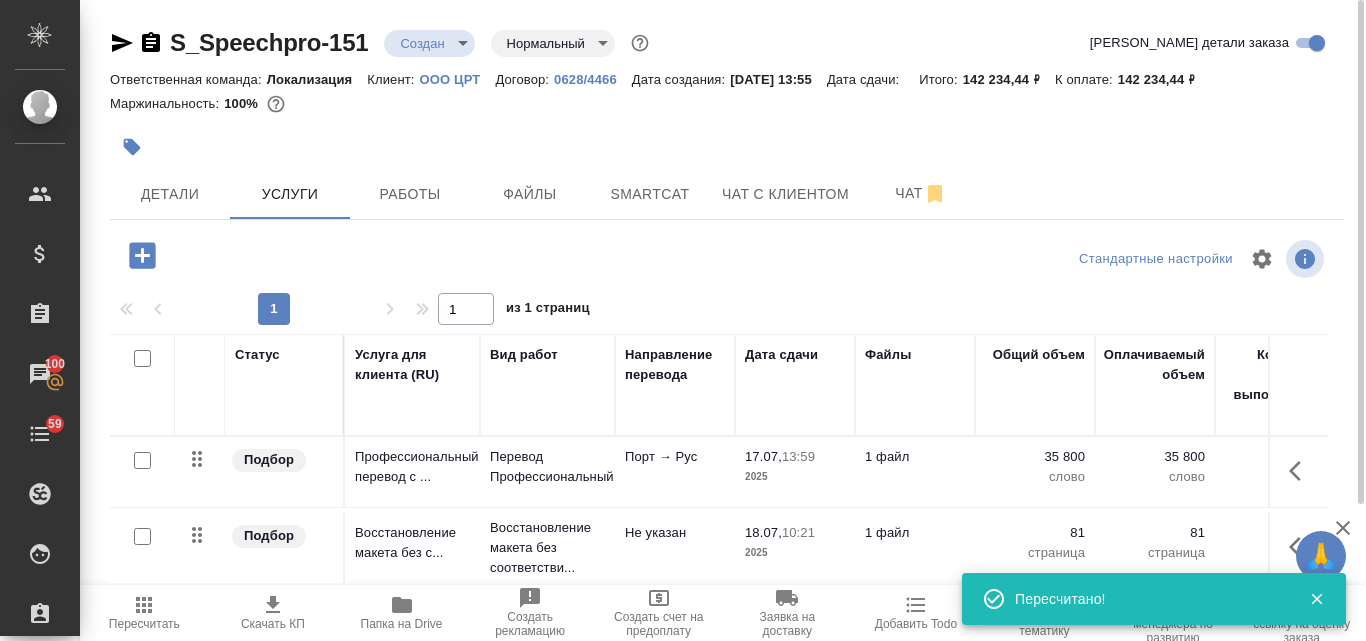 scroll, scrollTop: 174, scrollLeft: 0, axis: vertical 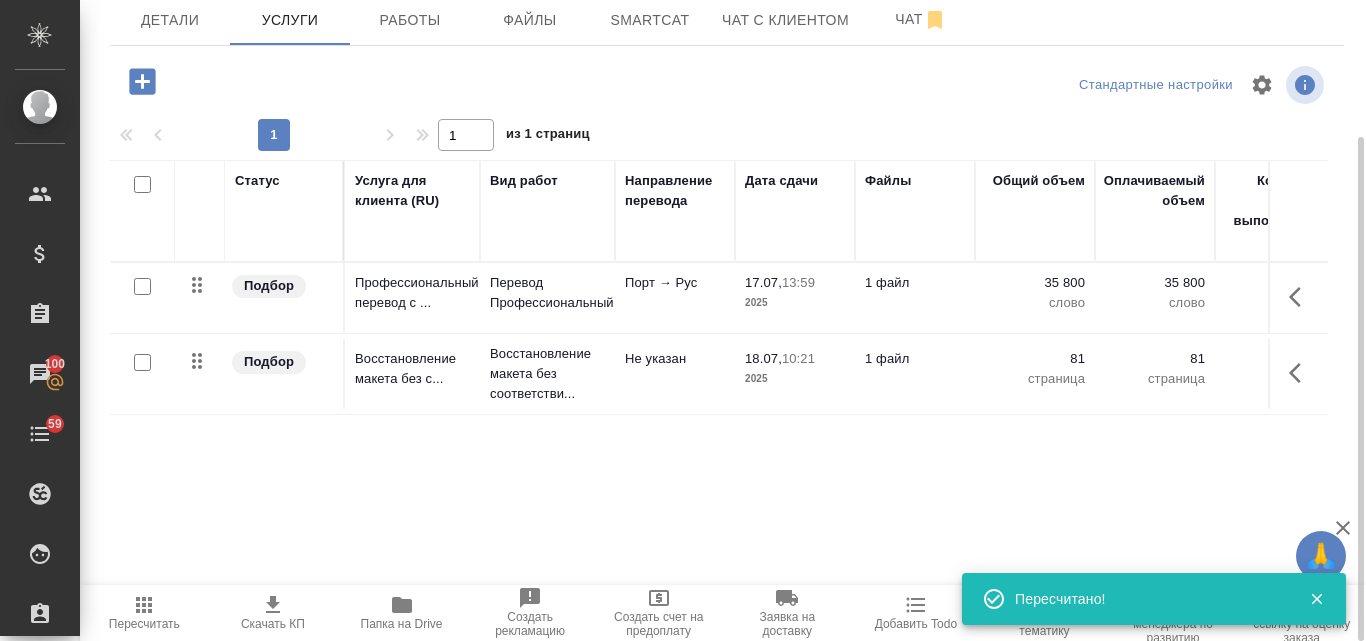 drag, startPoint x: 395, startPoint y: 586, endPoint x: 586, endPoint y: 586, distance: 191 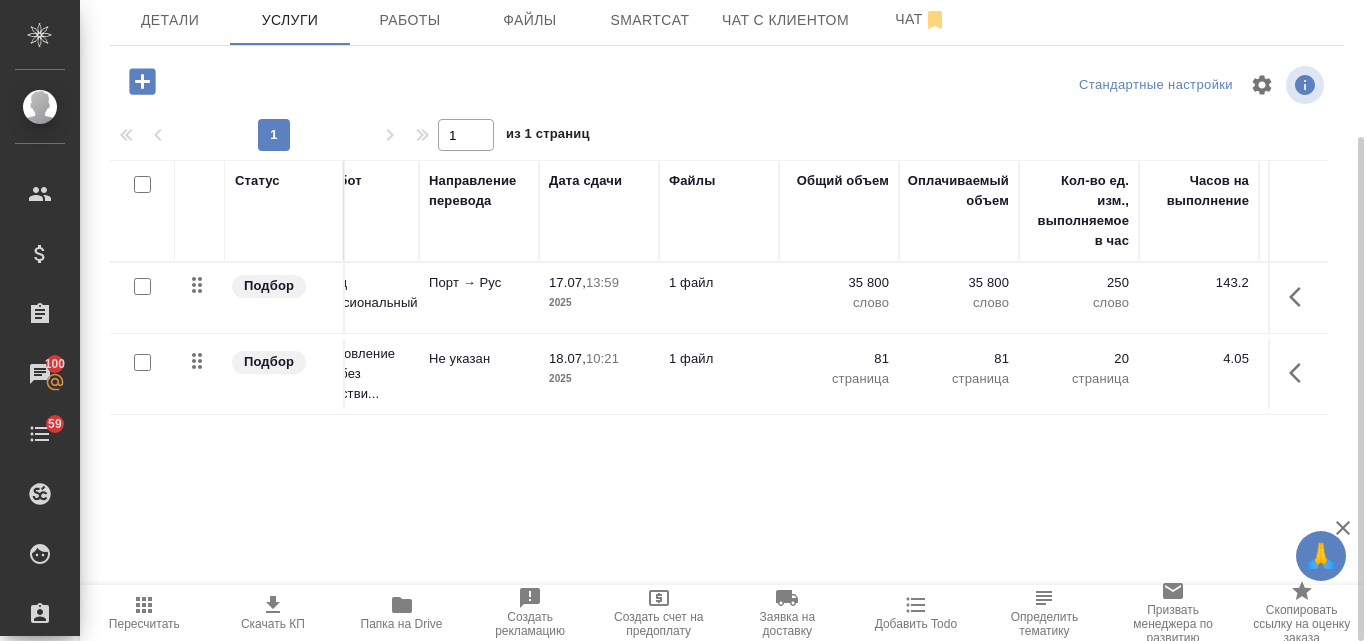 scroll, scrollTop: 0, scrollLeft: 0, axis: both 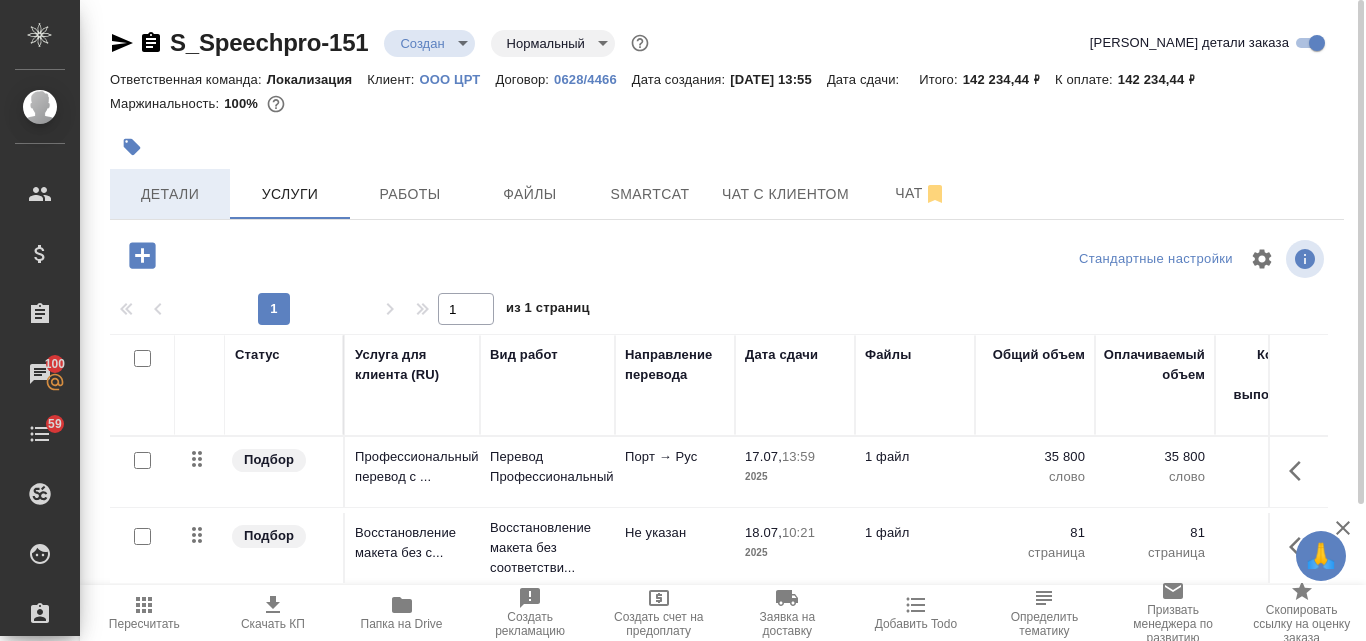 click on "Детали" at bounding box center (170, 194) 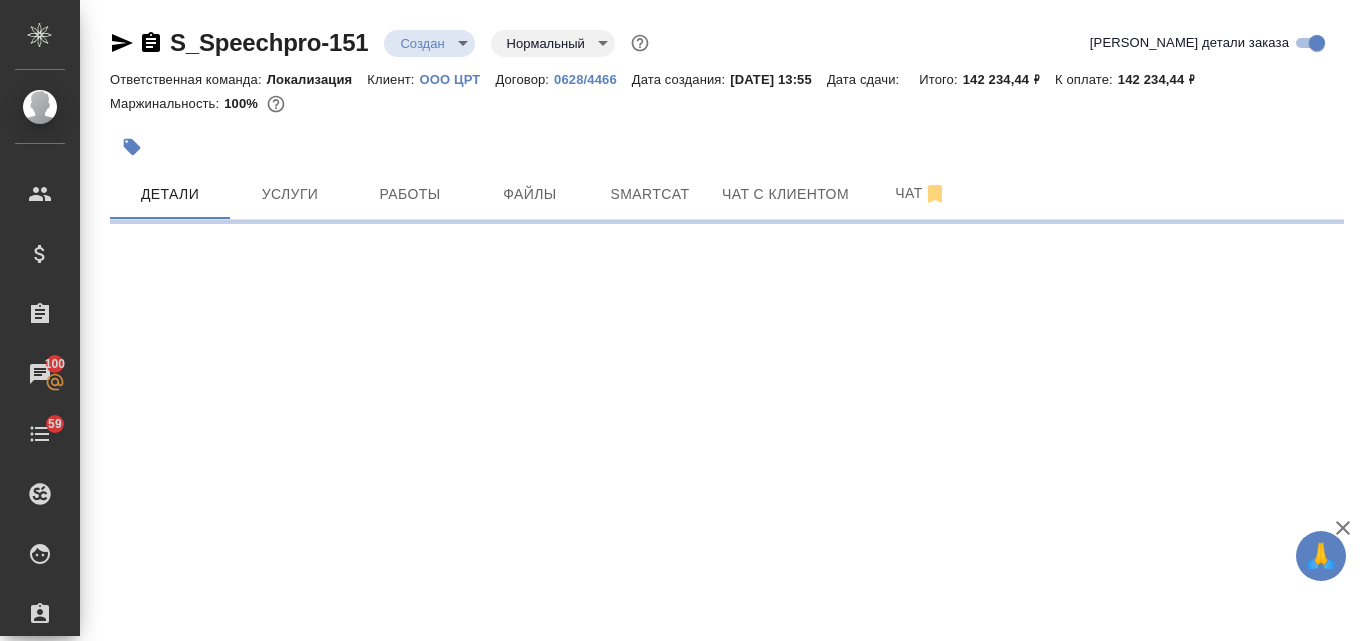 select on "RU" 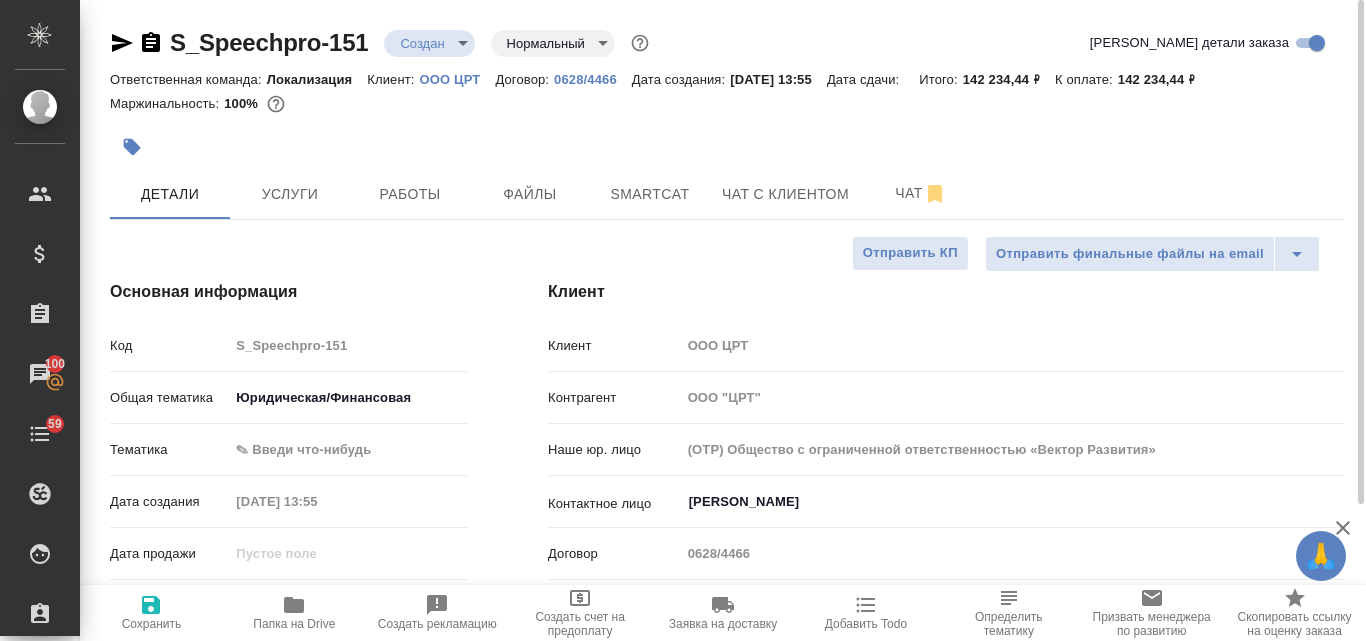 type on "x" 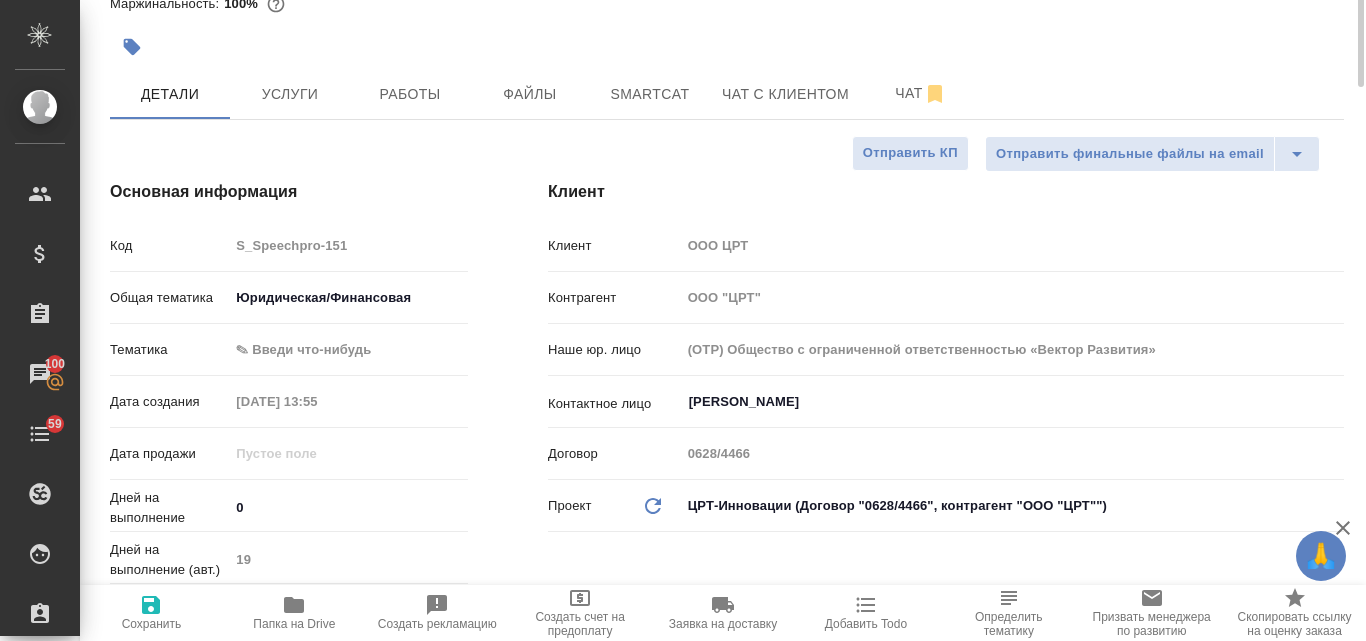 scroll, scrollTop: 0, scrollLeft: 0, axis: both 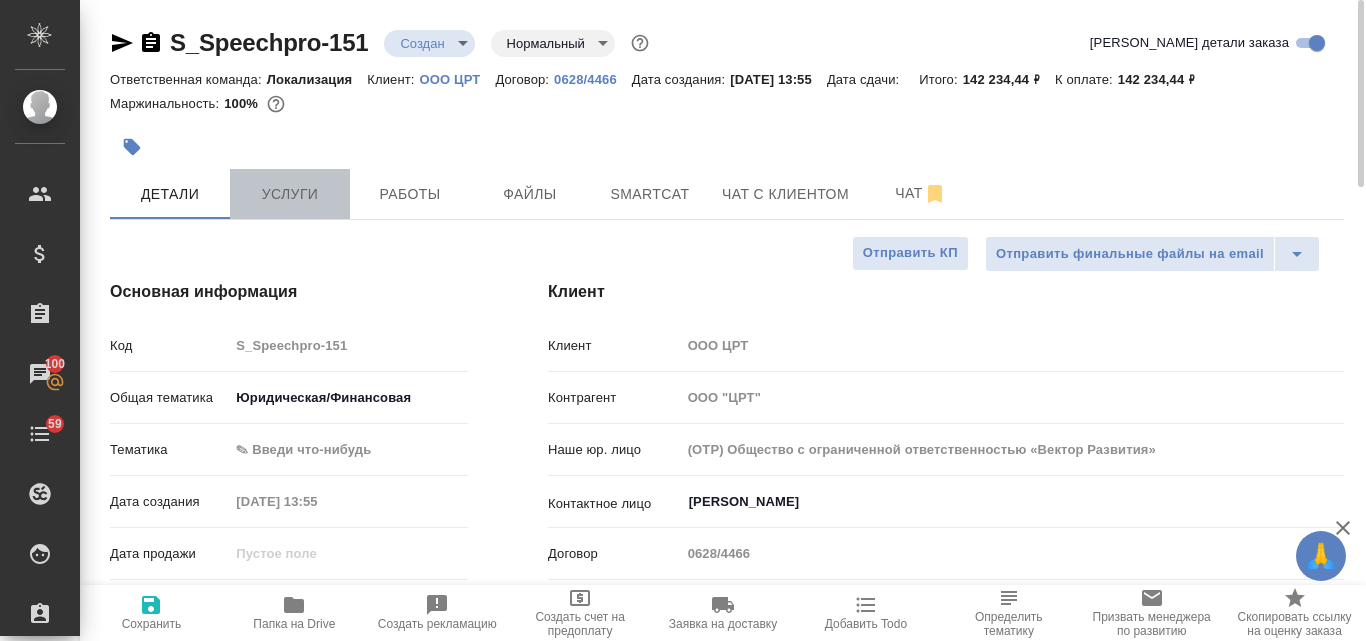 click on "Услуги" at bounding box center [290, 194] 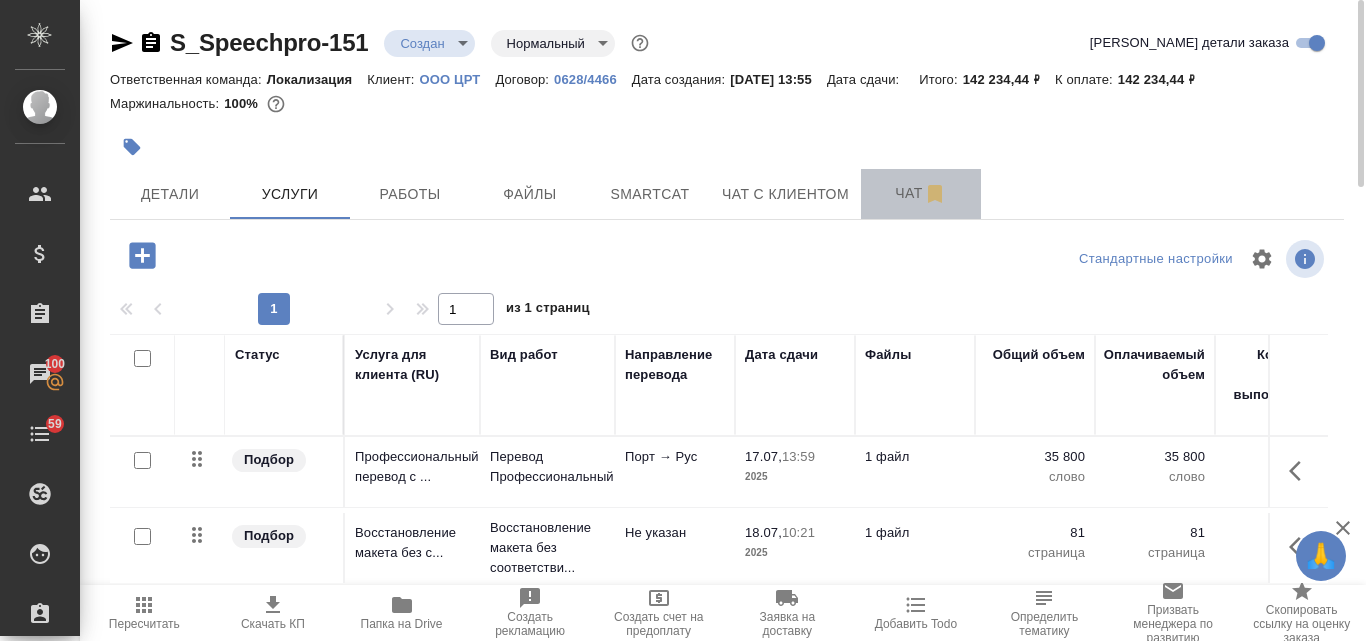click on "Чат" at bounding box center (921, 193) 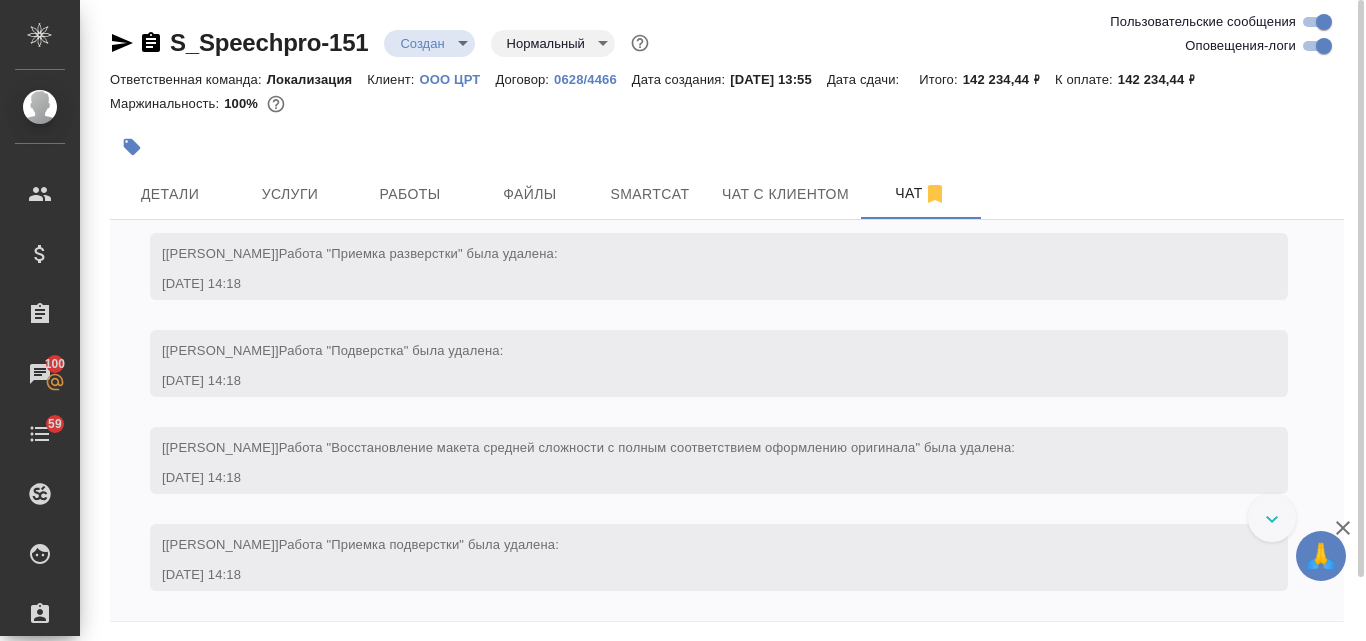 scroll, scrollTop: 1630, scrollLeft: 0, axis: vertical 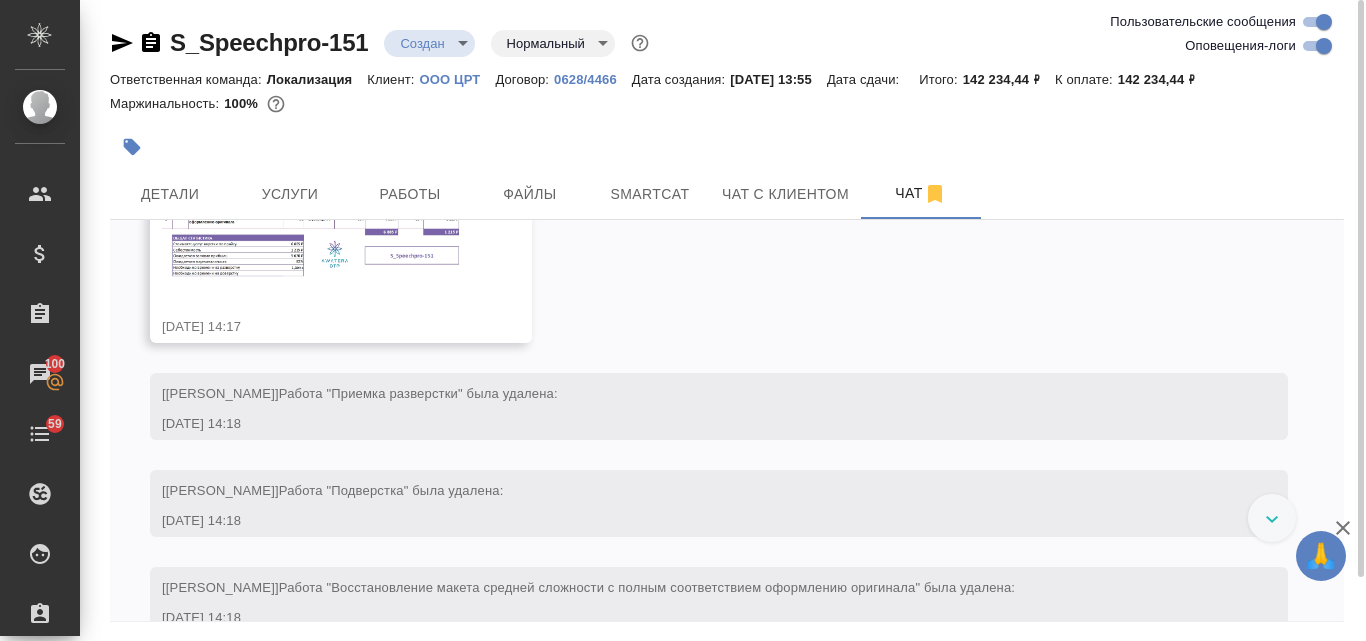 click at bounding box center (312, 235) 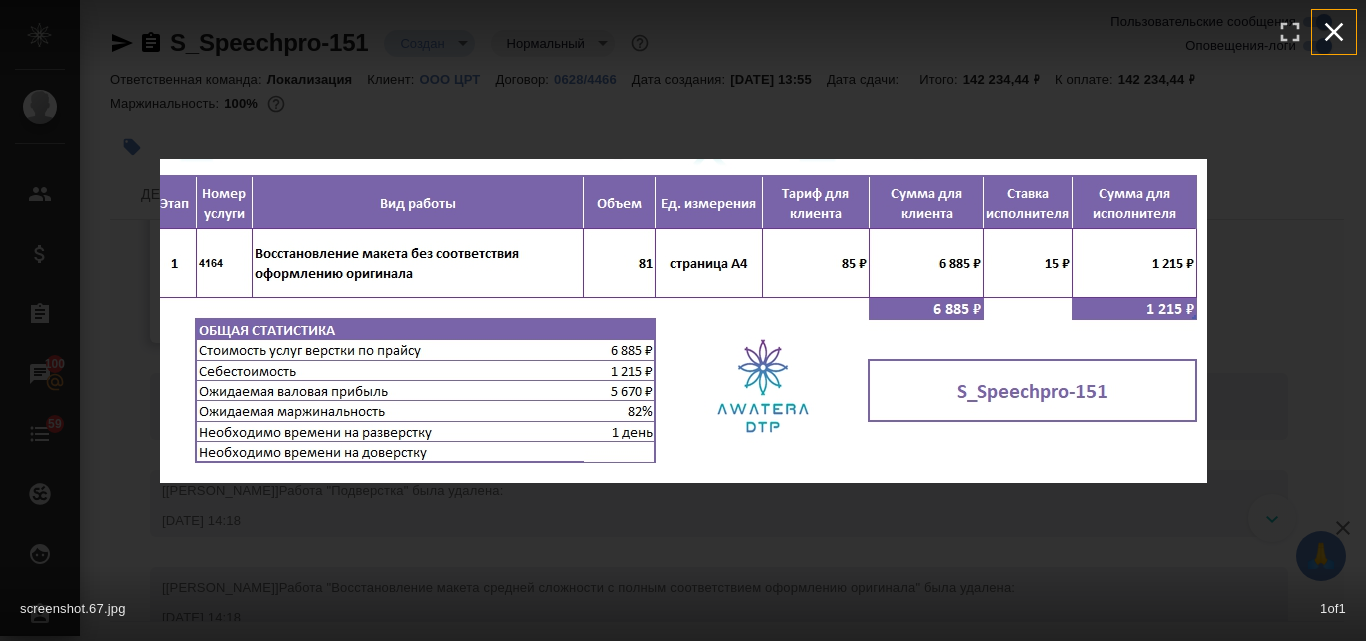 click 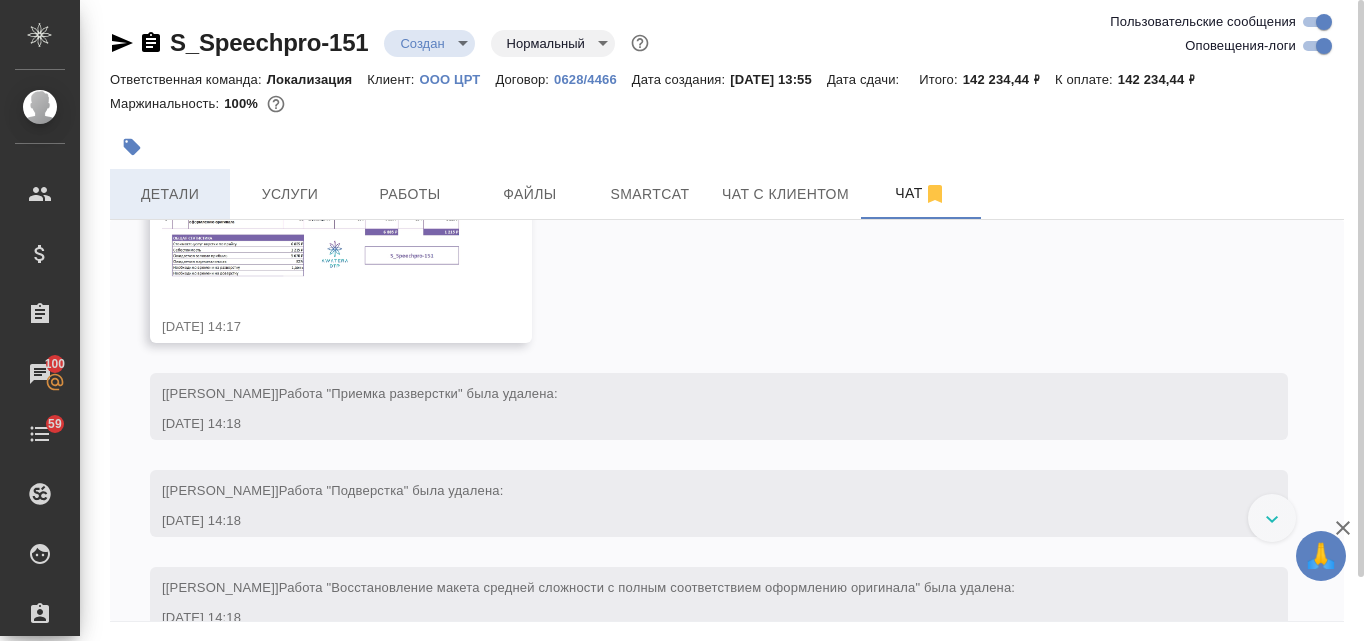 click on "Детали" at bounding box center (170, 194) 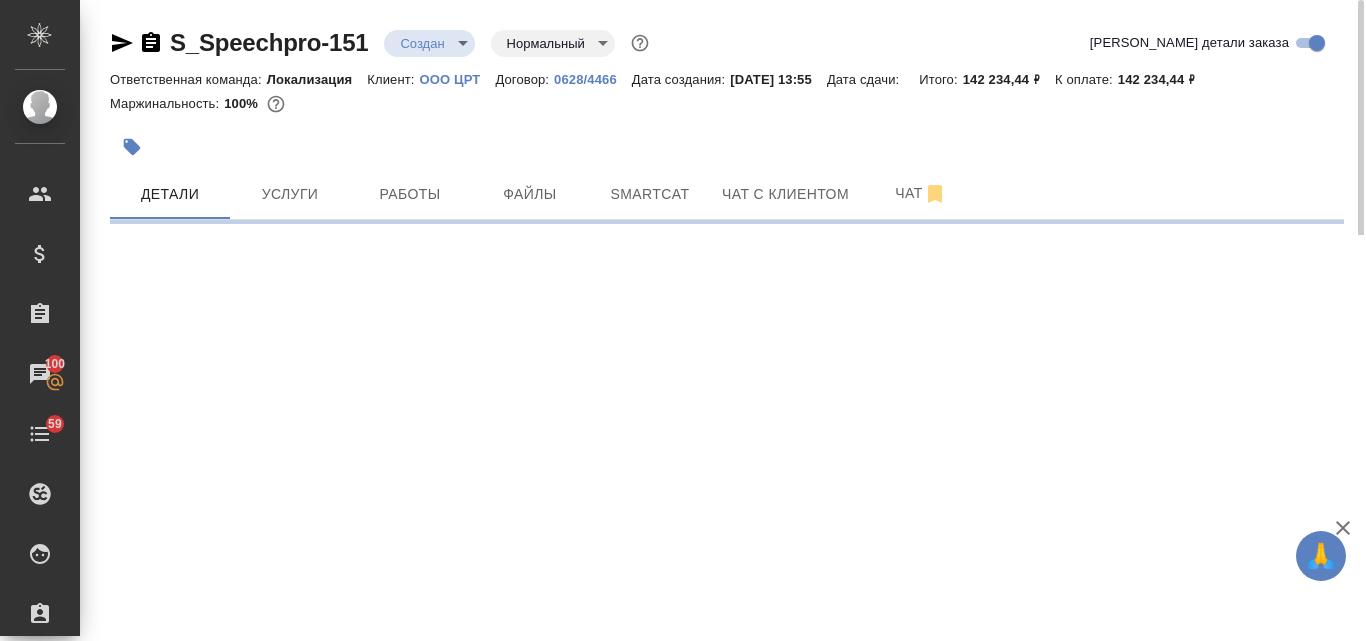 select on "RU" 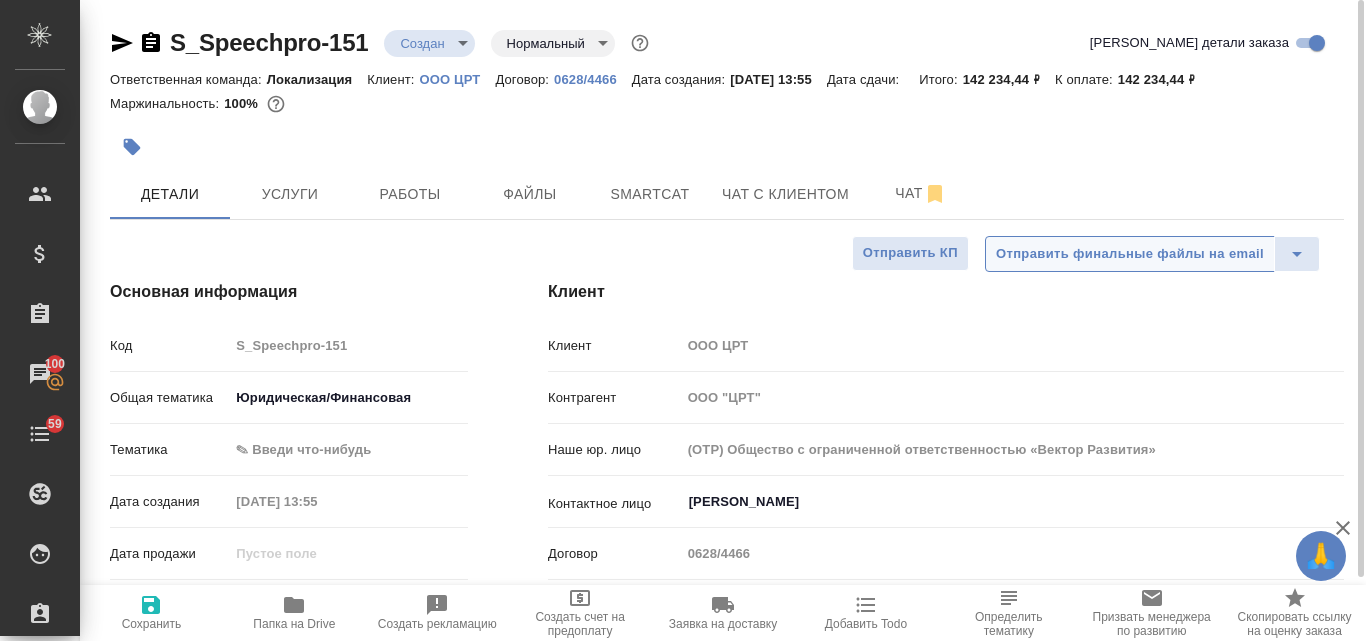 type on "x" 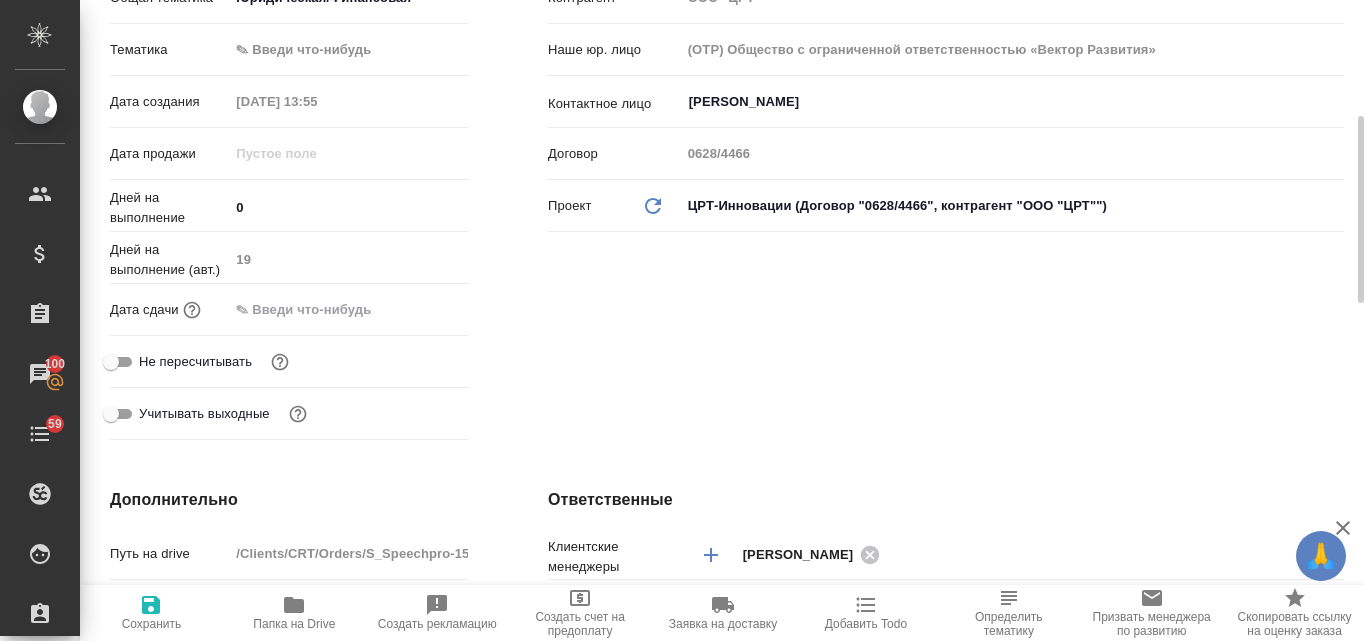 scroll, scrollTop: 0, scrollLeft: 0, axis: both 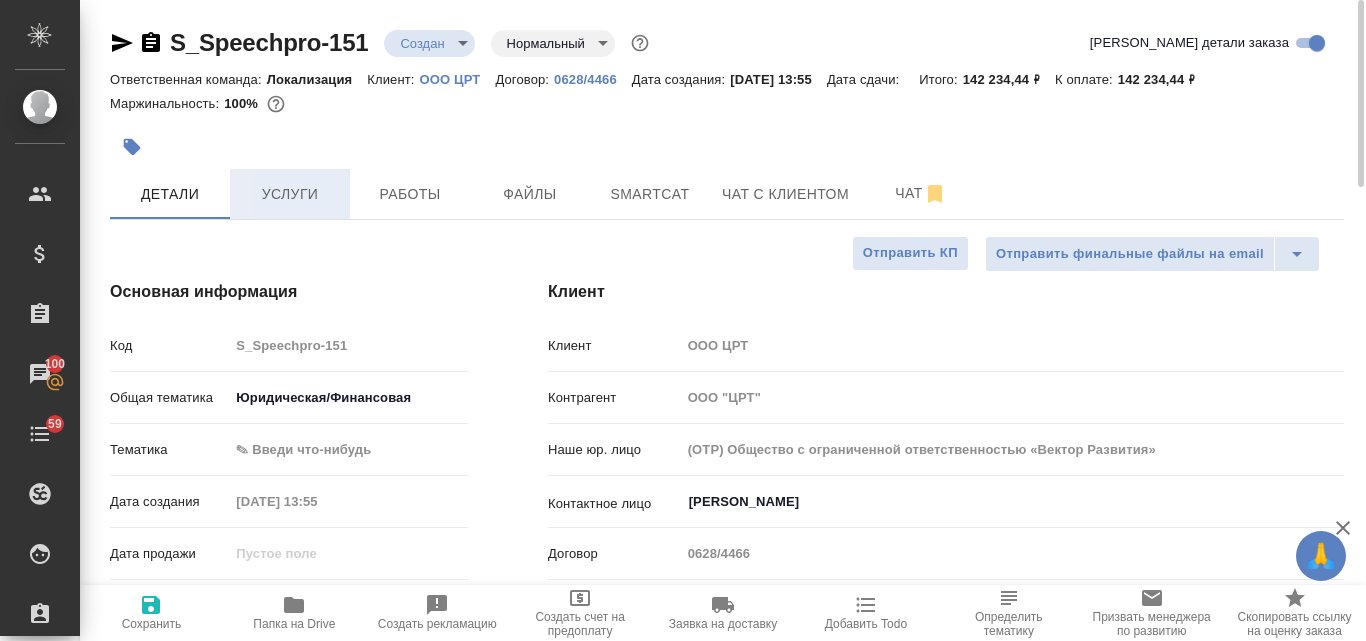 click on "Услуги" at bounding box center [290, 194] 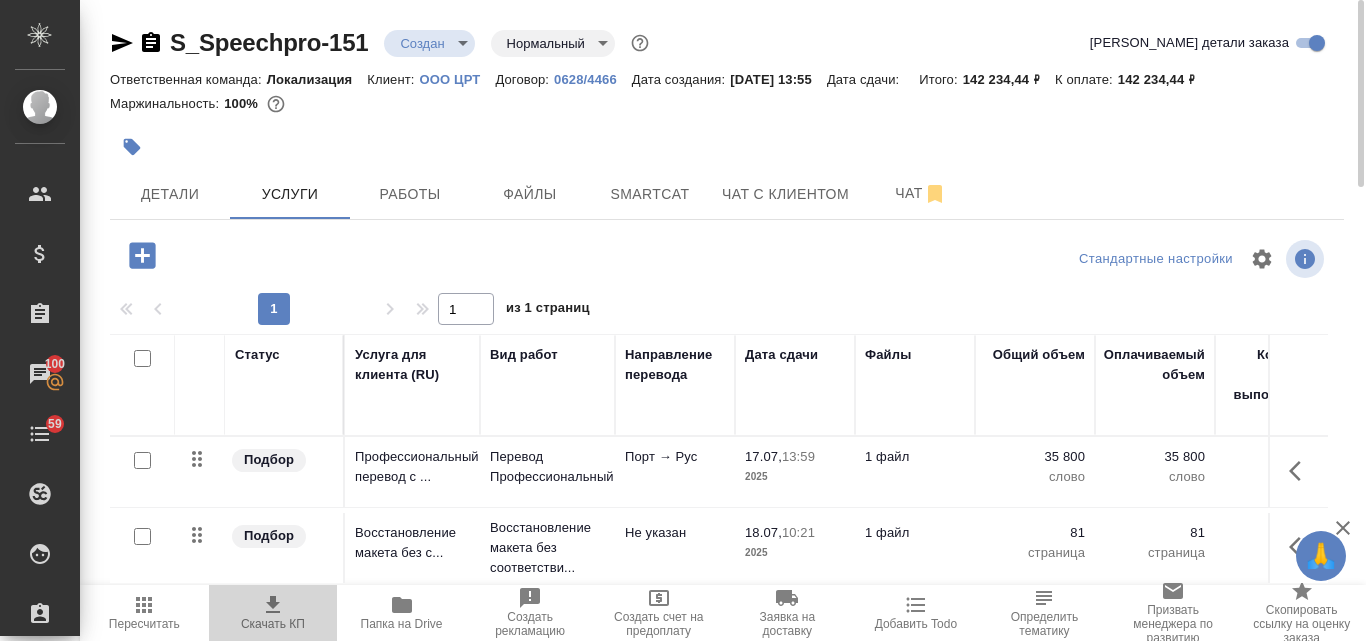 click 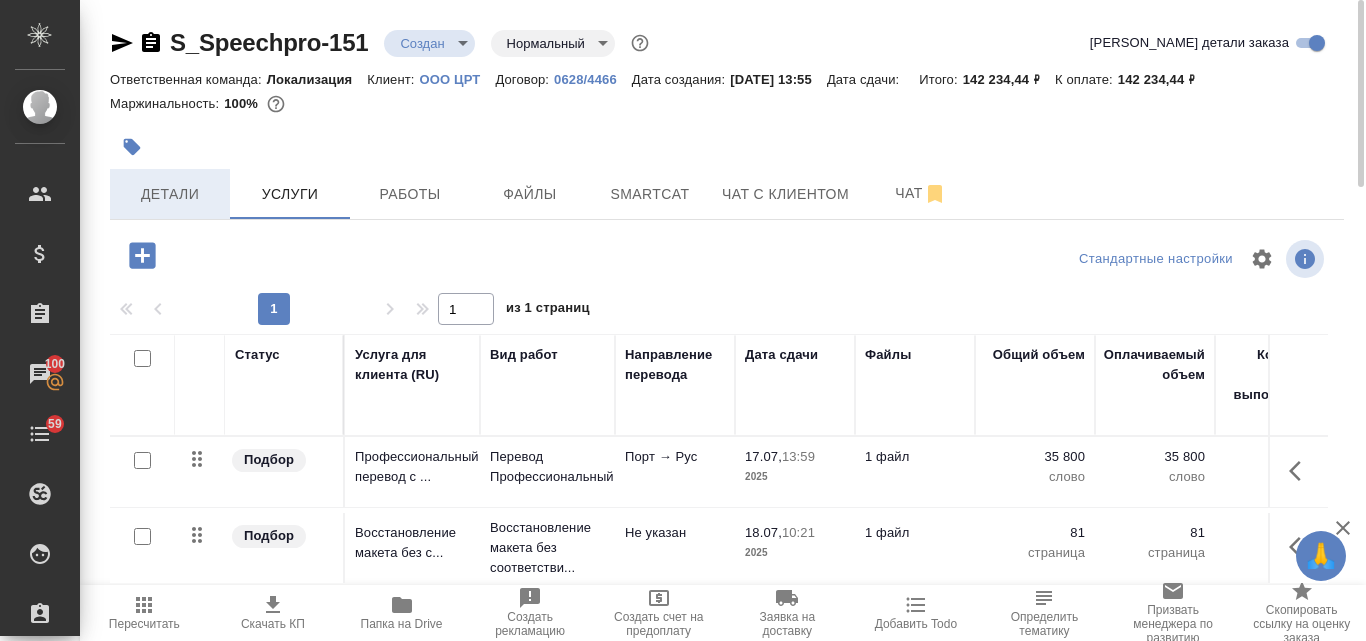 click on "Детали" at bounding box center (170, 194) 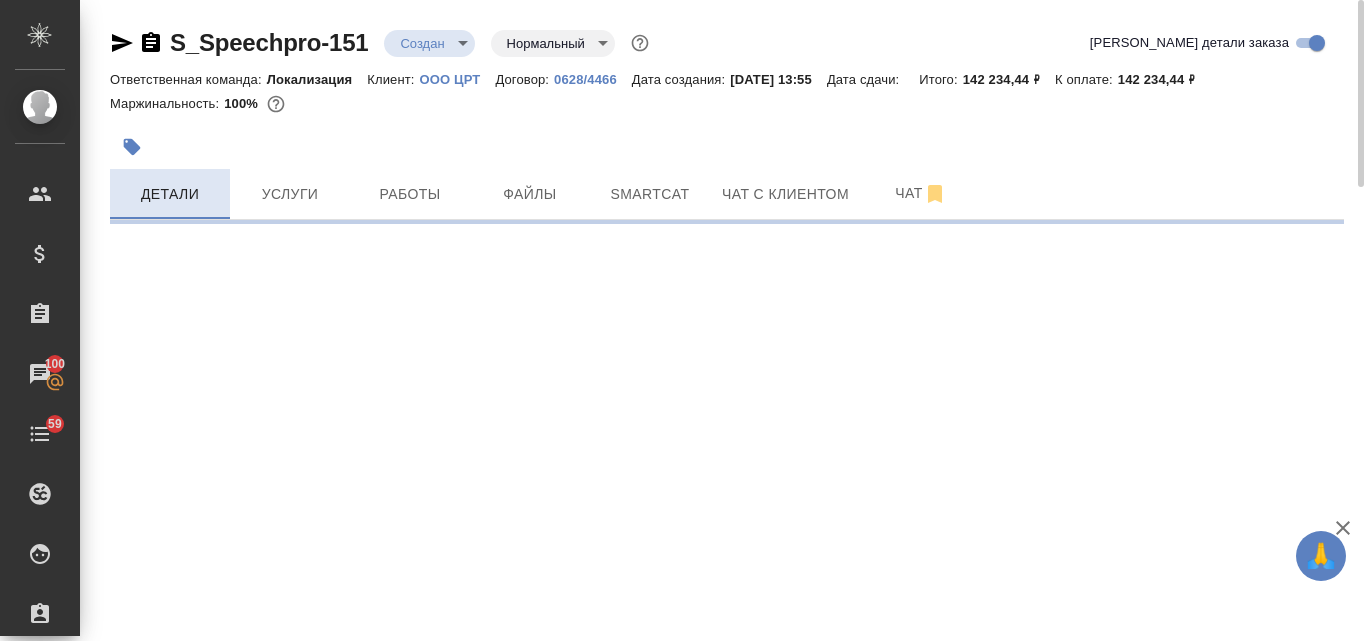 select on "RU" 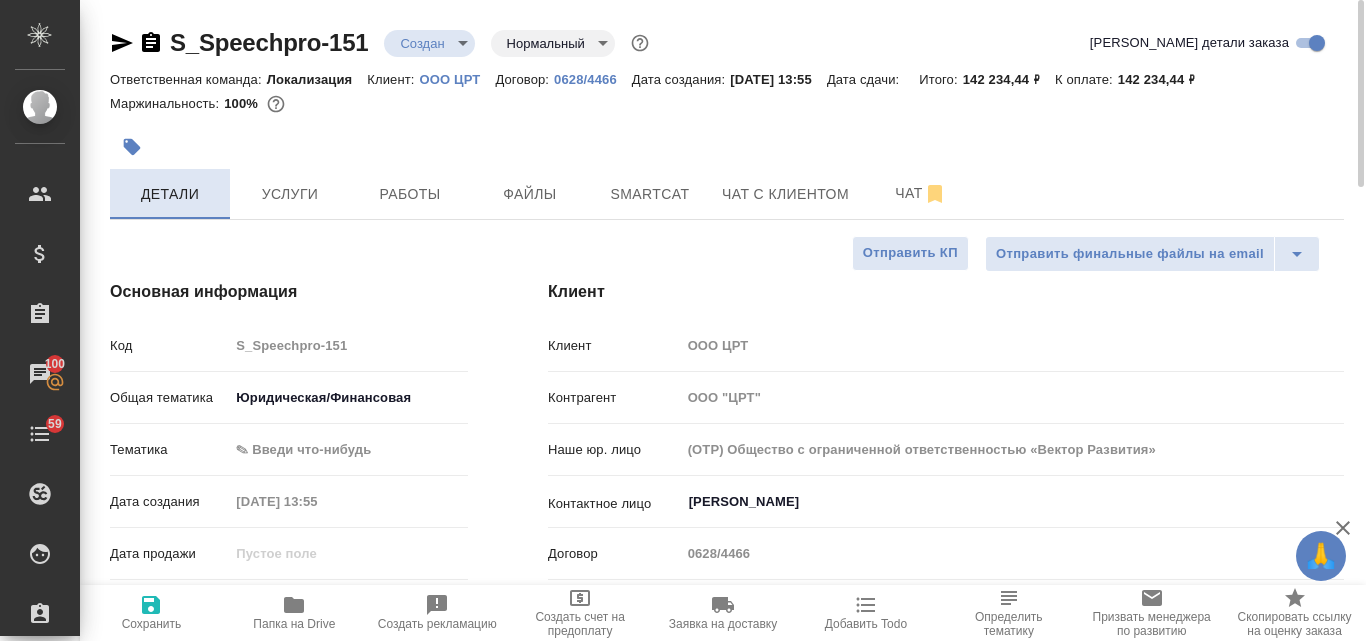 type on "x" 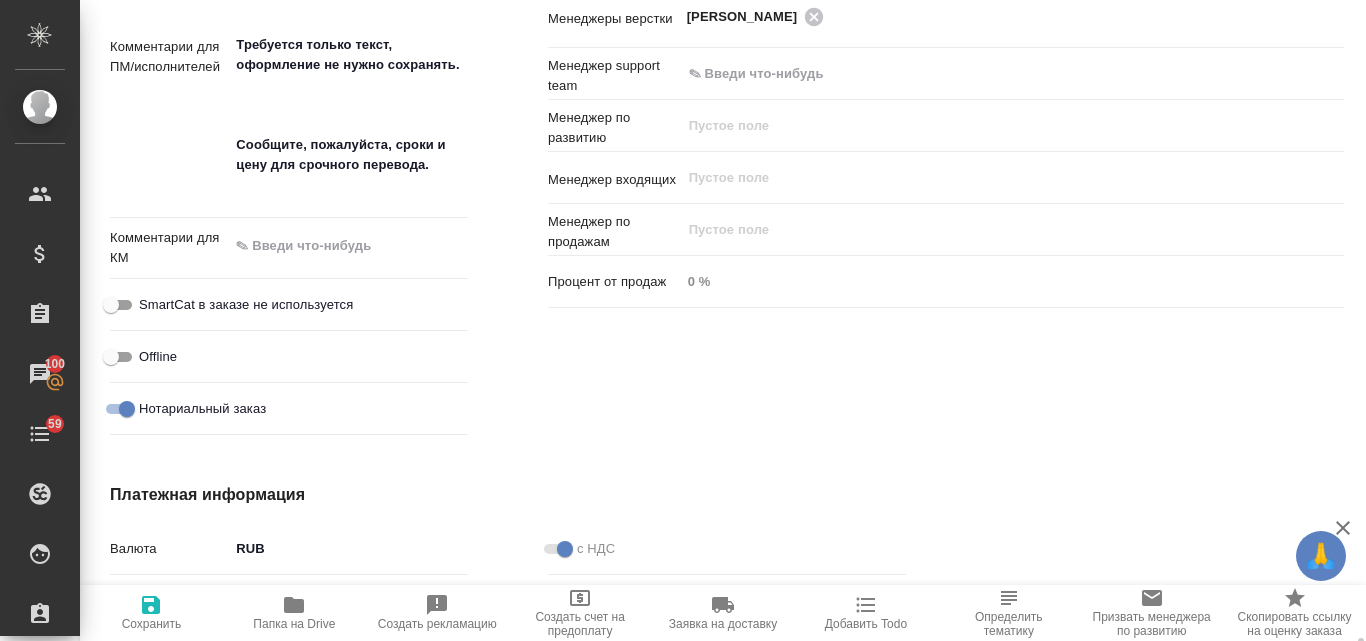 scroll, scrollTop: 1553, scrollLeft: 0, axis: vertical 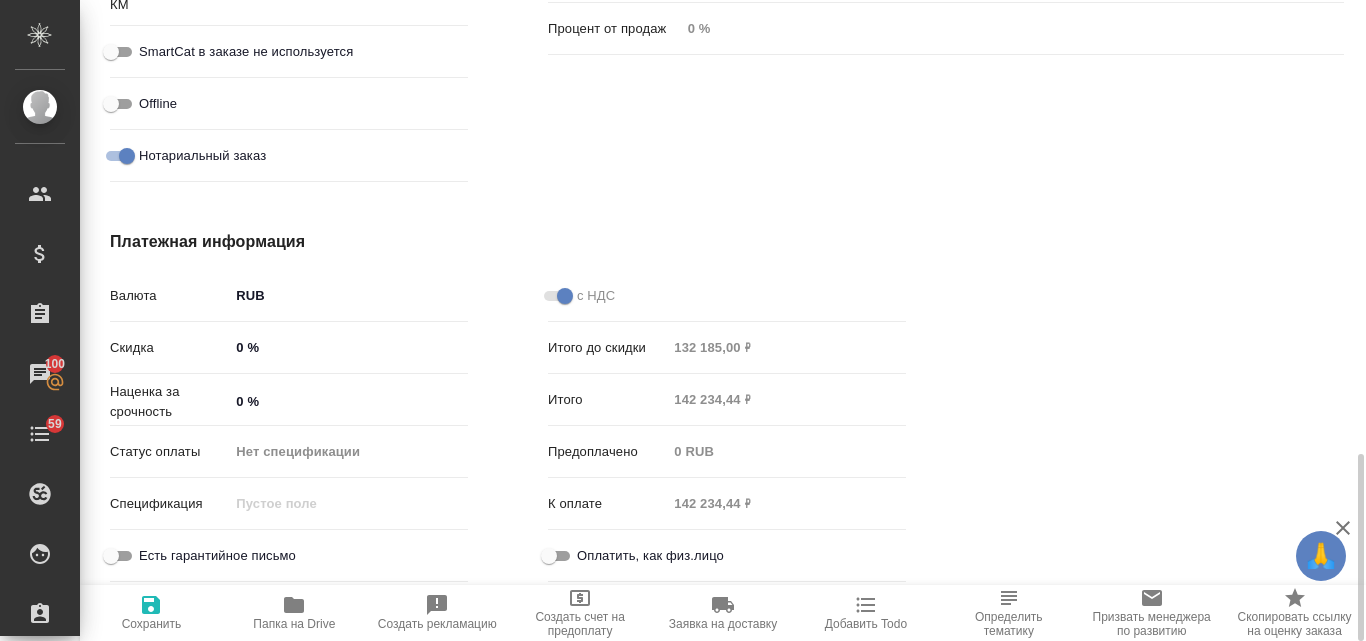 click on "0 %" at bounding box center (348, 401) 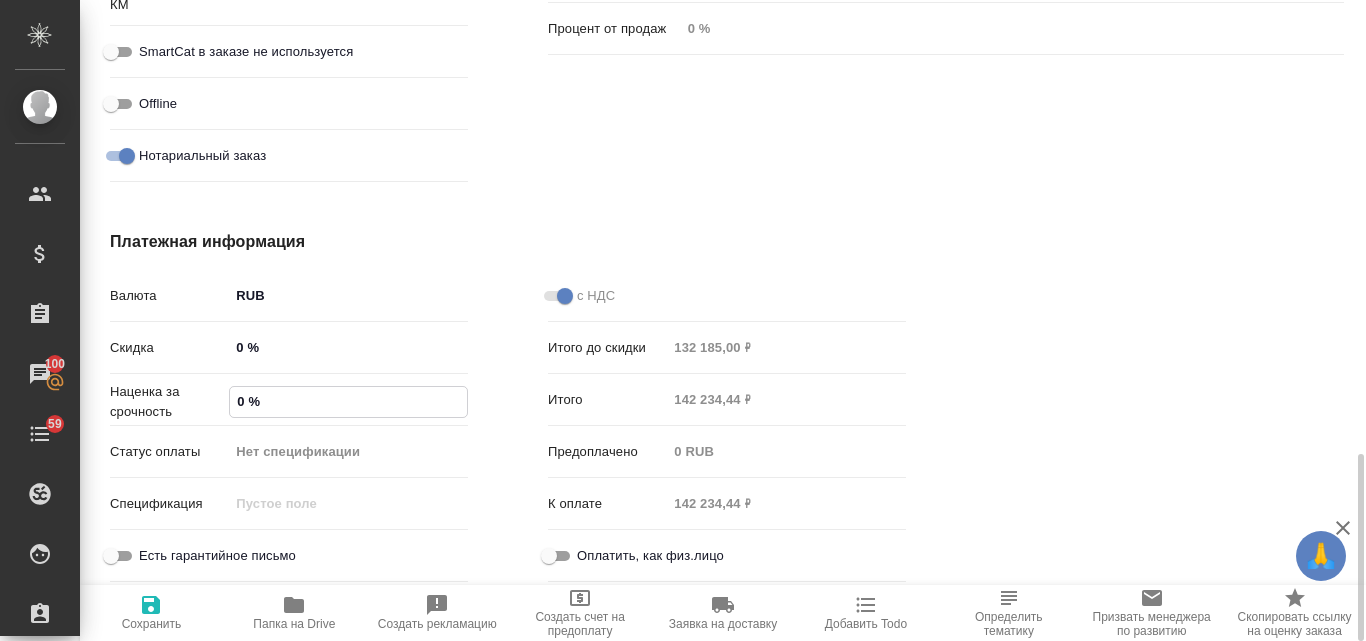type 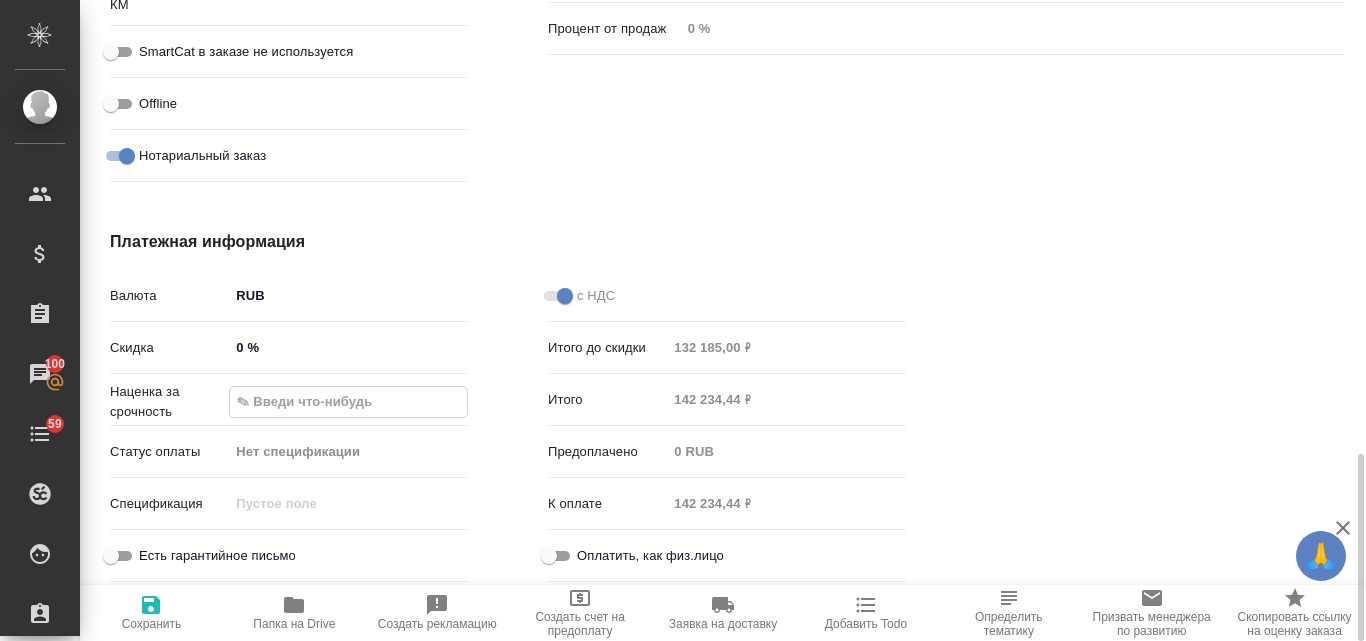 type on "x" 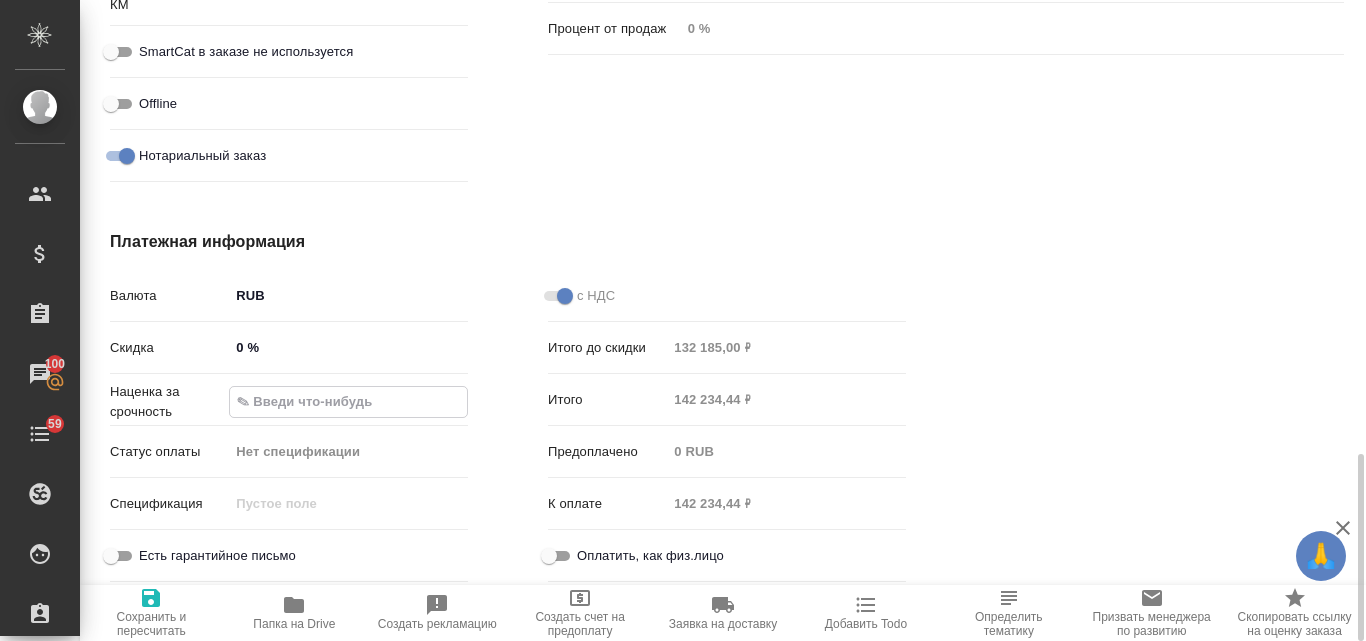 type on "1 %" 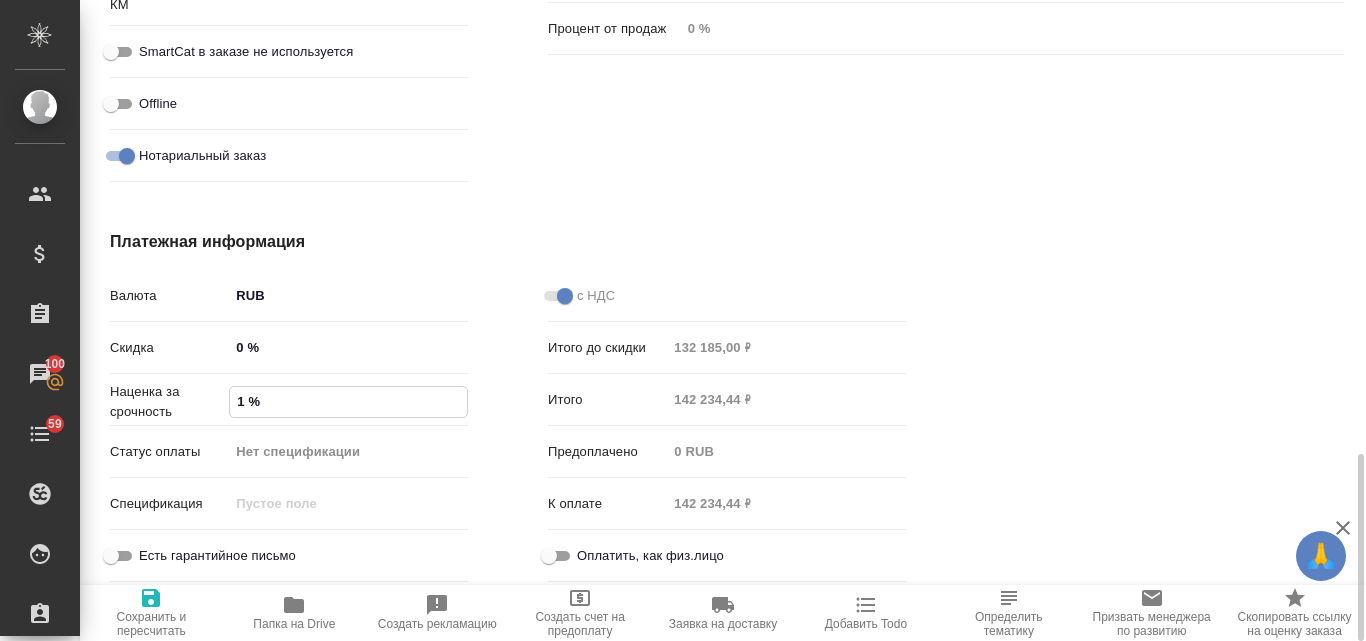type on "x" 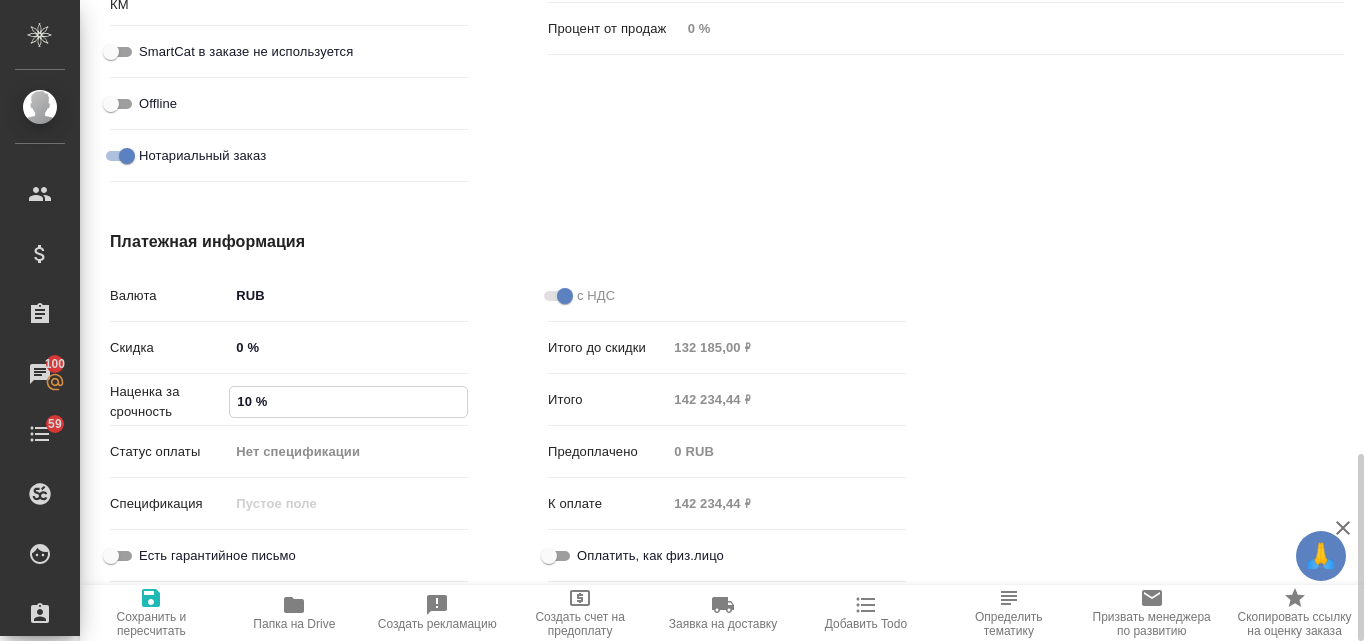 type on "x" 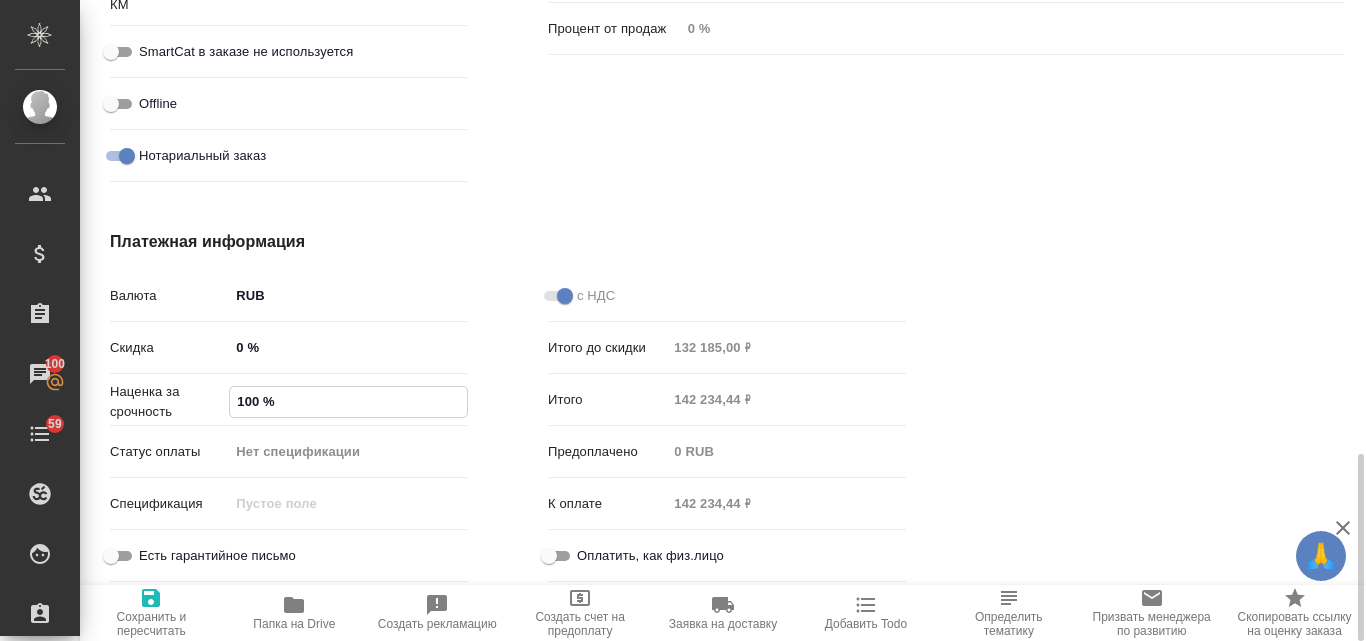 type on "100 %" 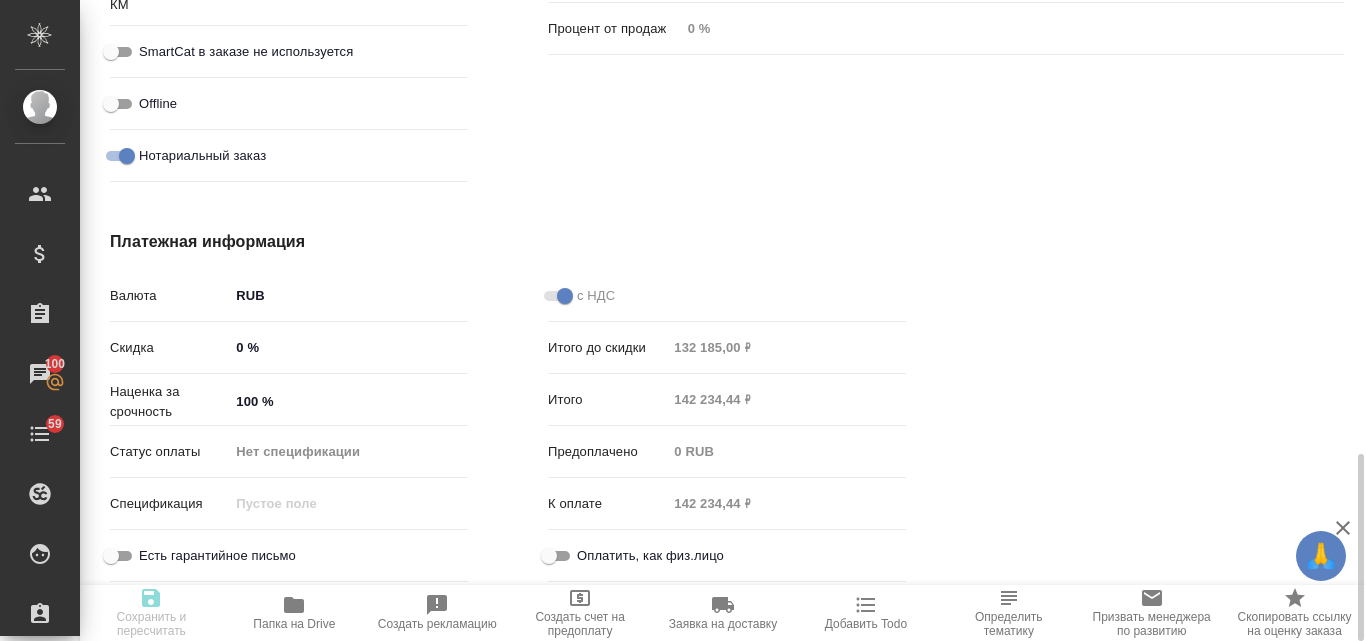 type on "x" 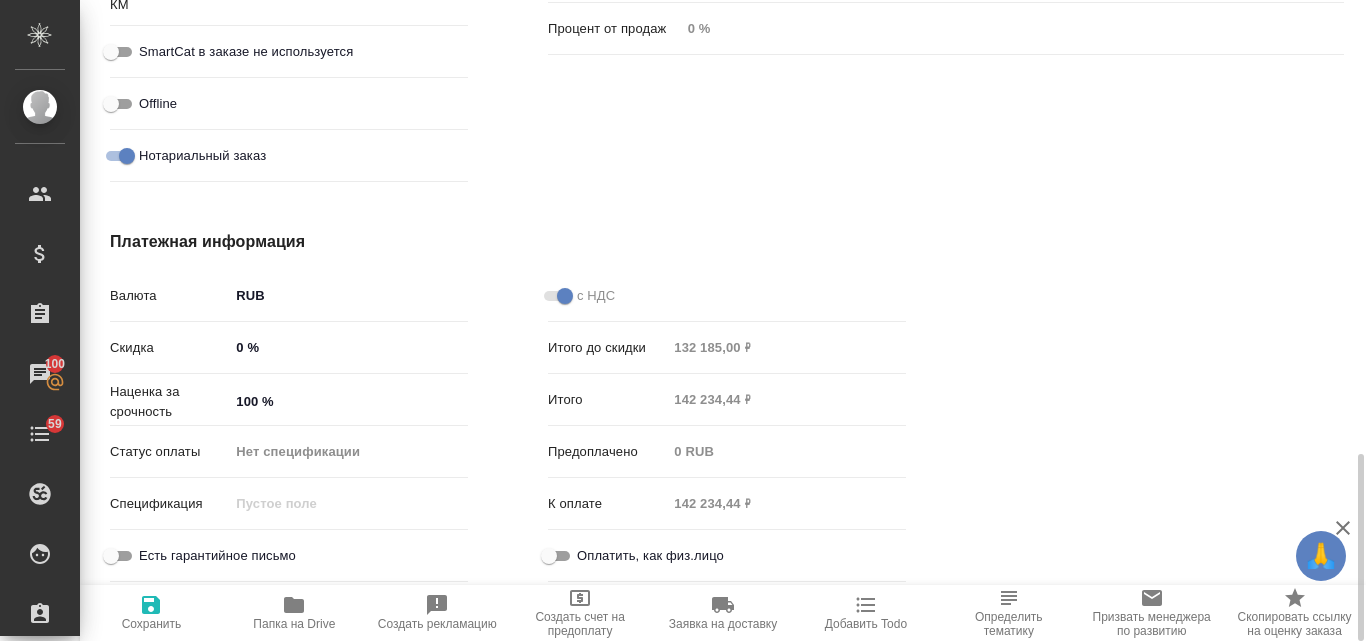 type on "x" 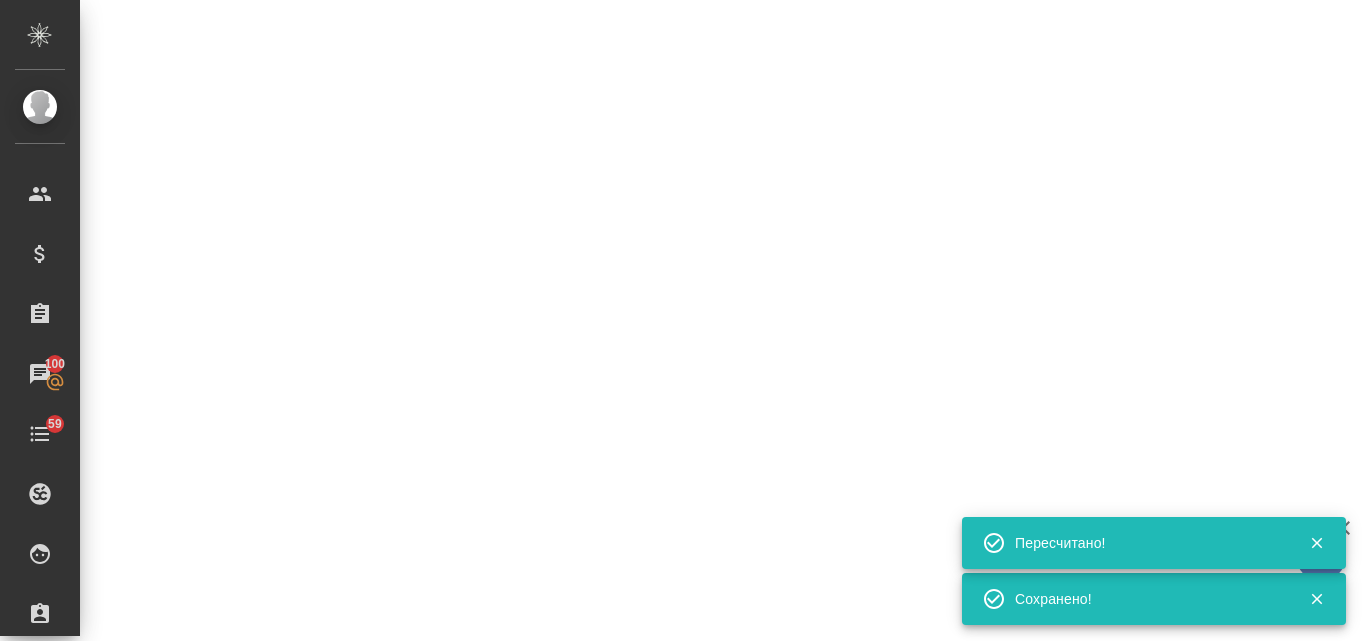 select on "RU" 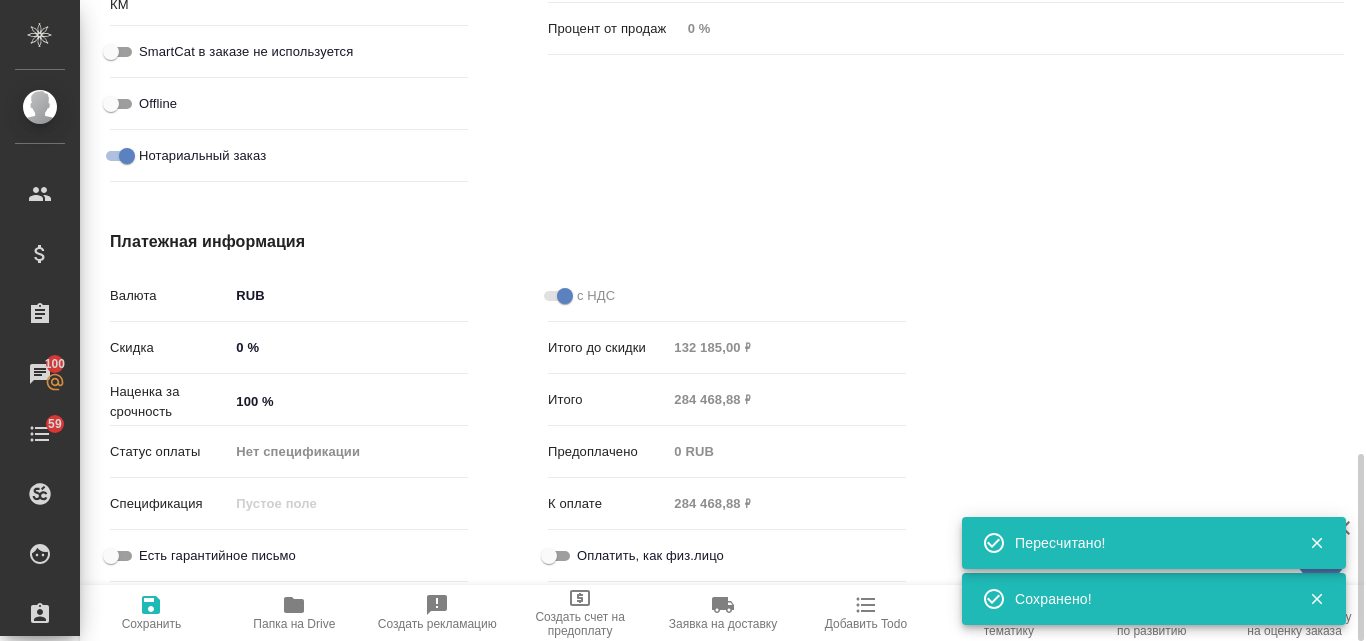 type on "x" 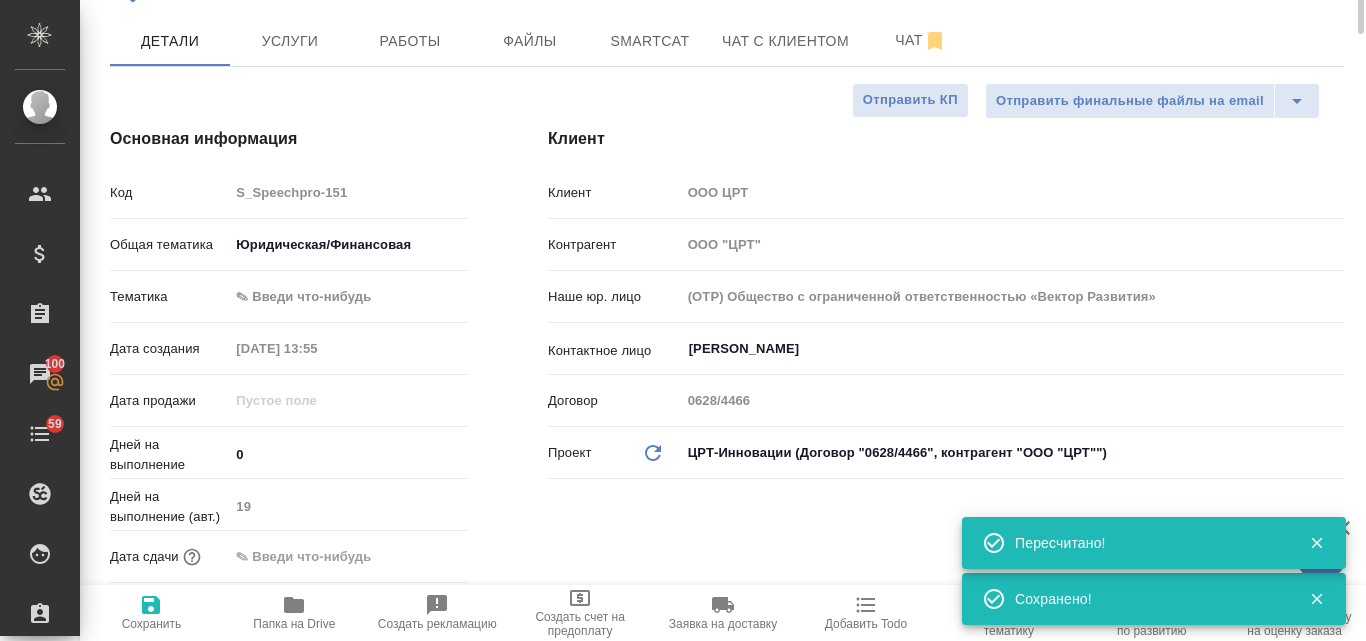scroll, scrollTop: 0, scrollLeft: 0, axis: both 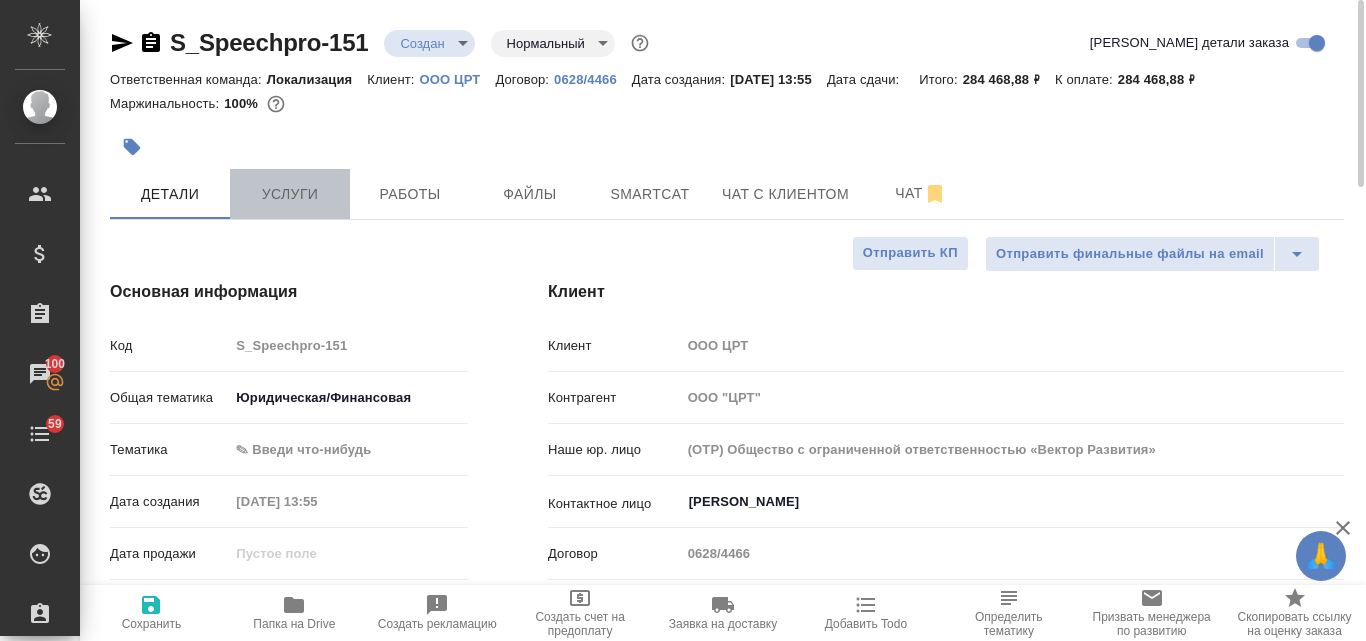 click on "Услуги" at bounding box center [290, 194] 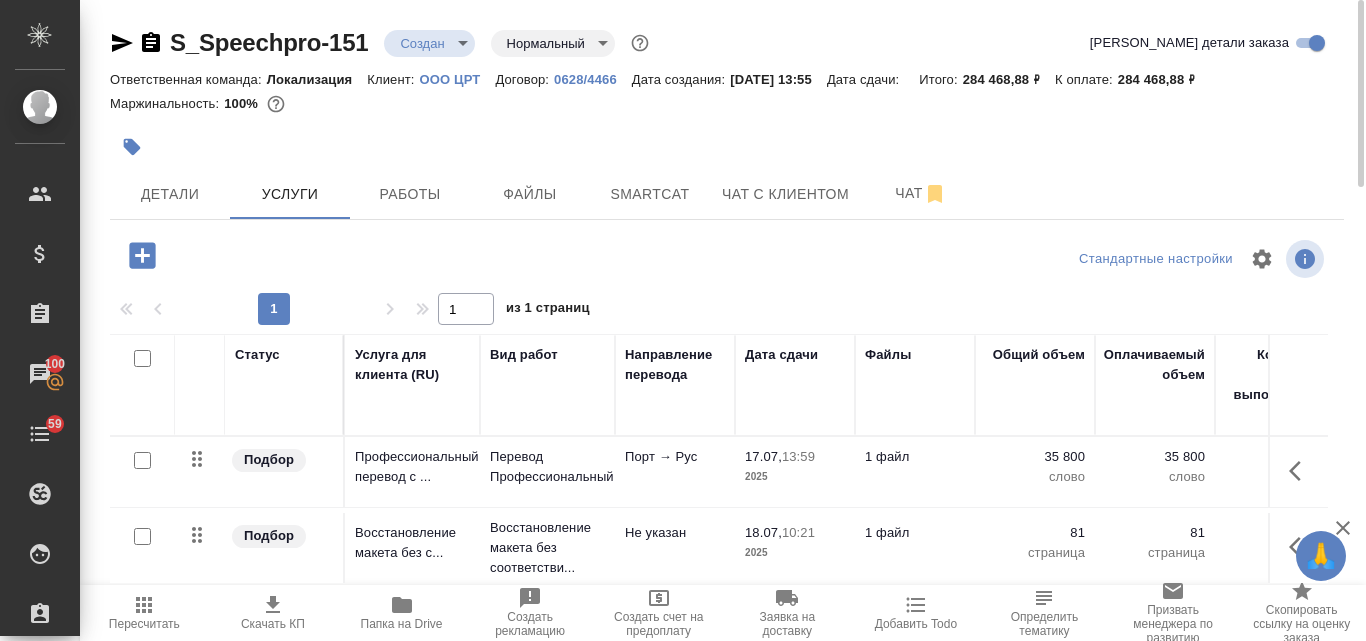 click on "Скачать КП" at bounding box center [273, 624] 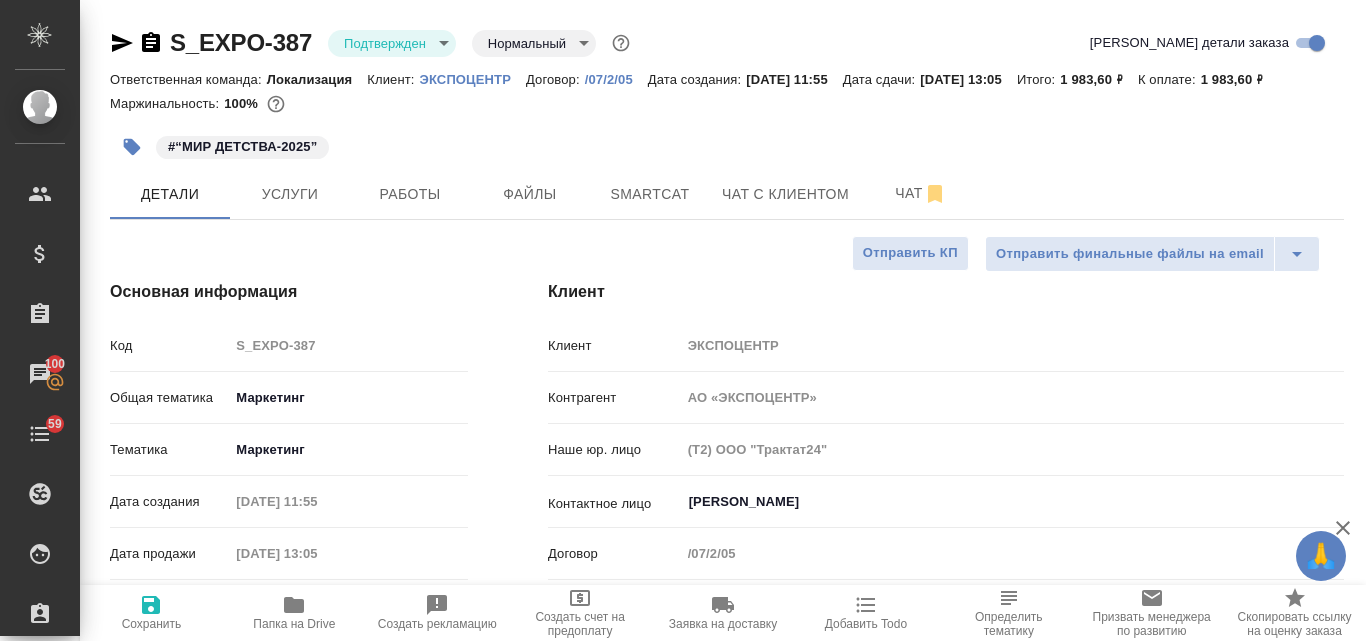 select on "RU" 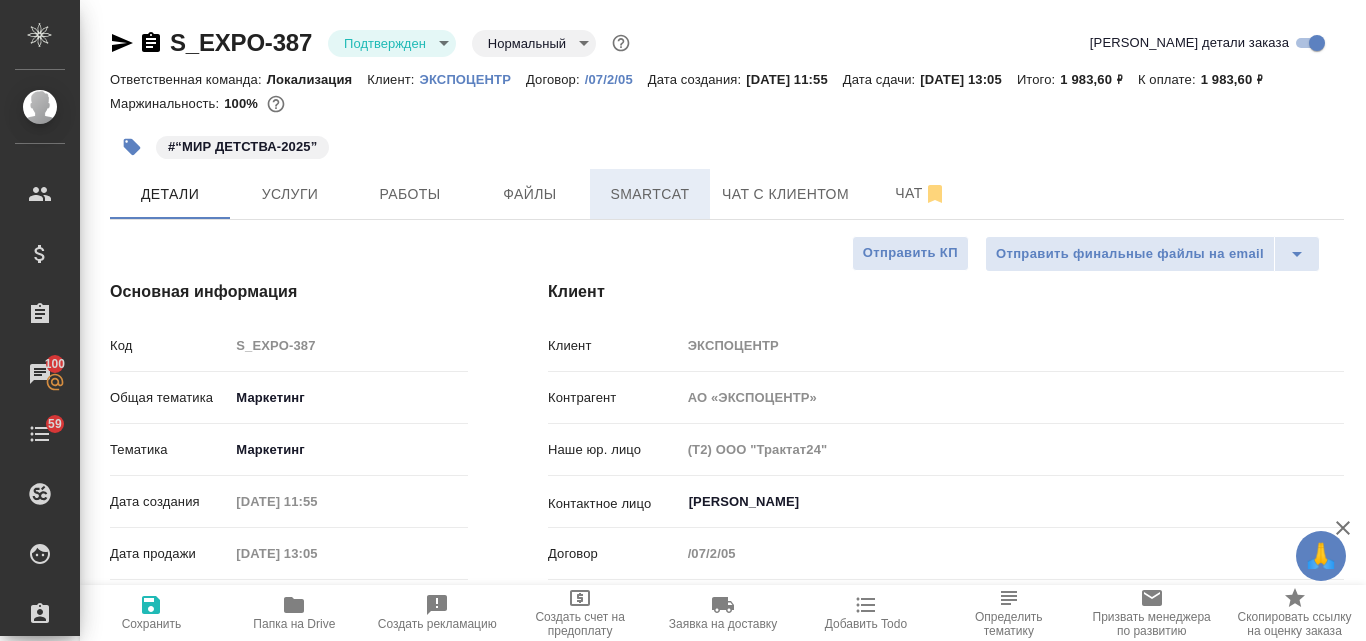 click on "Smartcat" at bounding box center (650, 194) 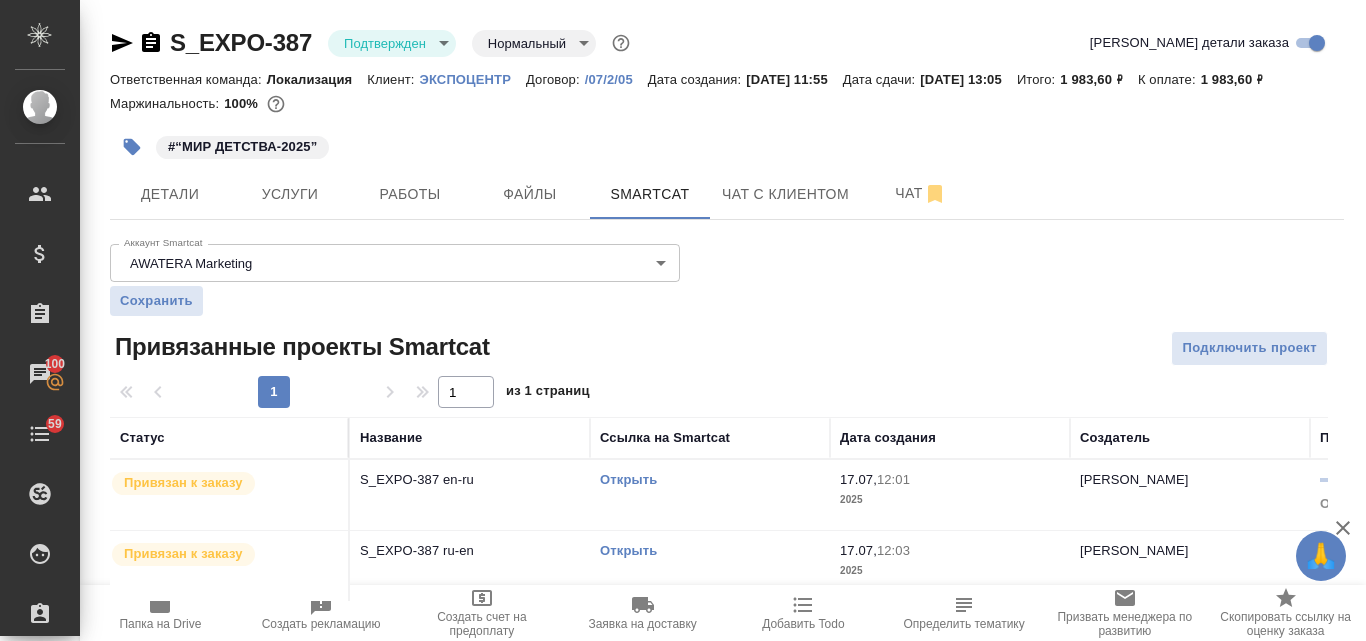 scroll, scrollTop: 51, scrollLeft: 0, axis: vertical 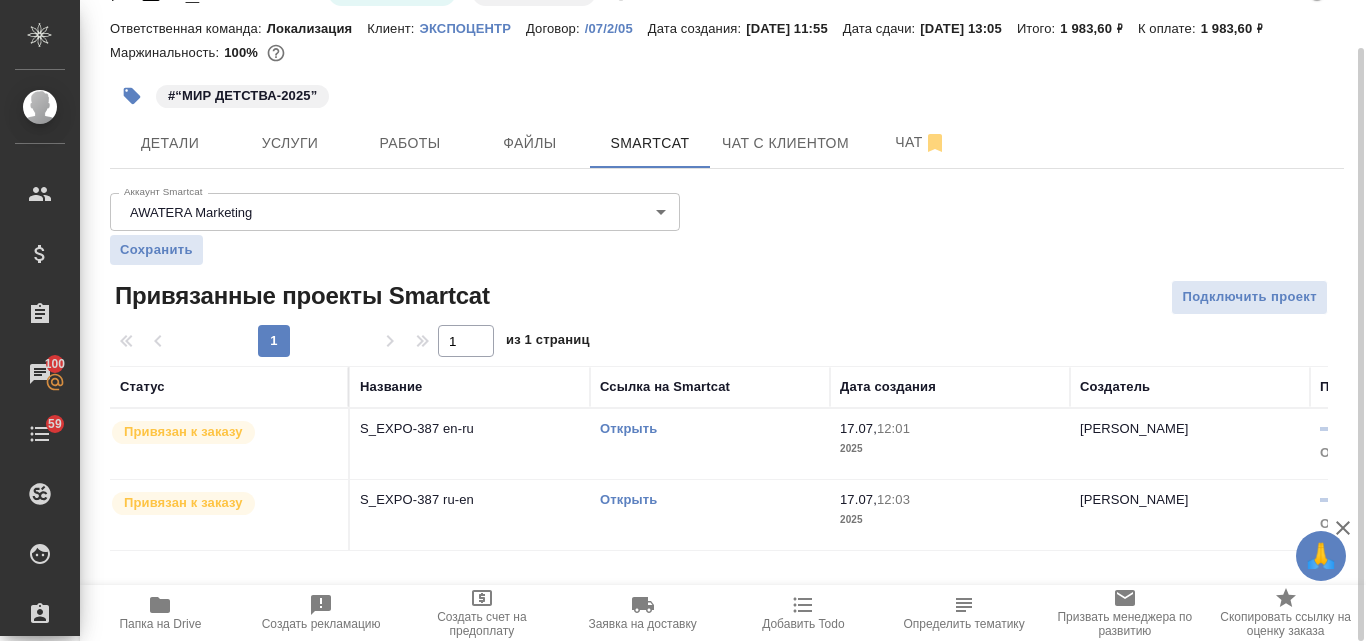 click on "Открыть" at bounding box center (628, 428) 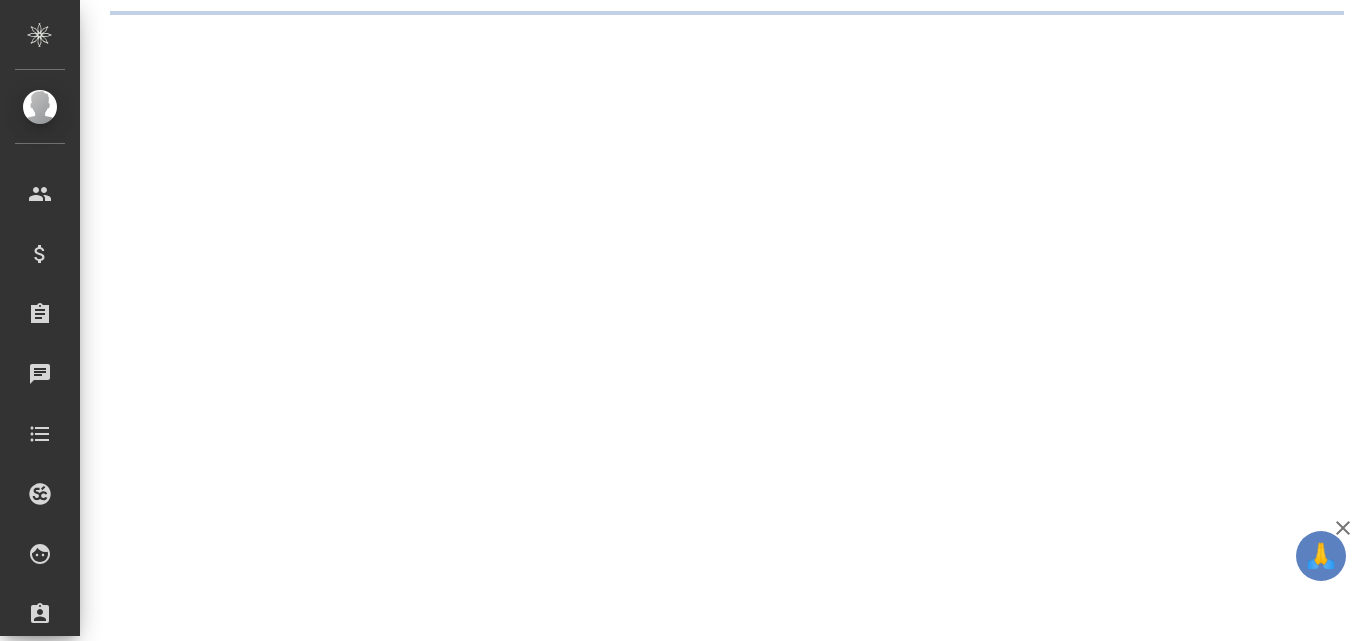 scroll, scrollTop: 0, scrollLeft: 0, axis: both 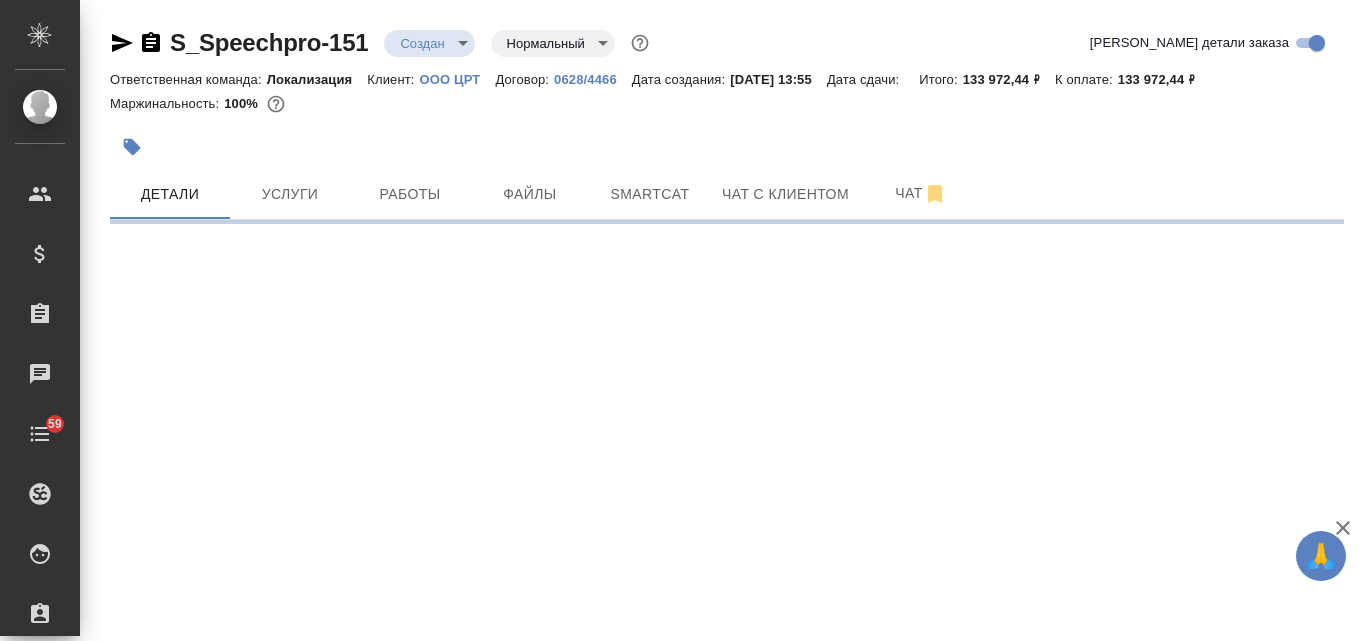select on "RU" 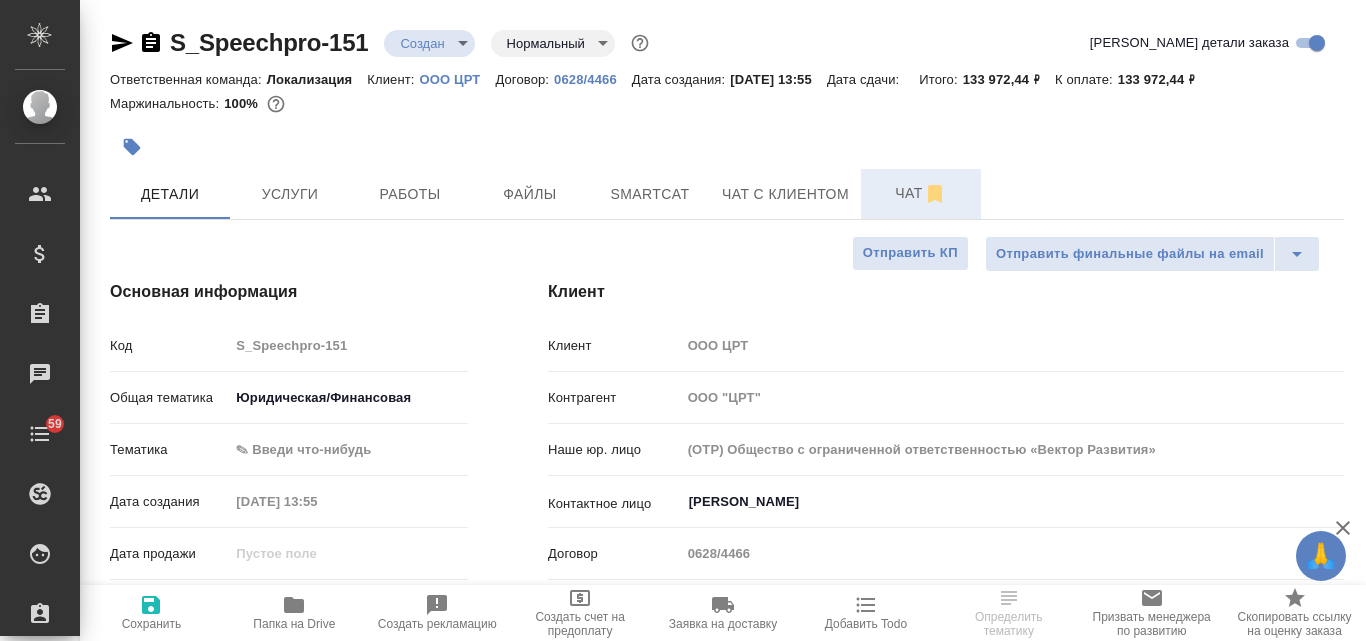 type on "x" 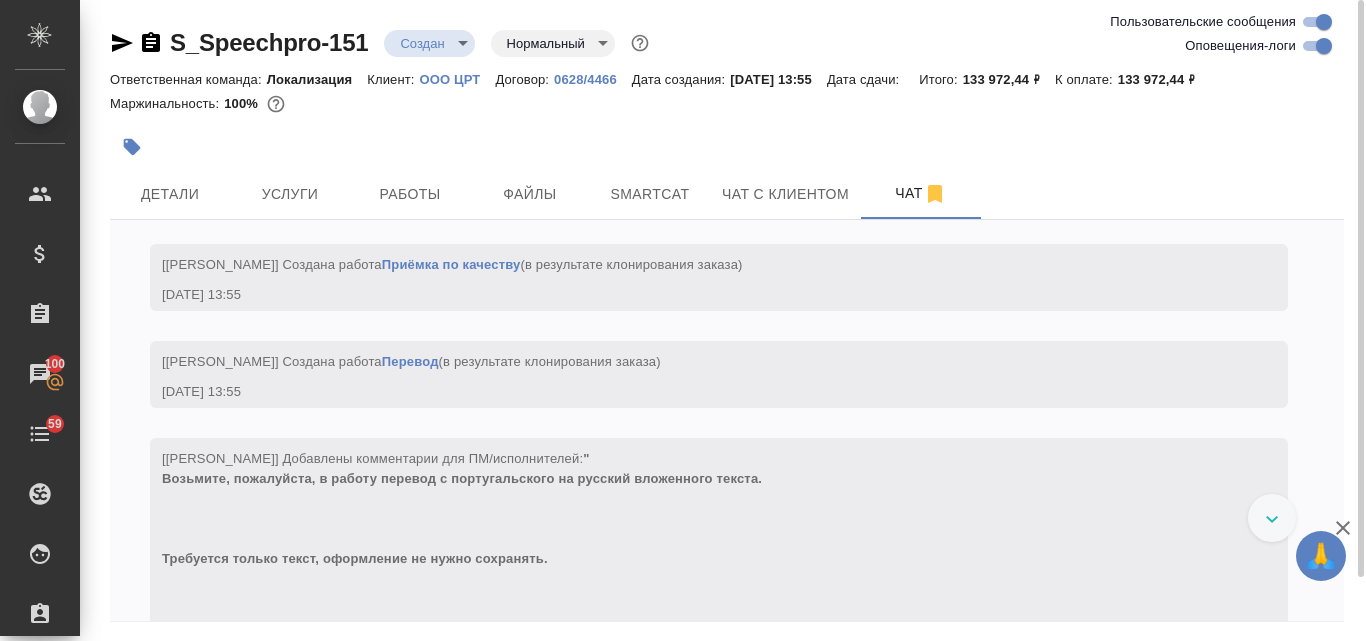 scroll, scrollTop: 0, scrollLeft: 0, axis: both 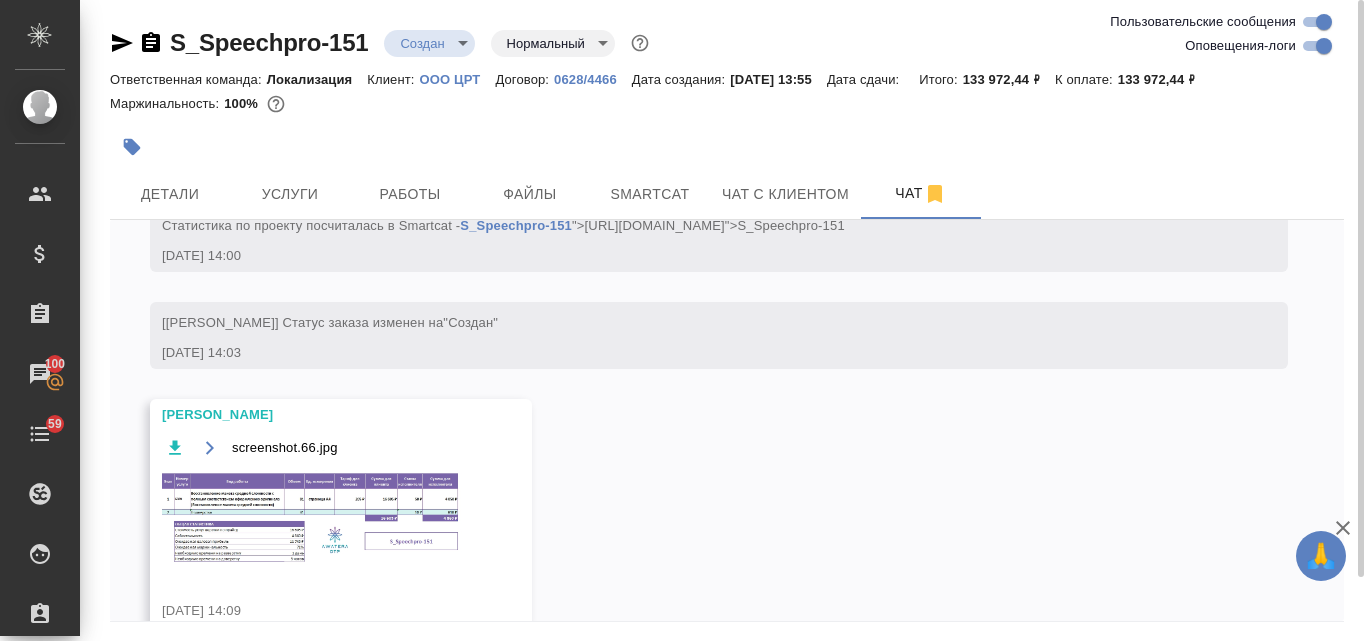 click at bounding box center (312, 518) 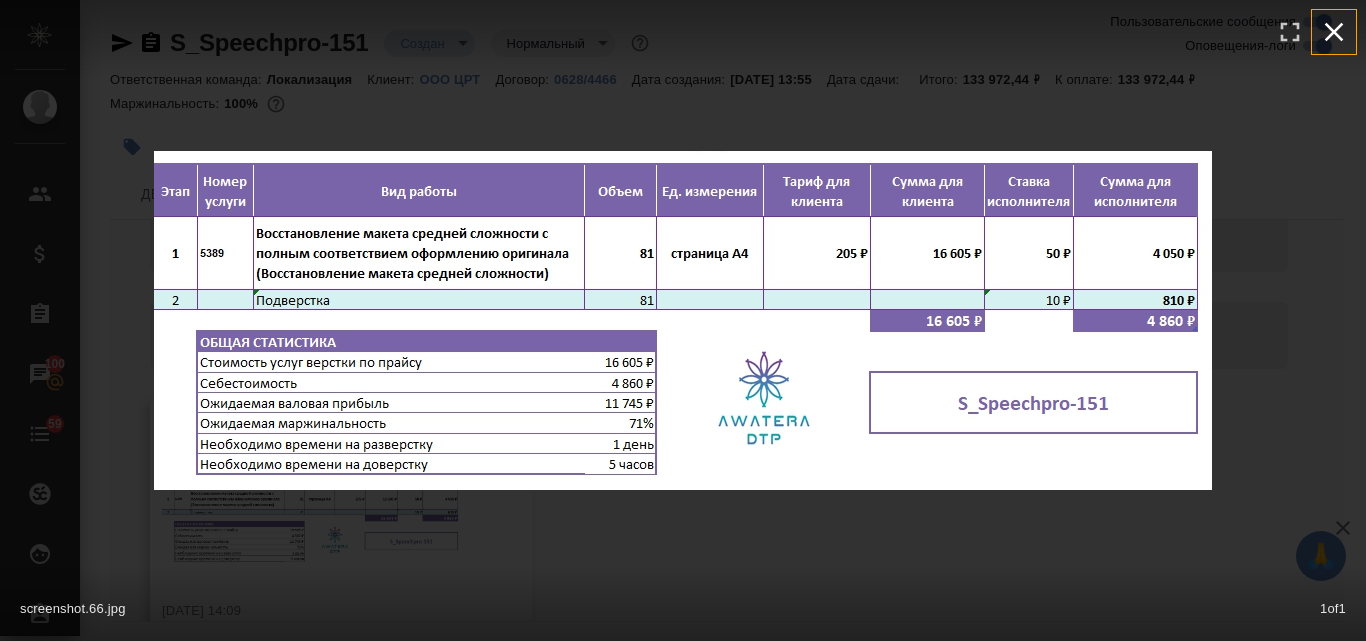 click 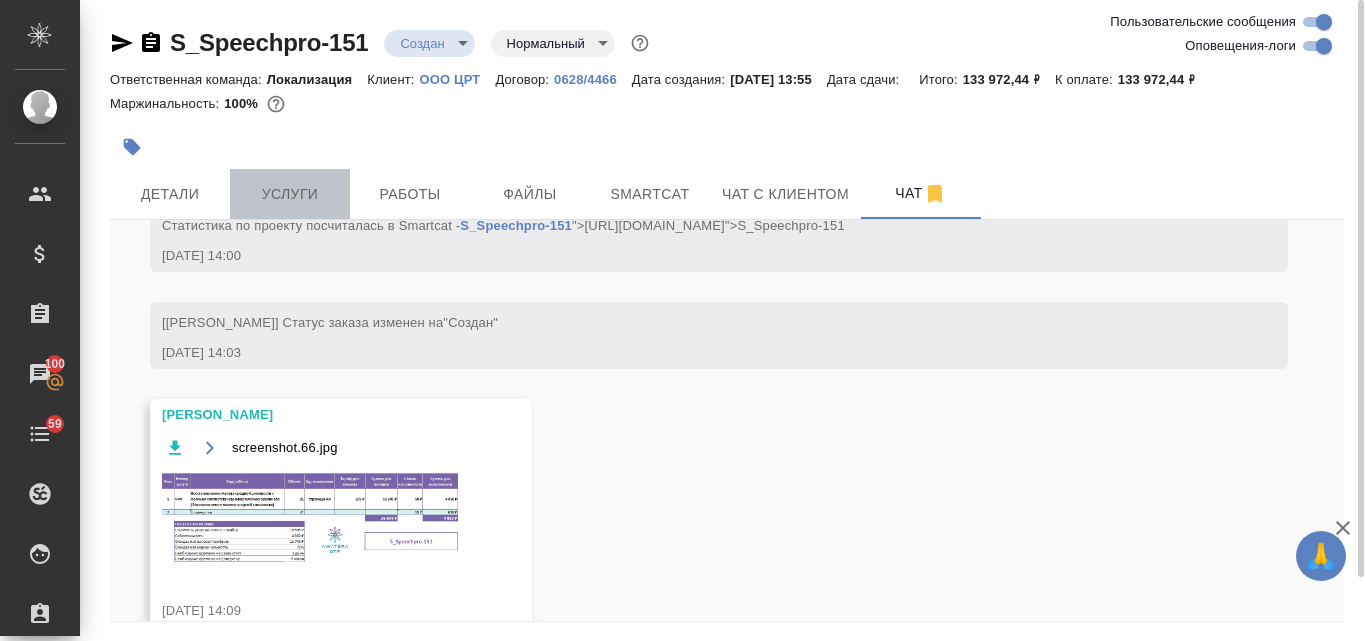 click on "Услуги" at bounding box center [290, 194] 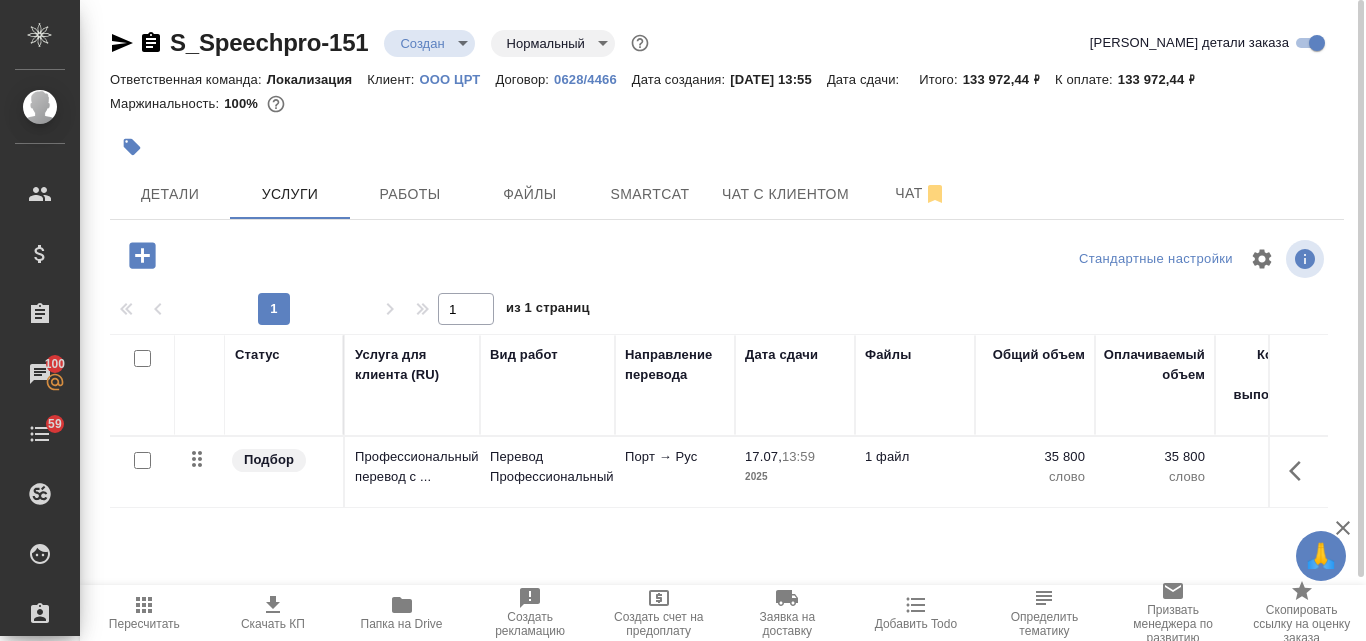click 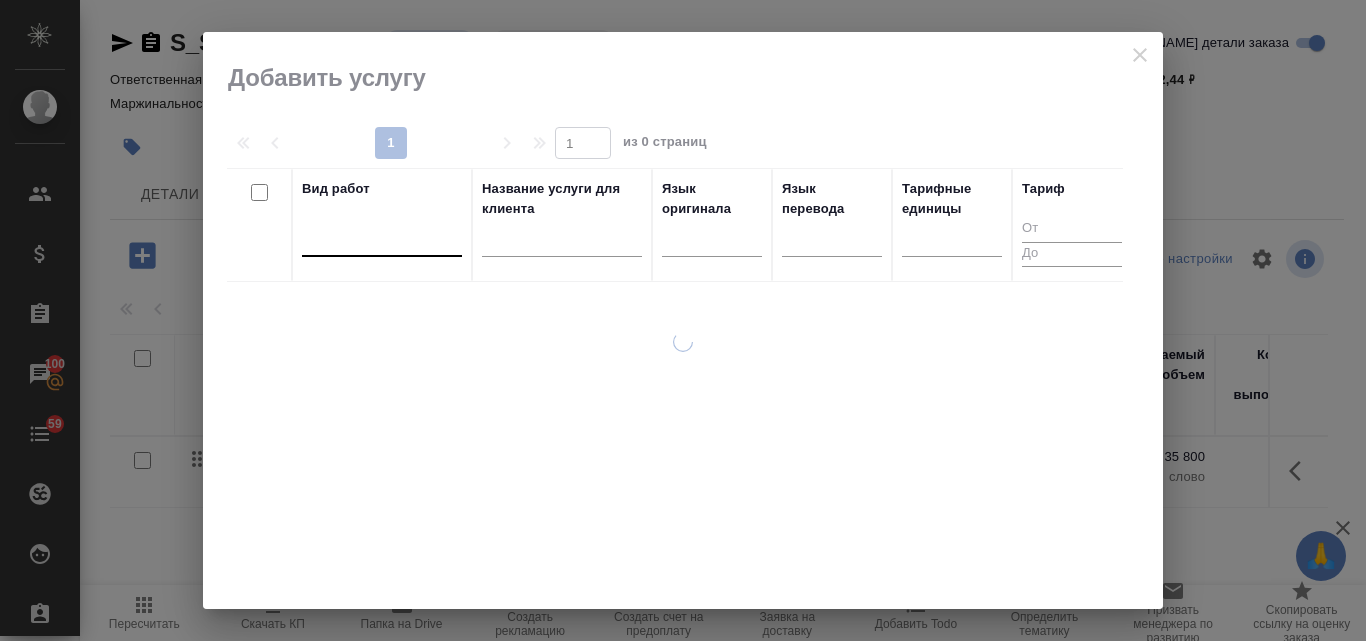 click at bounding box center [382, 236] 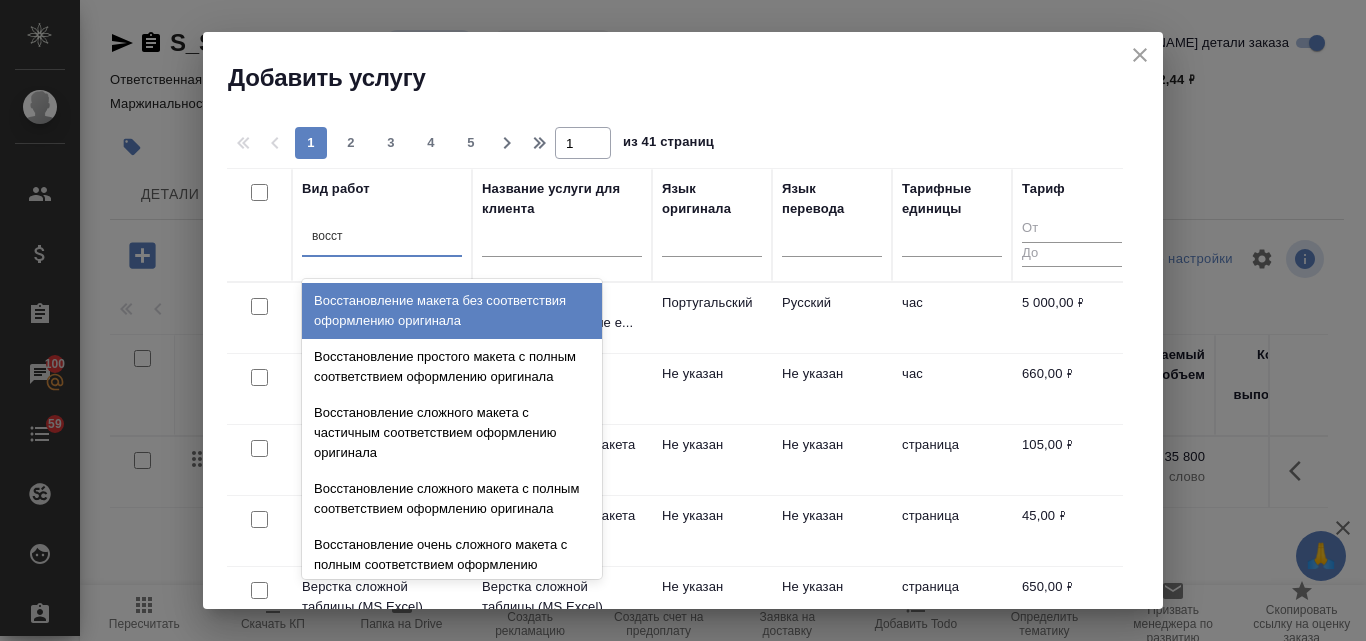 type on "восста" 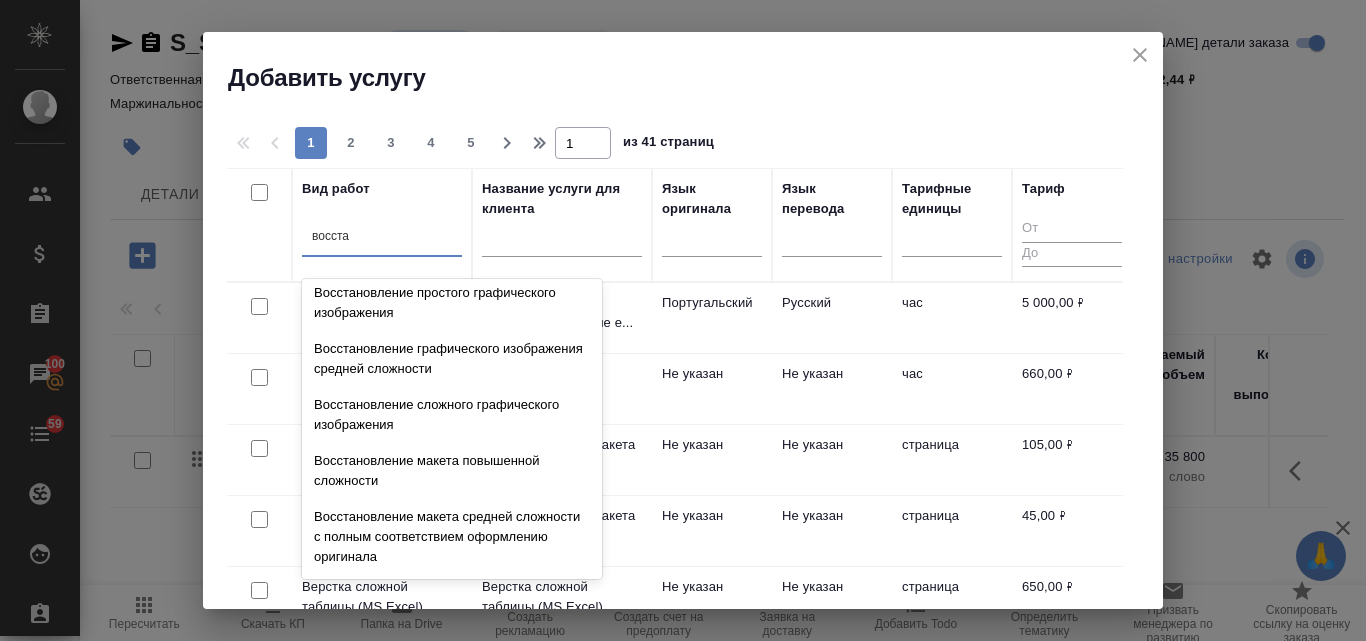 scroll, scrollTop: 368, scrollLeft: 0, axis: vertical 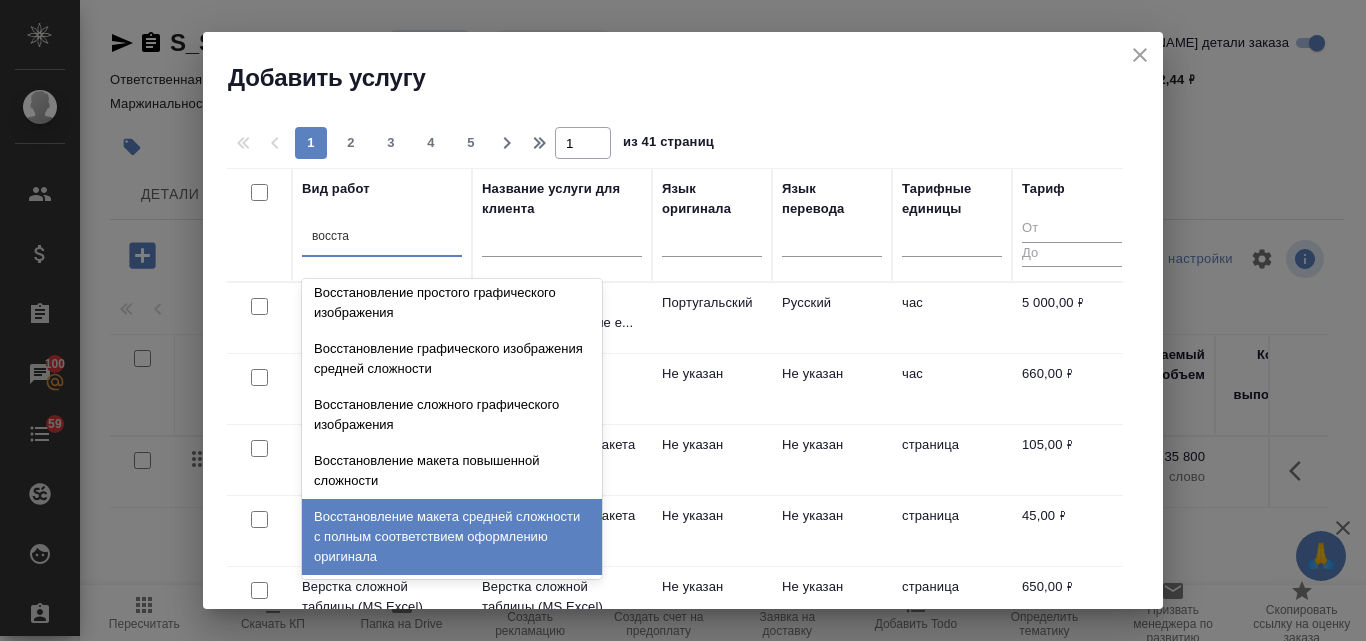 click on "Восстановление макета средней сложности с полным соответствием оформлению оригинала" at bounding box center [452, 537] 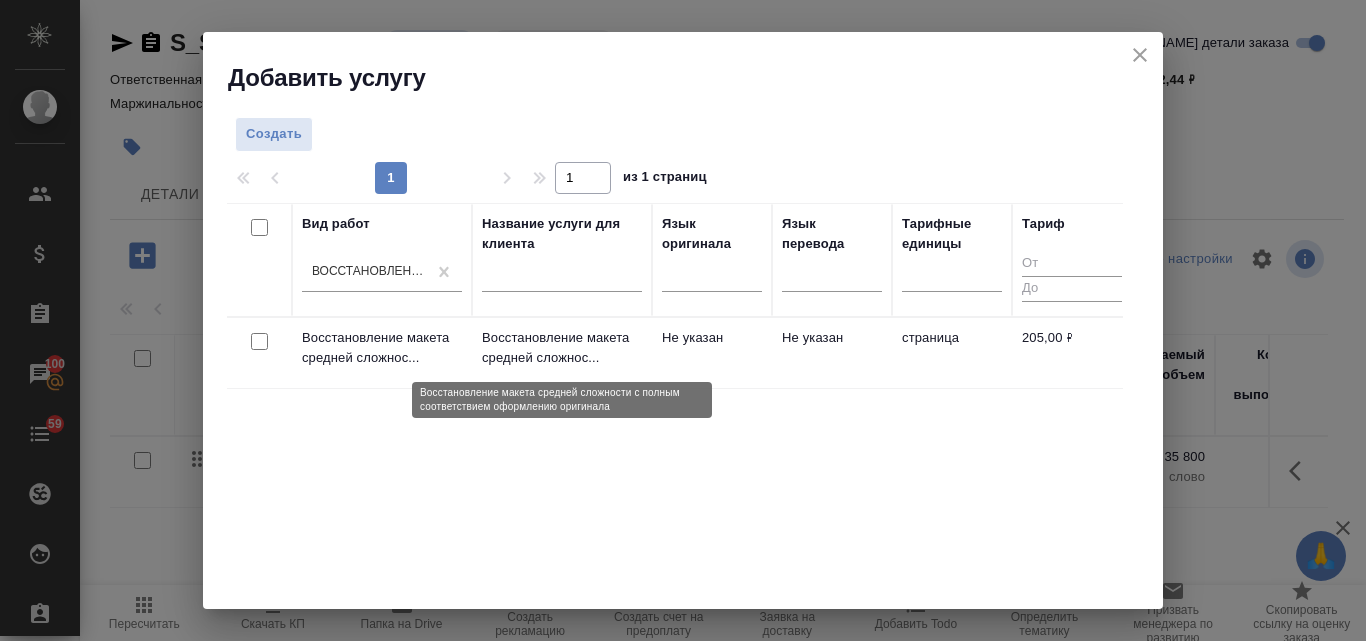 click on "Восстановление макета средней сложнос..." at bounding box center [562, 348] 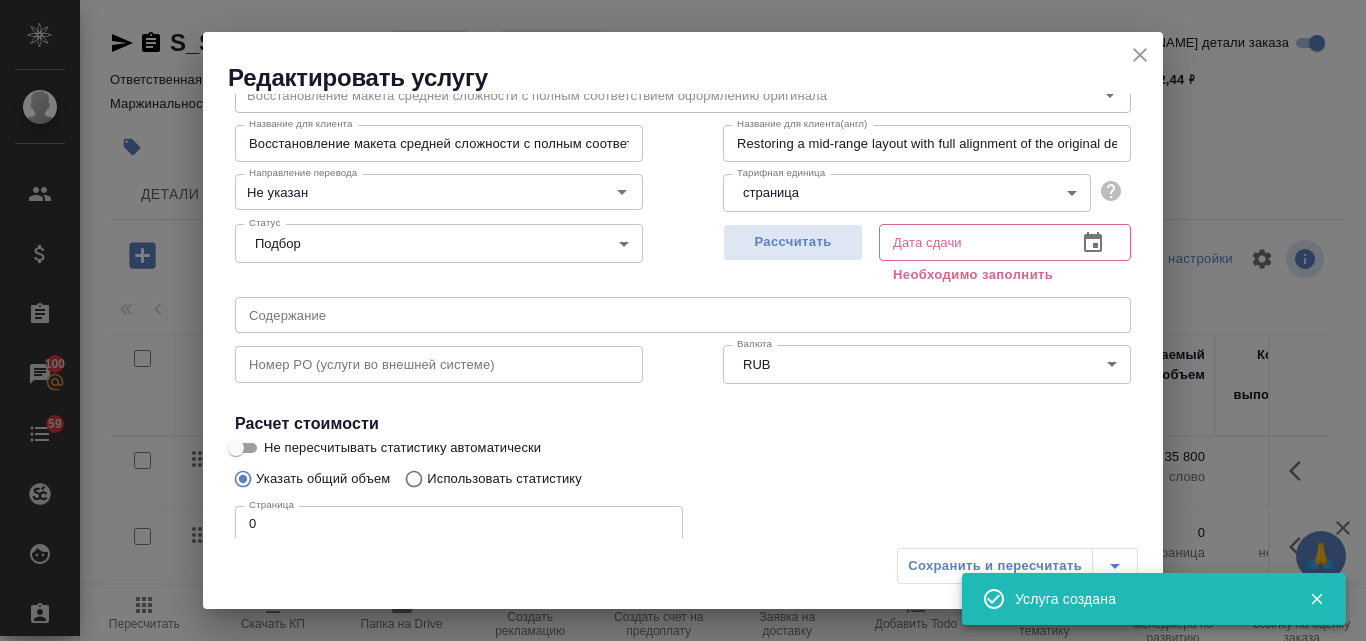 scroll, scrollTop: 226, scrollLeft: 0, axis: vertical 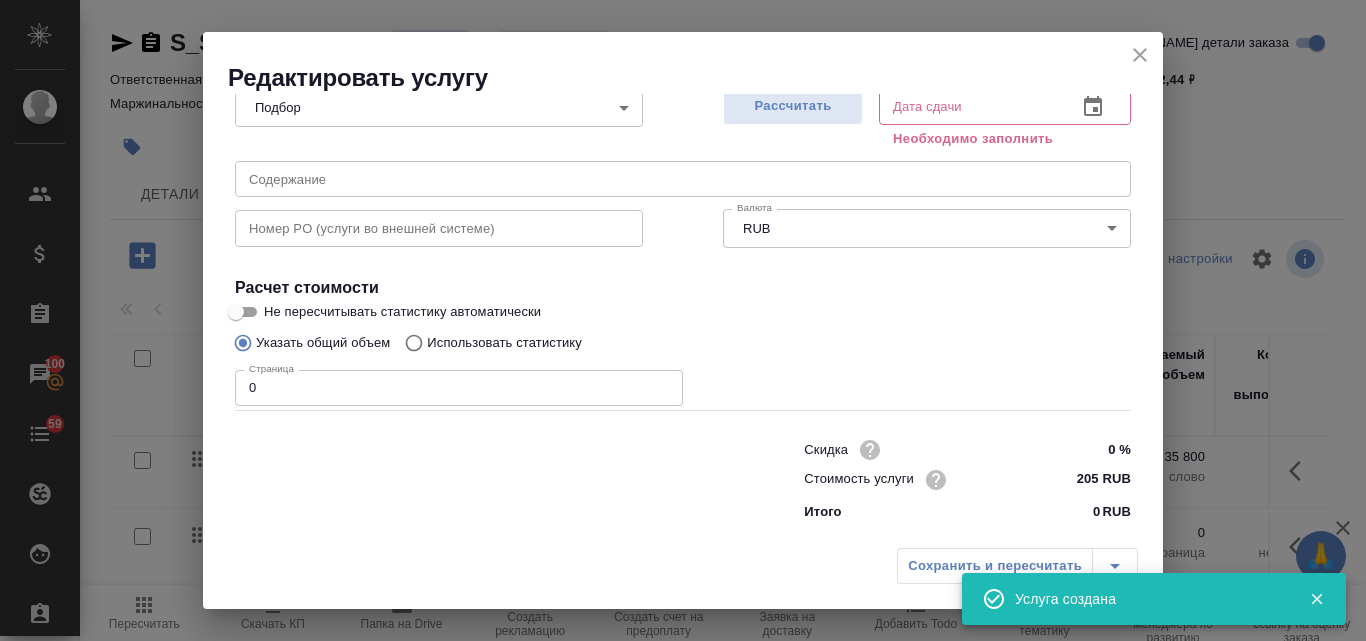 click on "0" at bounding box center (459, 388) 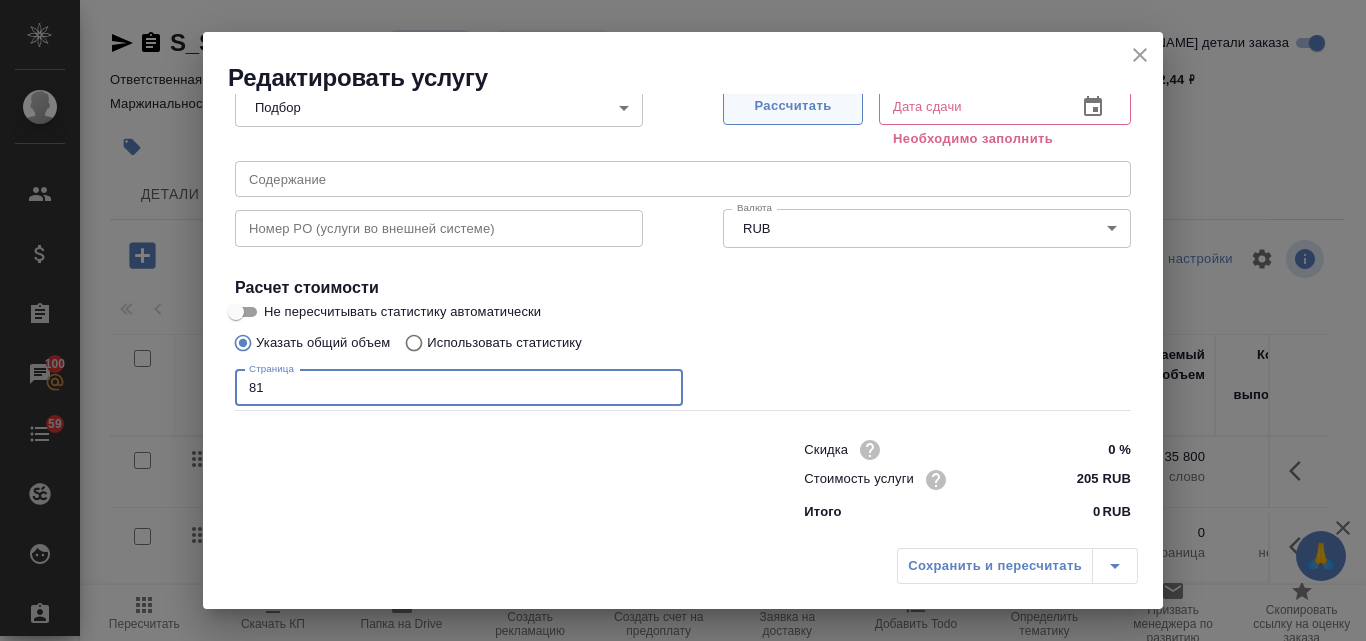 type on "81" 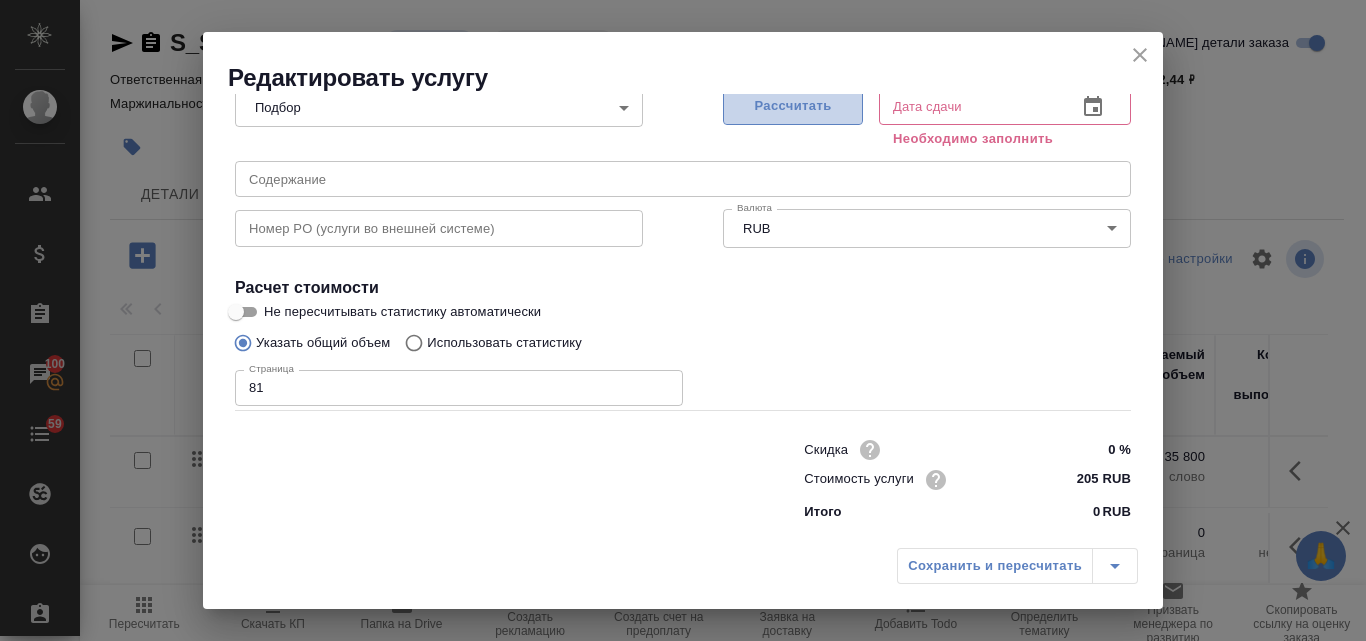 click on "Рассчитать" at bounding box center [793, 106] 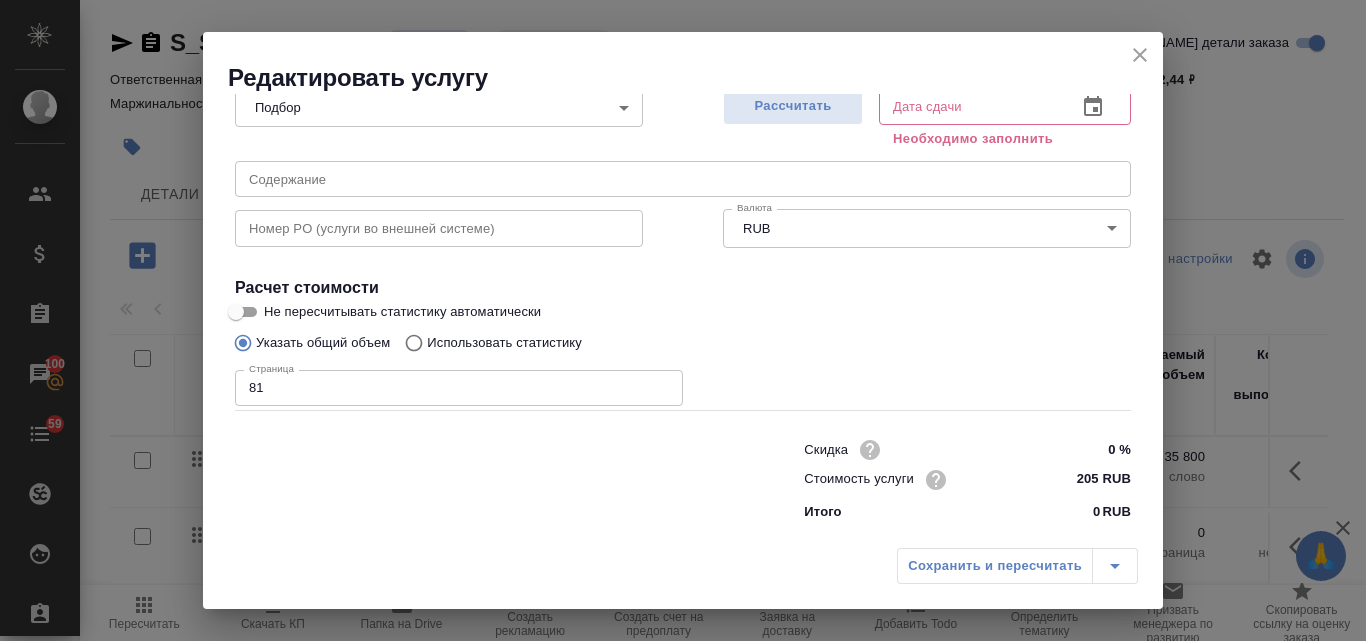 type on "[DATE] 14:17" 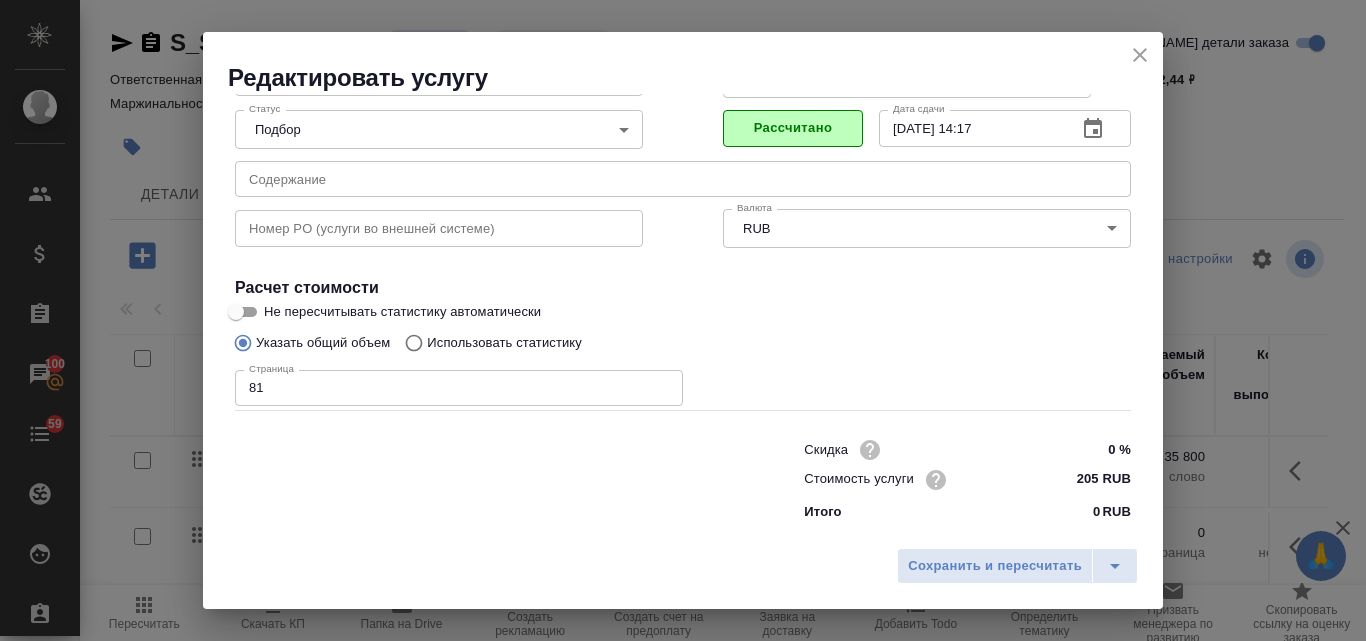 scroll, scrollTop: 204, scrollLeft: 0, axis: vertical 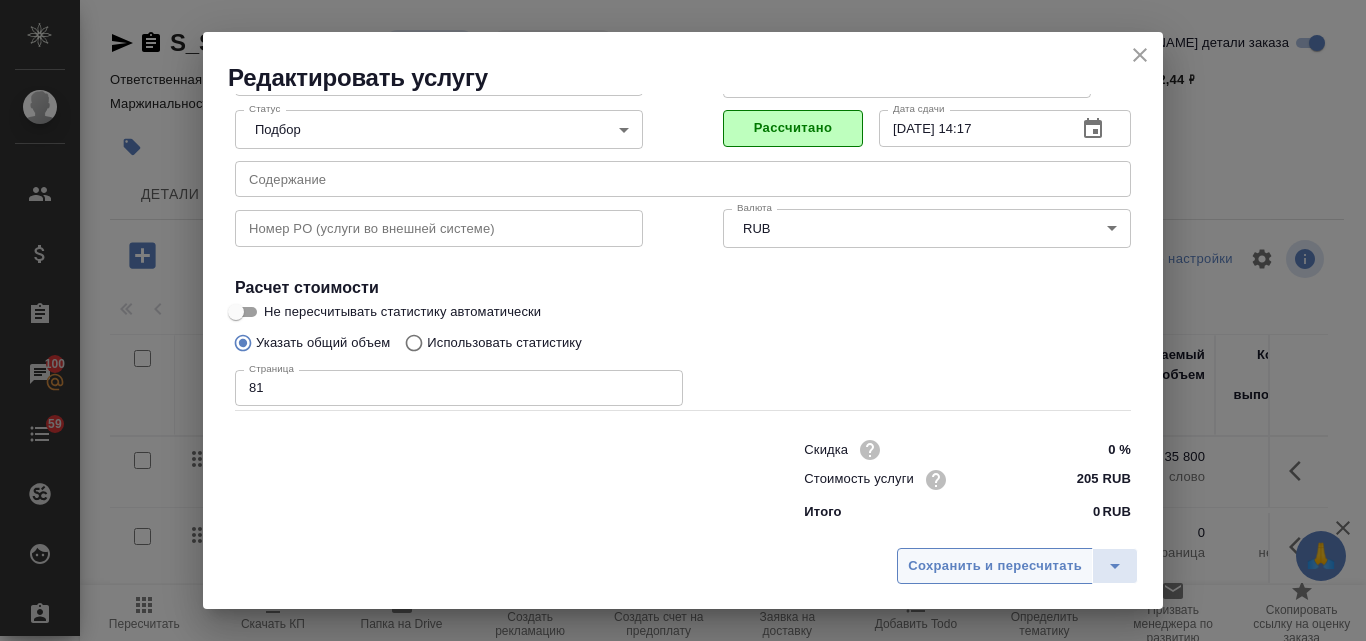 click on "Сохранить и пересчитать" at bounding box center (995, 566) 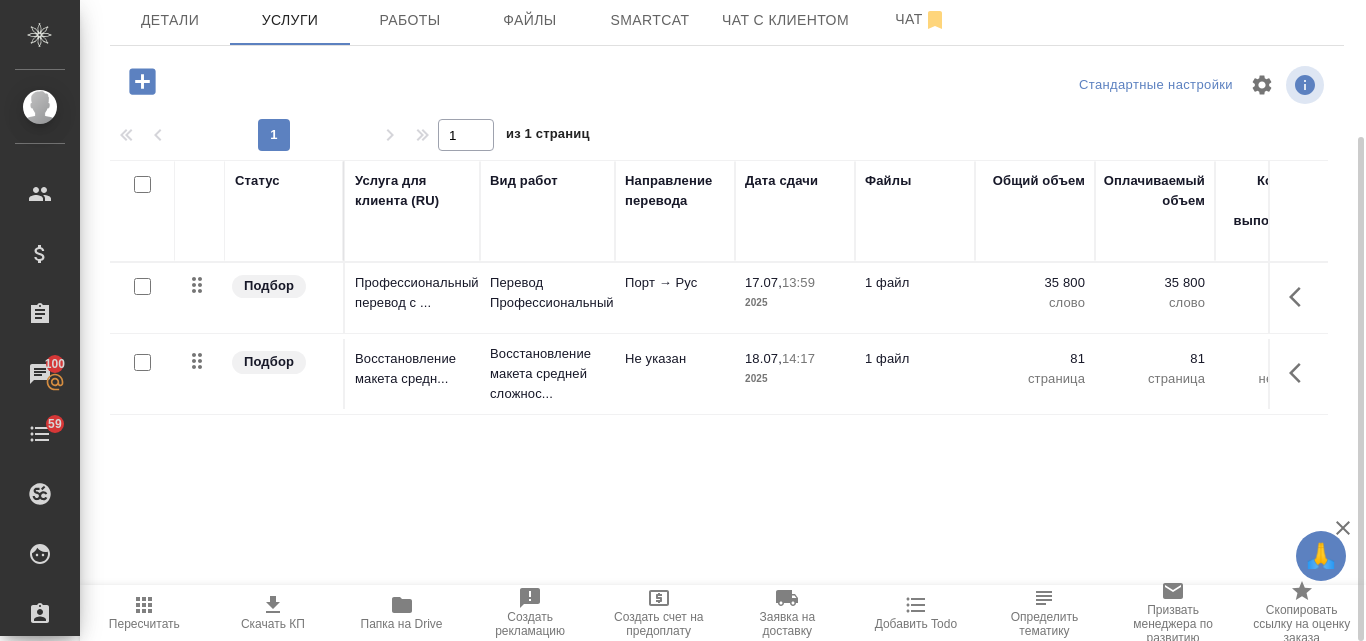 scroll, scrollTop: 0, scrollLeft: 0, axis: both 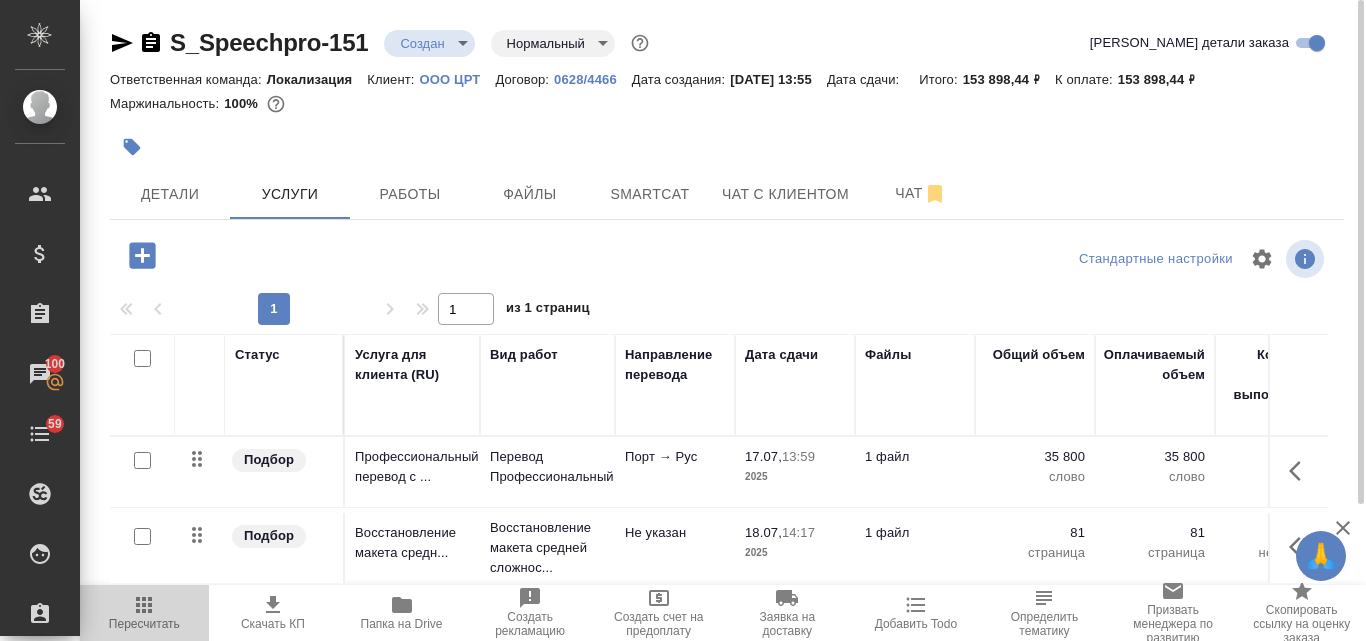 click on "Пересчитать" at bounding box center [144, 624] 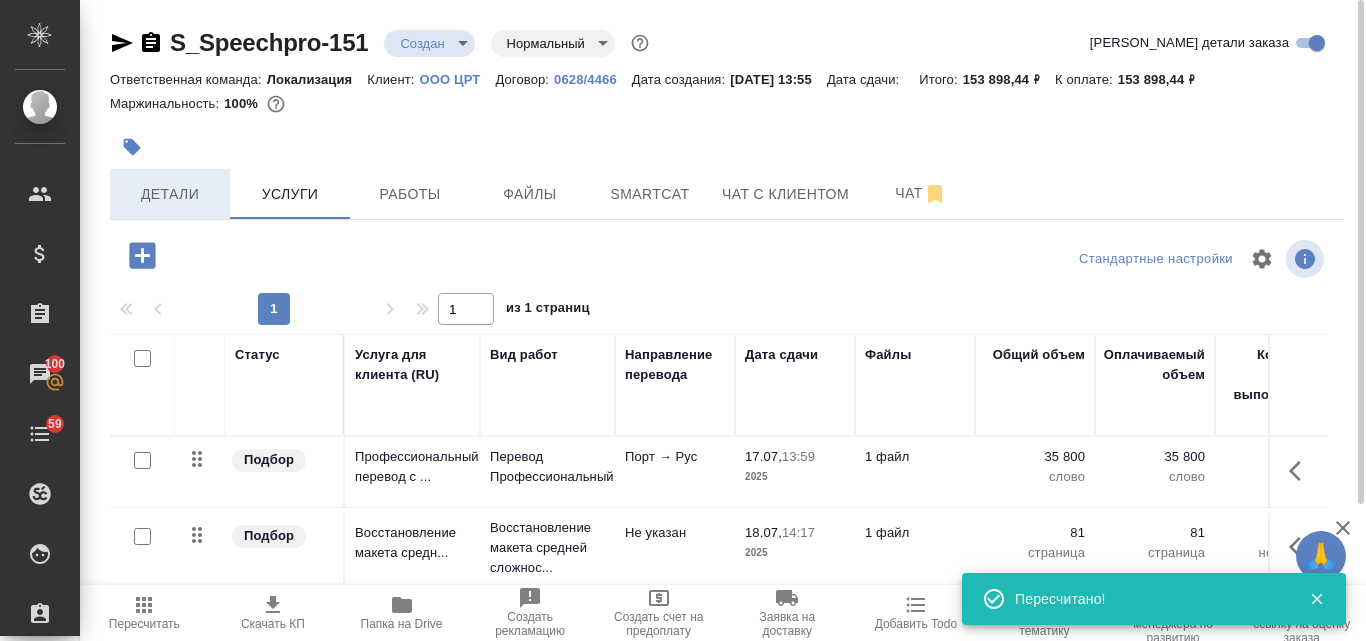 click on "Детали" at bounding box center (170, 194) 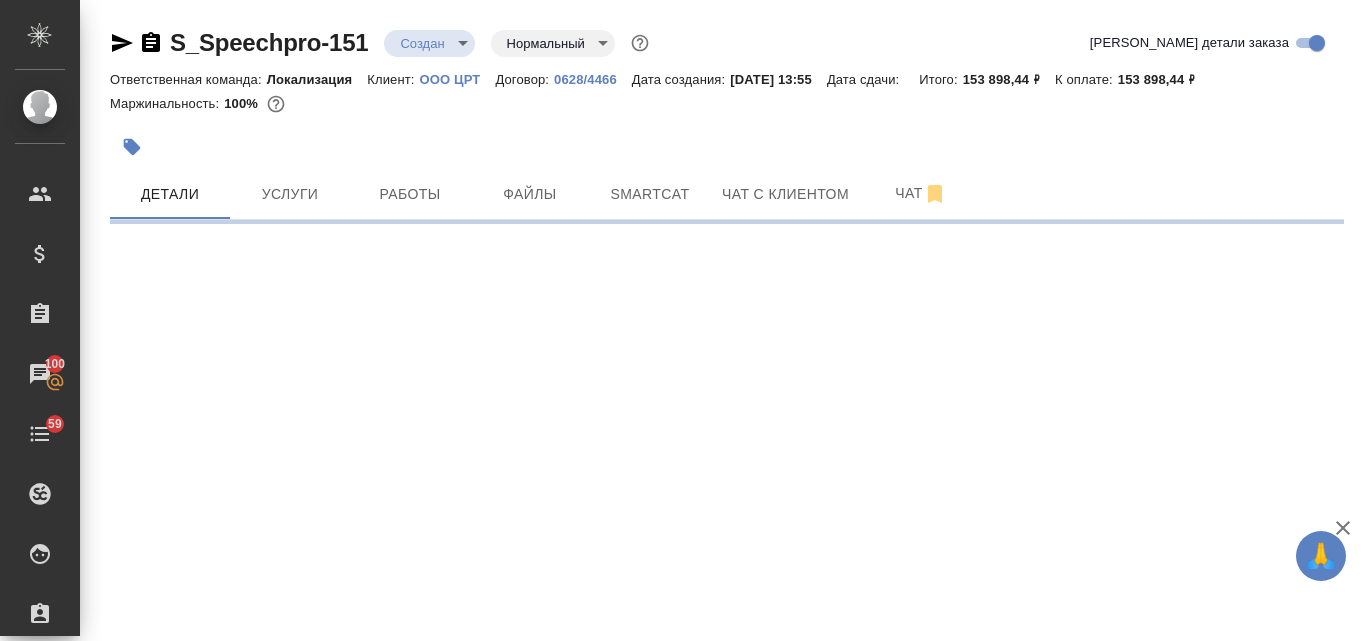 select on "RU" 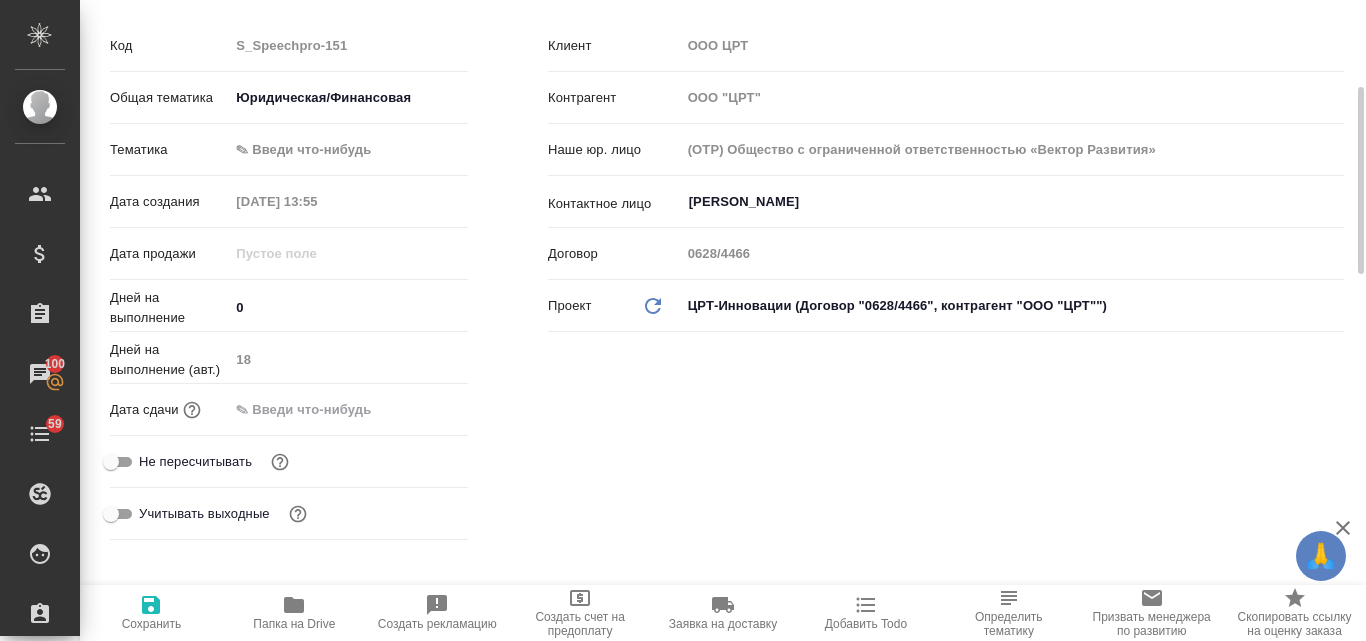 type on "x" 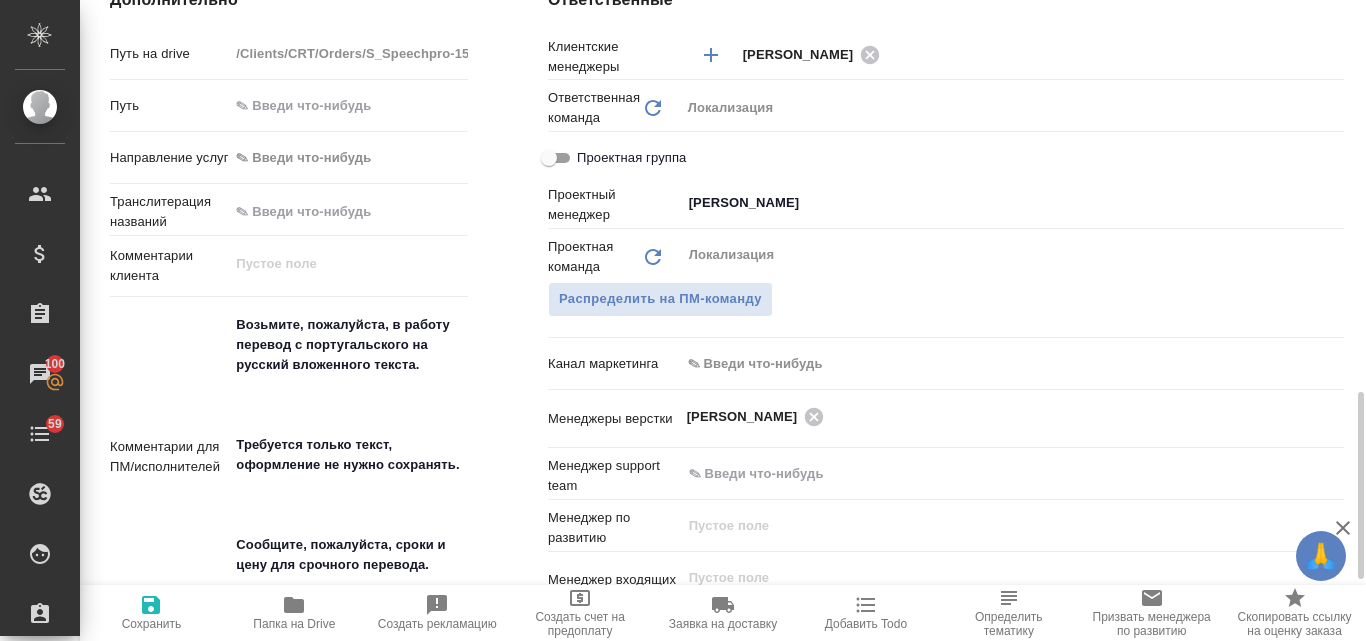 scroll, scrollTop: 1100, scrollLeft: 0, axis: vertical 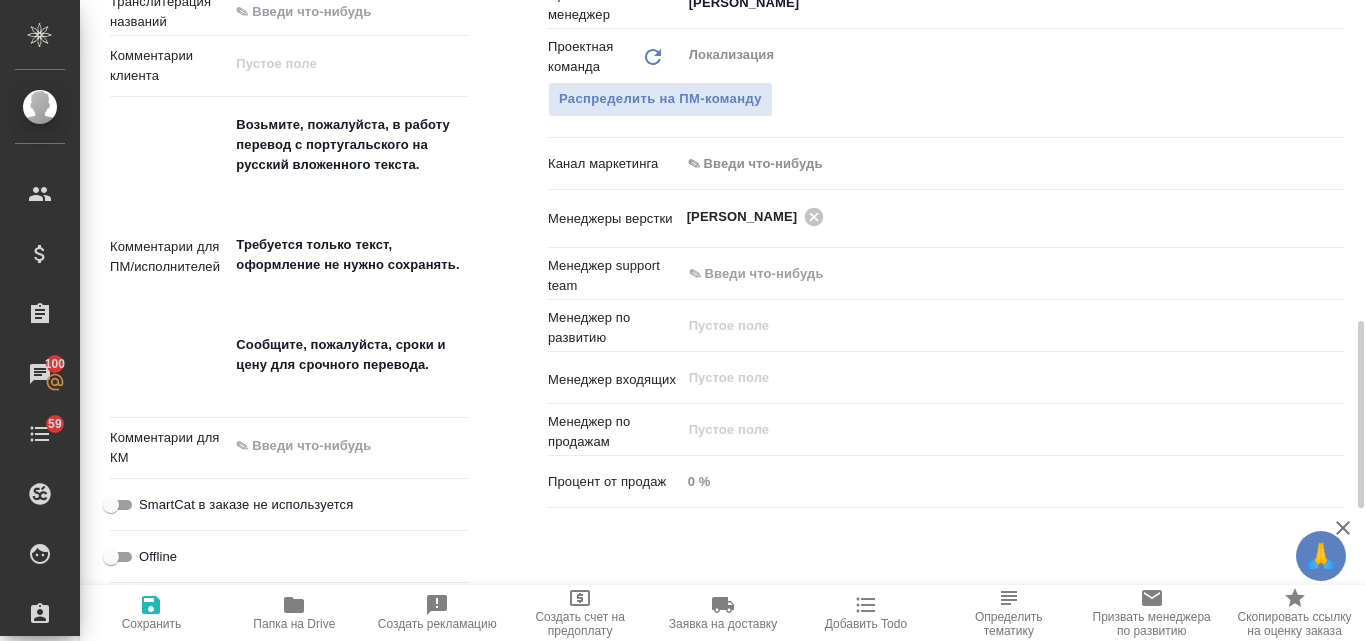 type on "x" 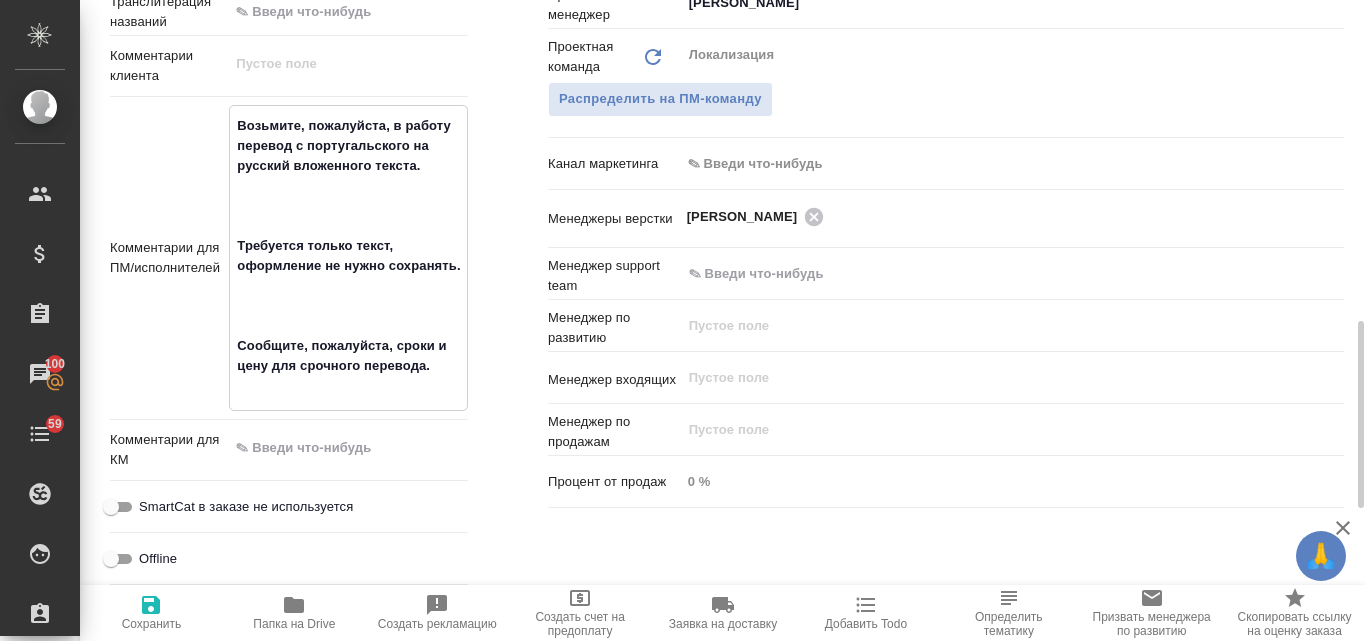drag, startPoint x: 230, startPoint y: 265, endPoint x: 471, endPoint y: 292, distance: 242.50774 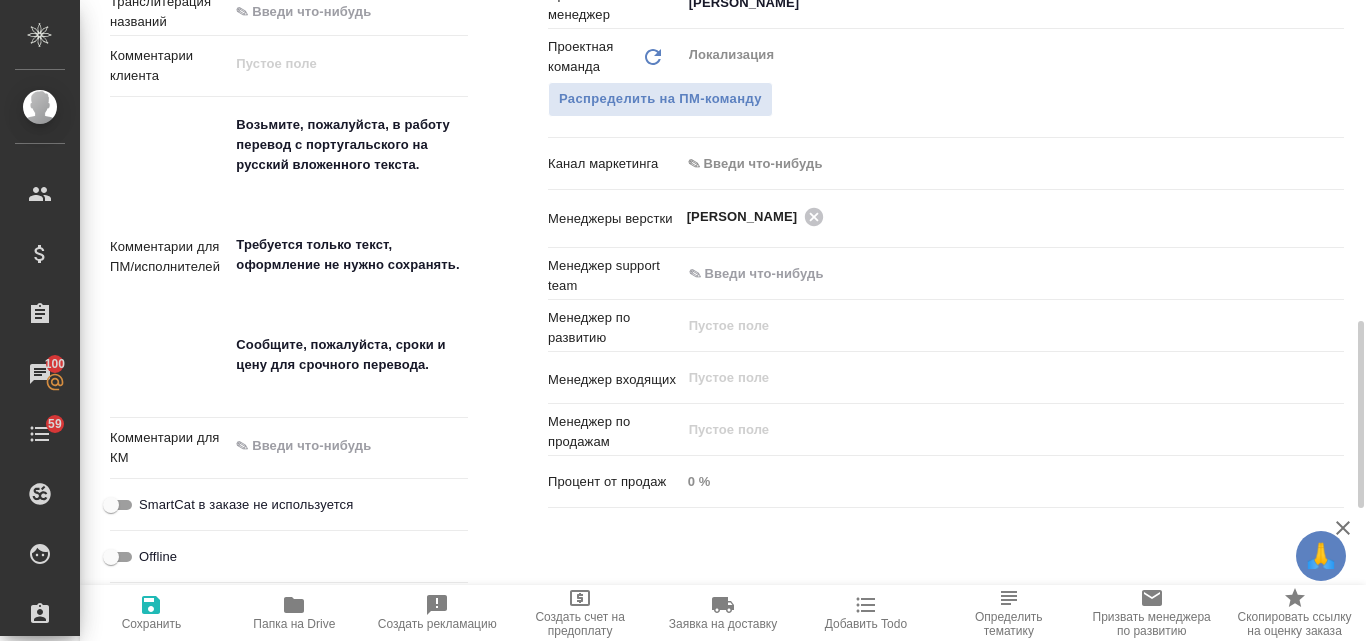 type on "x" 